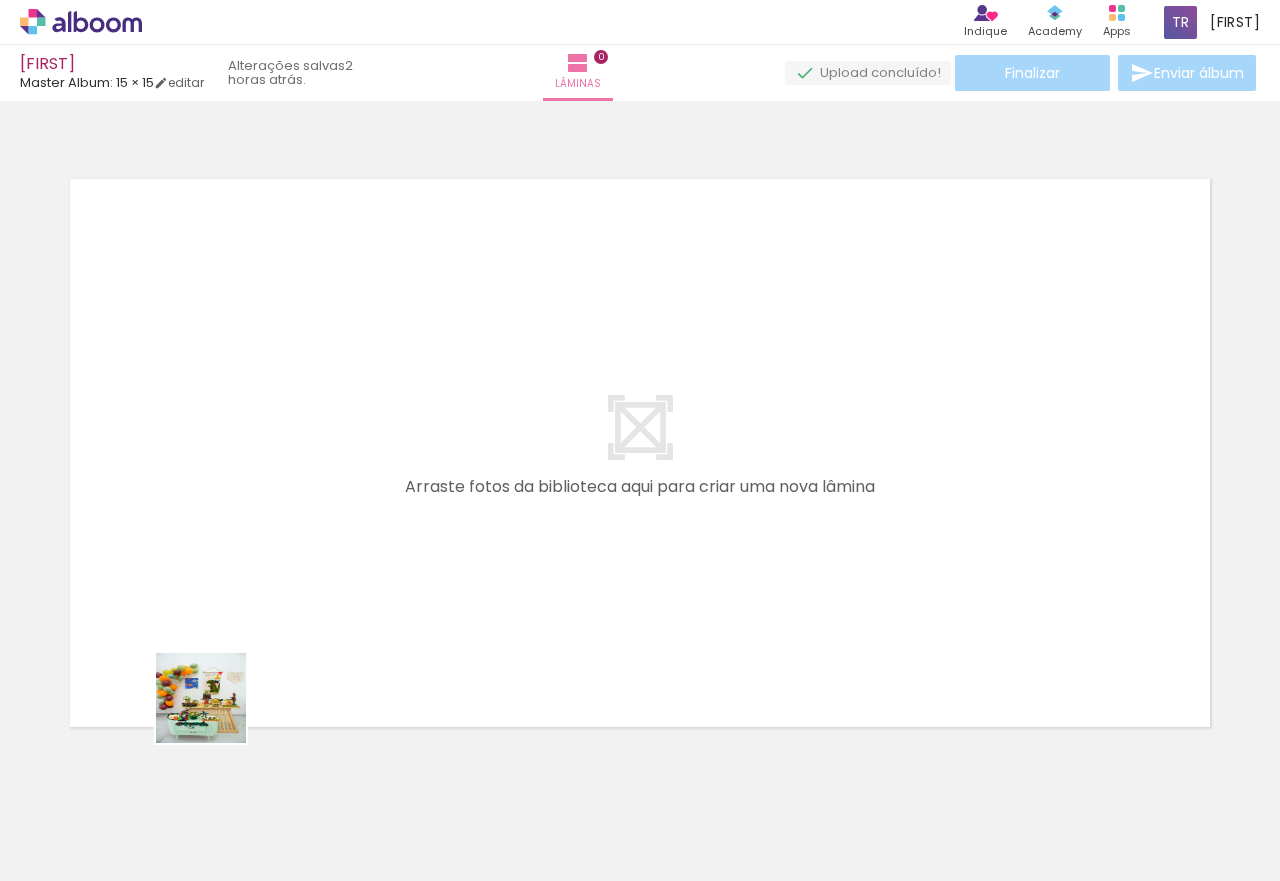 click at bounding box center [640, 440] 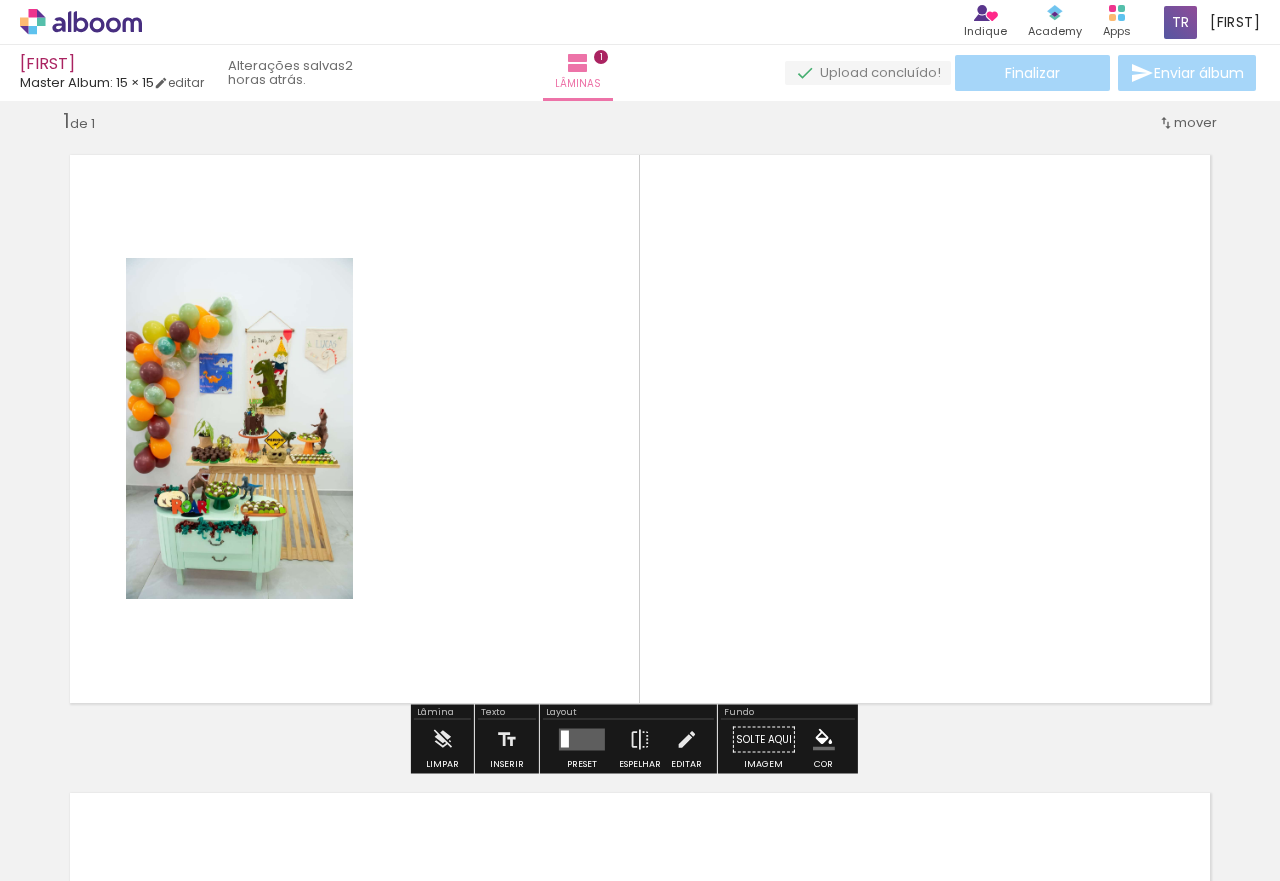 scroll, scrollTop: 24, scrollLeft: 0, axis: vertical 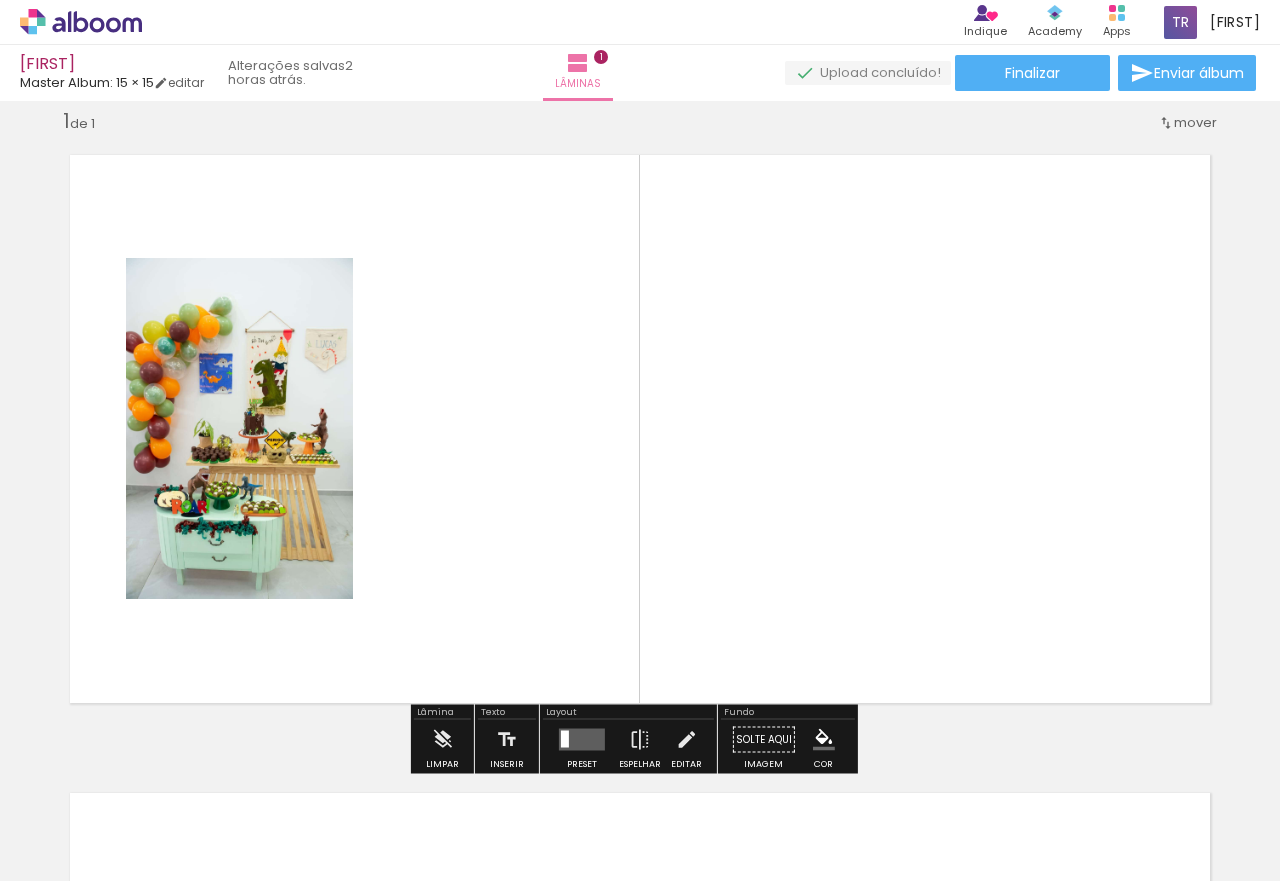 click on "Não utilizadas" at bounding box center (56, 836) 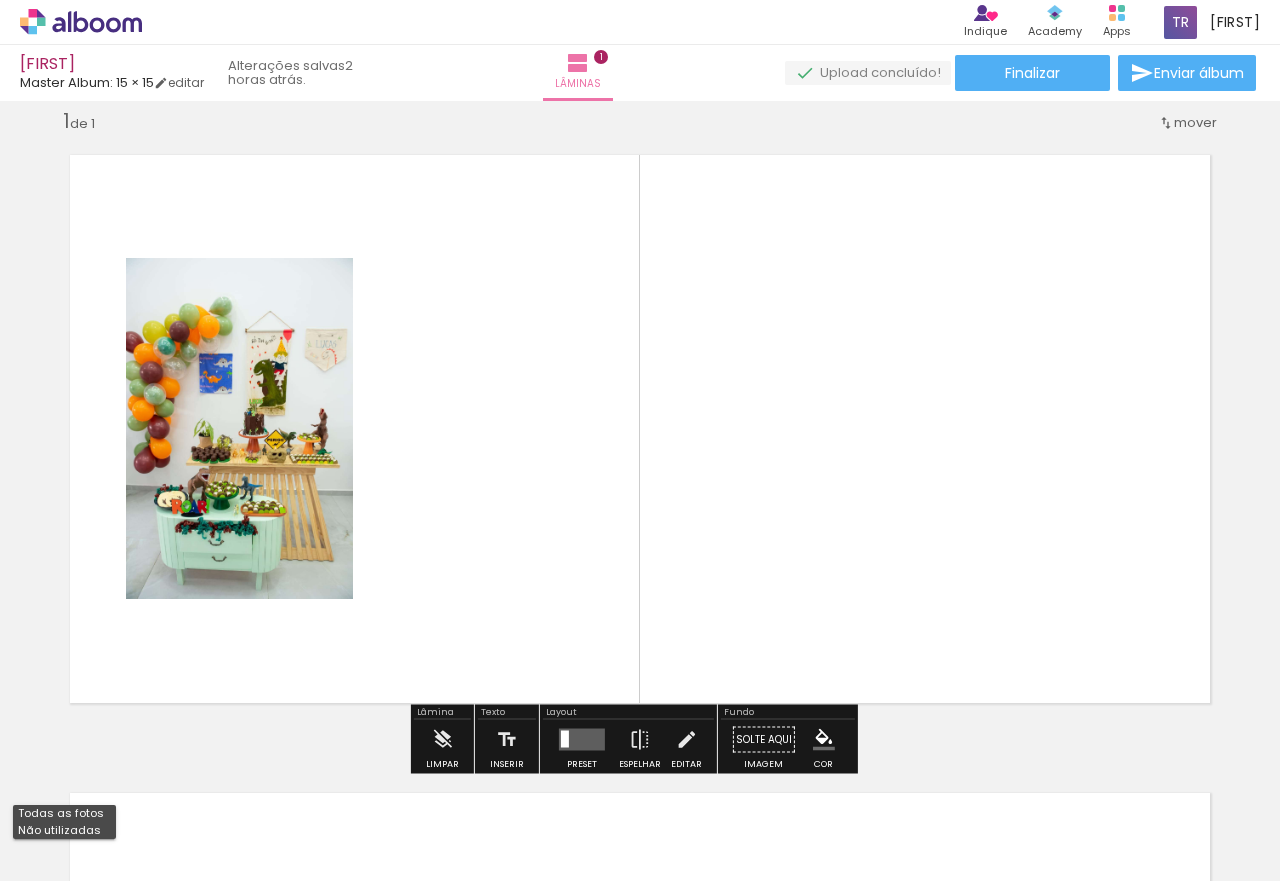 click on "Não utilizadas" at bounding box center [0, 0] 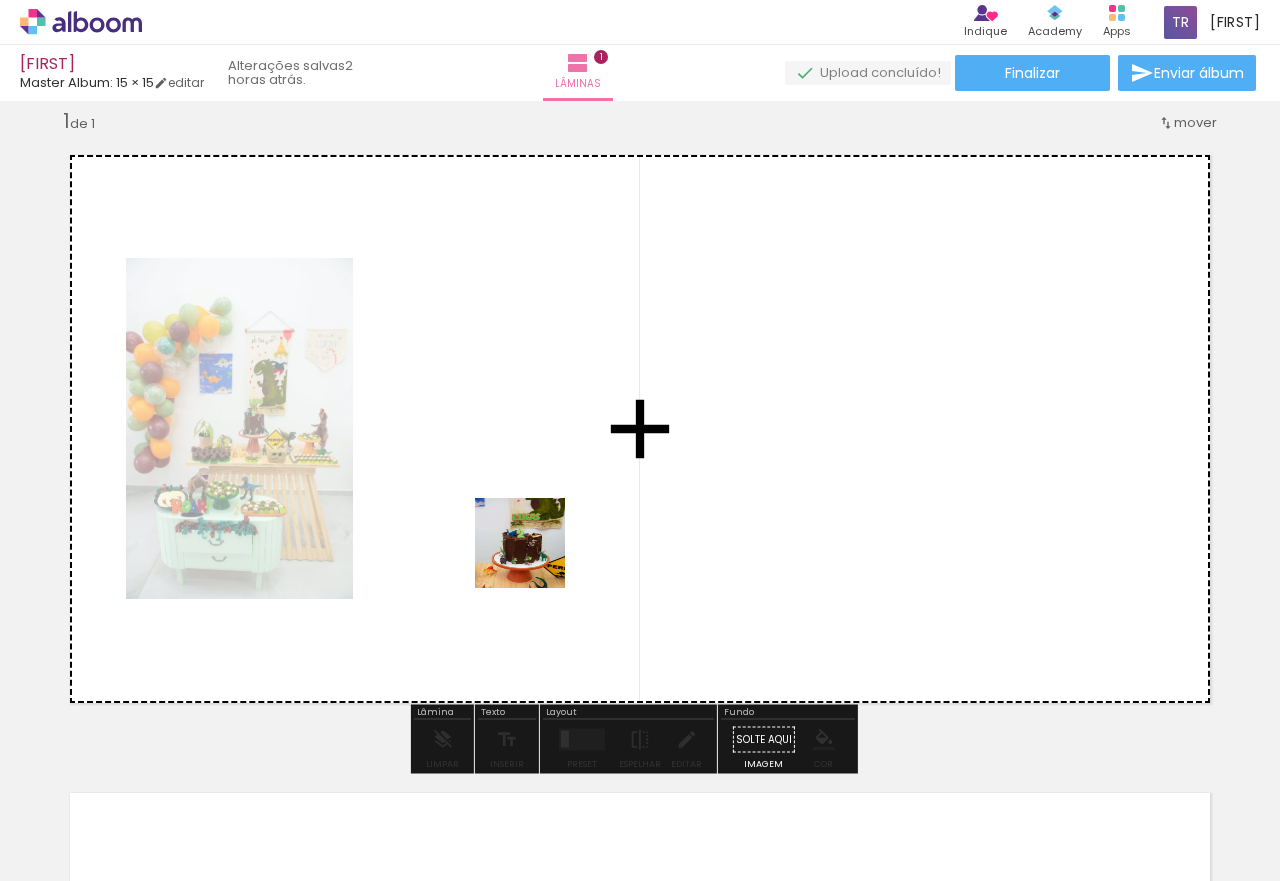 drag, startPoint x: 218, startPoint y: 849, endPoint x: 535, endPoint y: 558, distance: 430.31384 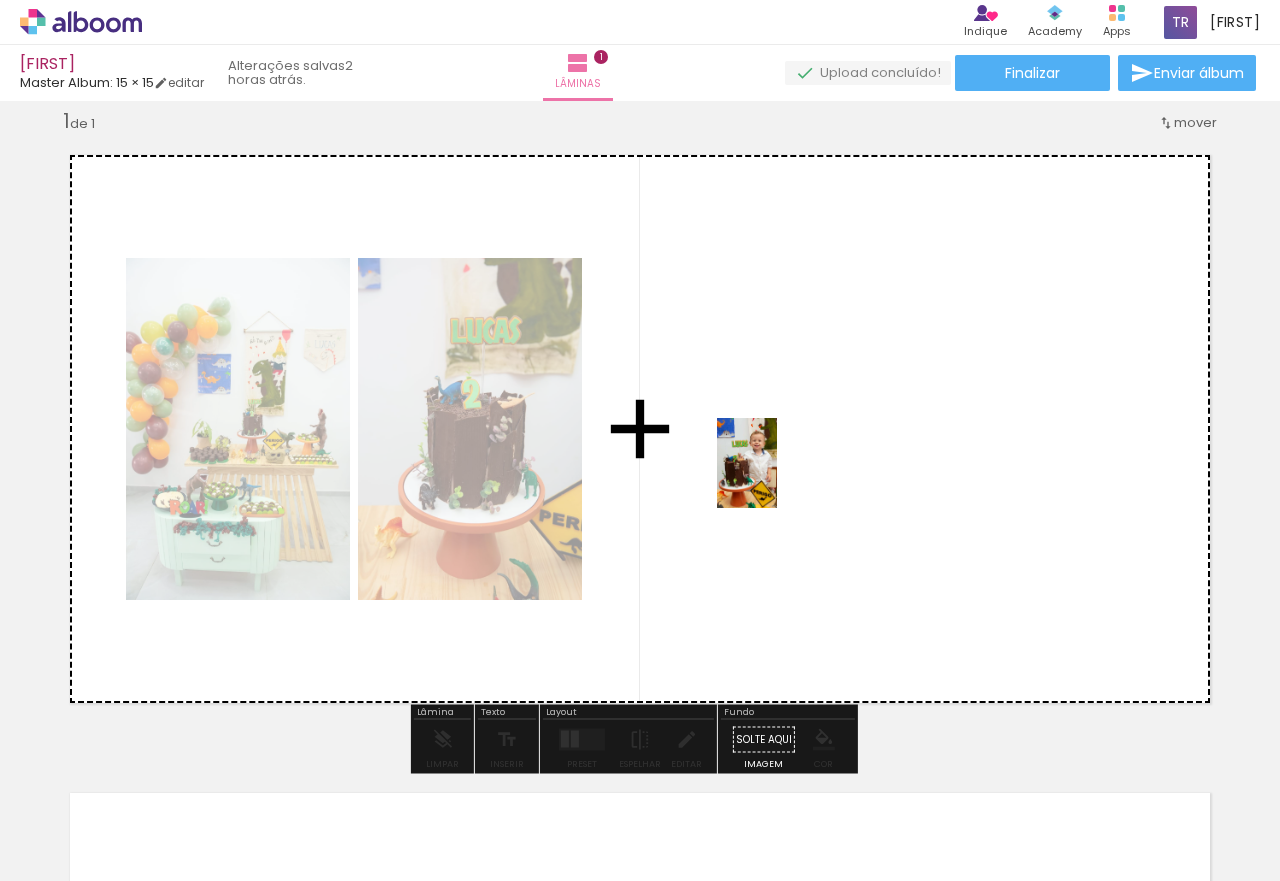 drag, startPoint x: 241, startPoint y: 812, endPoint x: 777, endPoint y: 478, distance: 631.5473 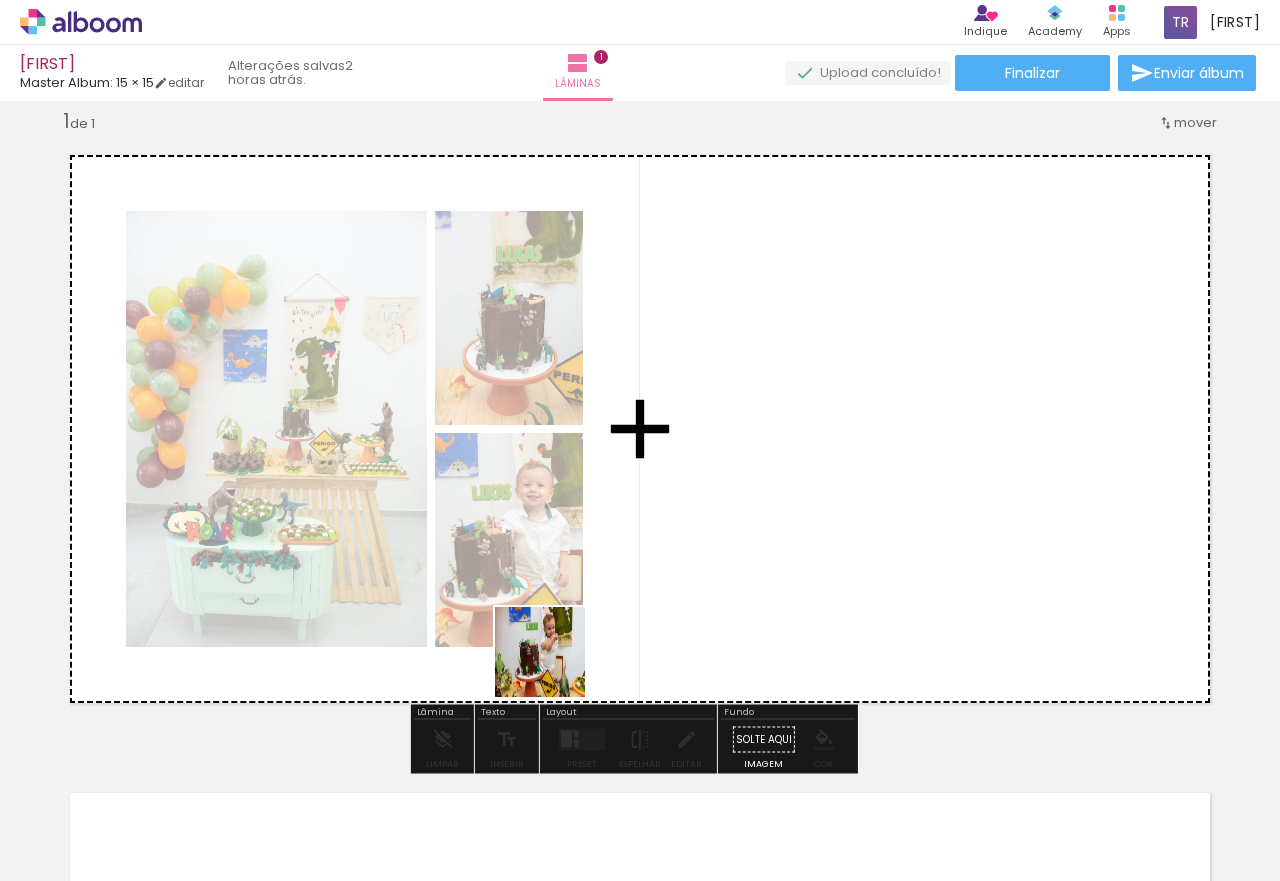 drag, startPoint x: 317, startPoint y: 810, endPoint x: 895, endPoint y: 444, distance: 684.13446 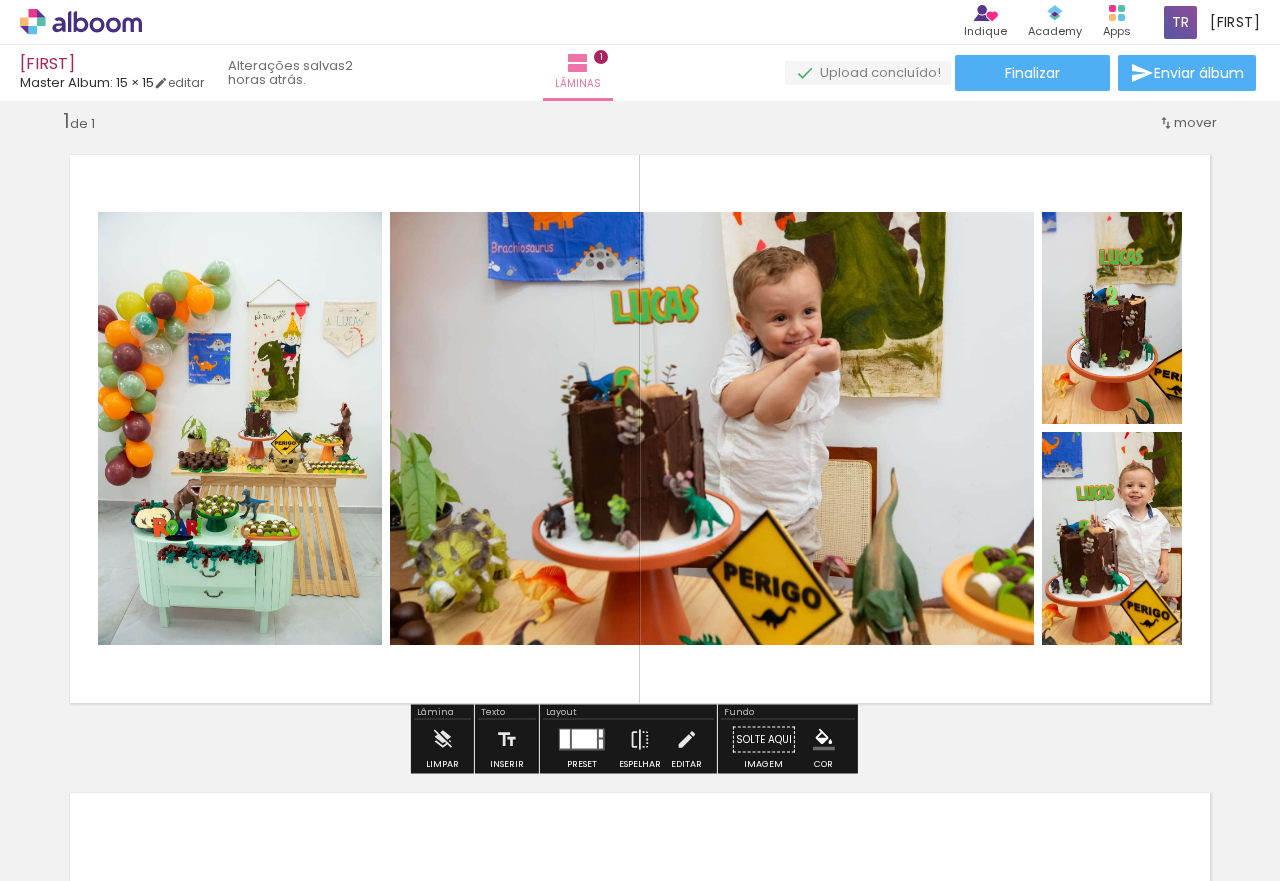 drag, startPoint x: 572, startPoint y: 736, endPoint x: 602, endPoint y: 741, distance: 30.413813 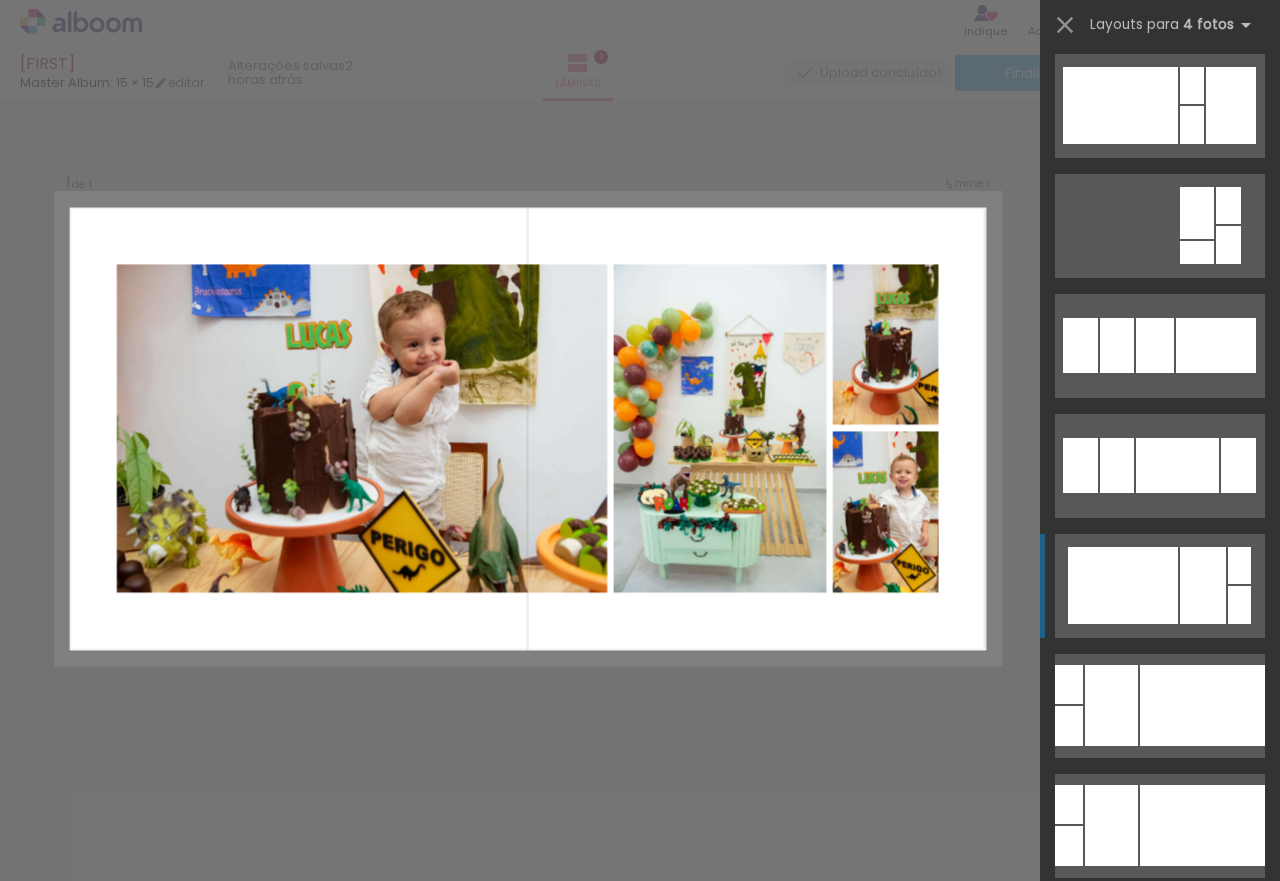 scroll, scrollTop: 1200, scrollLeft: 0, axis: vertical 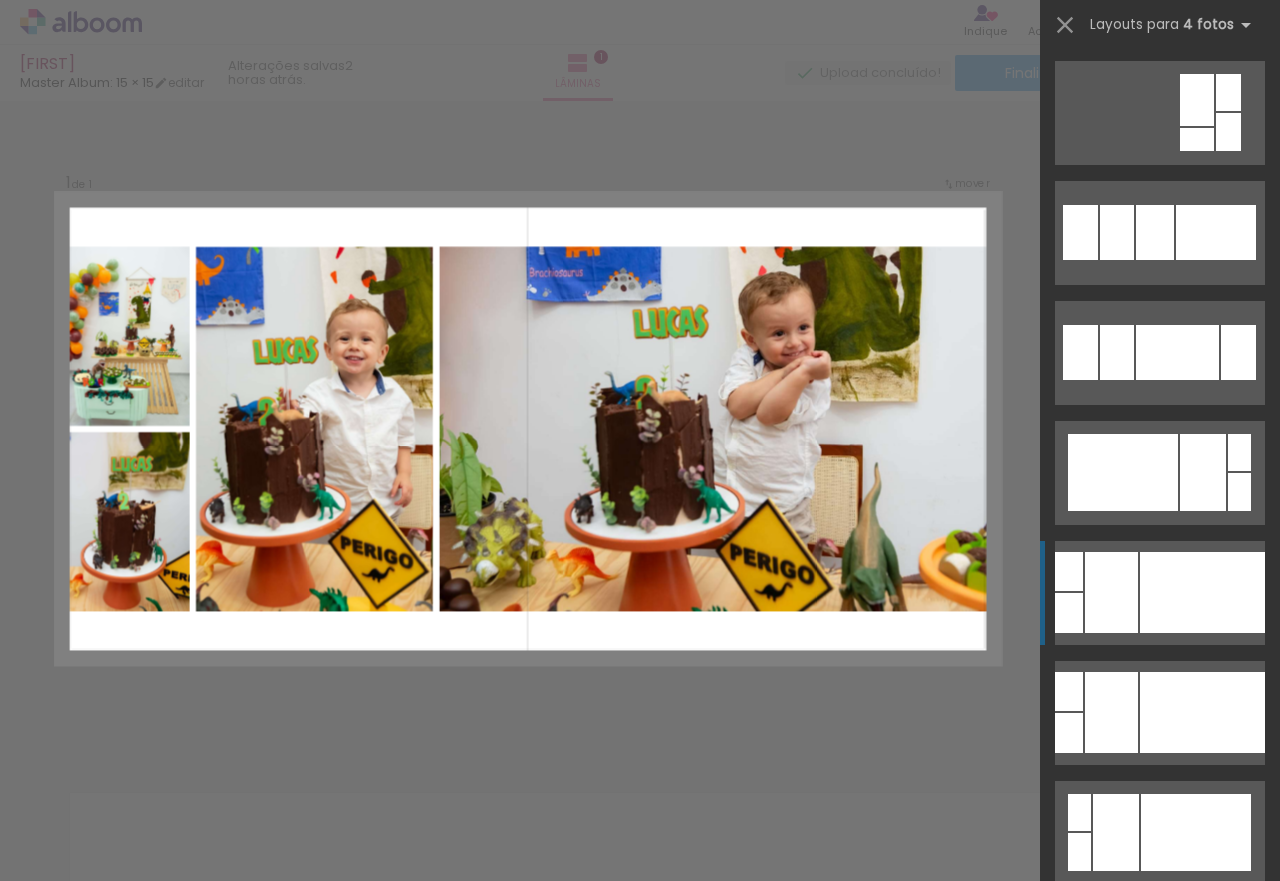 click at bounding box center (1202, 592) 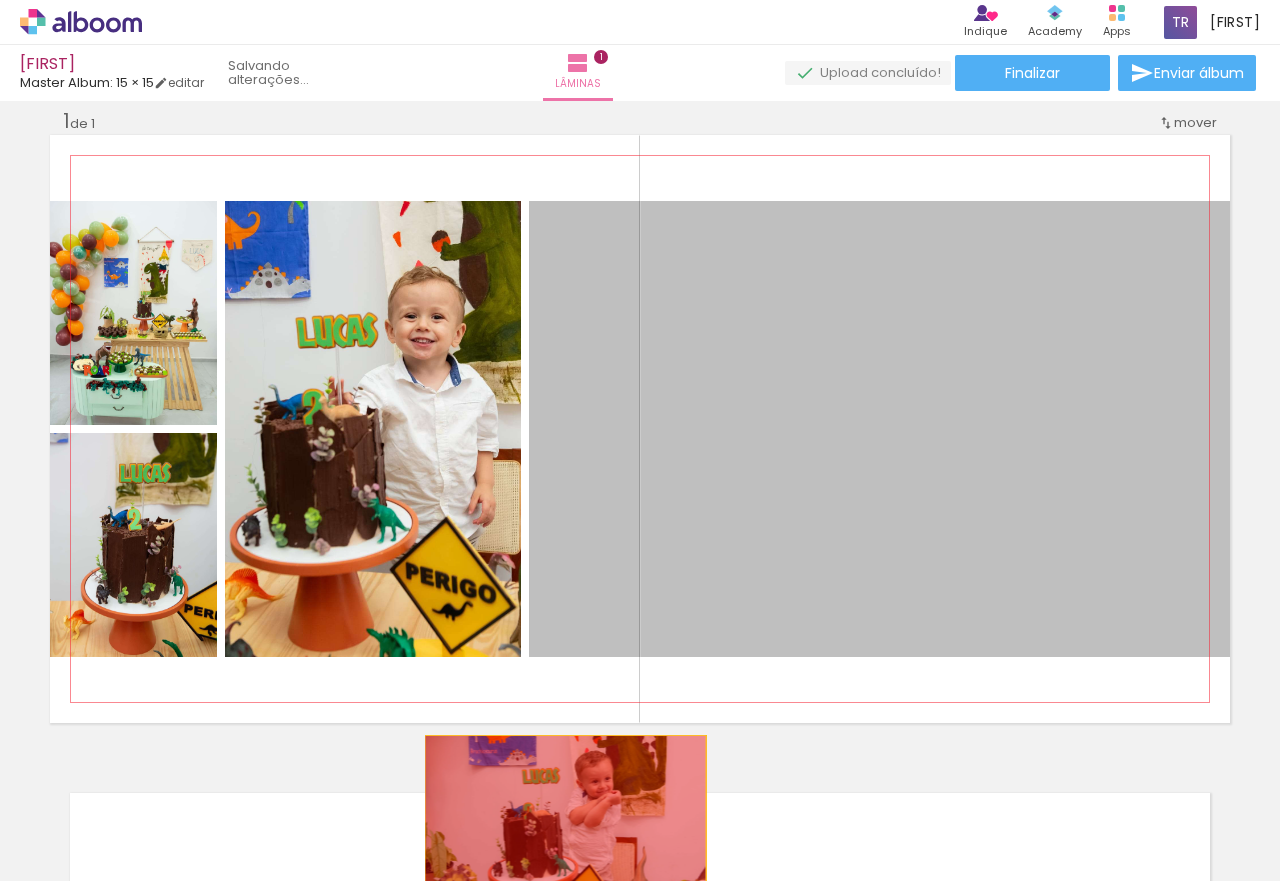 drag, startPoint x: 992, startPoint y: 464, endPoint x: 557, endPoint y: 827, distance: 566.5633 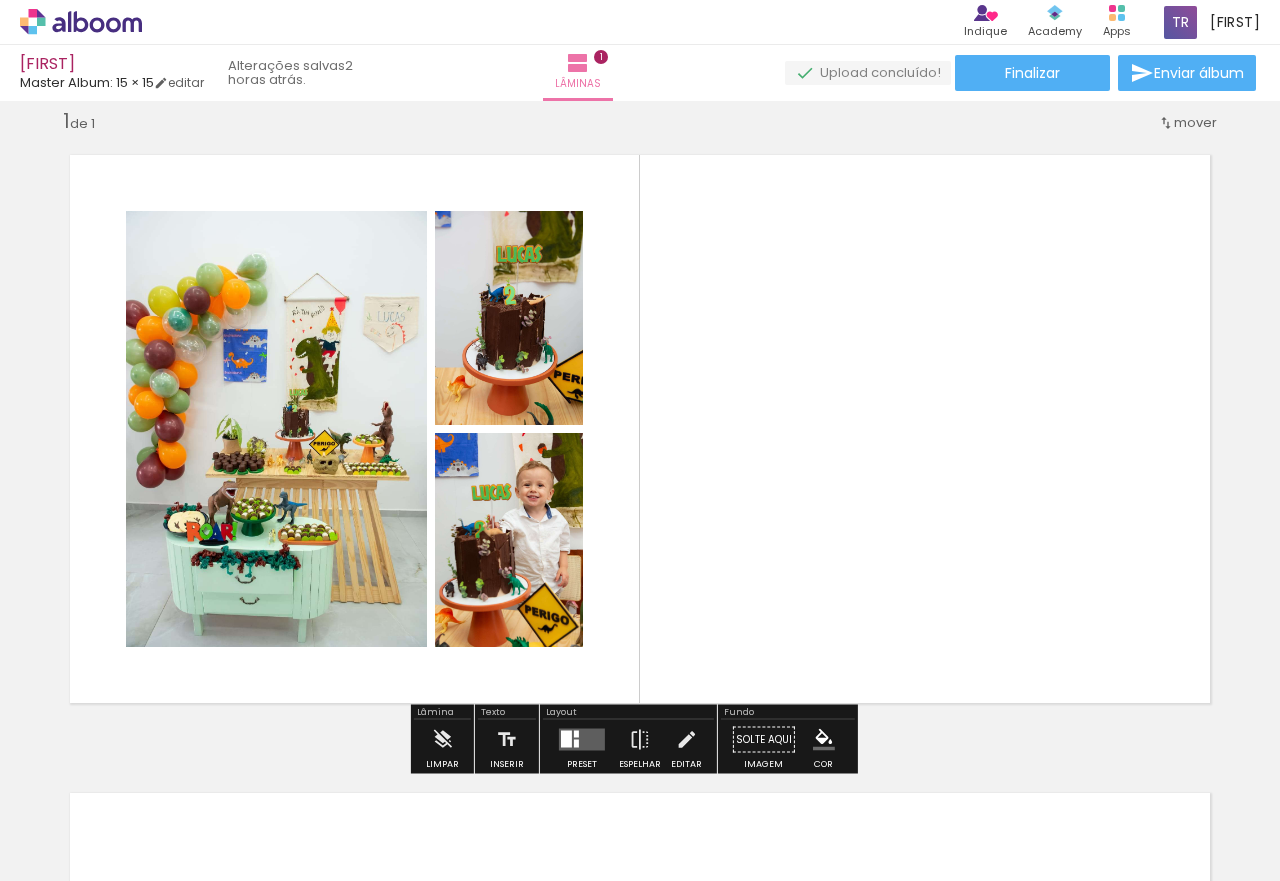 drag, startPoint x: 575, startPoint y: 734, endPoint x: 682, endPoint y: 778, distance: 115.69356 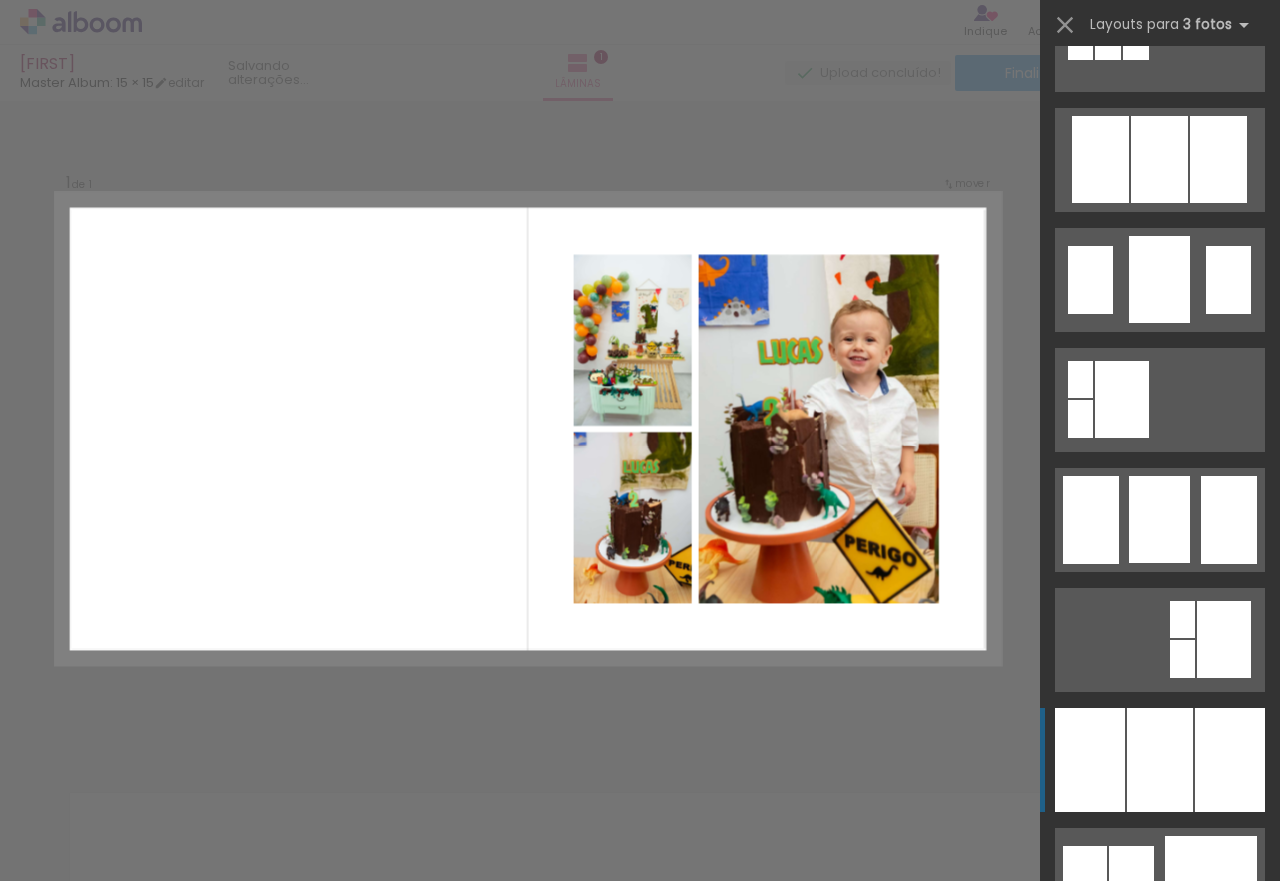scroll, scrollTop: 1400, scrollLeft: 0, axis: vertical 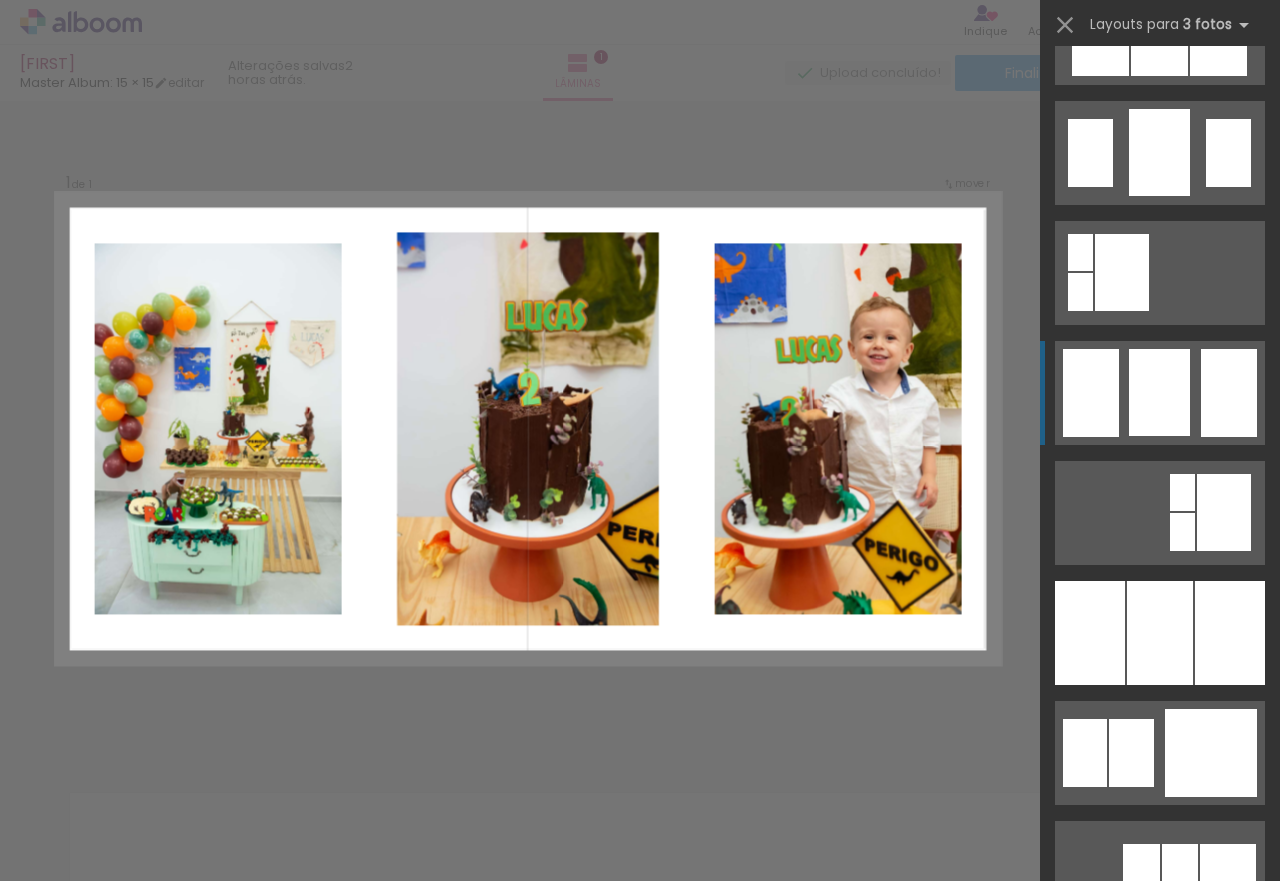 click at bounding box center [1160, 1473] 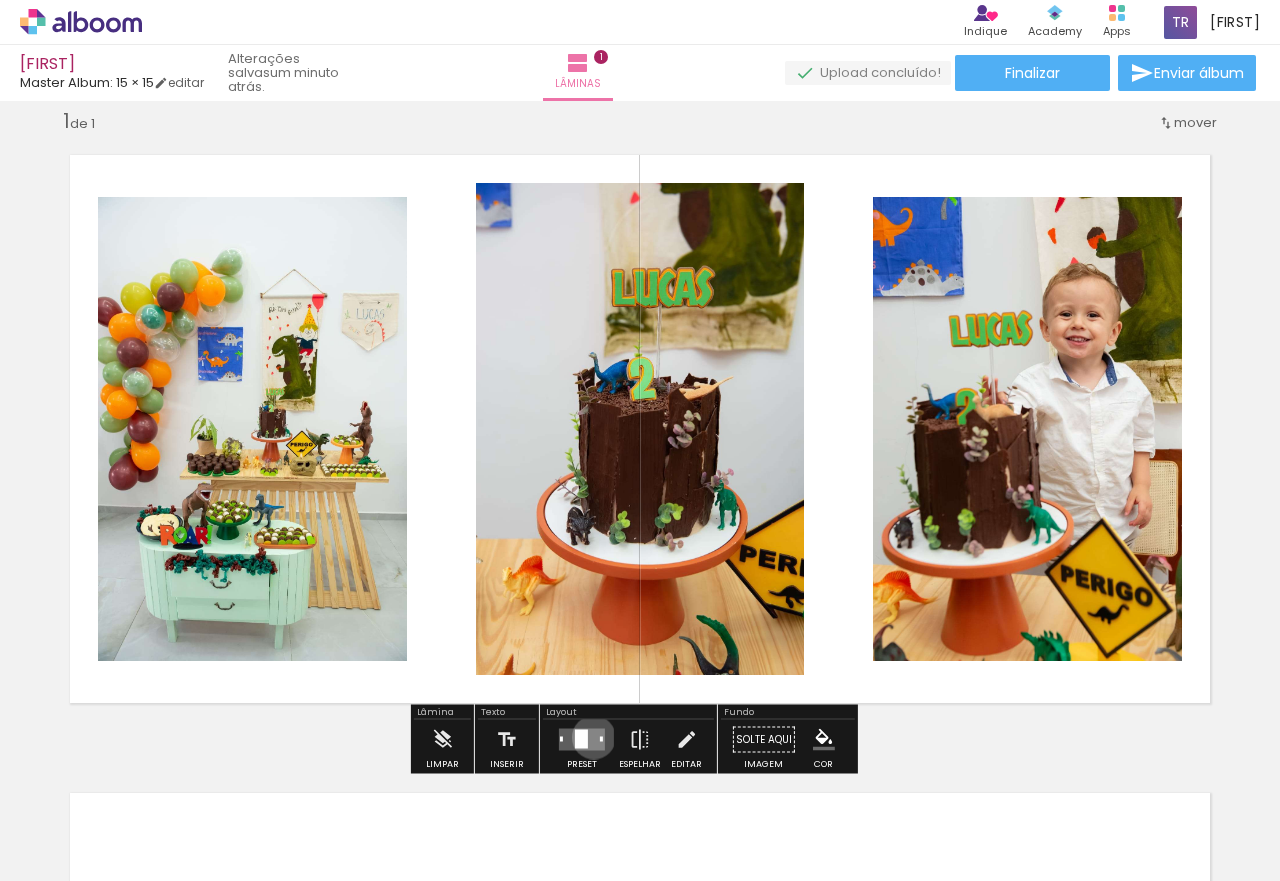 click at bounding box center [582, 740] 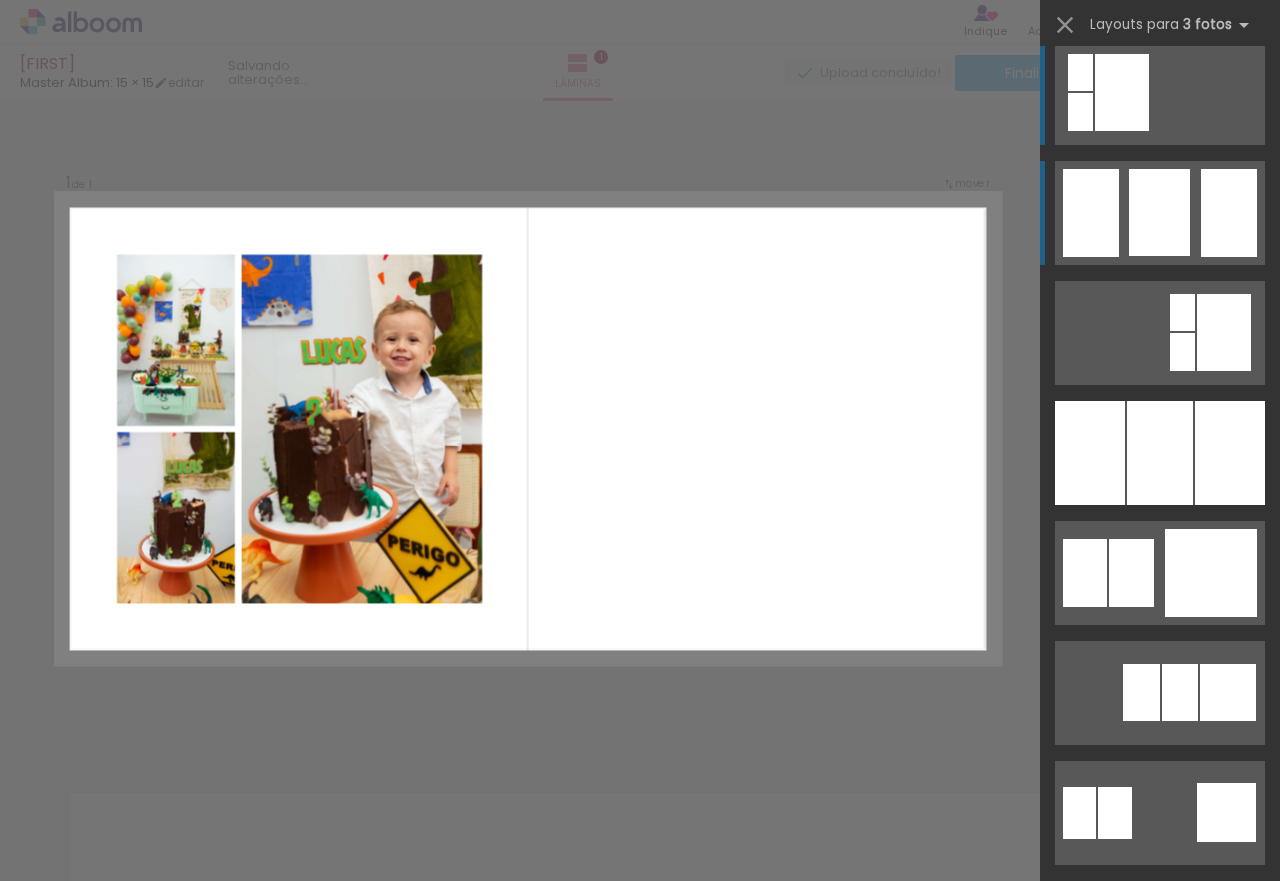 scroll, scrollTop: 980, scrollLeft: 0, axis: vertical 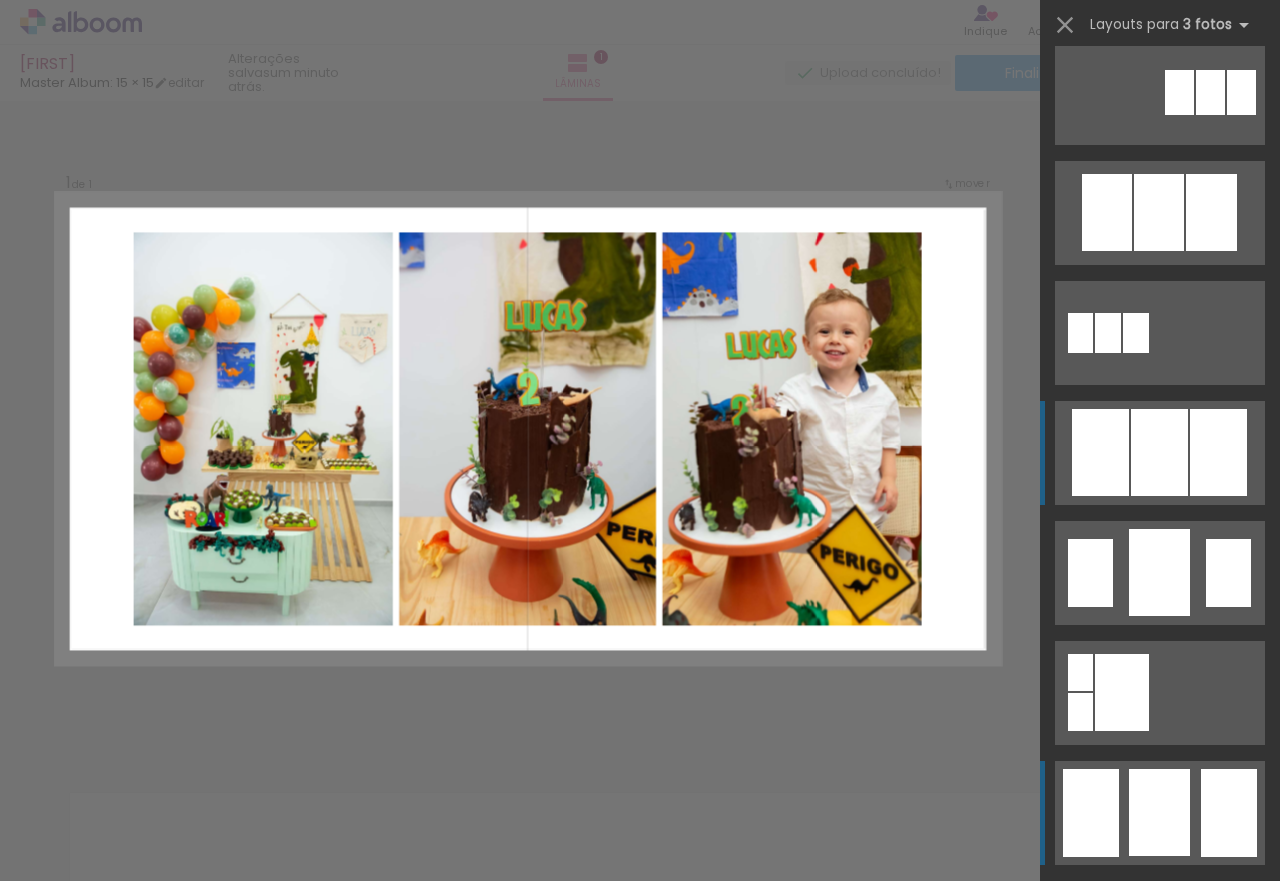click at bounding box center (1159, 212) 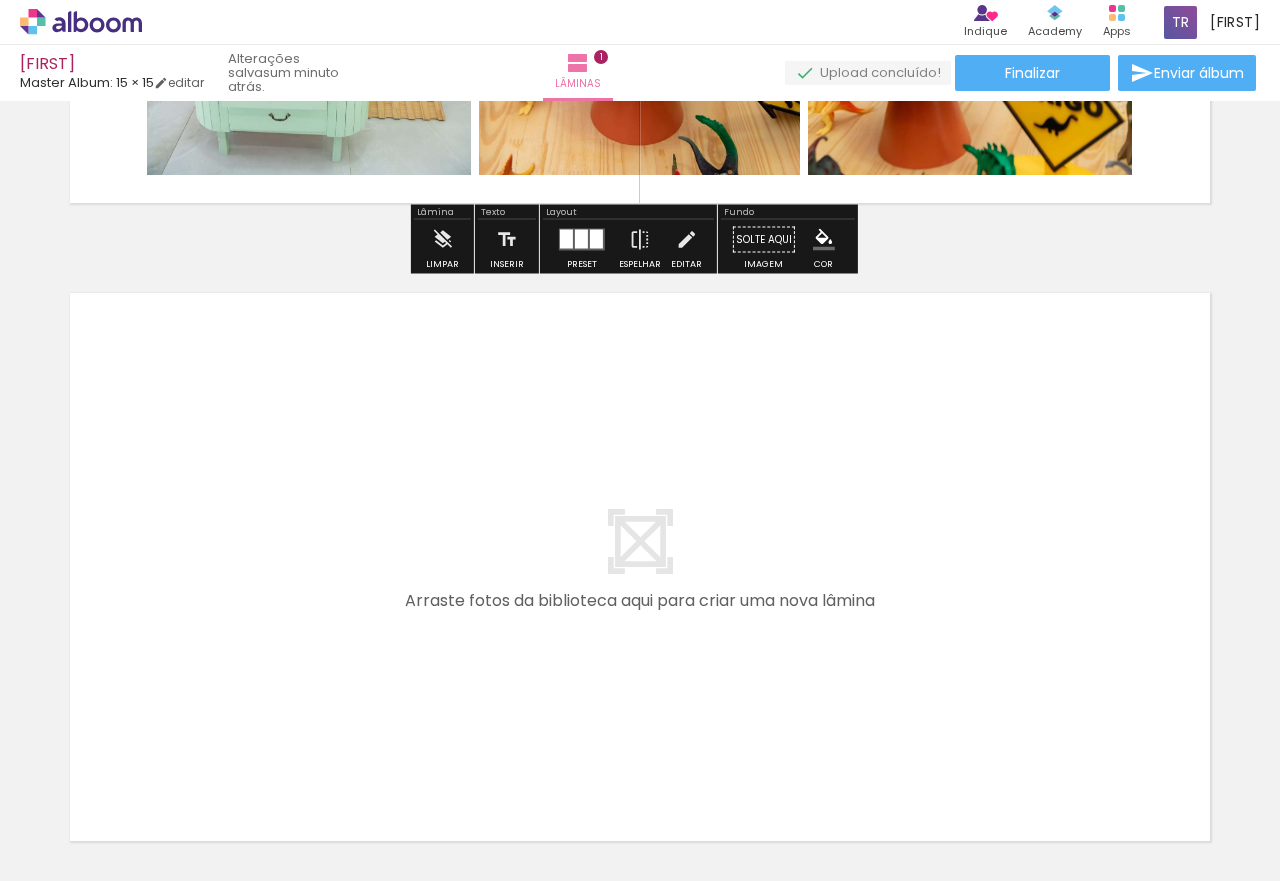 scroll, scrollTop: 699, scrollLeft: 0, axis: vertical 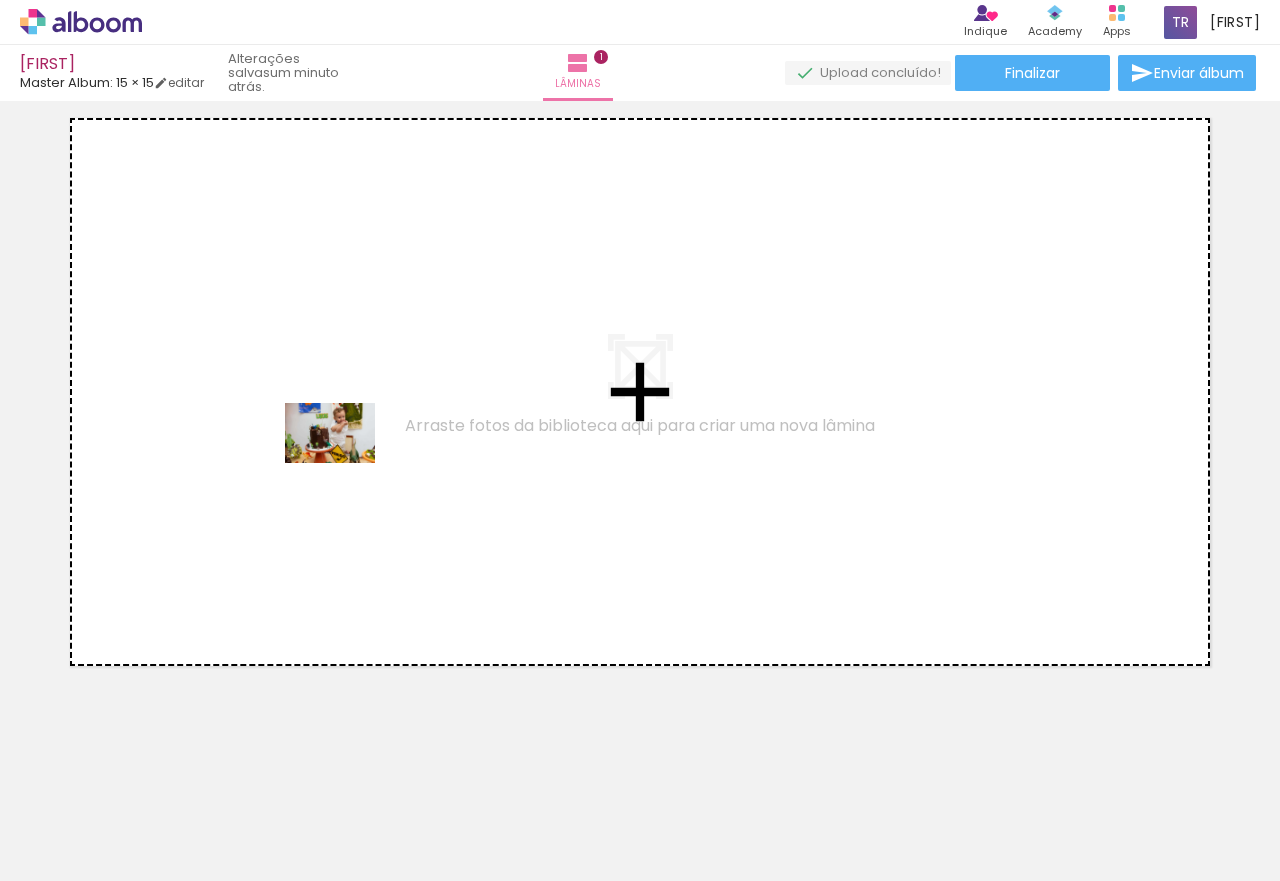 drag, startPoint x: 321, startPoint y: 813, endPoint x: 345, endPoint y: 463, distance: 350.8219 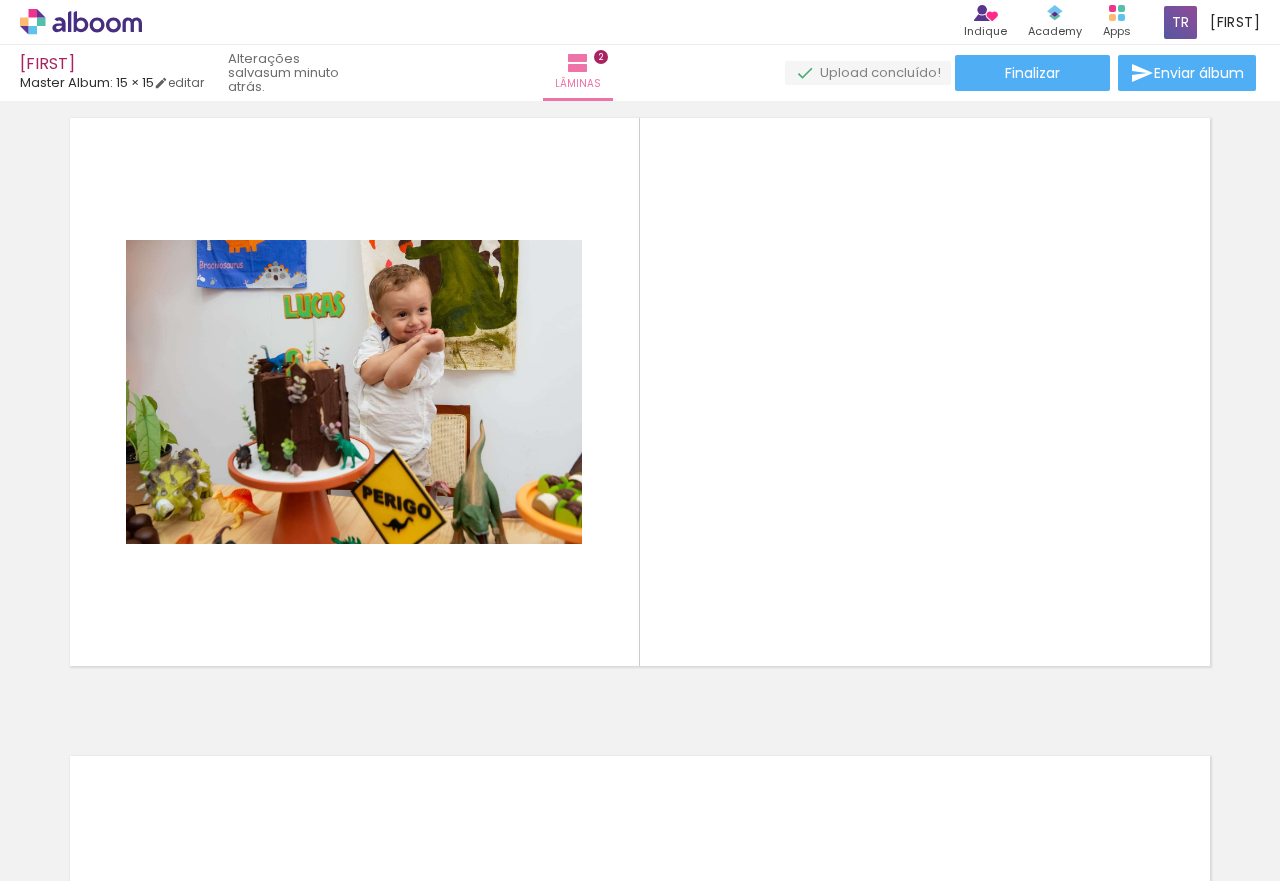 scroll, scrollTop: 662, scrollLeft: 0, axis: vertical 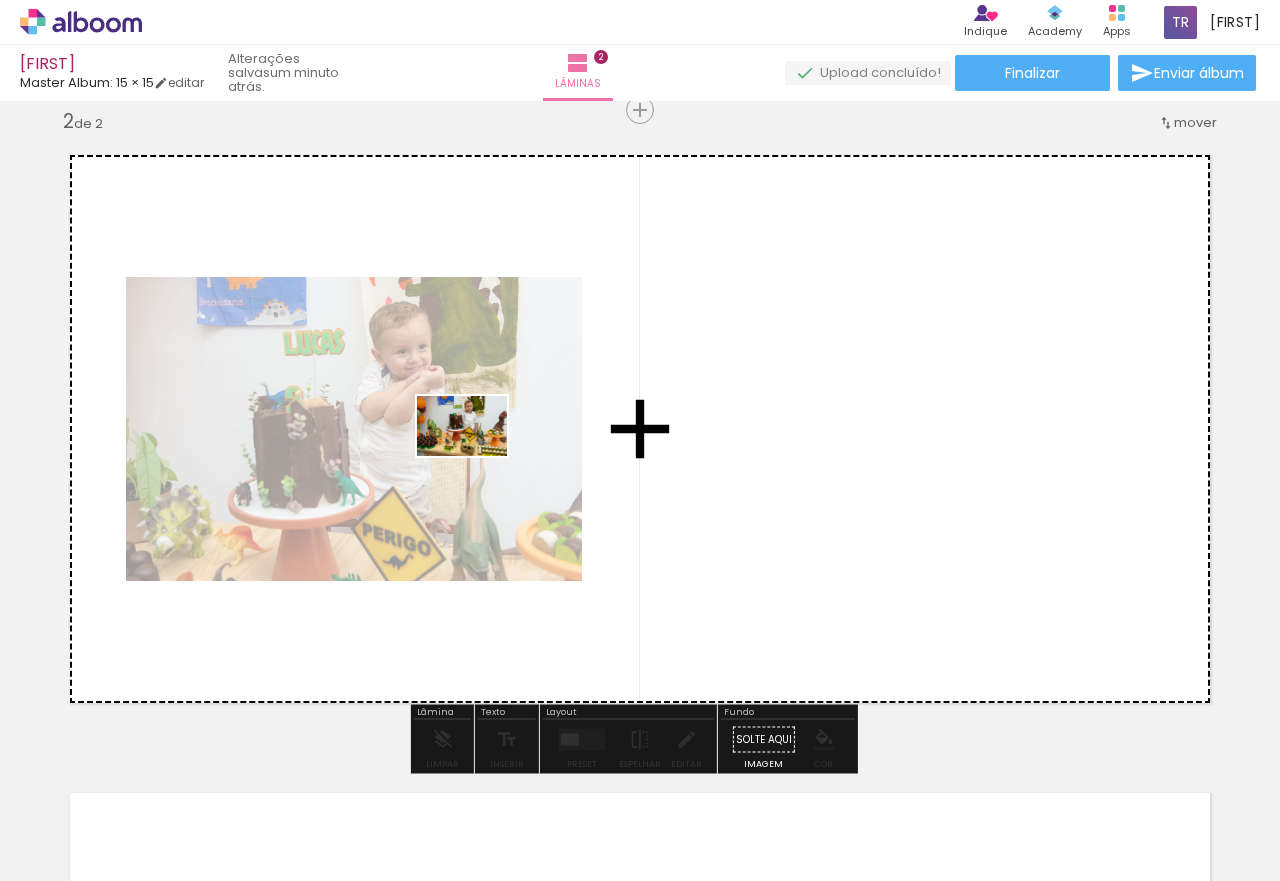 drag, startPoint x: 327, startPoint y: 807, endPoint x: 477, endPoint y: 456, distance: 381.708 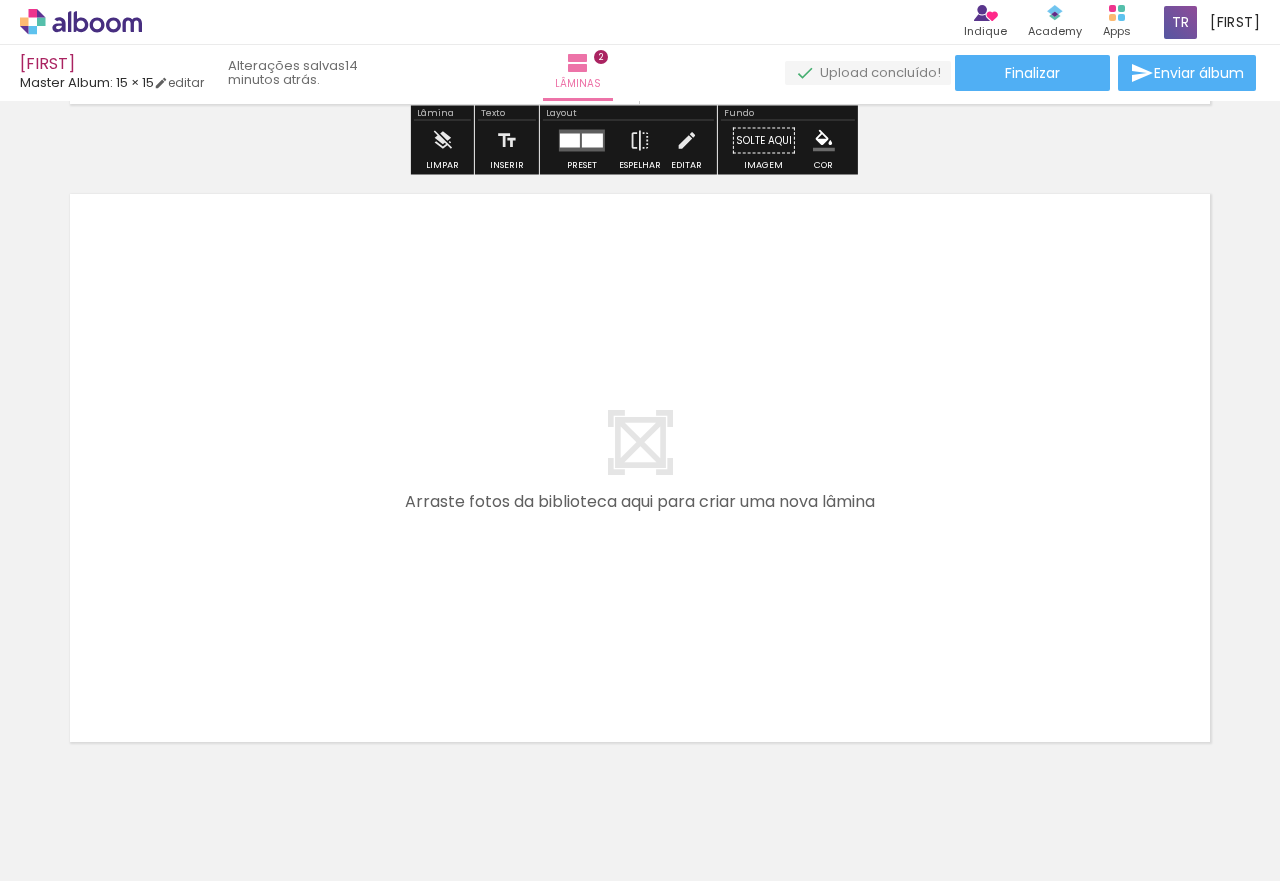 scroll, scrollTop: 1262, scrollLeft: 0, axis: vertical 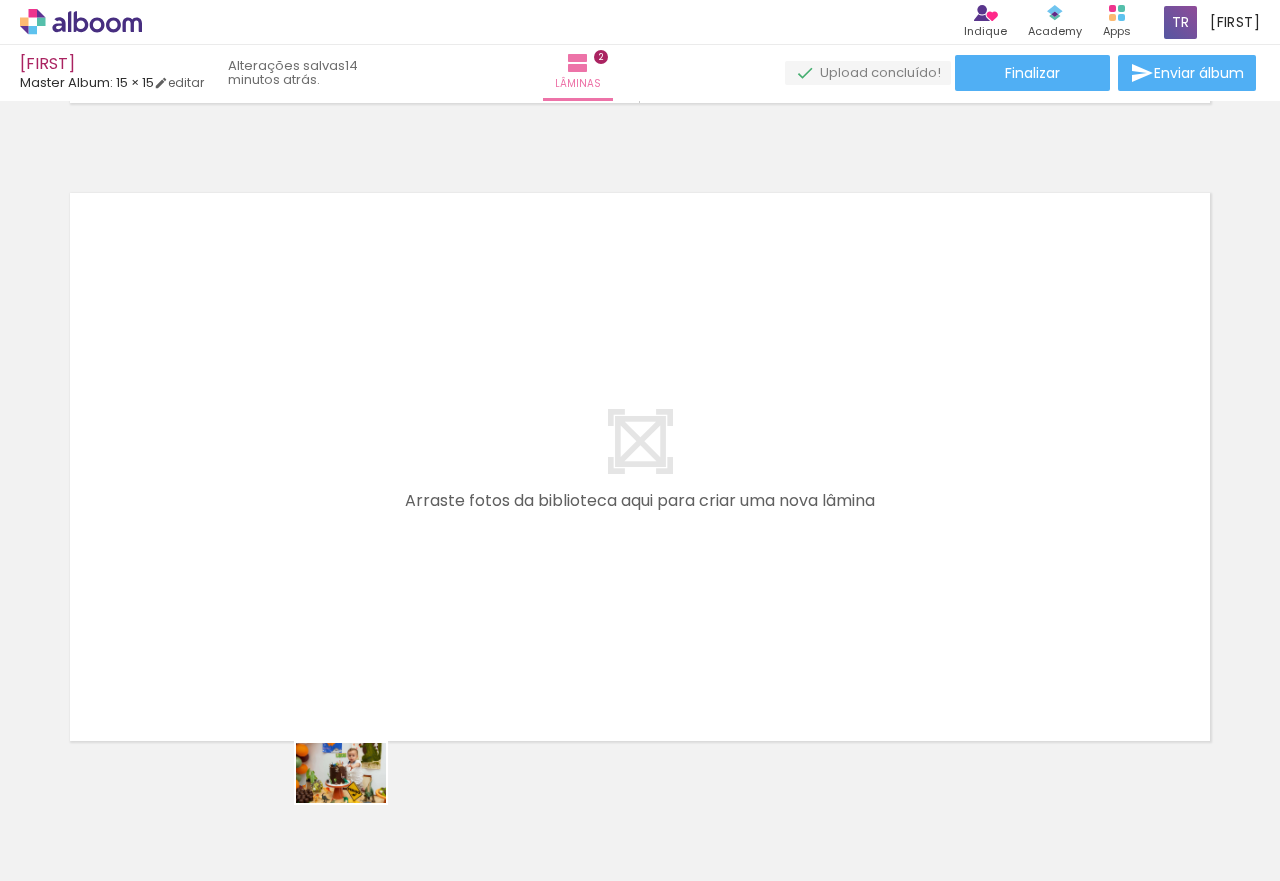 drag, startPoint x: 347, startPoint y: 831, endPoint x: 356, endPoint y: 804, distance: 28.460499 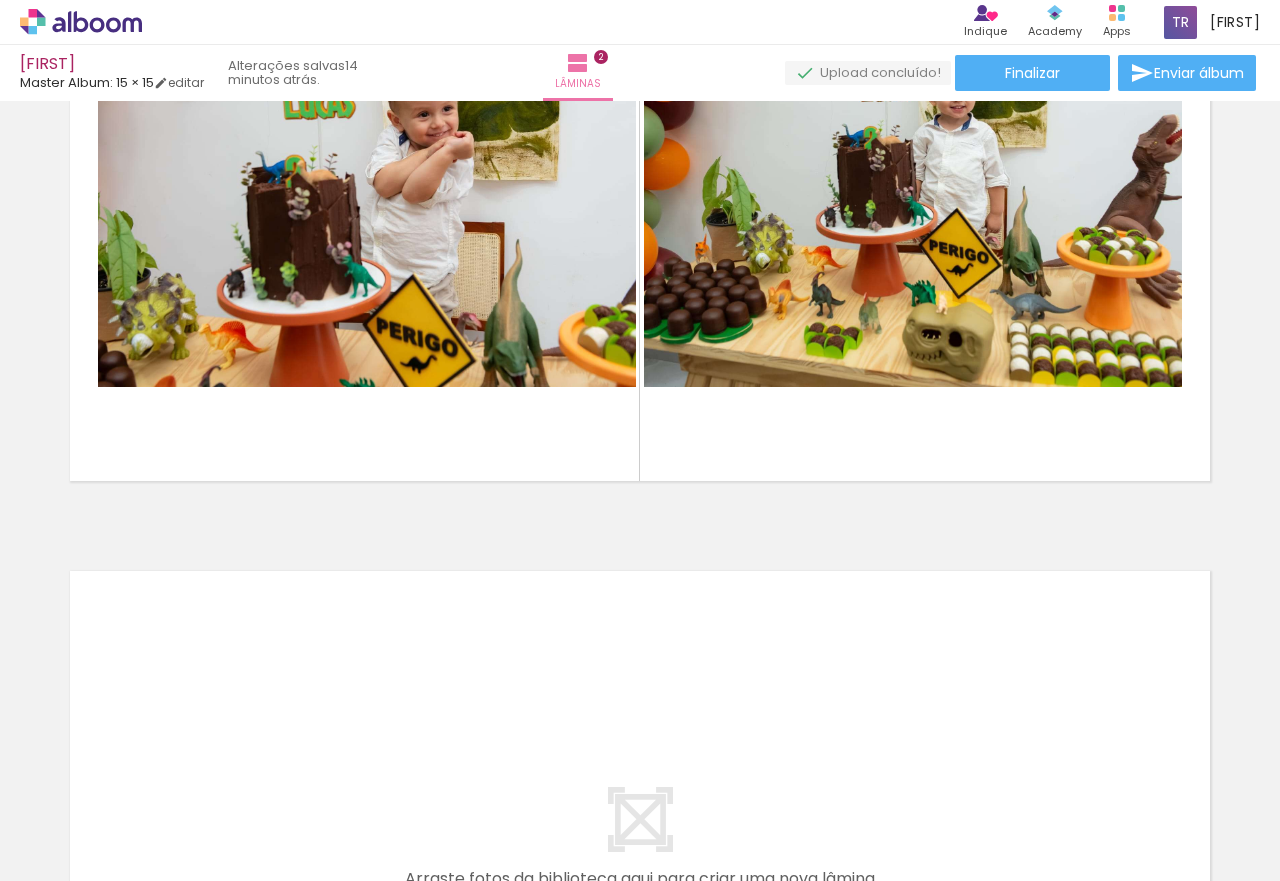 scroll, scrollTop: 862, scrollLeft: 0, axis: vertical 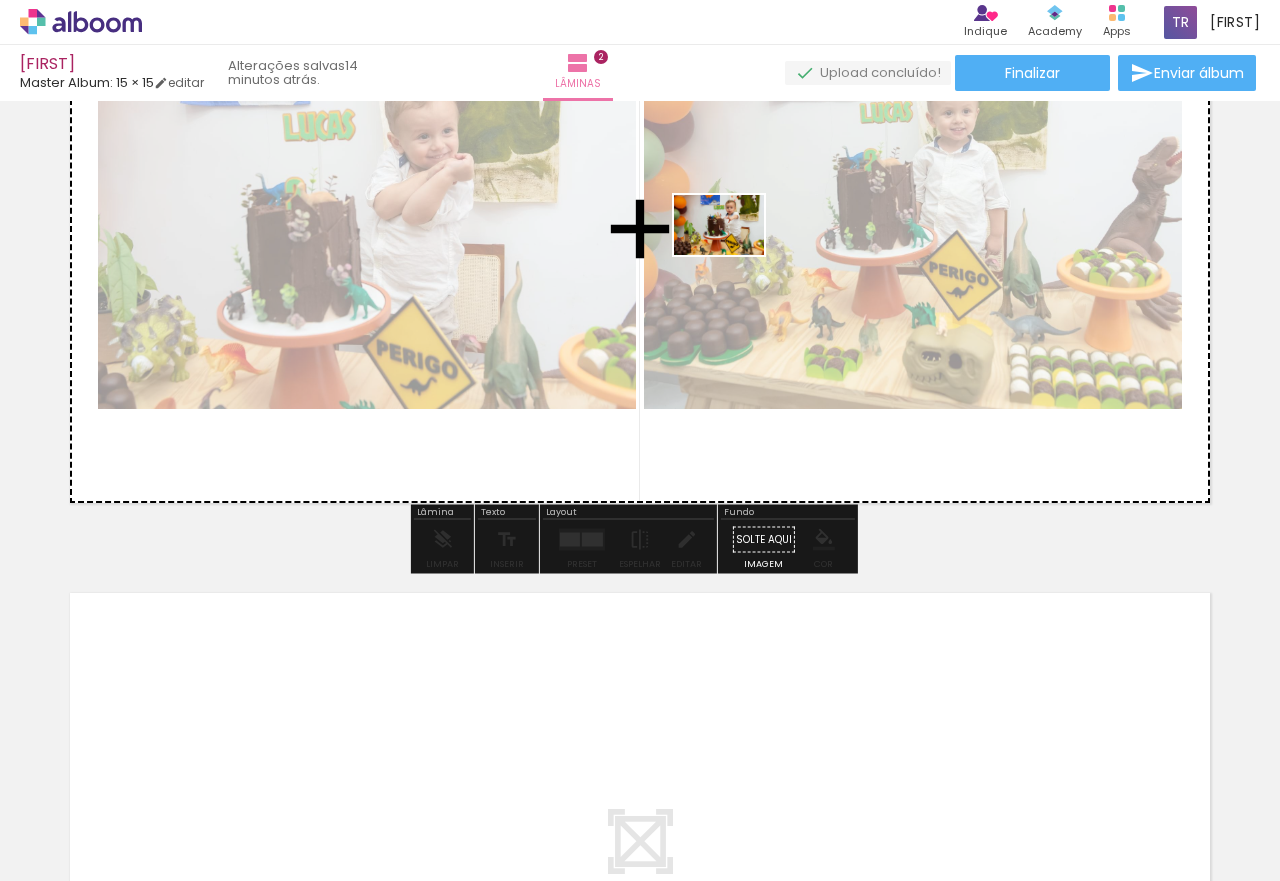 drag, startPoint x: 341, startPoint y: 822, endPoint x: 734, endPoint y: 255, distance: 689.88257 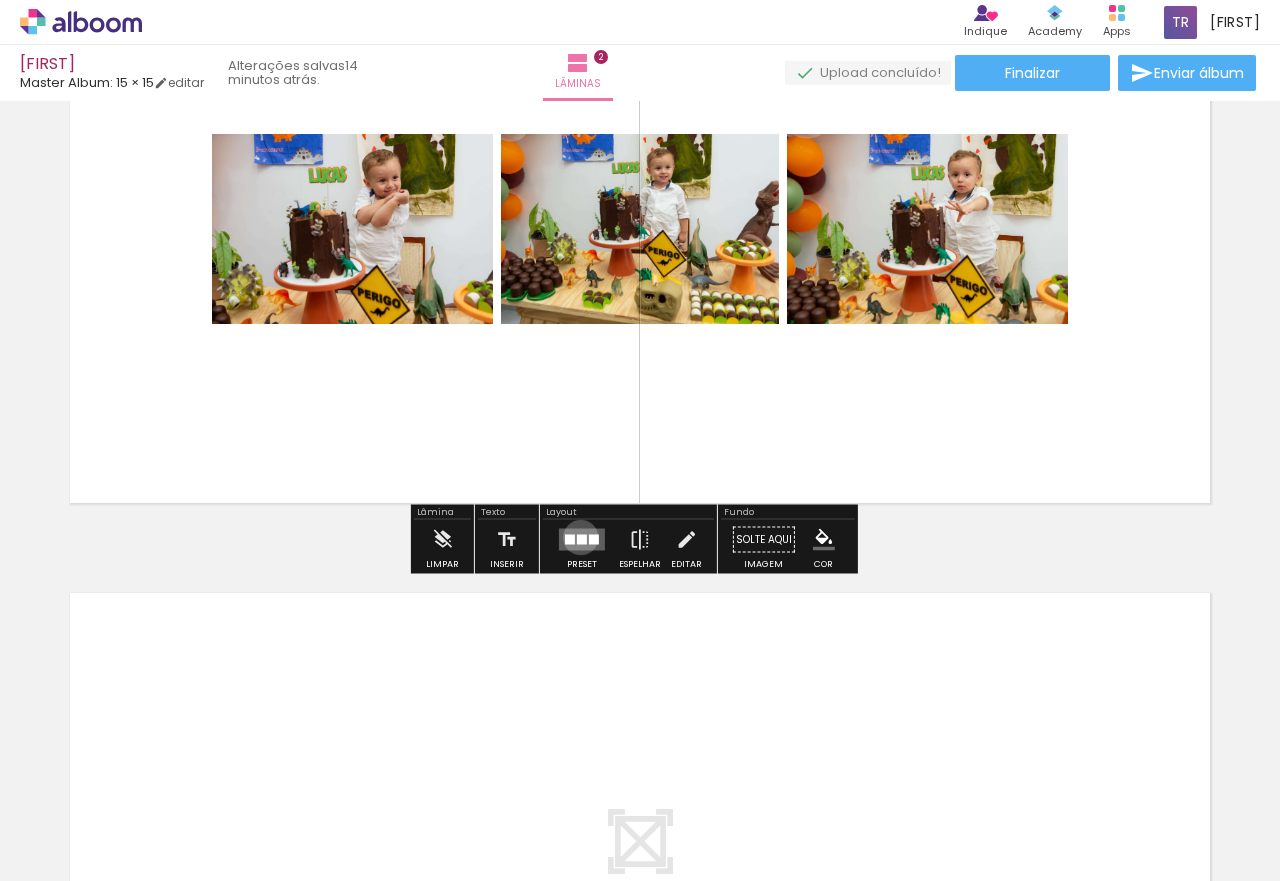 click at bounding box center (582, 540) 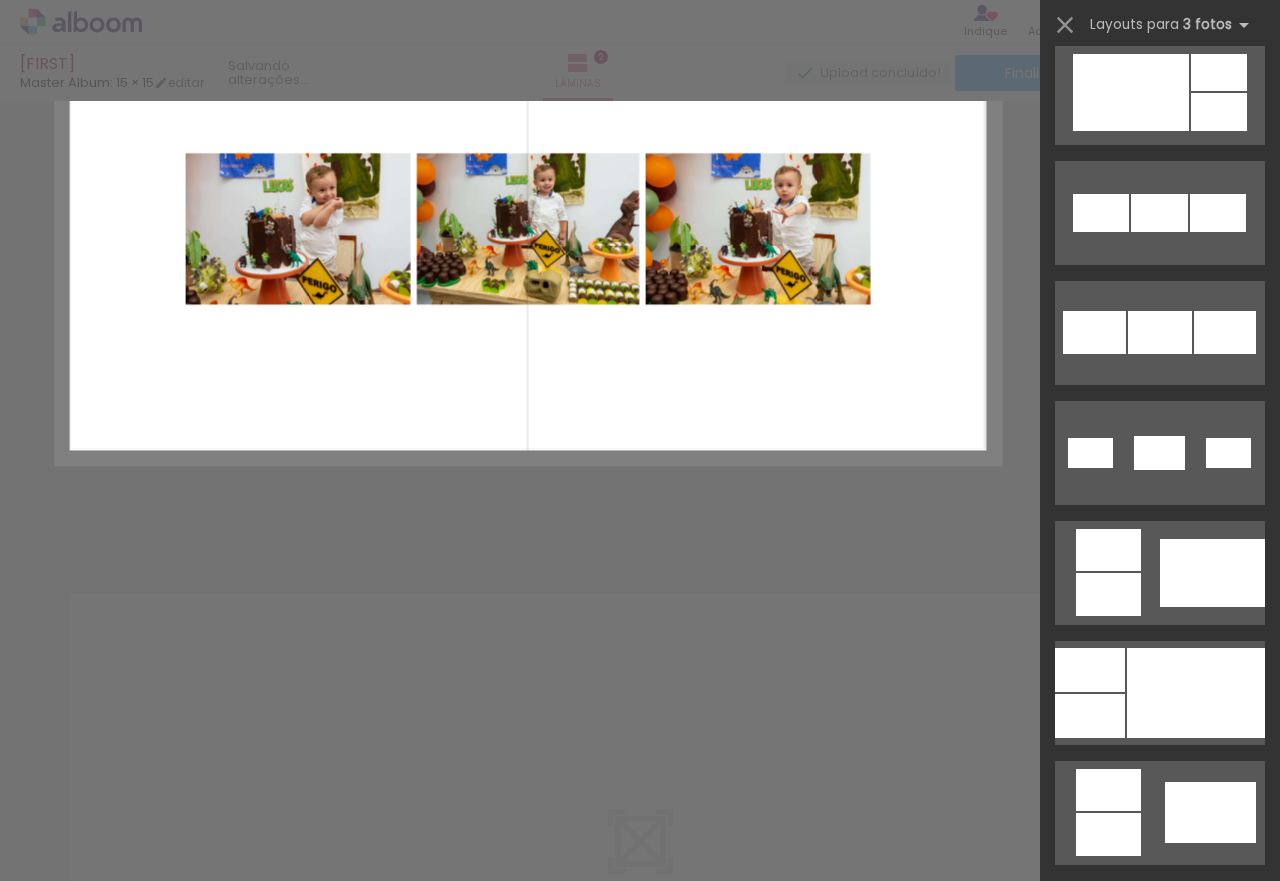 scroll, scrollTop: 0, scrollLeft: 0, axis: both 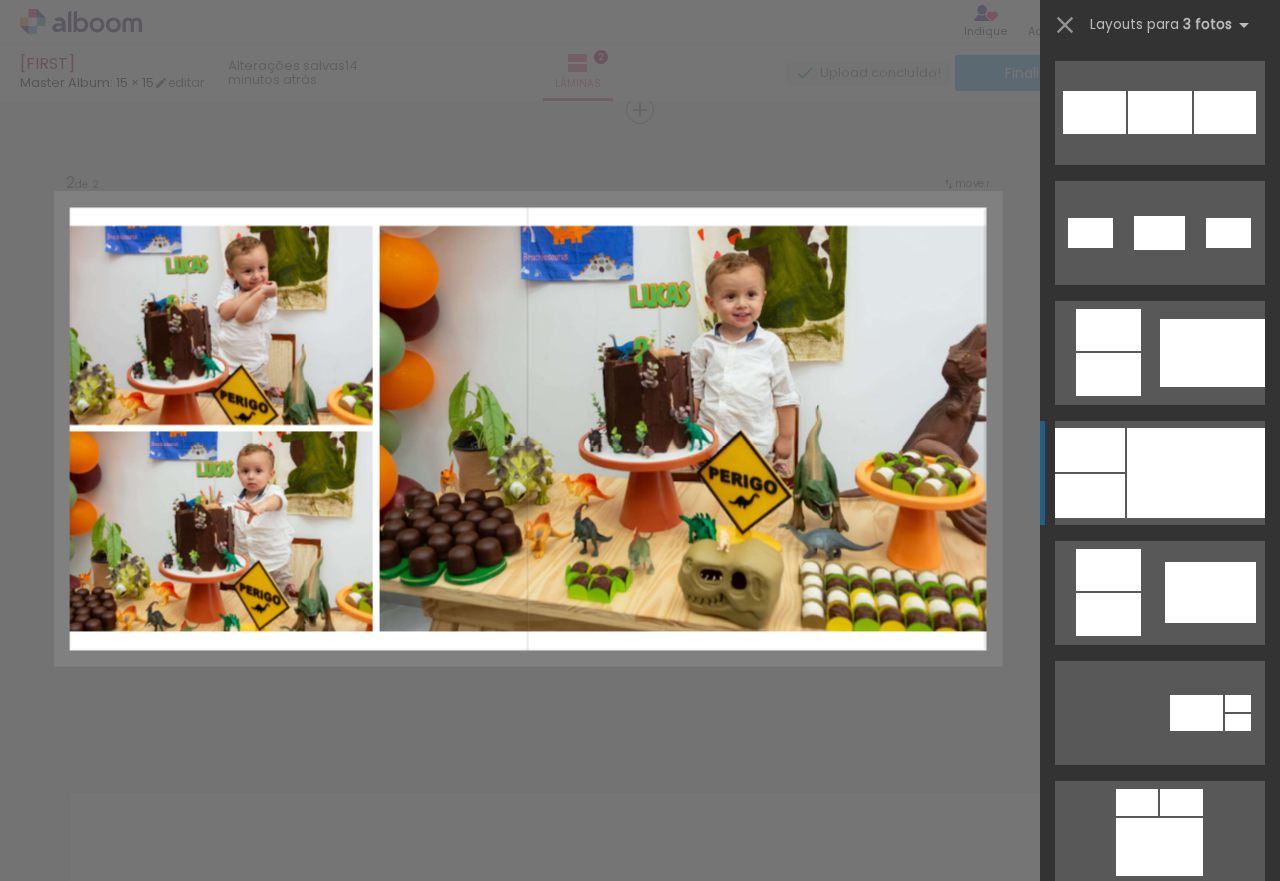 click at bounding box center (1196, 473) 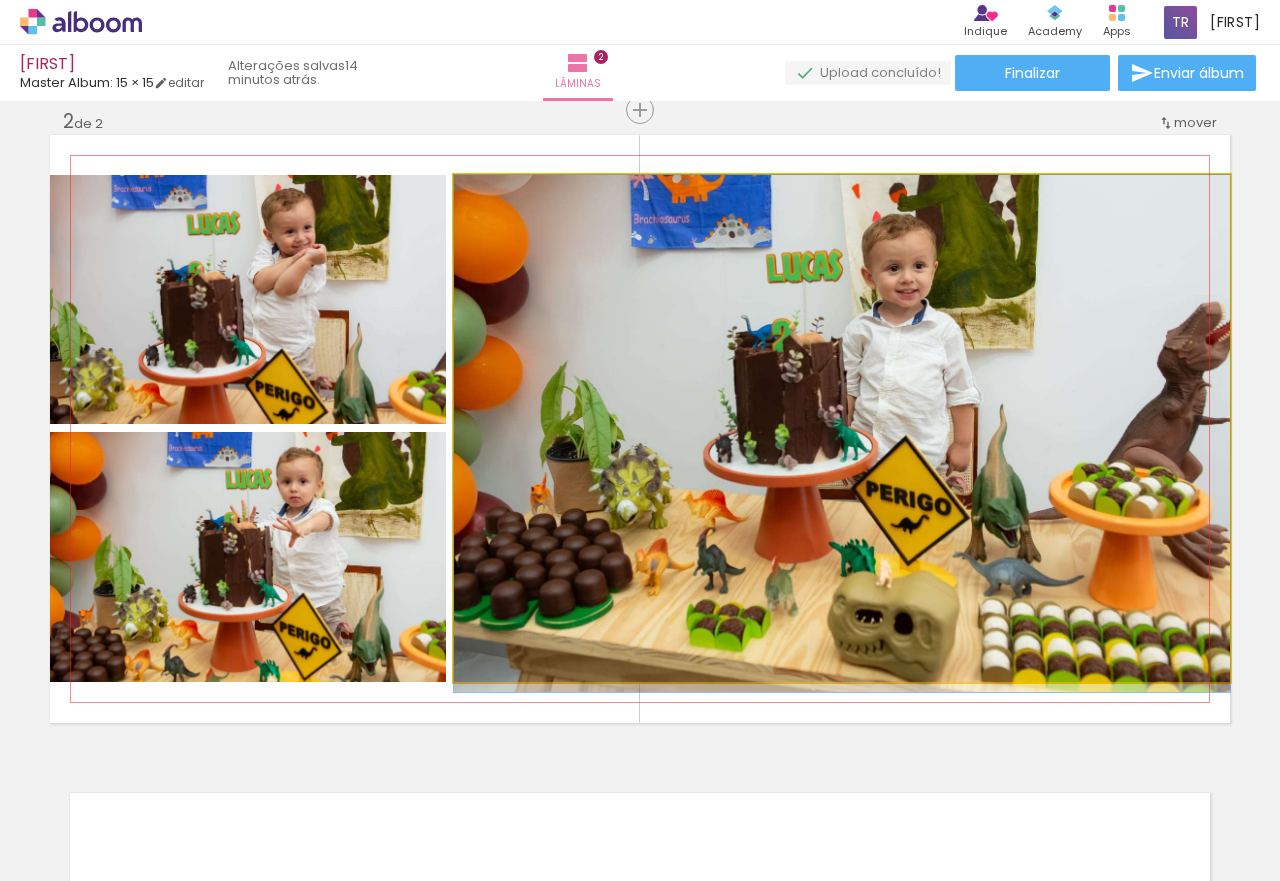 drag, startPoint x: 953, startPoint y: 426, endPoint x: 1000, endPoint y: 493, distance: 81.84131 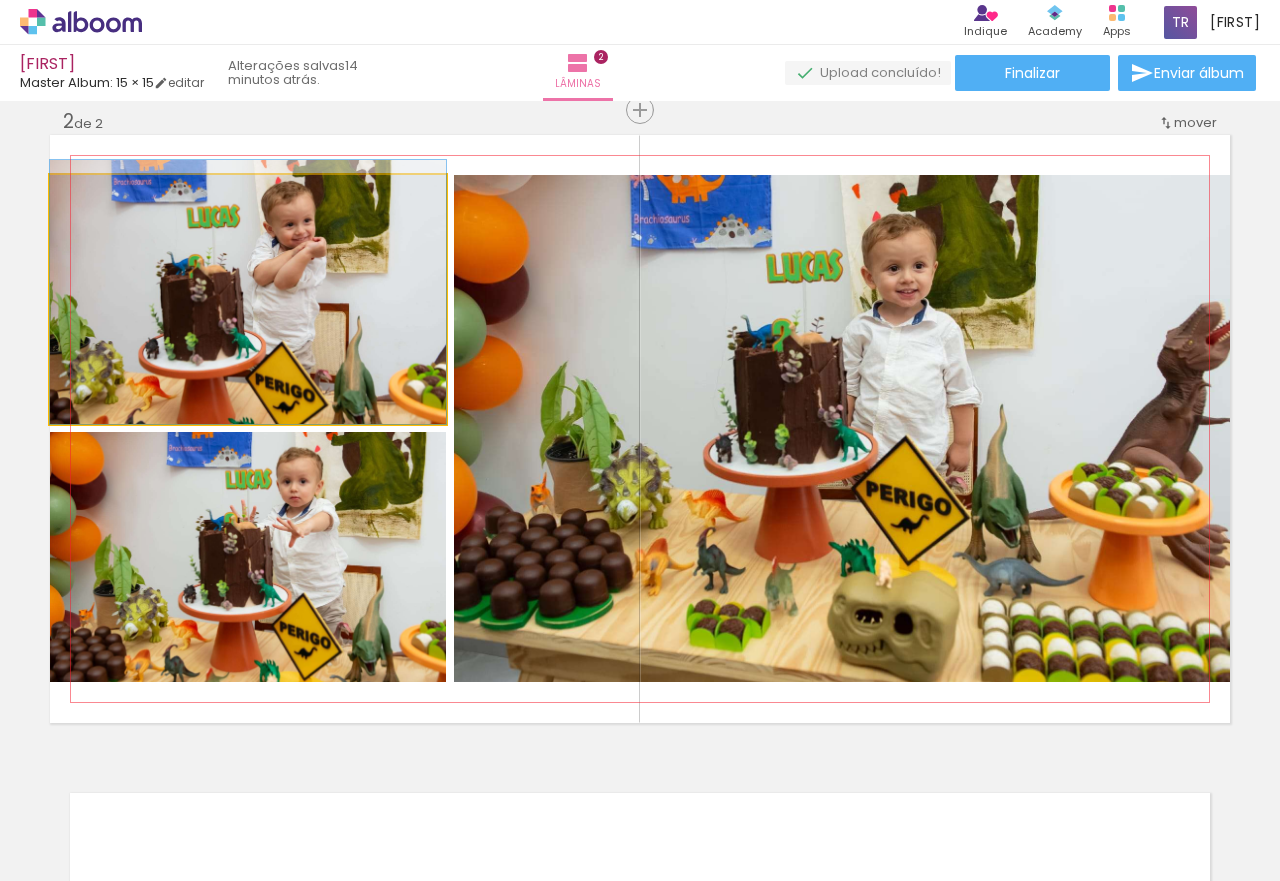 drag, startPoint x: 259, startPoint y: 338, endPoint x: 268, endPoint y: 319, distance: 21.023796 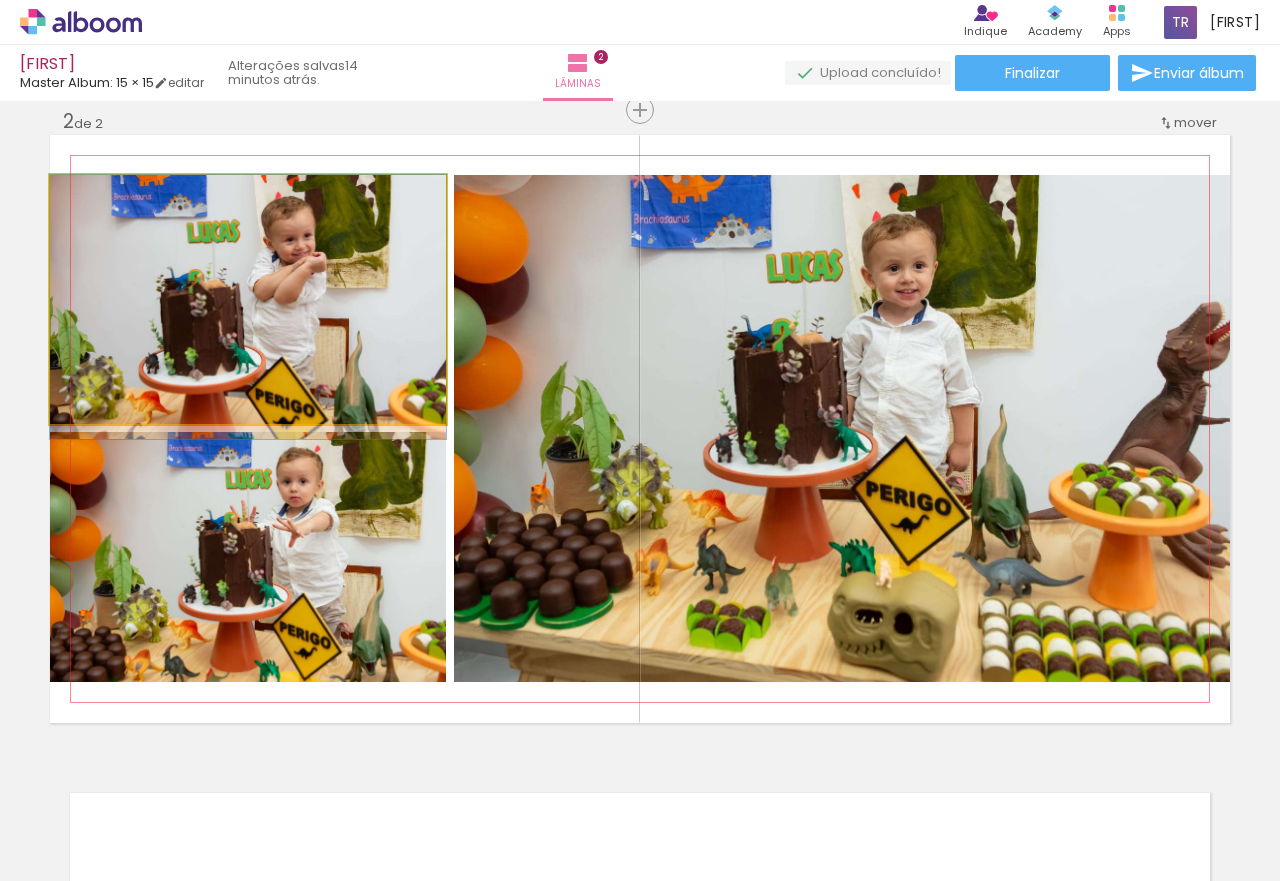 drag, startPoint x: 320, startPoint y: 319, endPoint x: 319, endPoint y: 380, distance: 61.008198 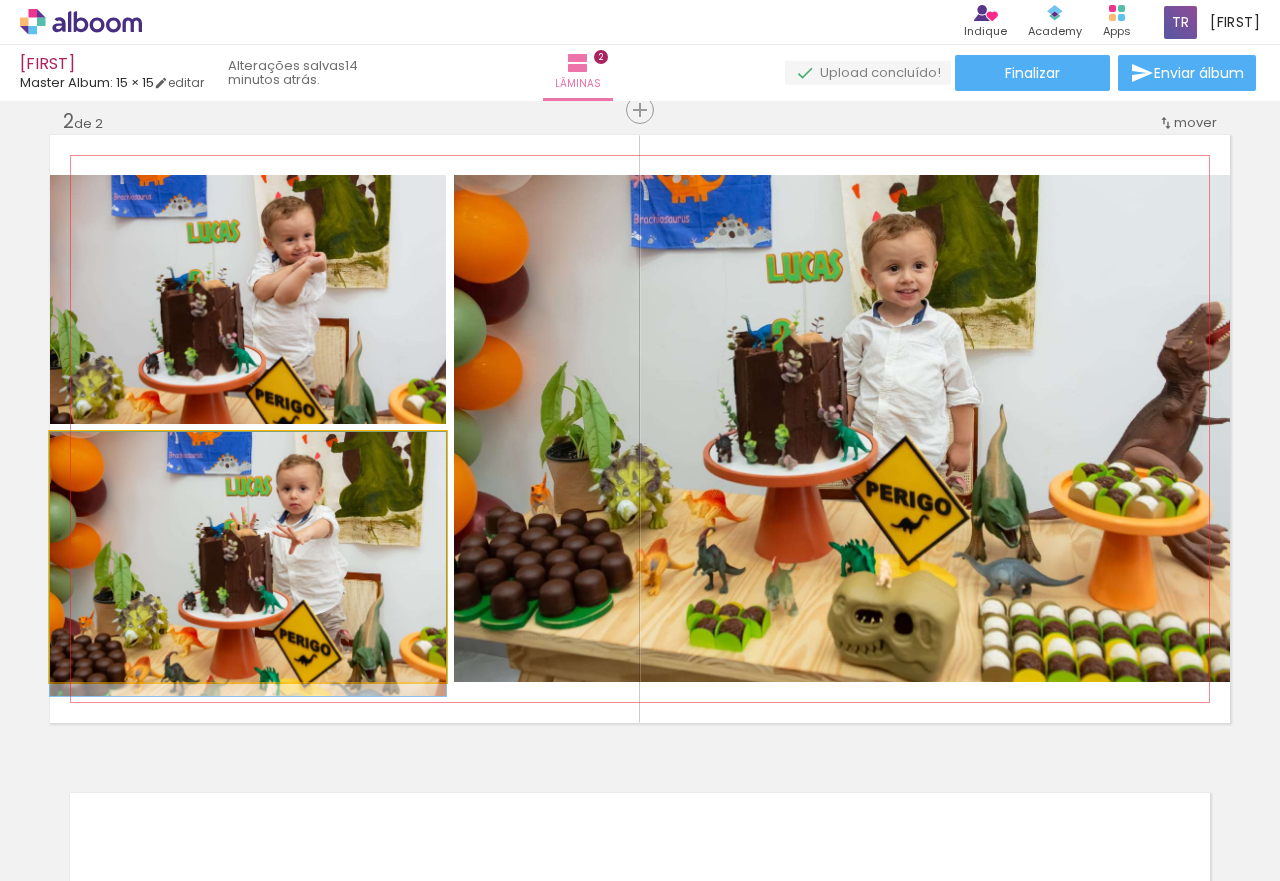 drag, startPoint x: 312, startPoint y: 542, endPoint x: 313, endPoint y: 583, distance: 41.01219 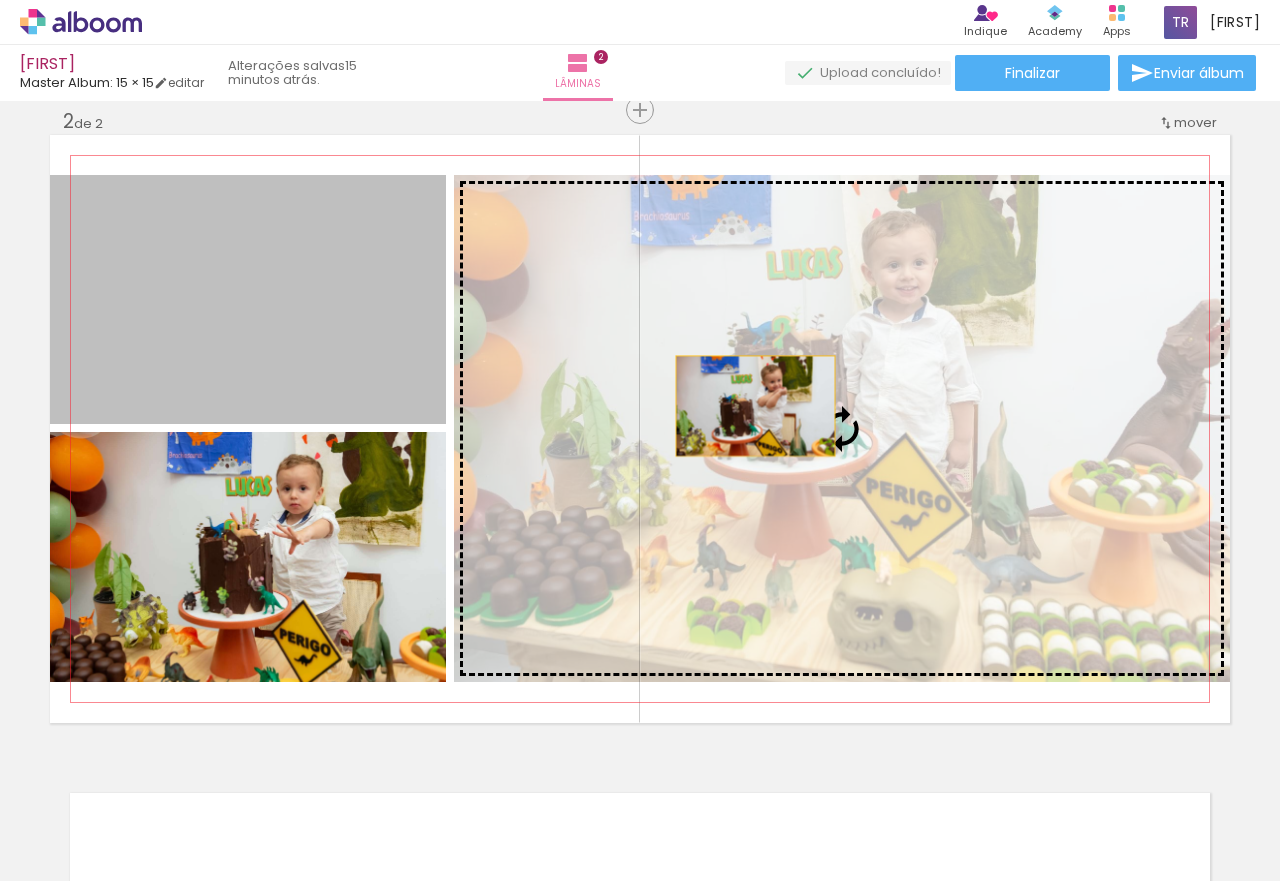 drag, startPoint x: 272, startPoint y: 303, endPoint x: 798, endPoint y: 411, distance: 536.973 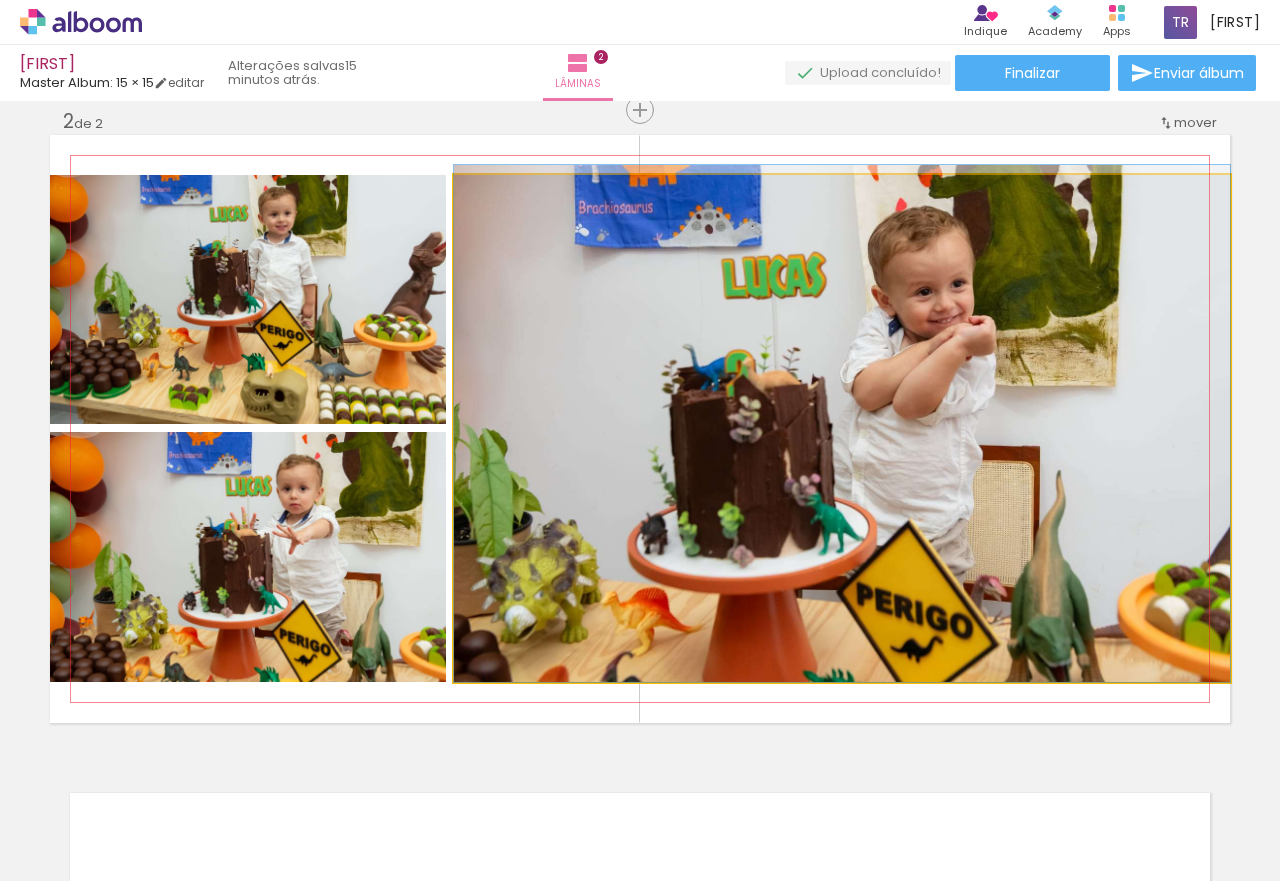 drag, startPoint x: 889, startPoint y: 410, endPoint x: 842, endPoint y: 399, distance: 48.270073 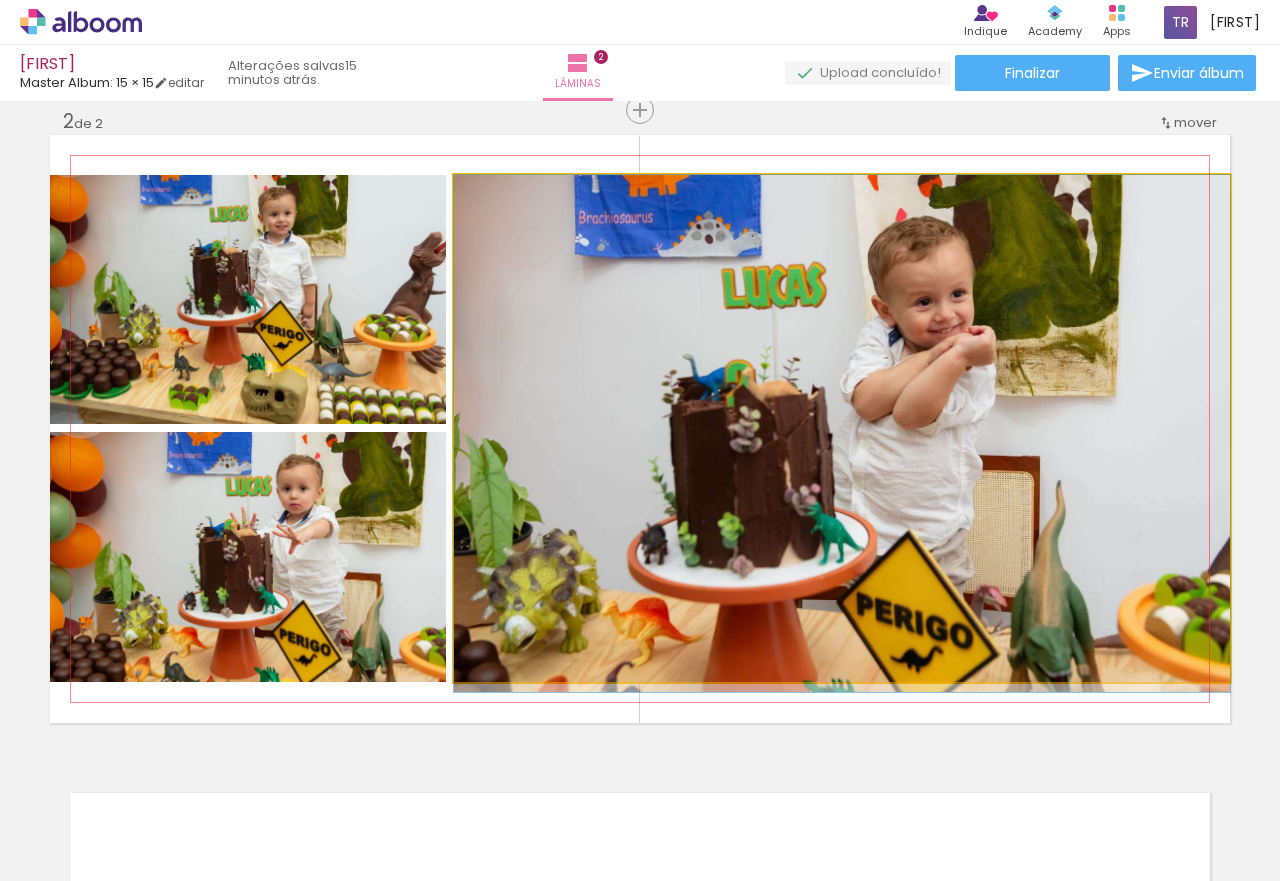 drag, startPoint x: 842, startPoint y: 395, endPoint x: 845, endPoint y: 435, distance: 40.112343 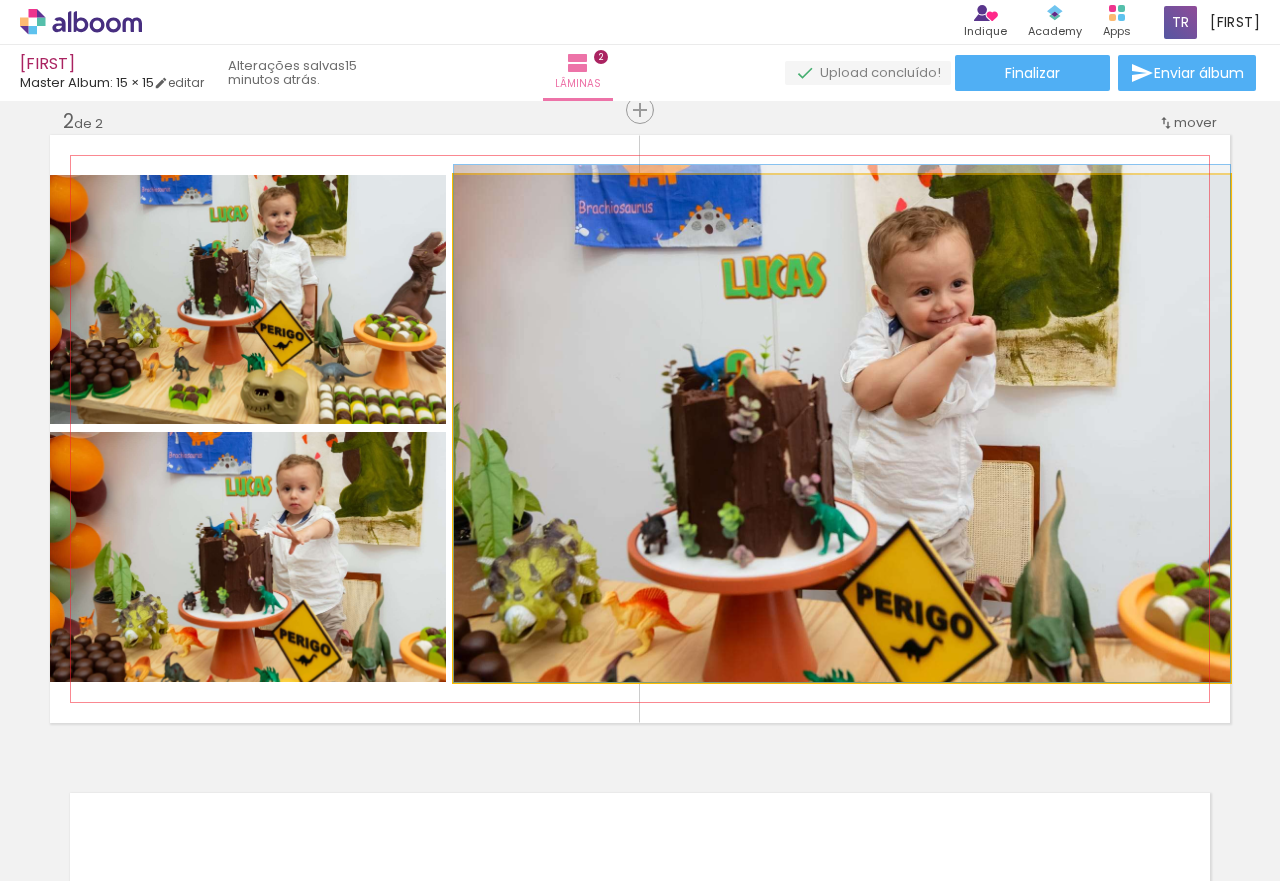 drag, startPoint x: 845, startPoint y: 434, endPoint x: 844, endPoint y: 370, distance: 64.00781 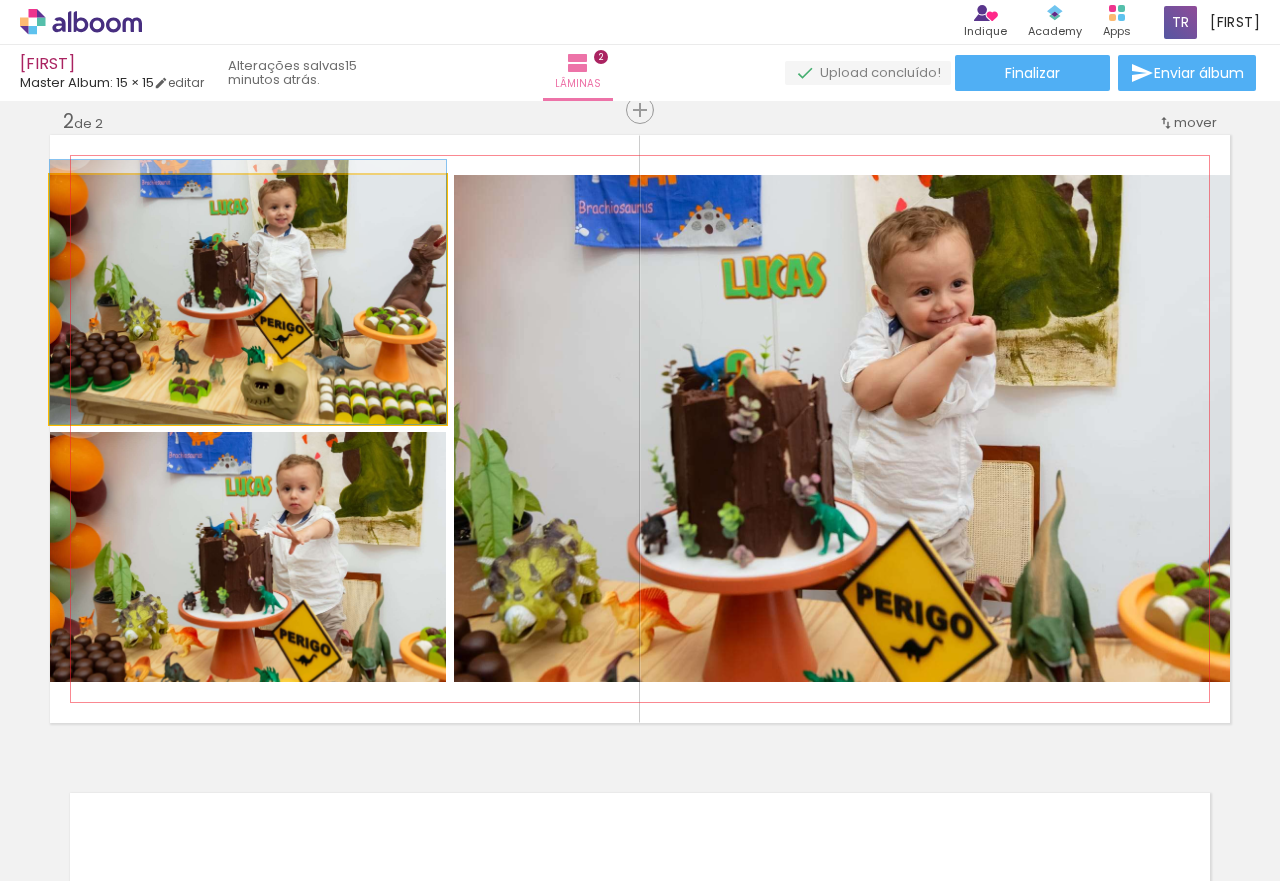 drag, startPoint x: 333, startPoint y: 328, endPoint x: 370, endPoint y: 307, distance: 42.544094 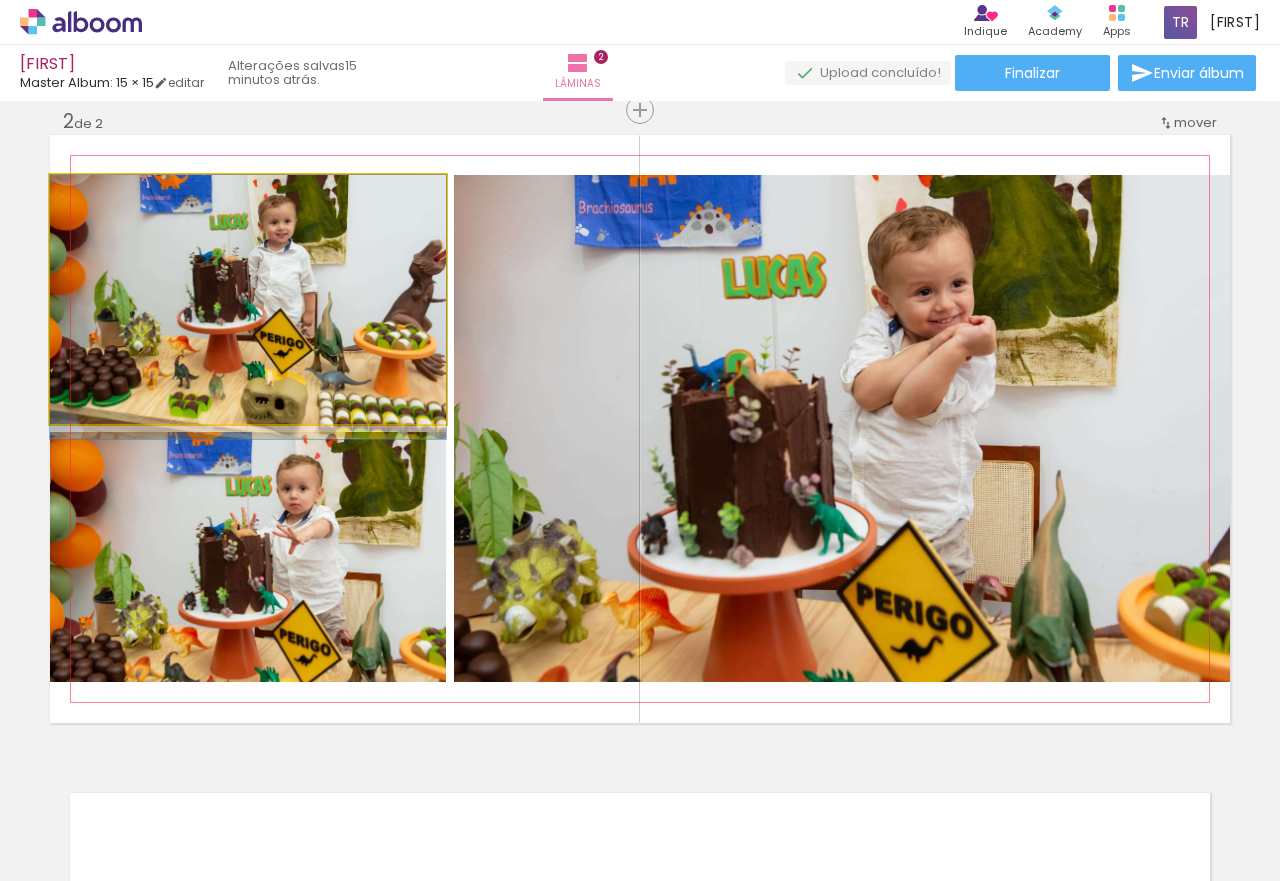 drag, startPoint x: 355, startPoint y: 295, endPoint x: 352, endPoint y: 368, distance: 73.061615 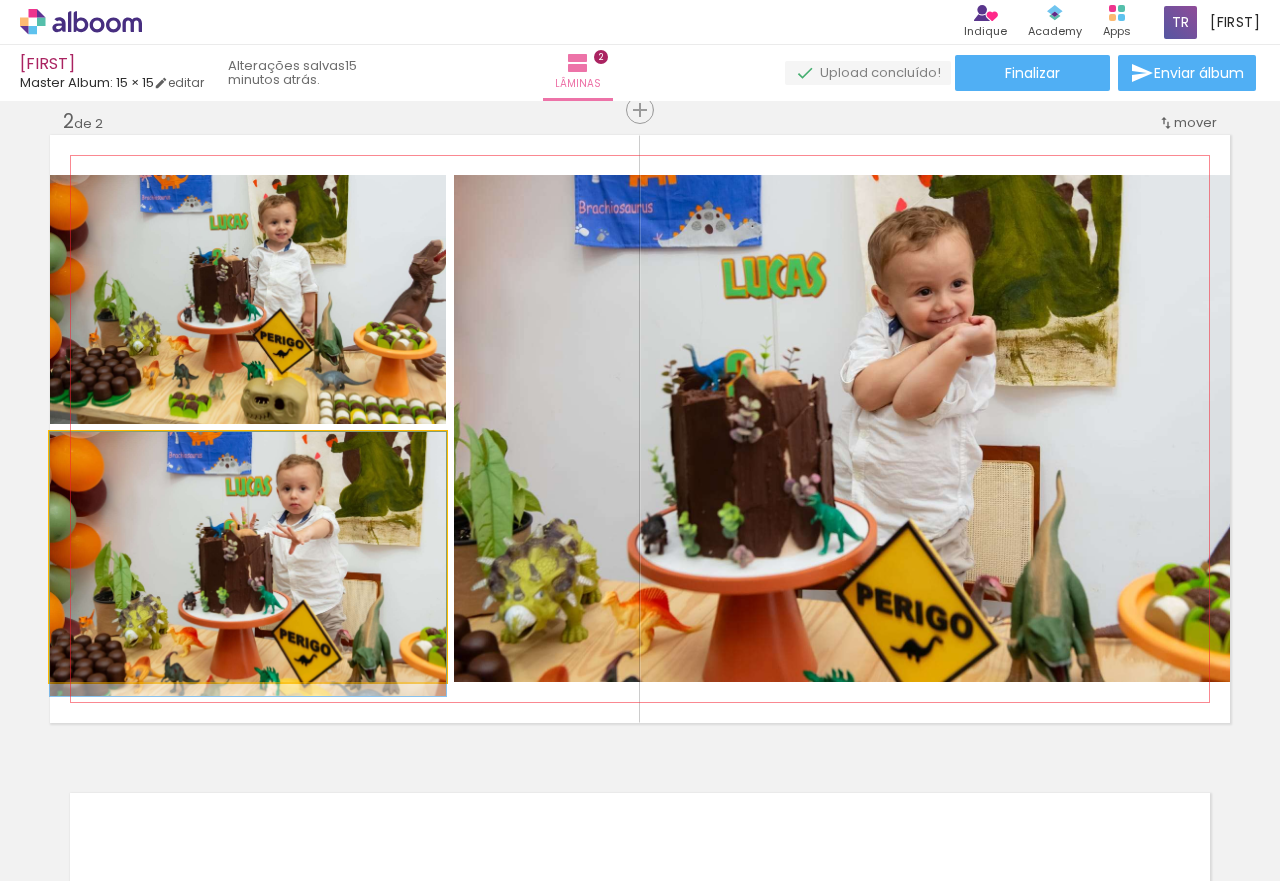 drag, startPoint x: 322, startPoint y: 551, endPoint x: 325, endPoint y: 613, distance: 62.072536 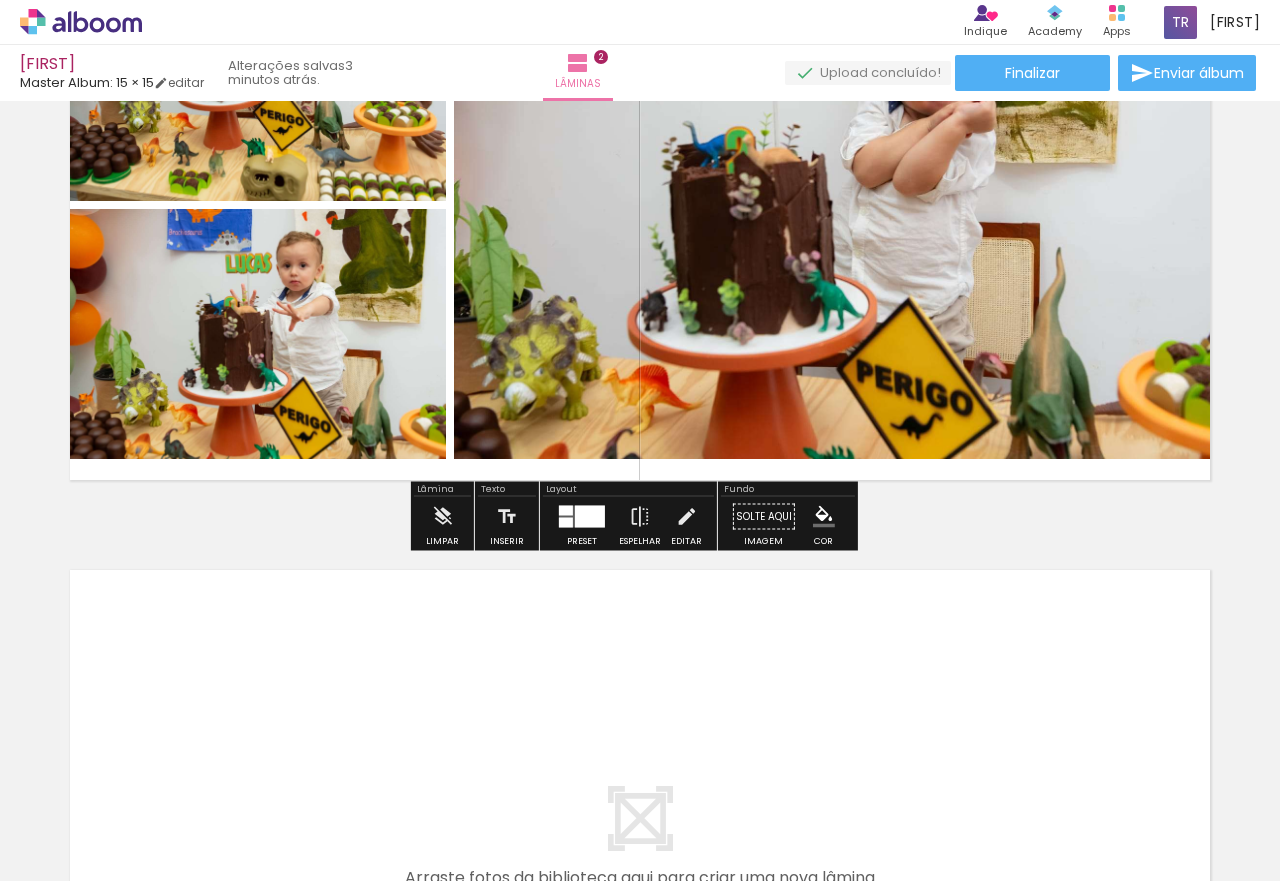 scroll, scrollTop: 862, scrollLeft: 0, axis: vertical 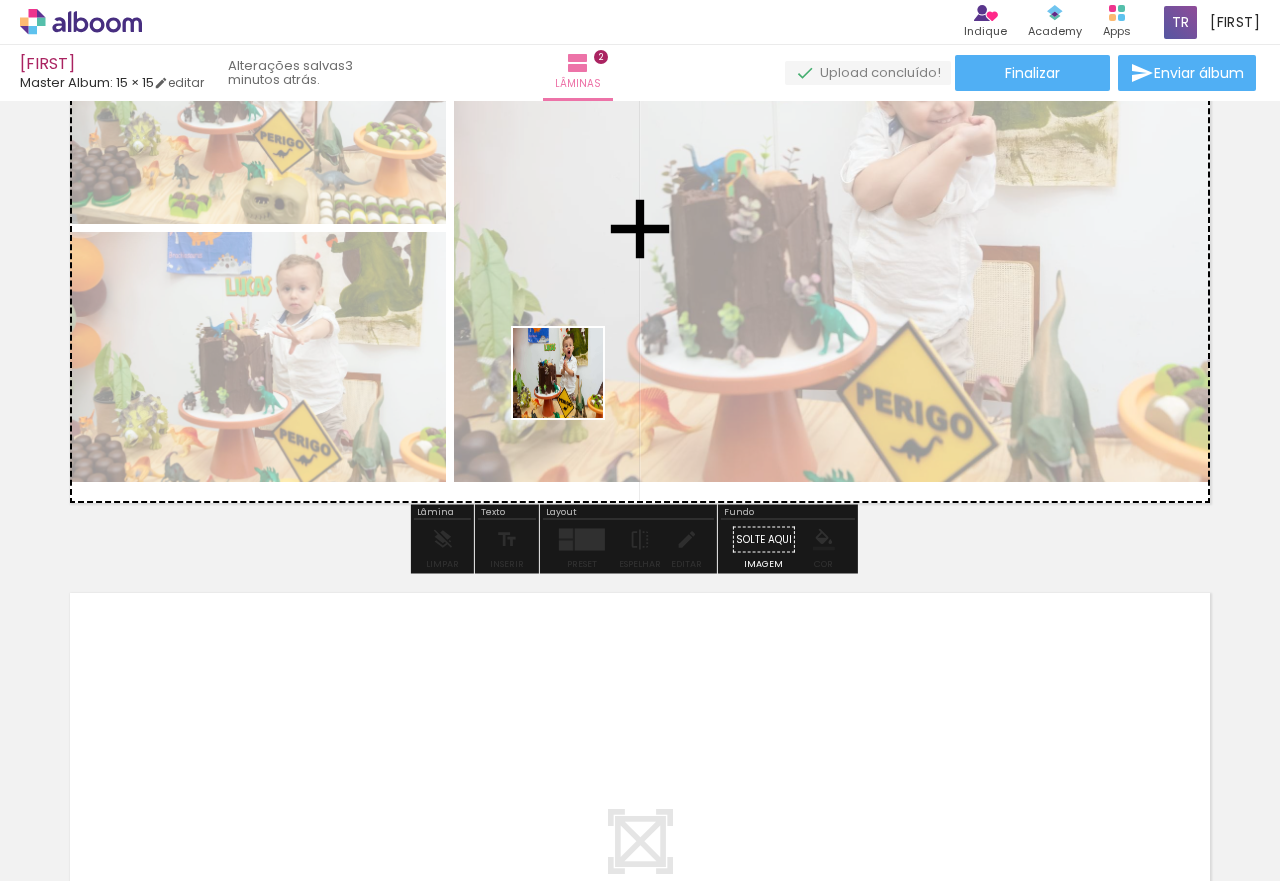 drag, startPoint x: 334, startPoint y: 813, endPoint x: 694, endPoint y: 237, distance: 679.24664 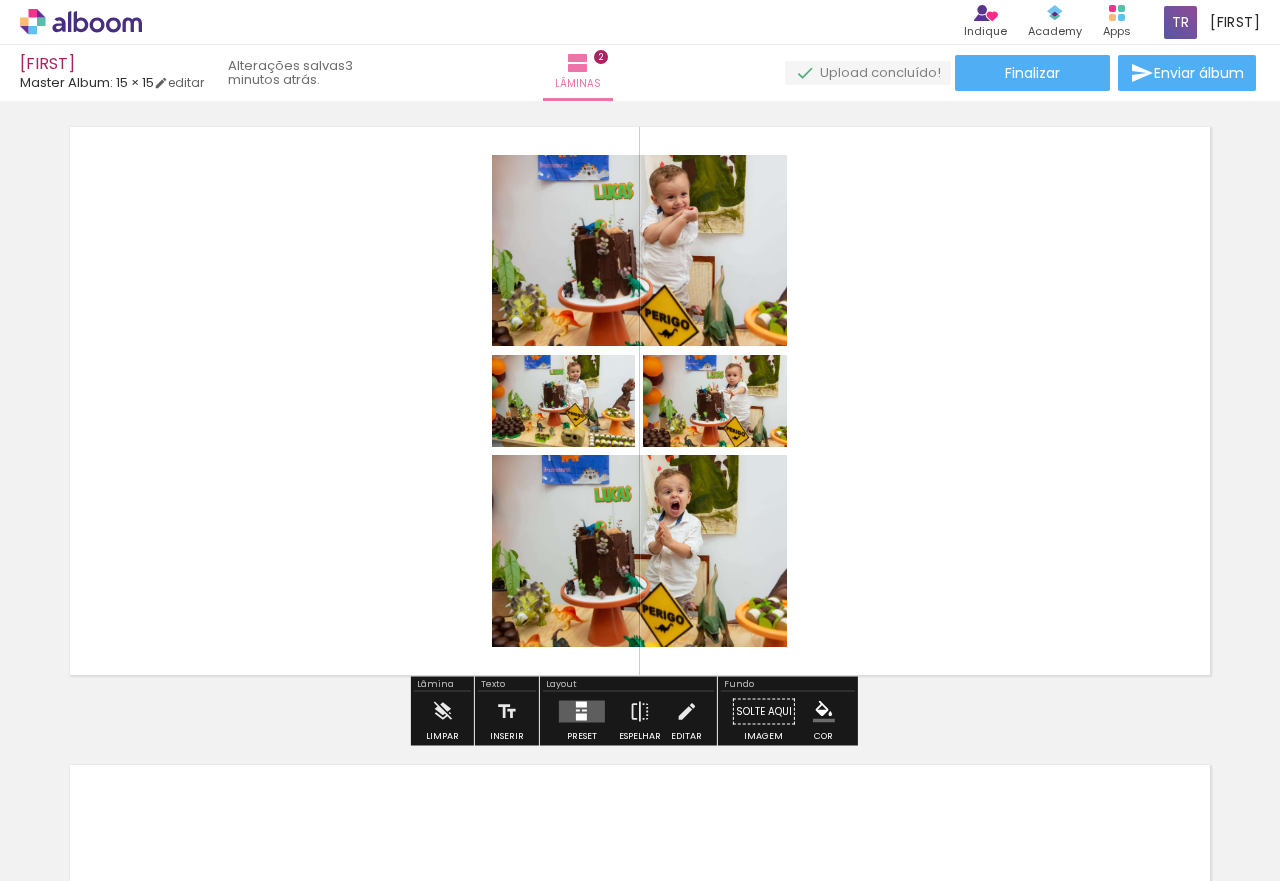 scroll, scrollTop: 862, scrollLeft: 0, axis: vertical 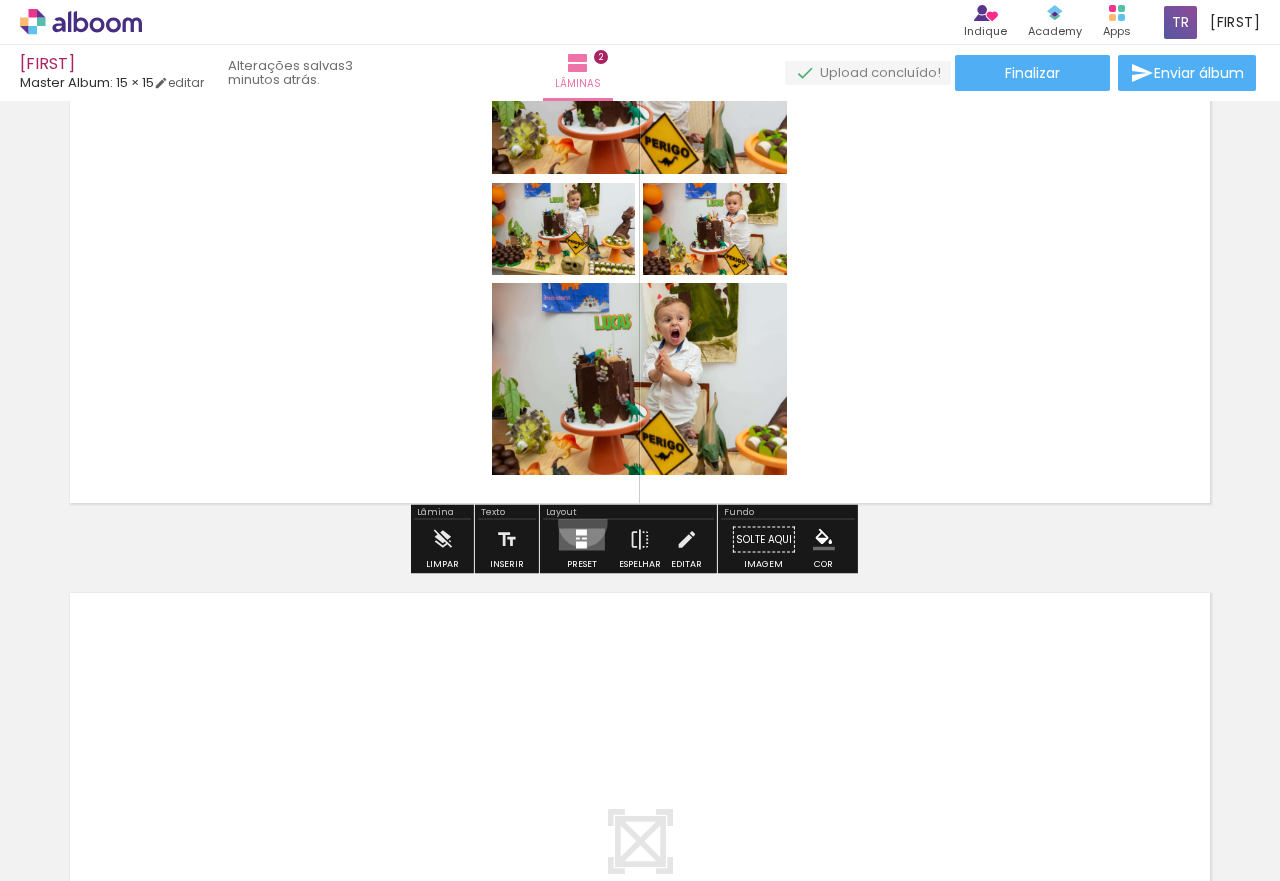 click at bounding box center [582, 540] 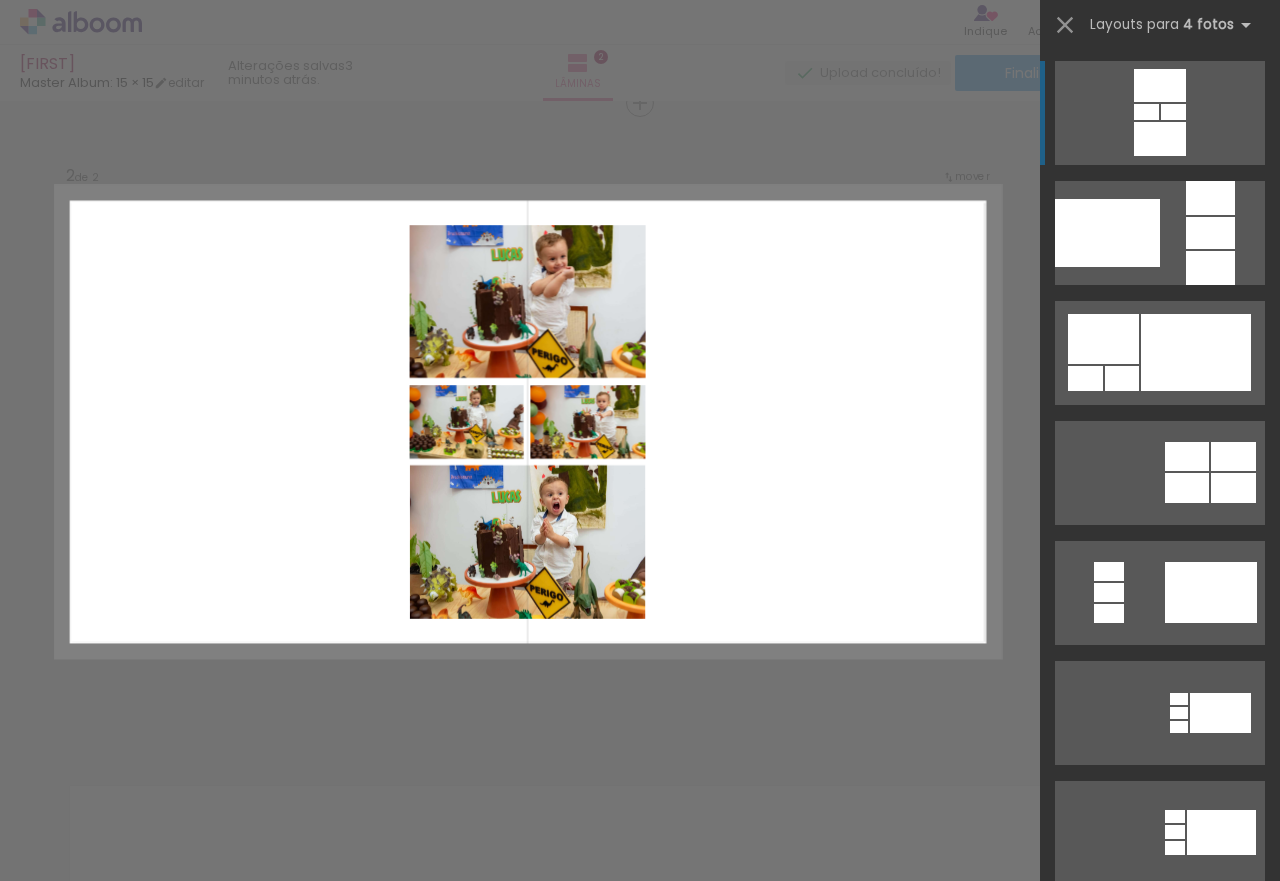 scroll, scrollTop: 662, scrollLeft: 0, axis: vertical 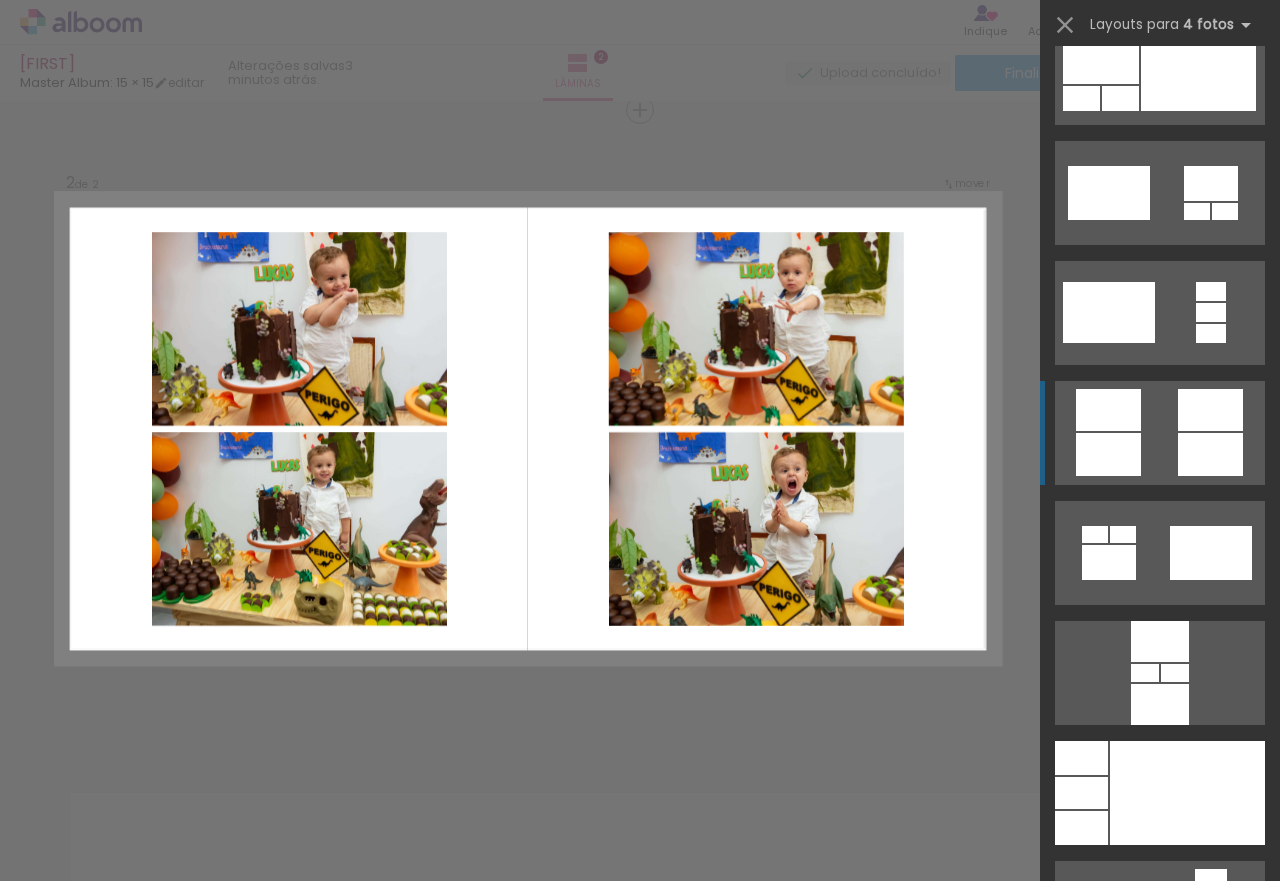 click at bounding box center (1211, 923) 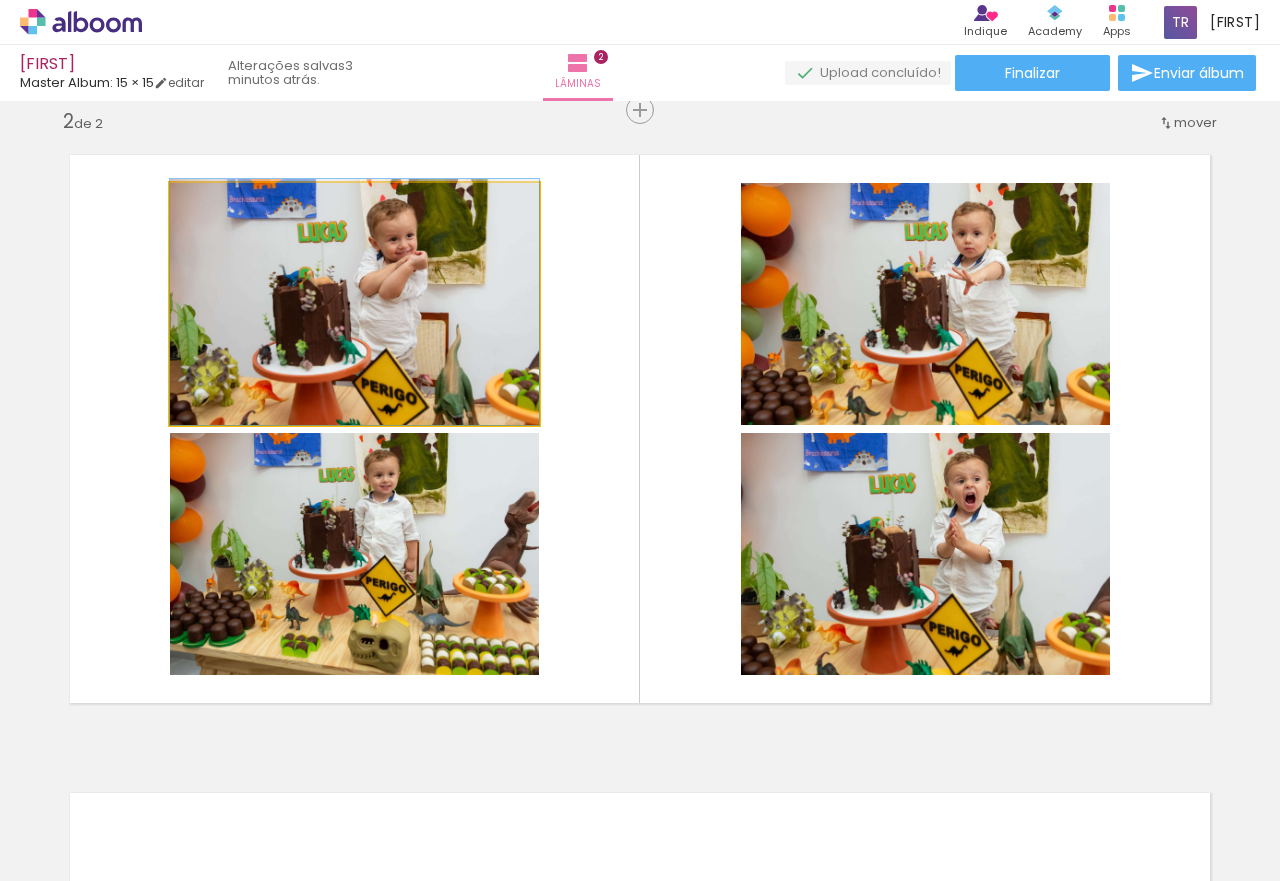 drag, startPoint x: 432, startPoint y: 361, endPoint x: 452, endPoint y: 349, distance: 23.323807 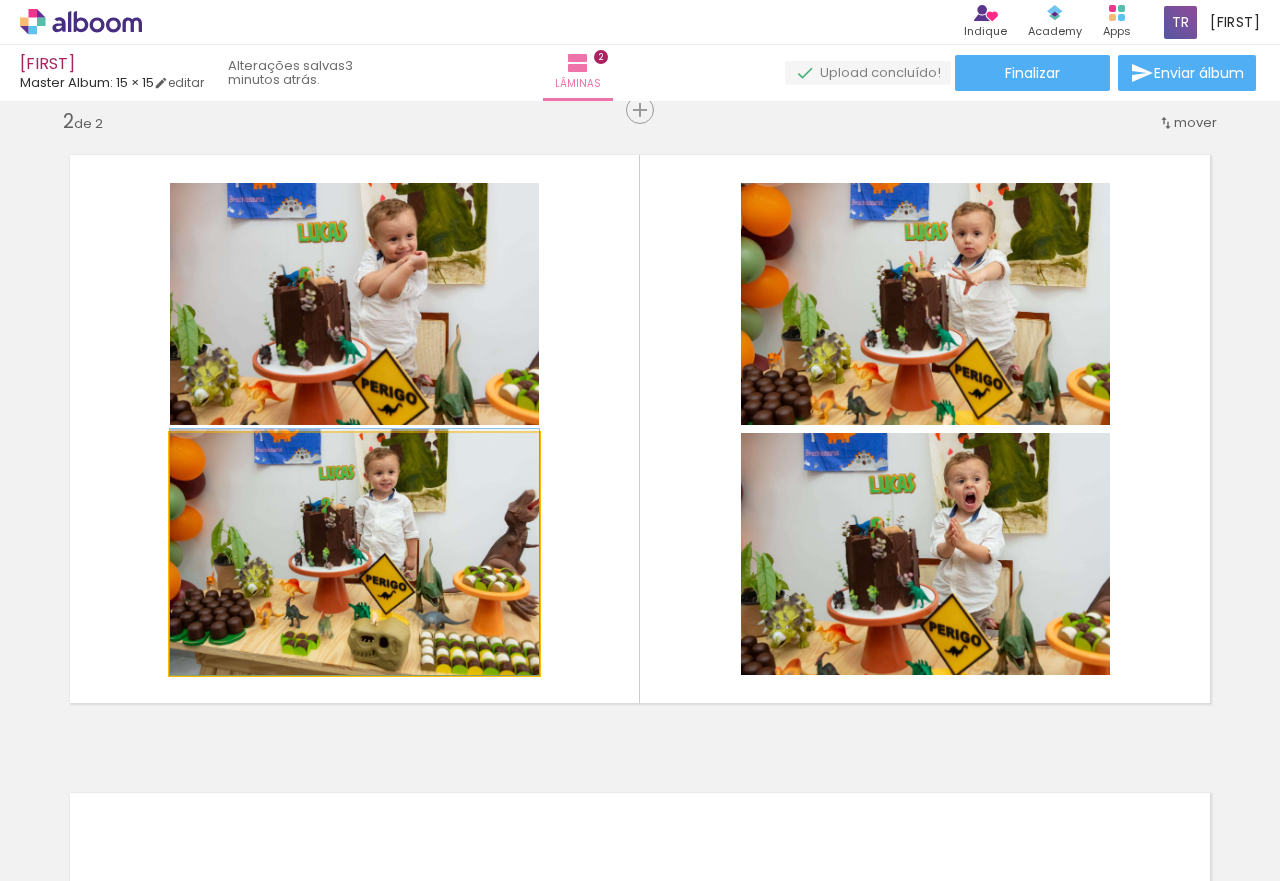 drag, startPoint x: 408, startPoint y: 583, endPoint x: 464, endPoint y: 536, distance: 73.109505 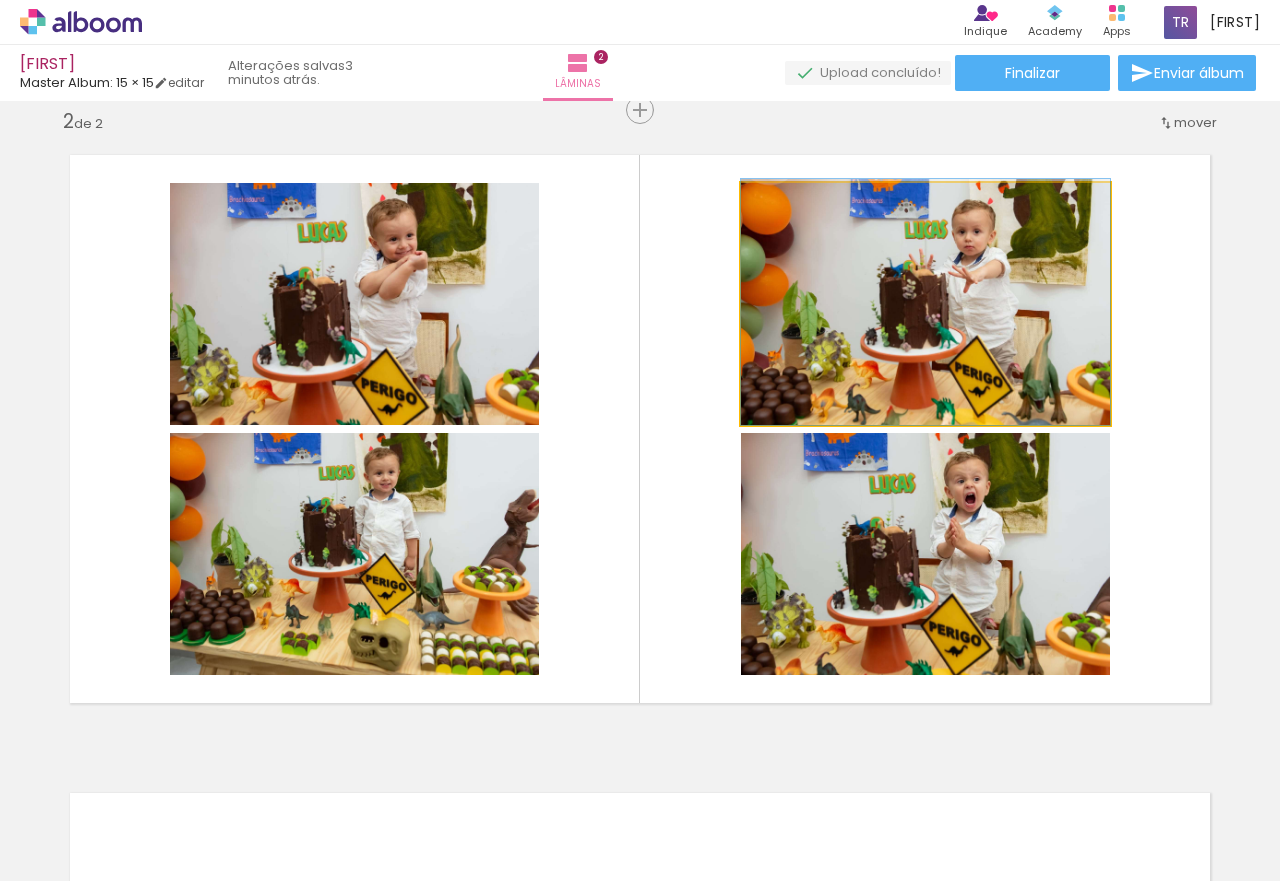 drag, startPoint x: 957, startPoint y: 302, endPoint x: 968, endPoint y: 280, distance: 24.596748 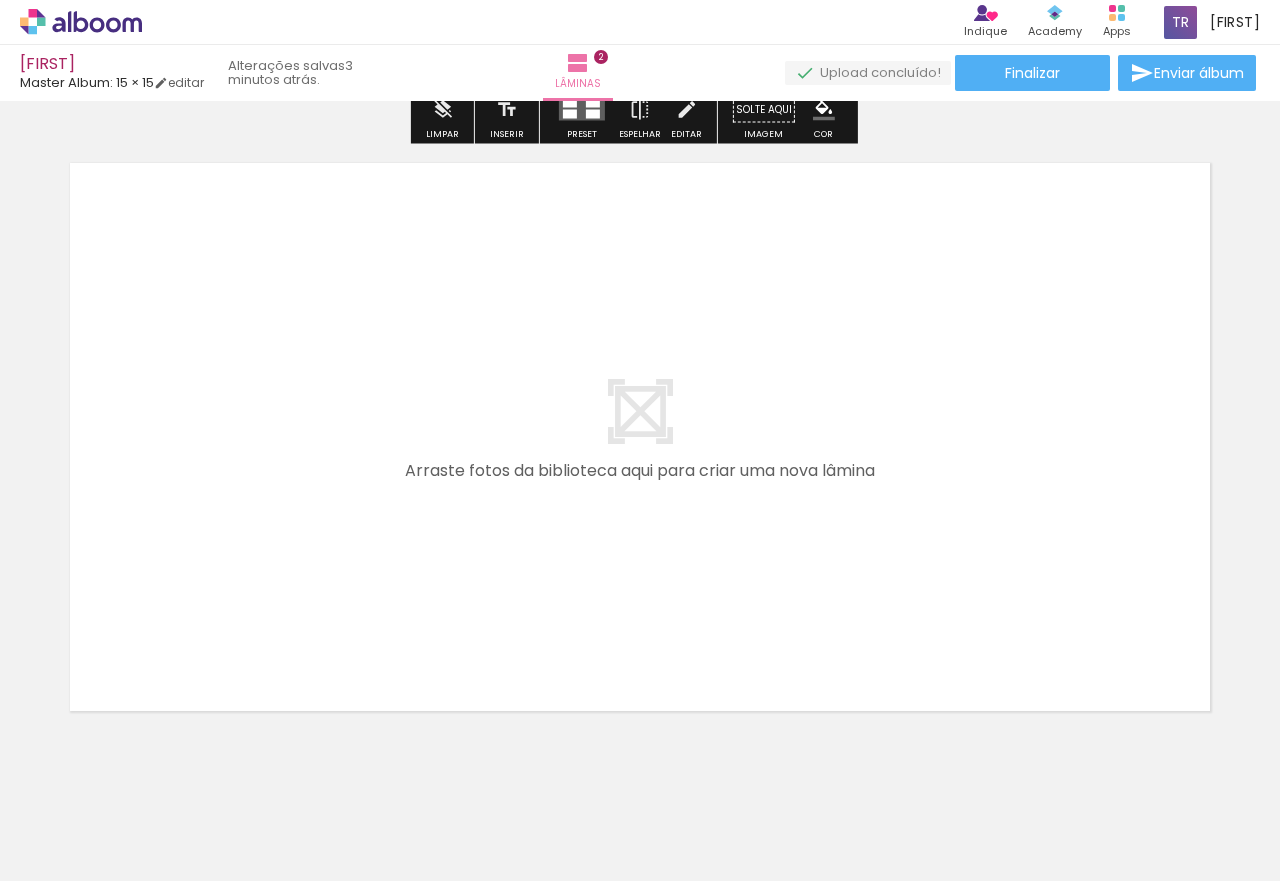 scroll, scrollTop: 1337, scrollLeft: 0, axis: vertical 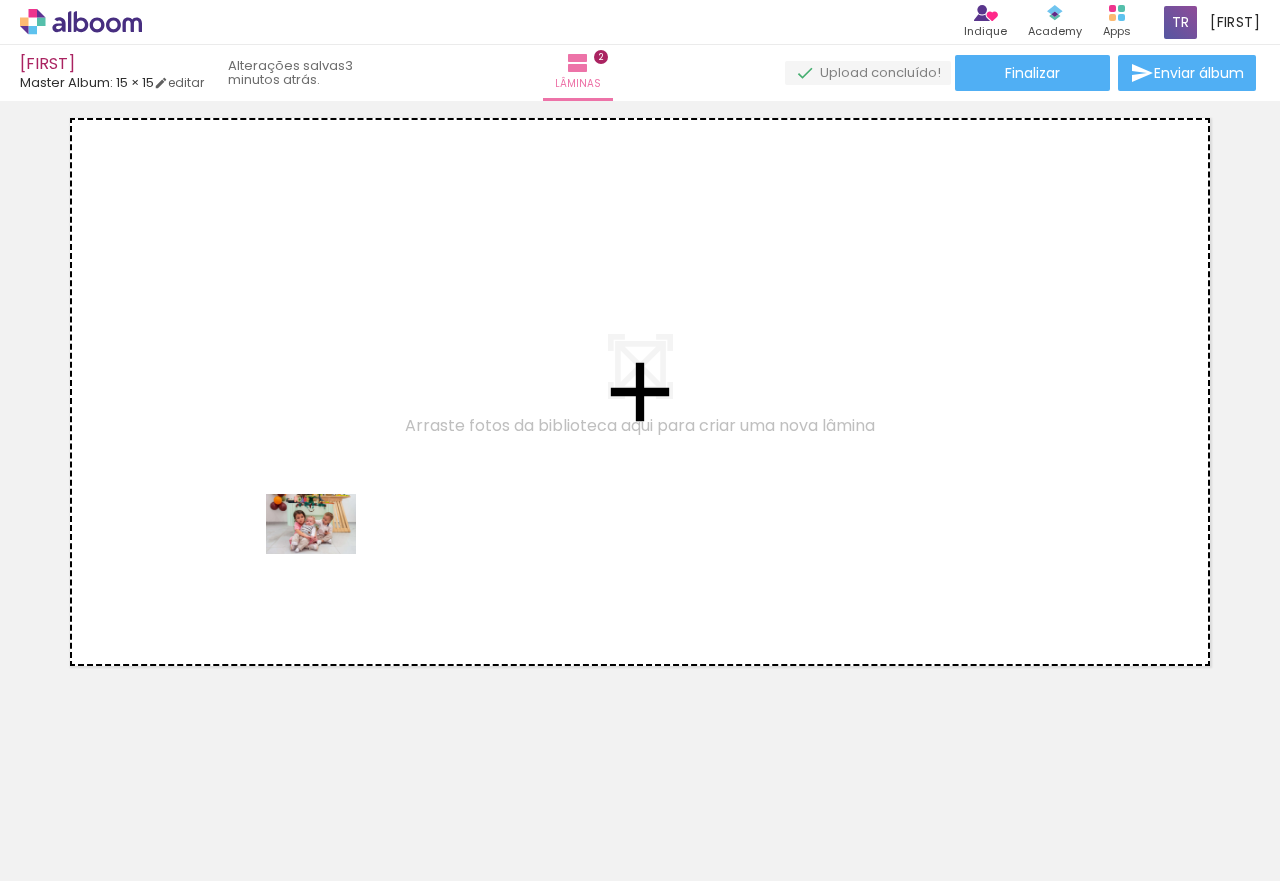 drag, startPoint x: 326, startPoint y: 785, endPoint x: 326, endPoint y: 554, distance: 231 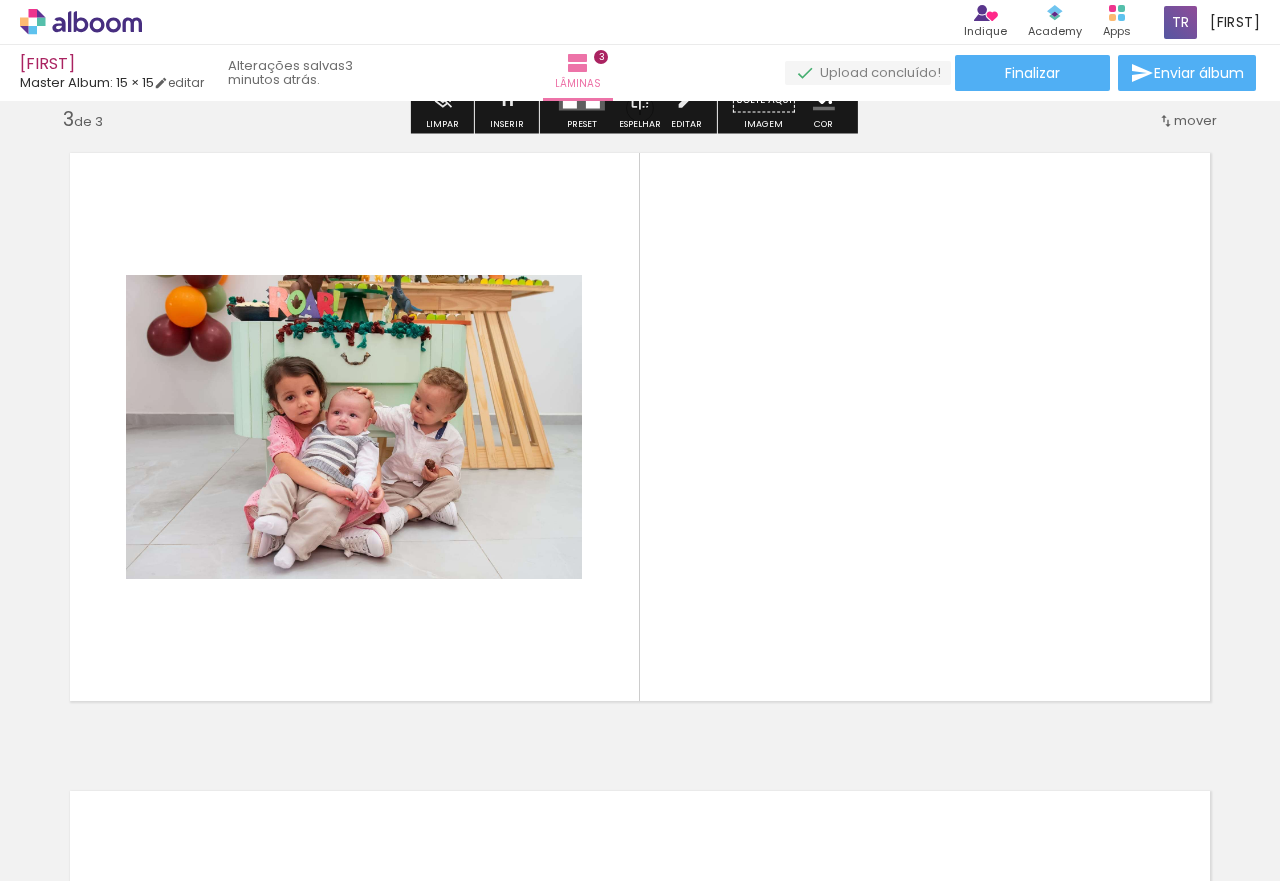 scroll, scrollTop: 1300, scrollLeft: 0, axis: vertical 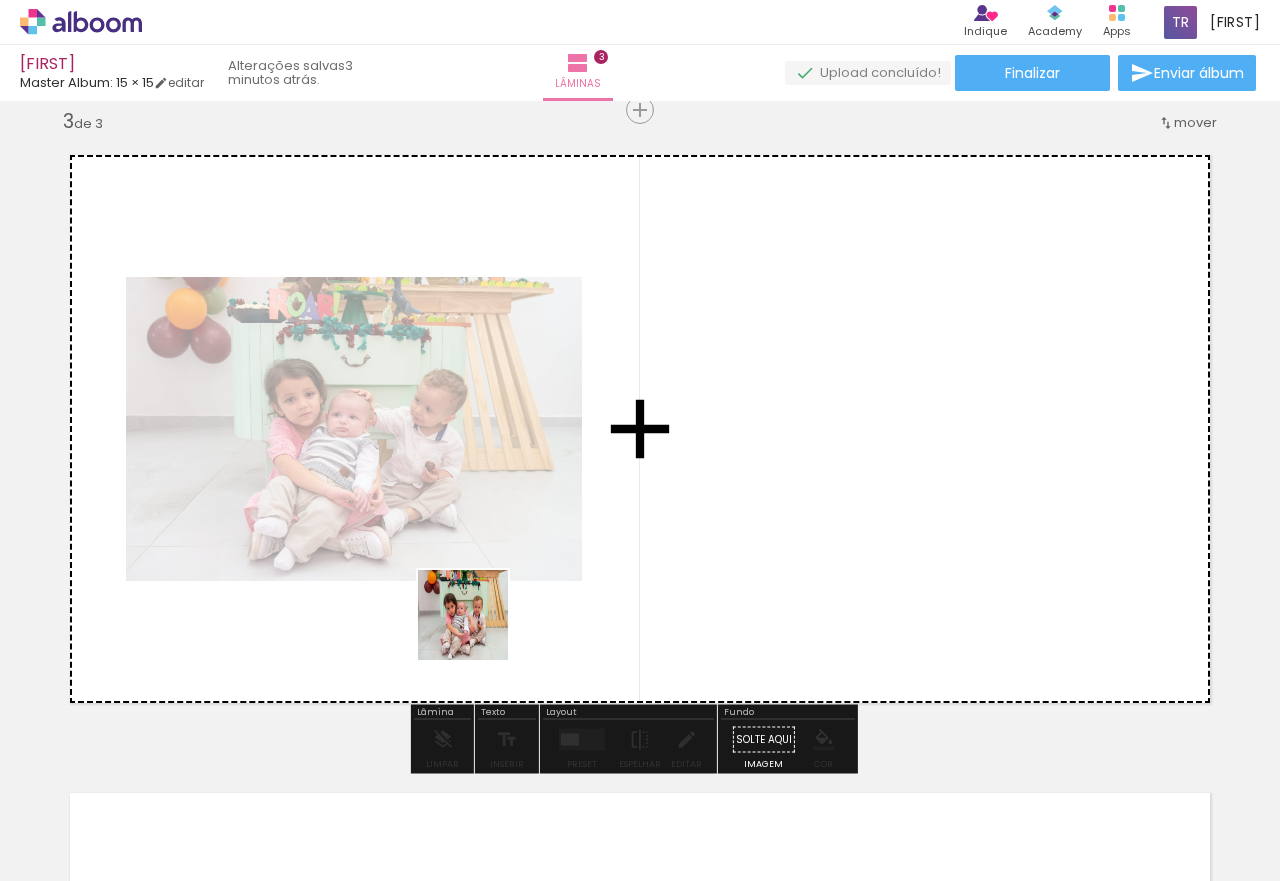 drag, startPoint x: 366, startPoint y: 791, endPoint x: 587, endPoint y: 450, distance: 406.35205 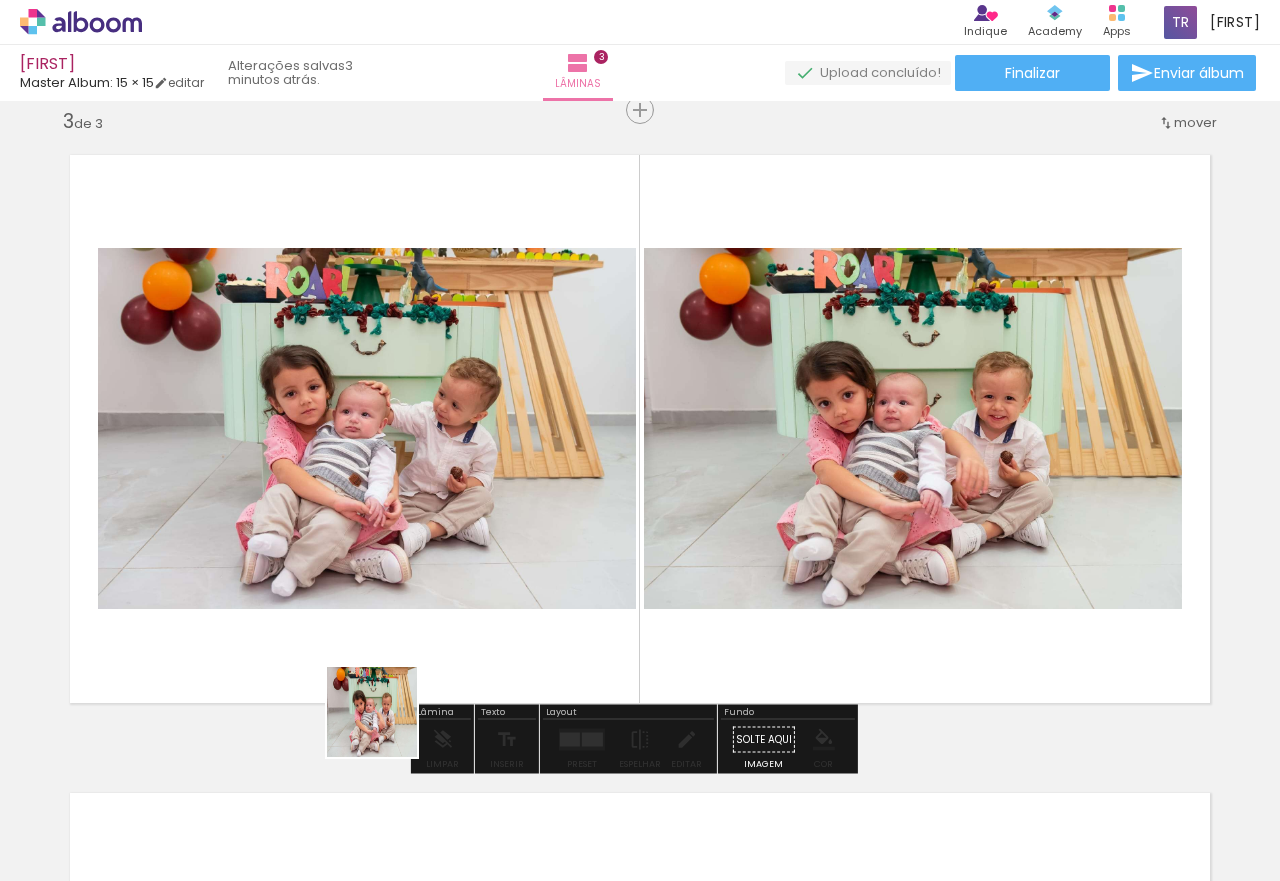 drag, startPoint x: 333, startPoint y: 824, endPoint x: 527, endPoint y: 580, distance: 311.72424 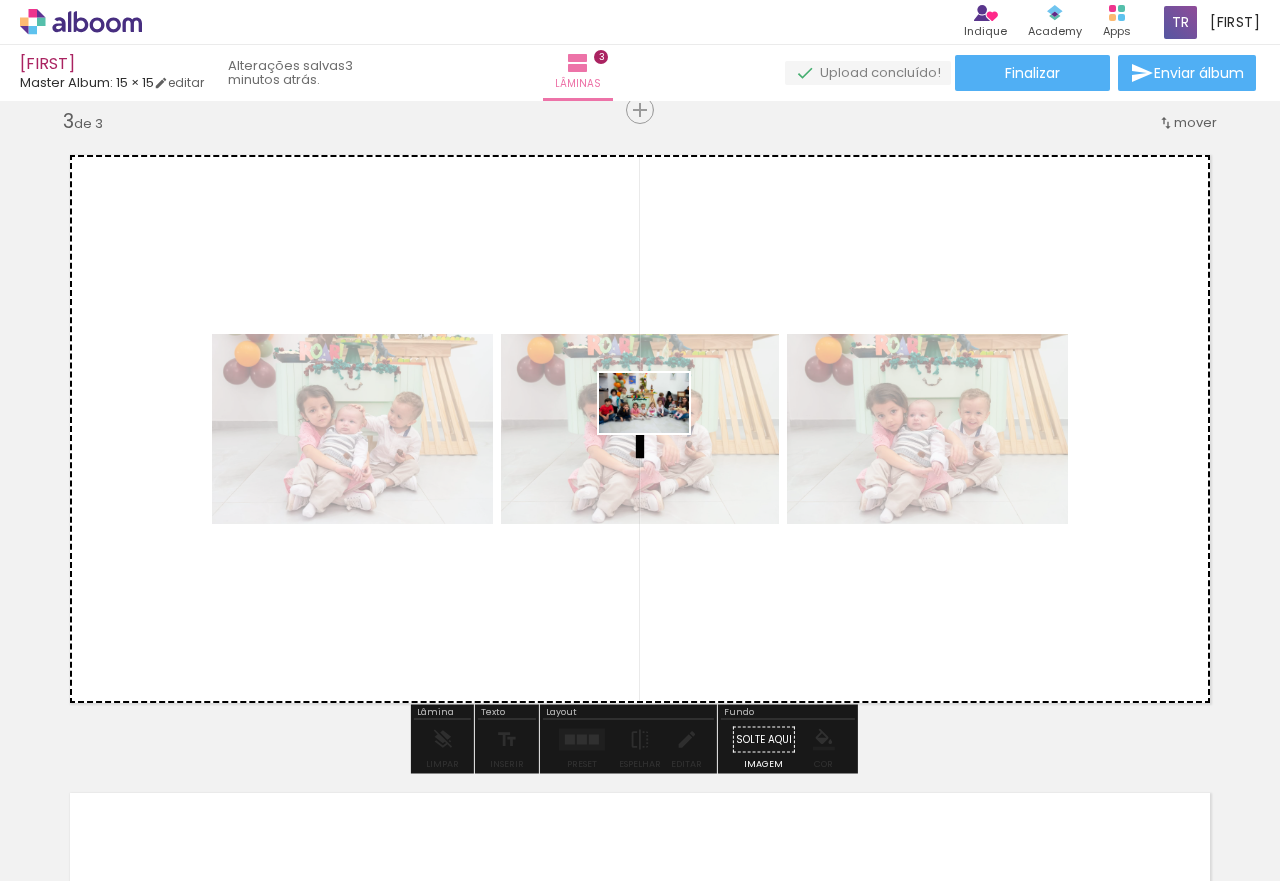 drag, startPoint x: 329, startPoint y: 830, endPoint x: 659, endPoint y: 433, distance: 516.2451 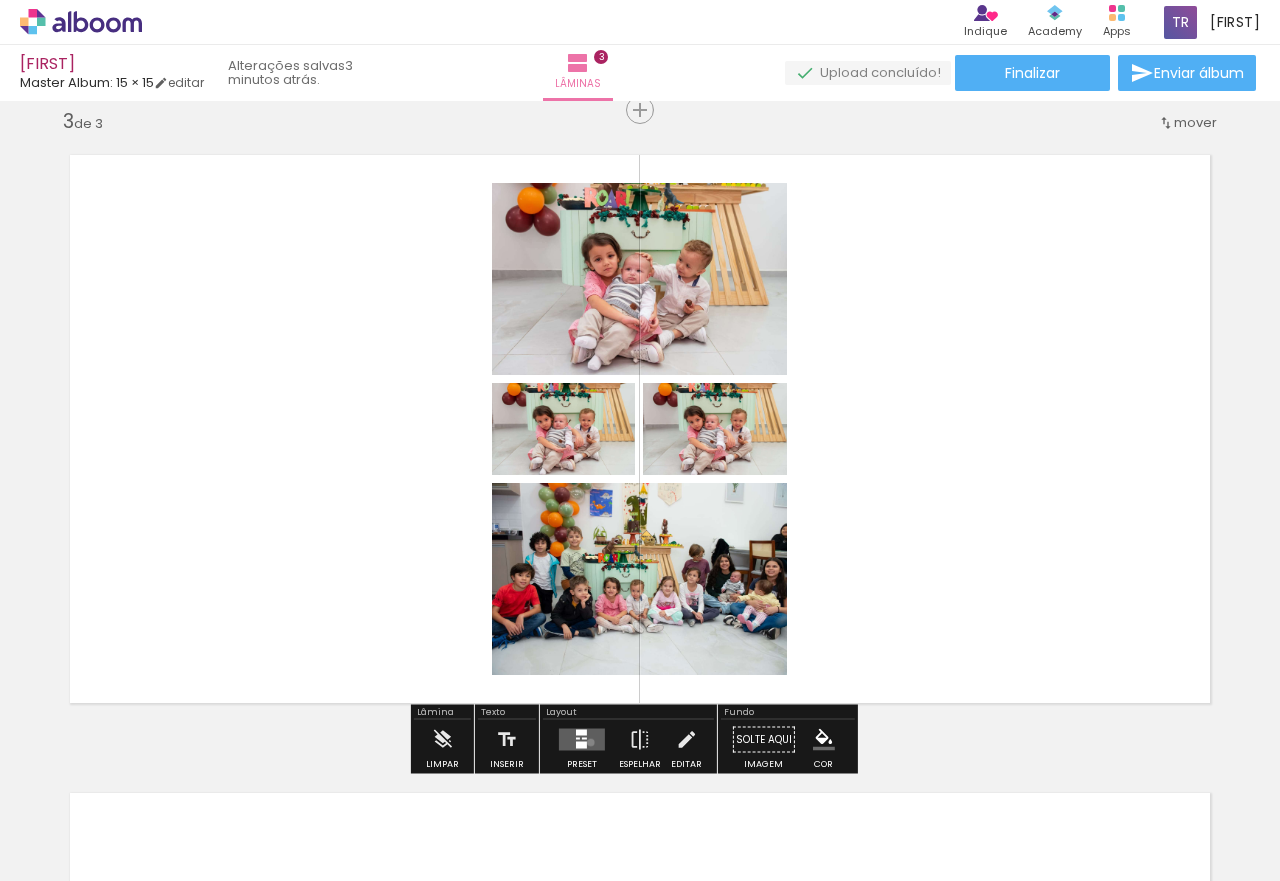 click at bounding box center [582, 740] 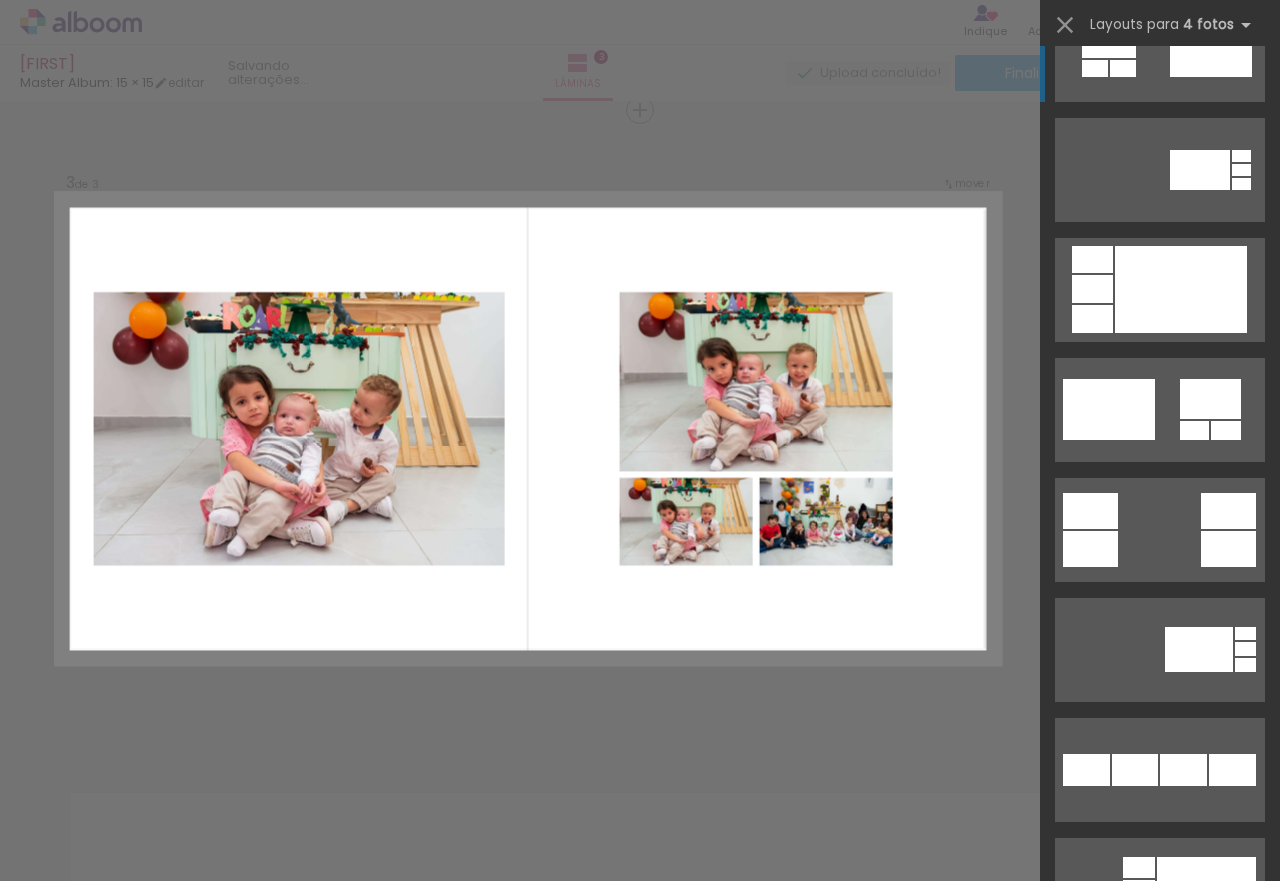 scroll, scrollTop: 2300, scrollLeft: 0, axis: vertical 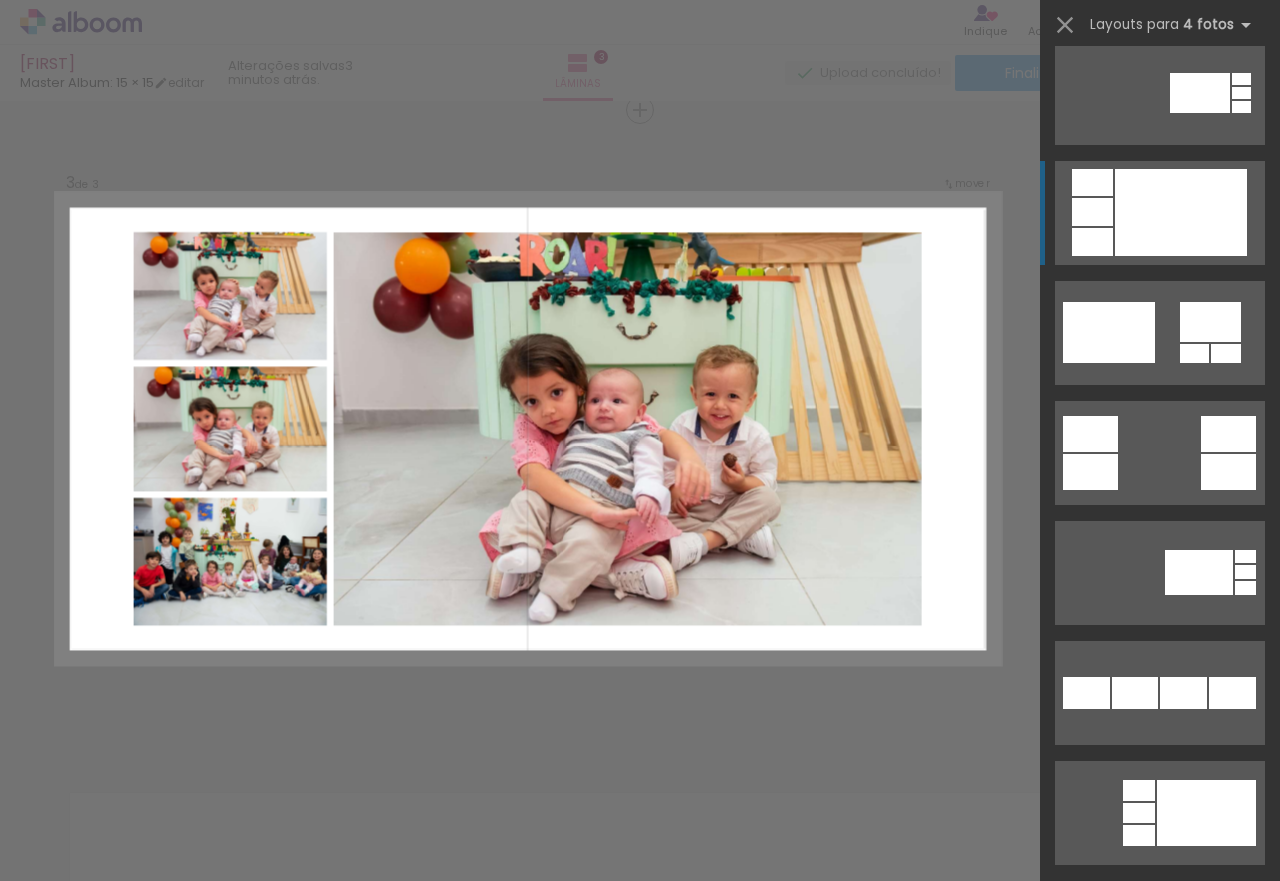 click at bounding box center [1181, 212] 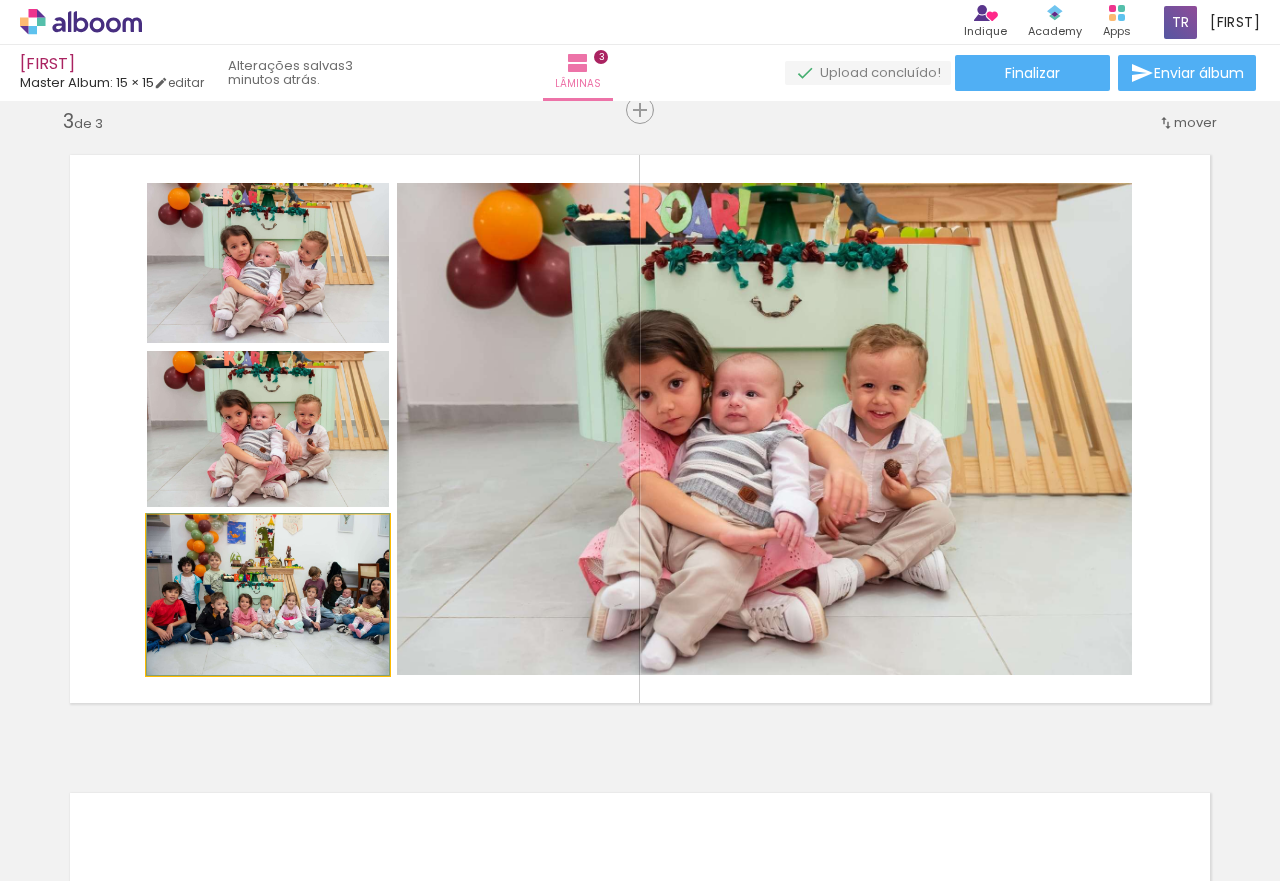 drag, startPoint x: 342, startPoint y: 620, endPoint x: 799, endPoint y: 504, distance: 471.4923 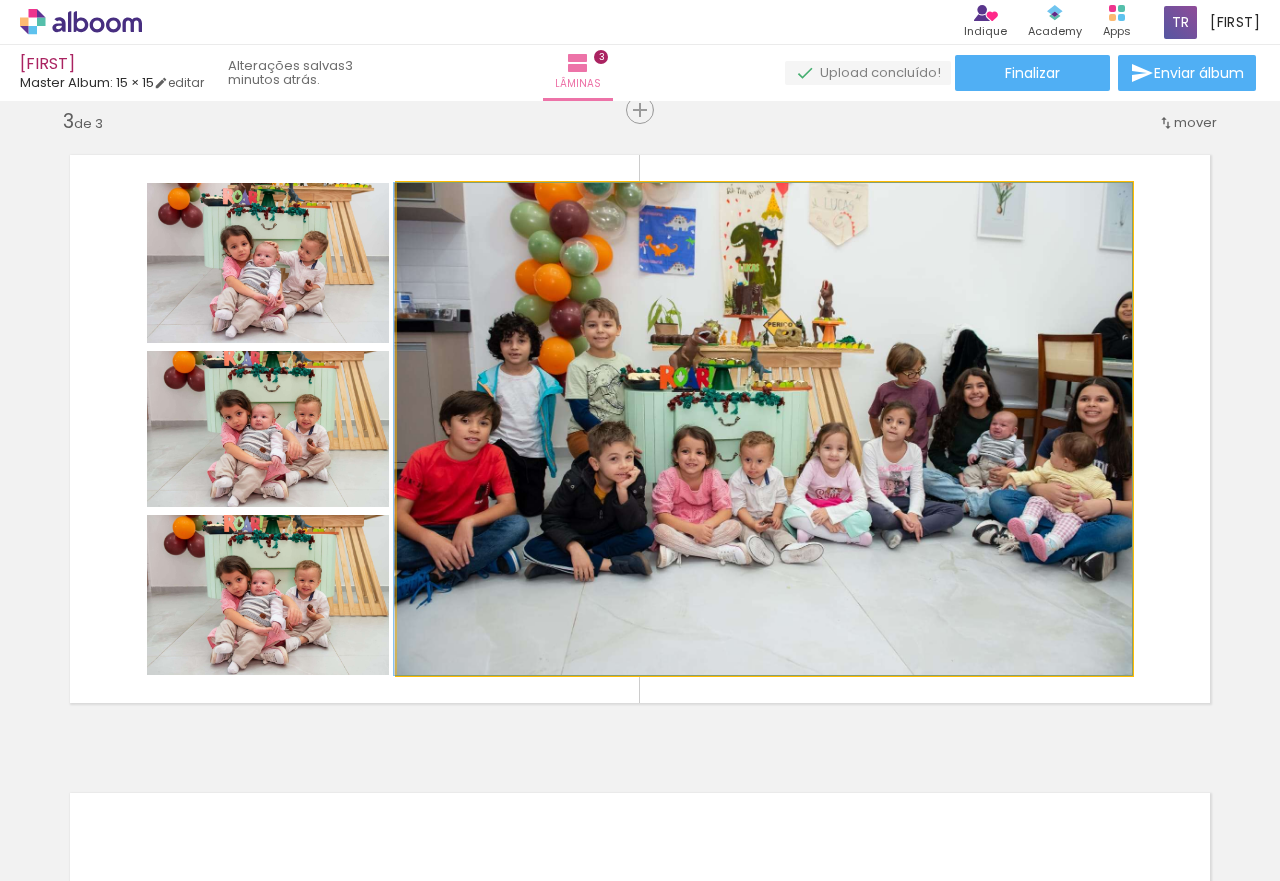 drag, startPoint x: 839, startPoint y: 401, endPoint x: 779, endPoint y: 408, distance: 60.40695 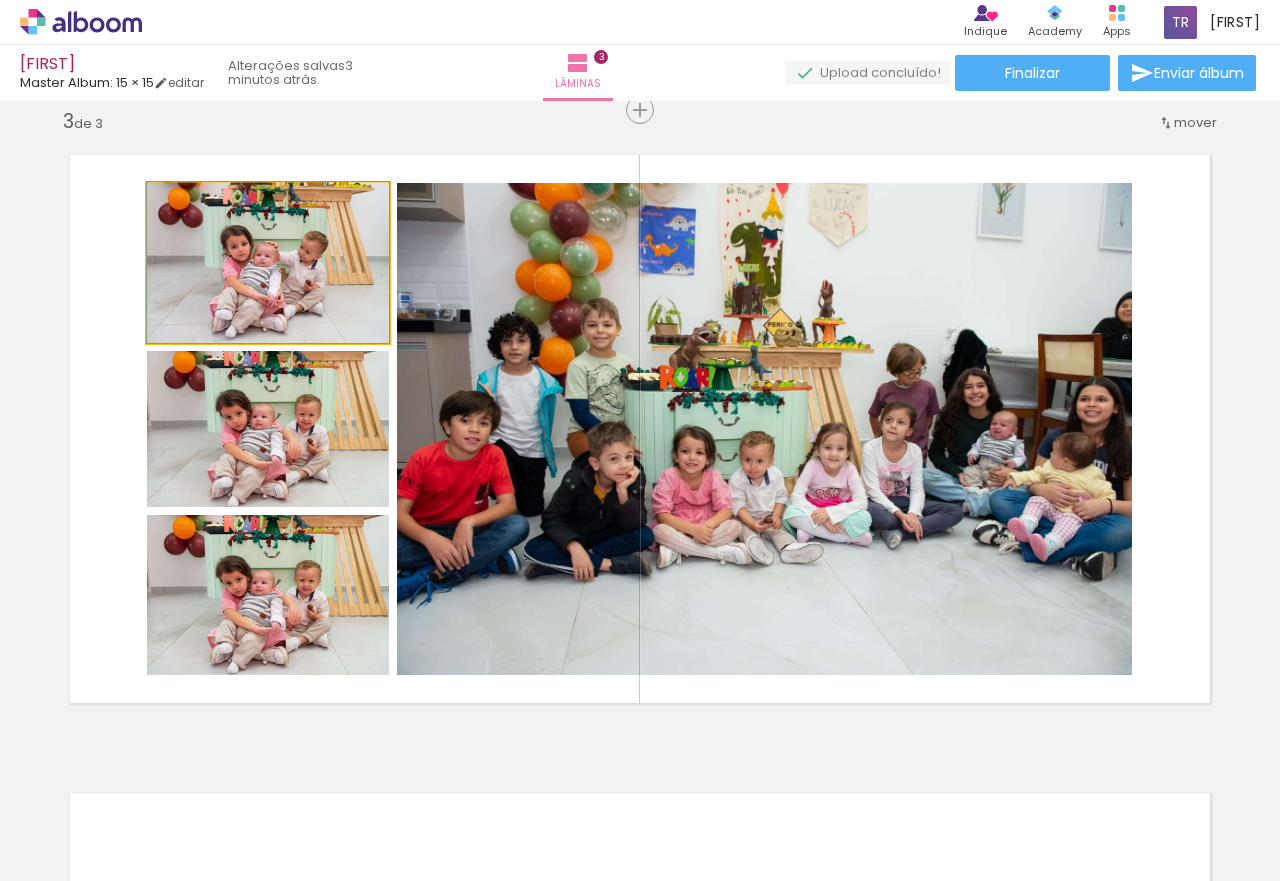 drag, startPoint x: 225, startPoint y: 268, endPoint x: 242, endPoint y: 262, distance: 18.027756 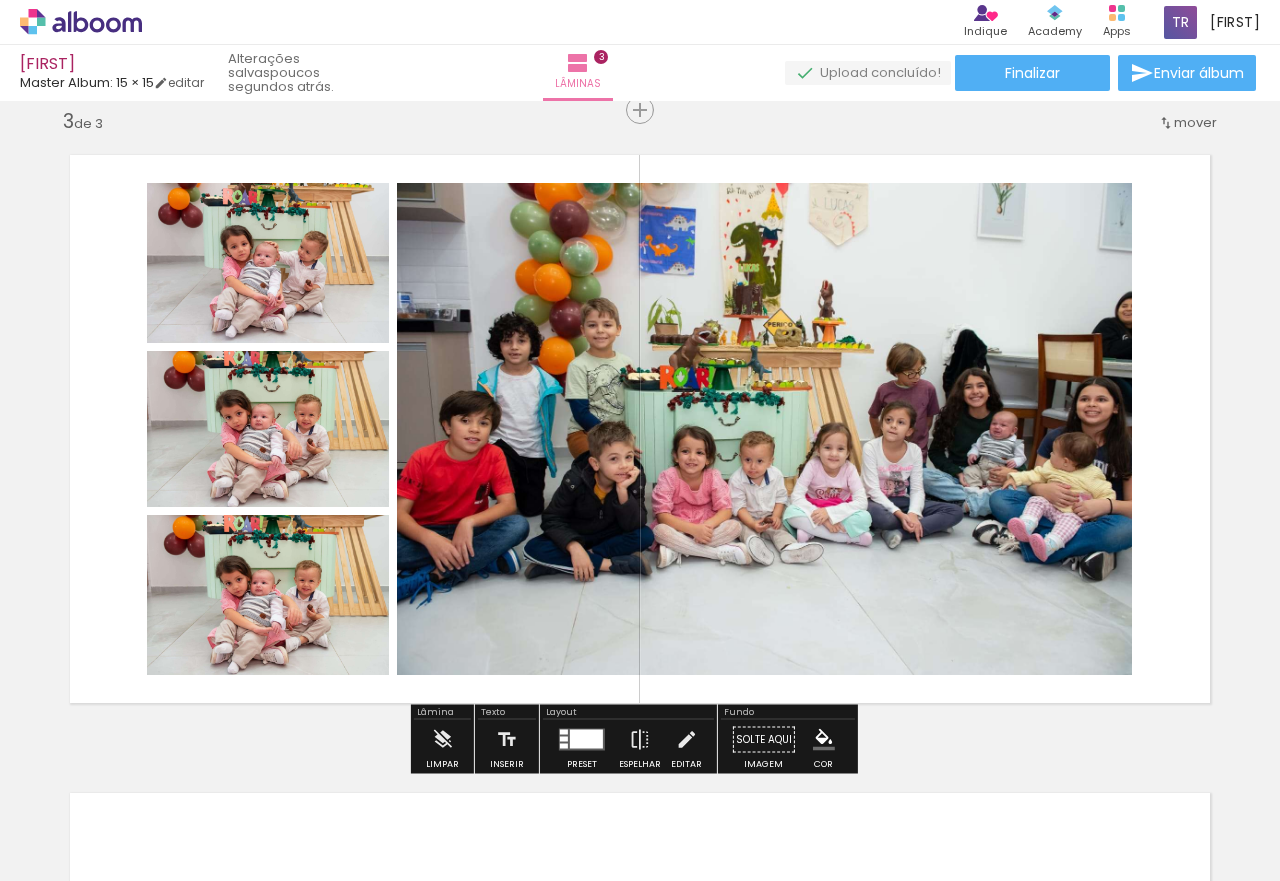 click at bounding box center (586, 739) 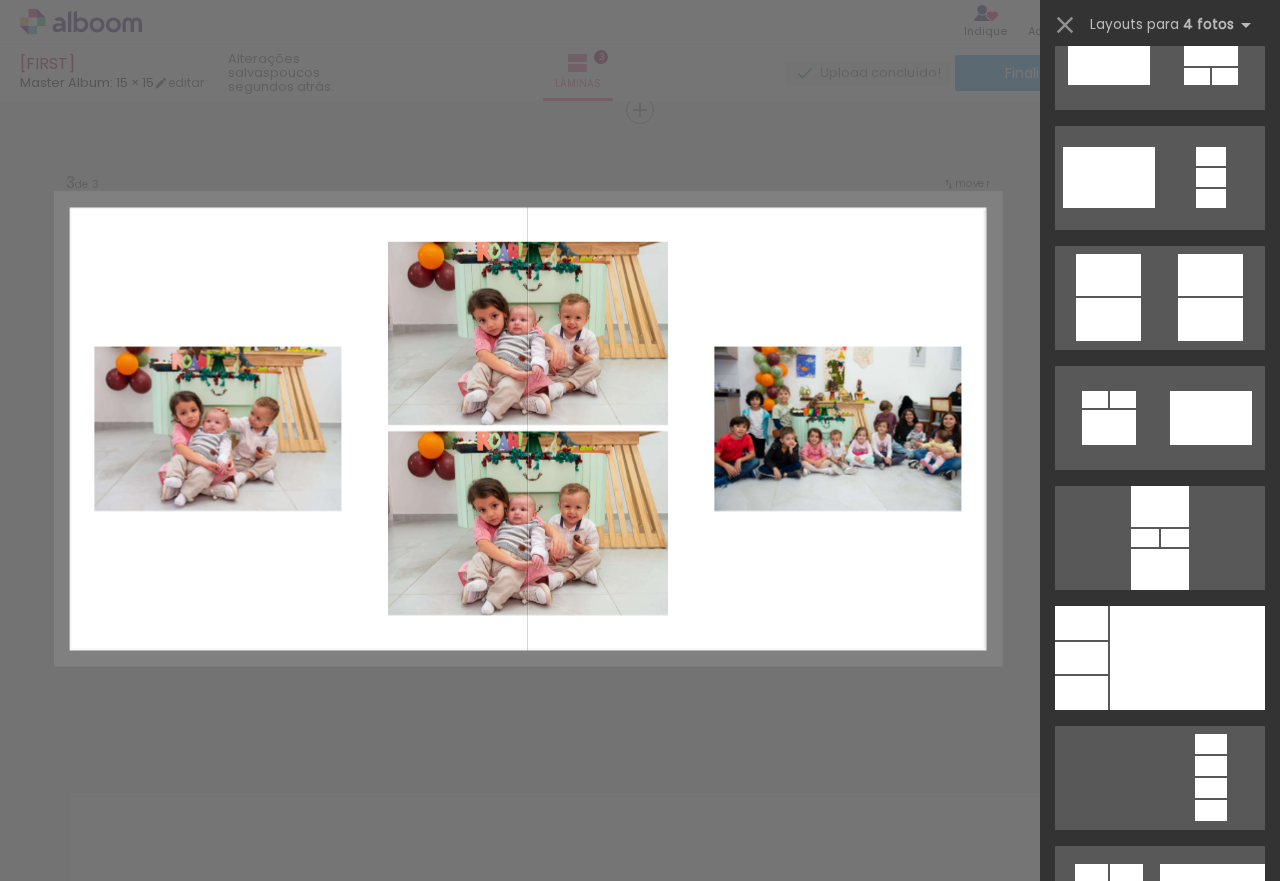 scroll, scrollTop: 5900, scrollLeft: 0, axis: vertical 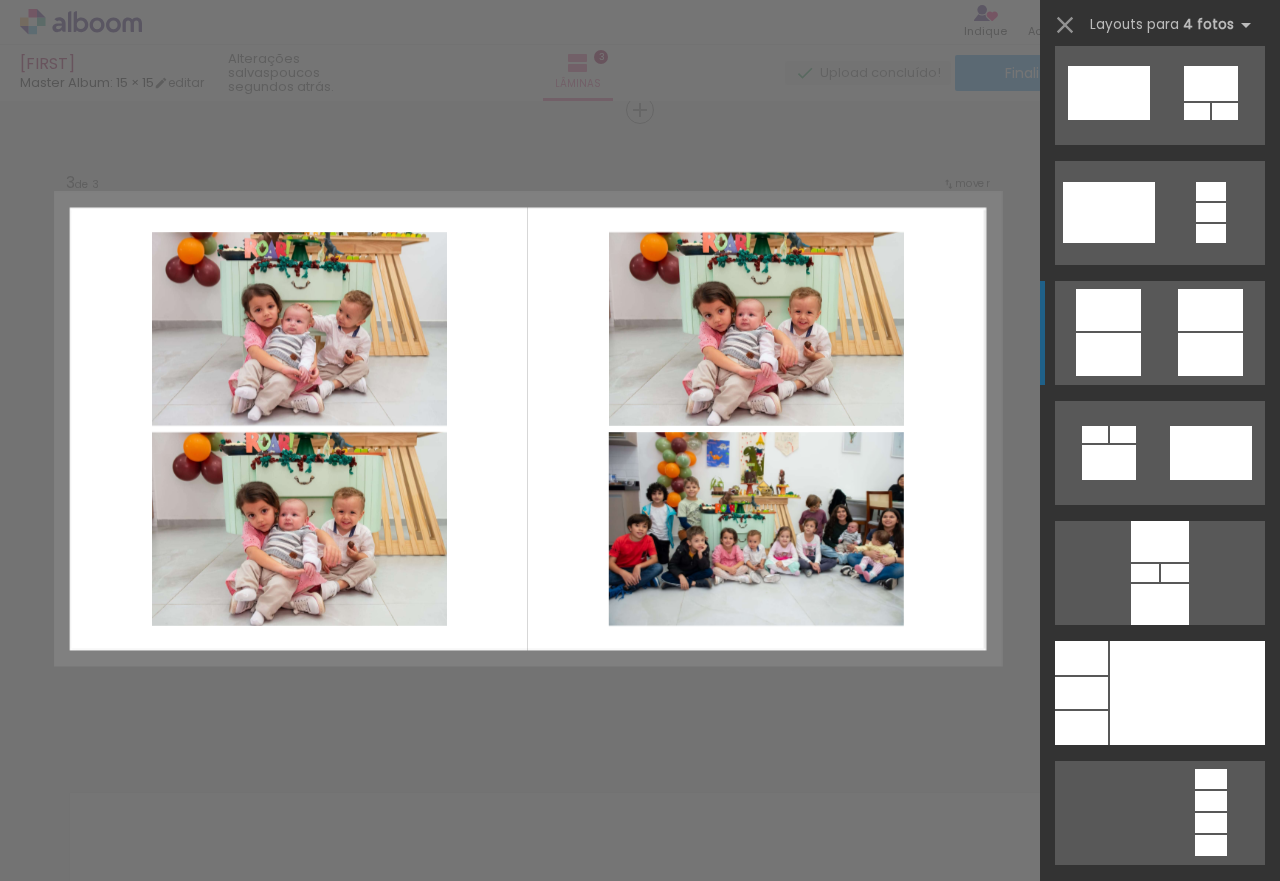 click at bounding box center (1109, 93) 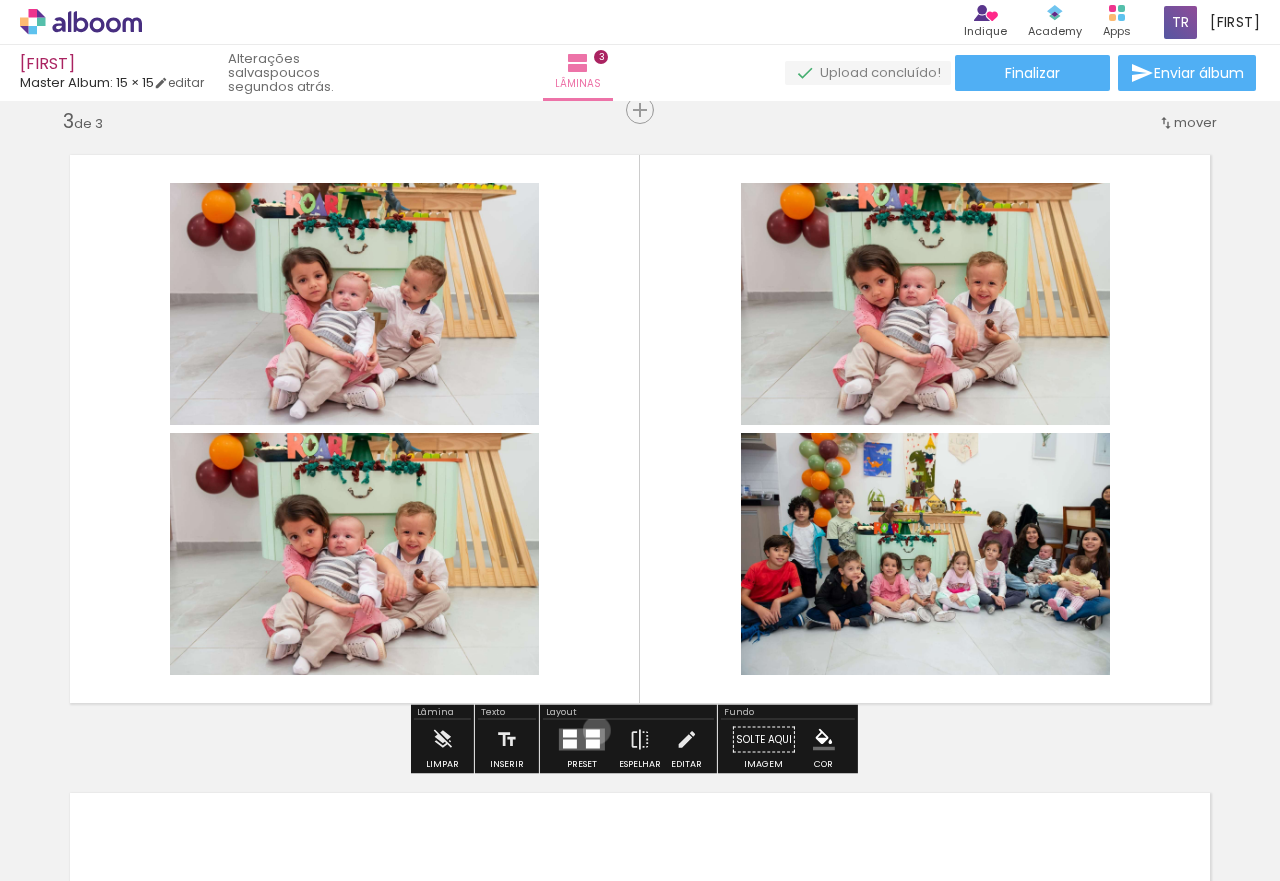 click at bounding box center (593, 734) 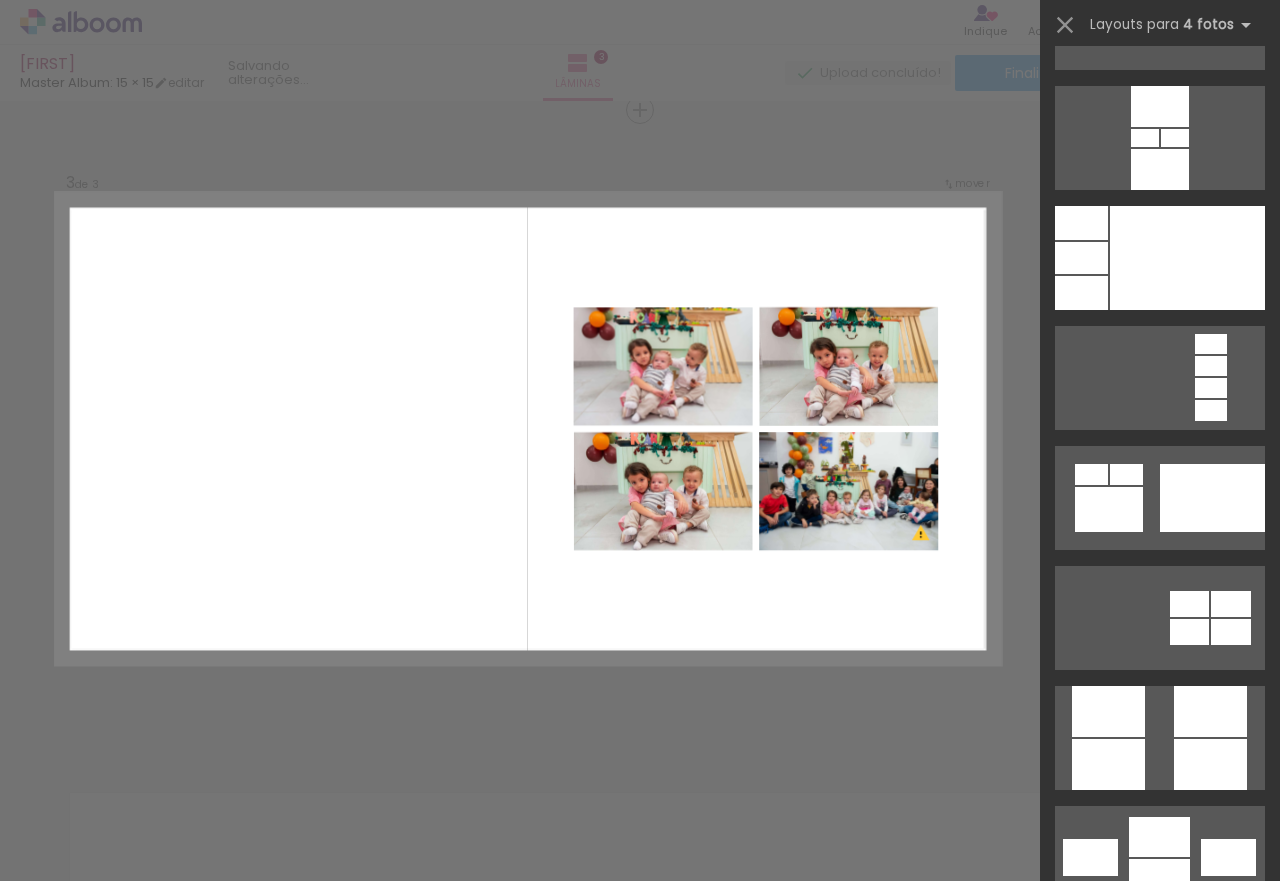 scroll, scrollTop: 6520, scrollLeft: 0, axis: vertical 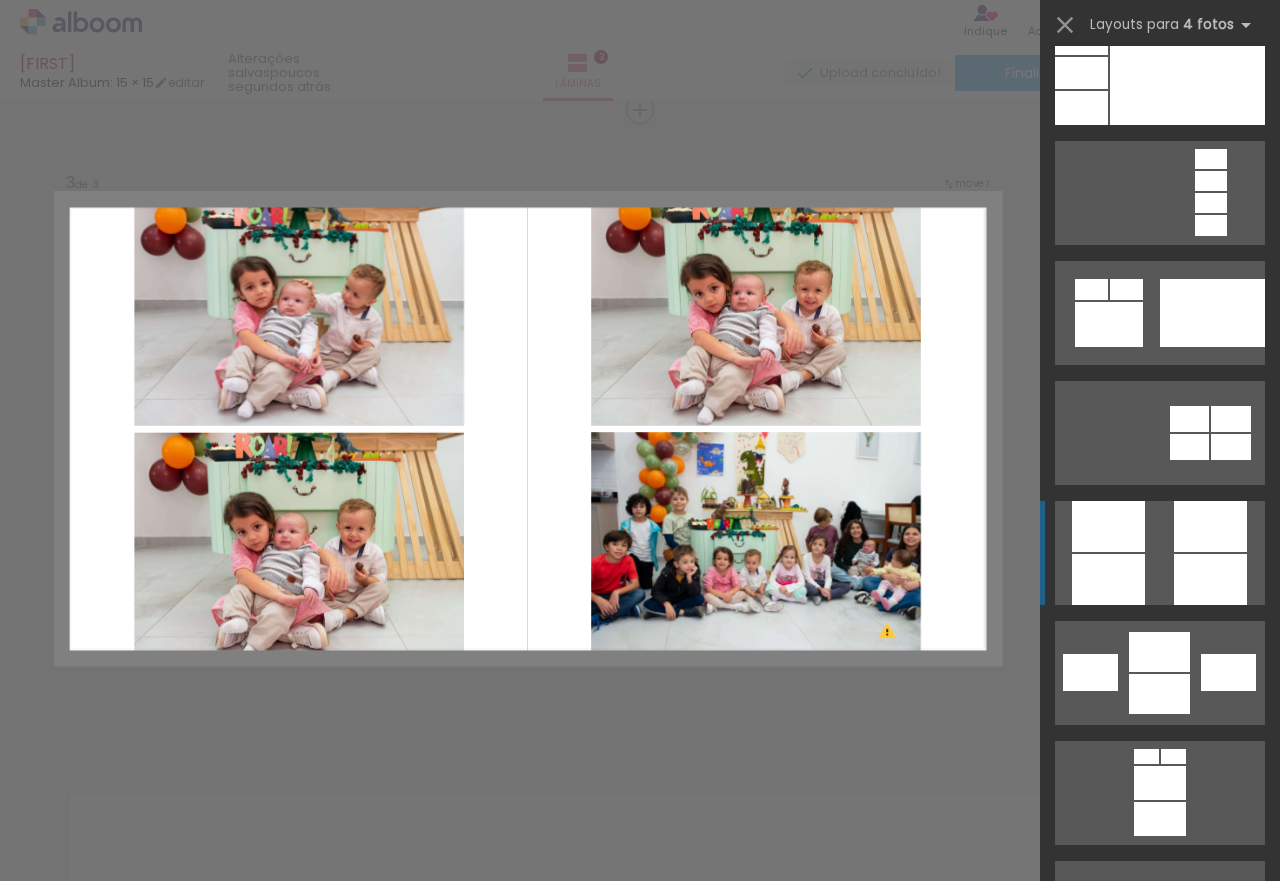 click at bounding box center [1210, 526] 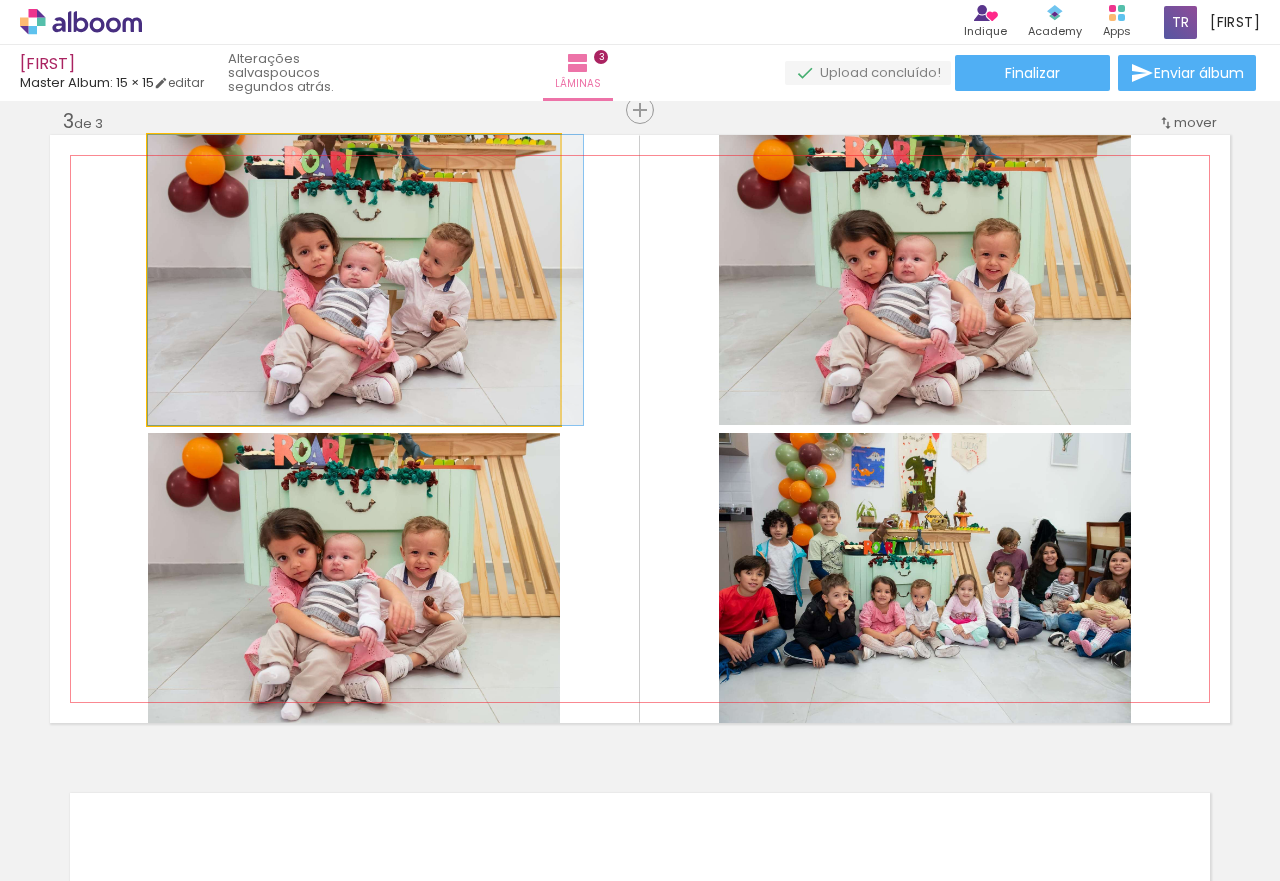 drag, startPoint x: 450, startPoint y: 357, endPoint x: 482, endPoint y: 351, distance: 32.55764 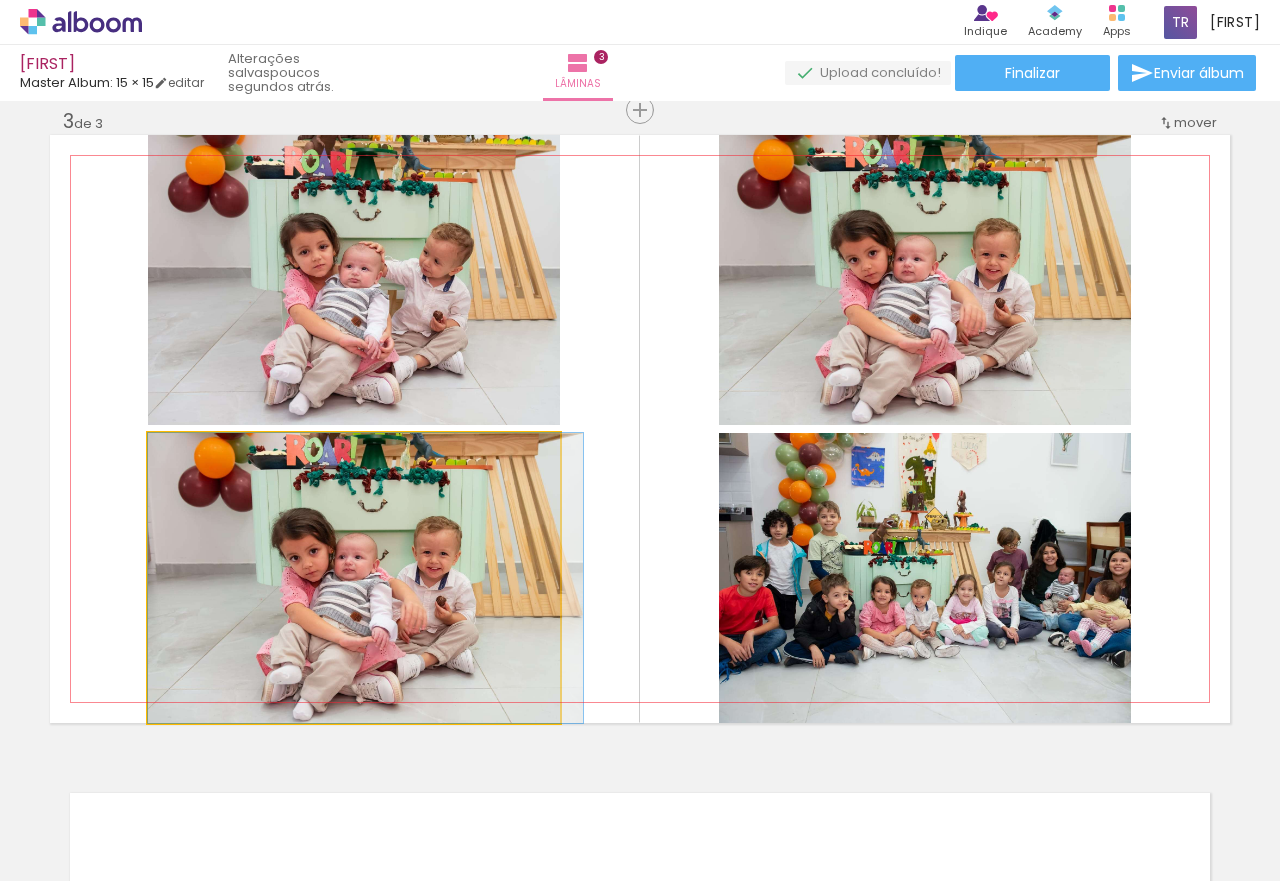 drag, startPoint x: 424, startPoint y: 499, endPoint x: 485, endPoint y: 483, distance: 63.06346 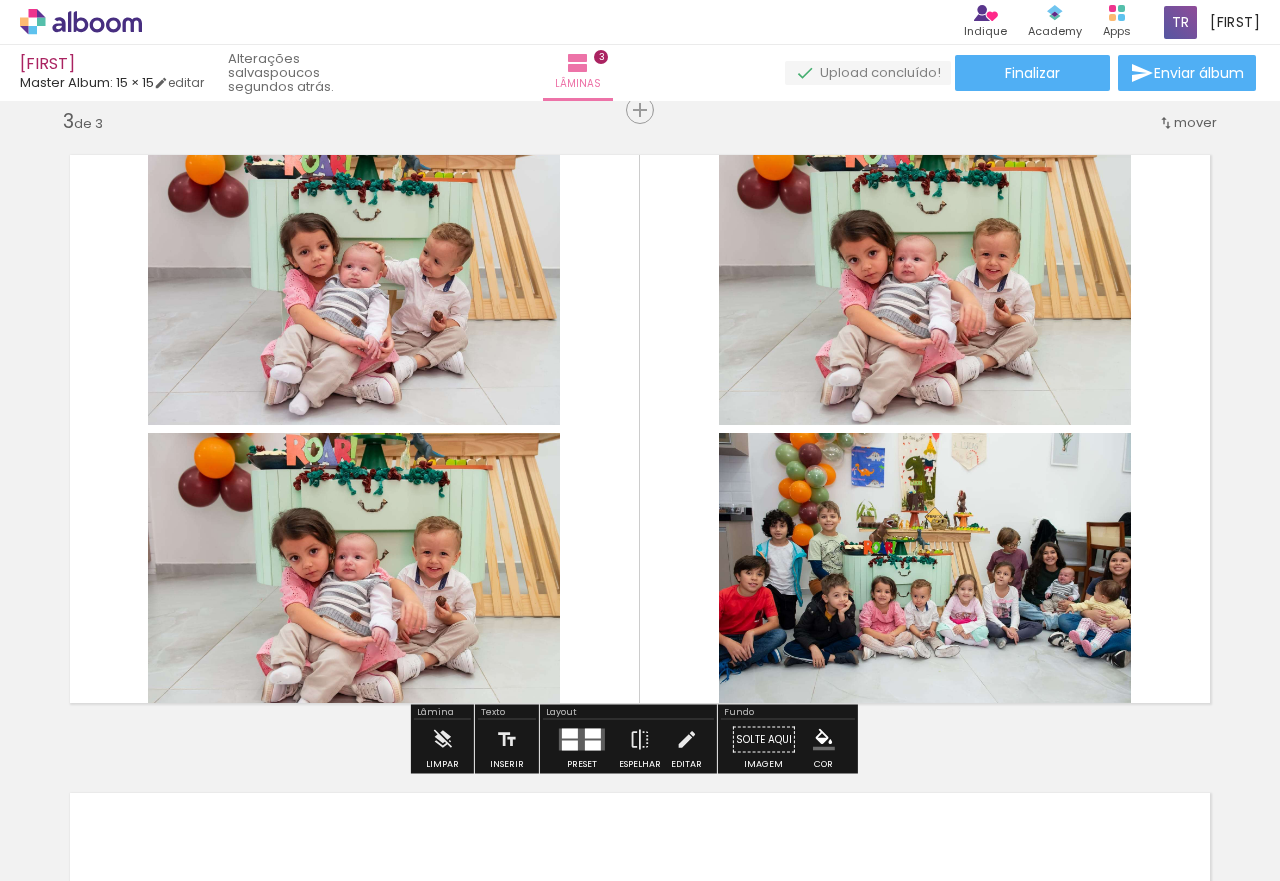 drag, startPoint x: 590, startPoint y: 729, endPoint x: 619, endPoint y: 741, distance: 31.38471 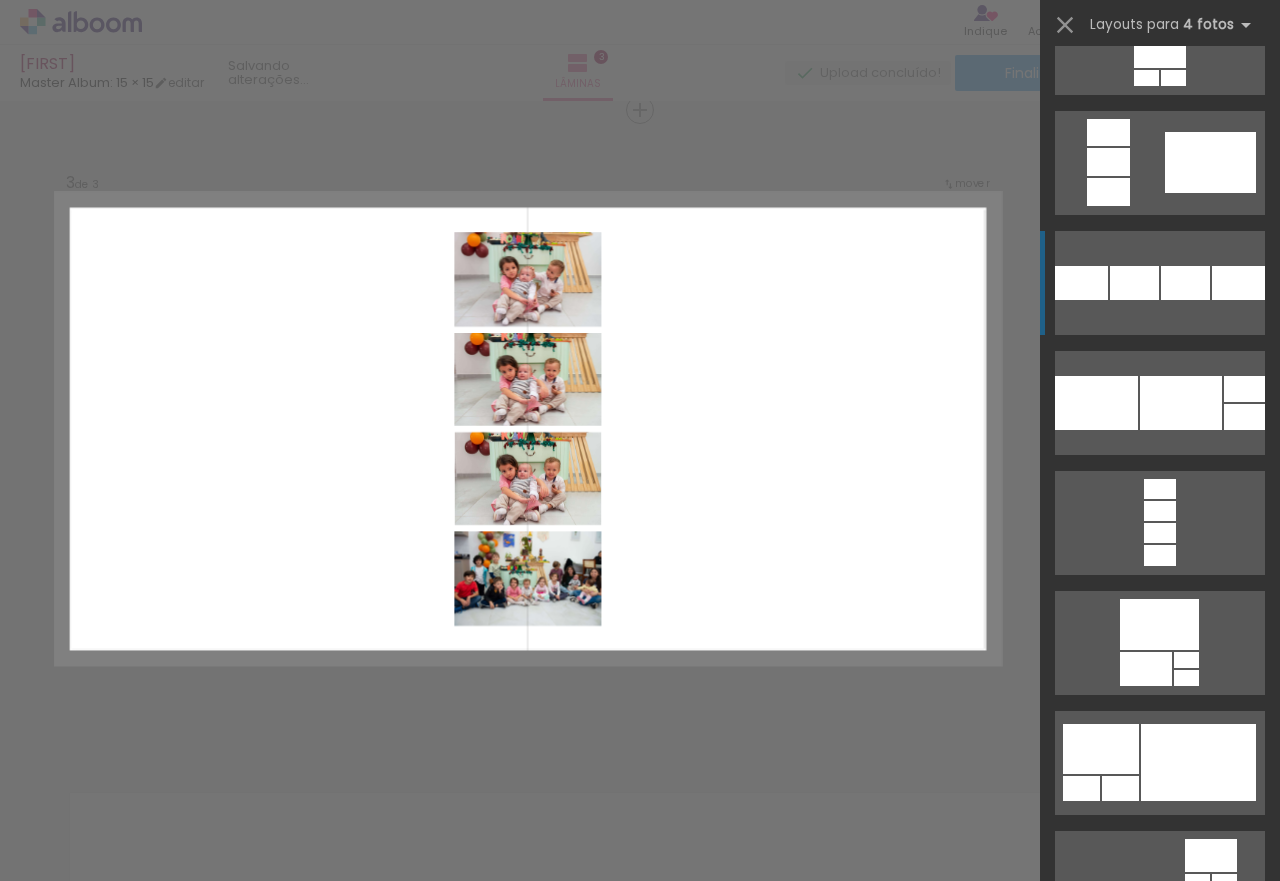 scroll, scrollTop: 8160, scrollLeft: 0, axis: vertical 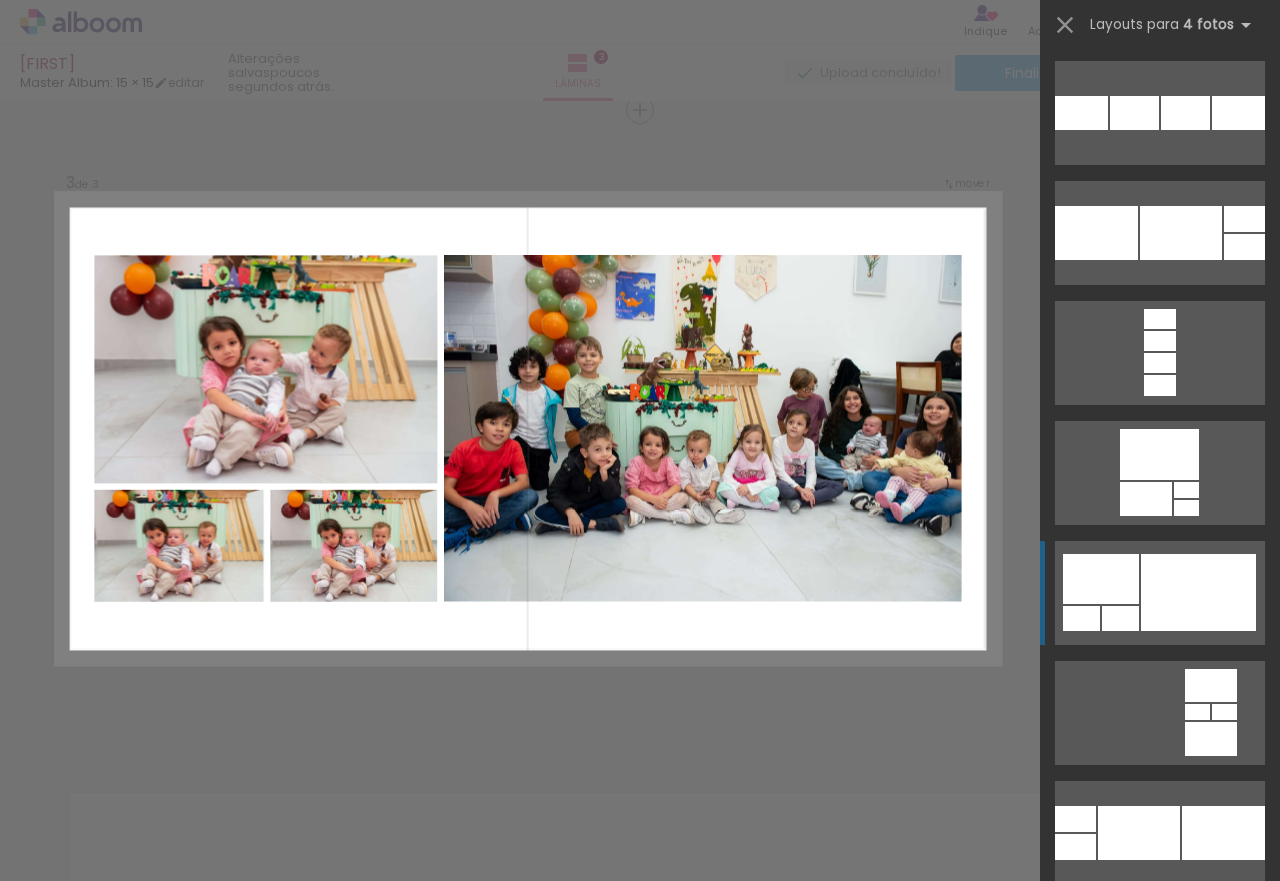 click at bounding box center [1160, 385] 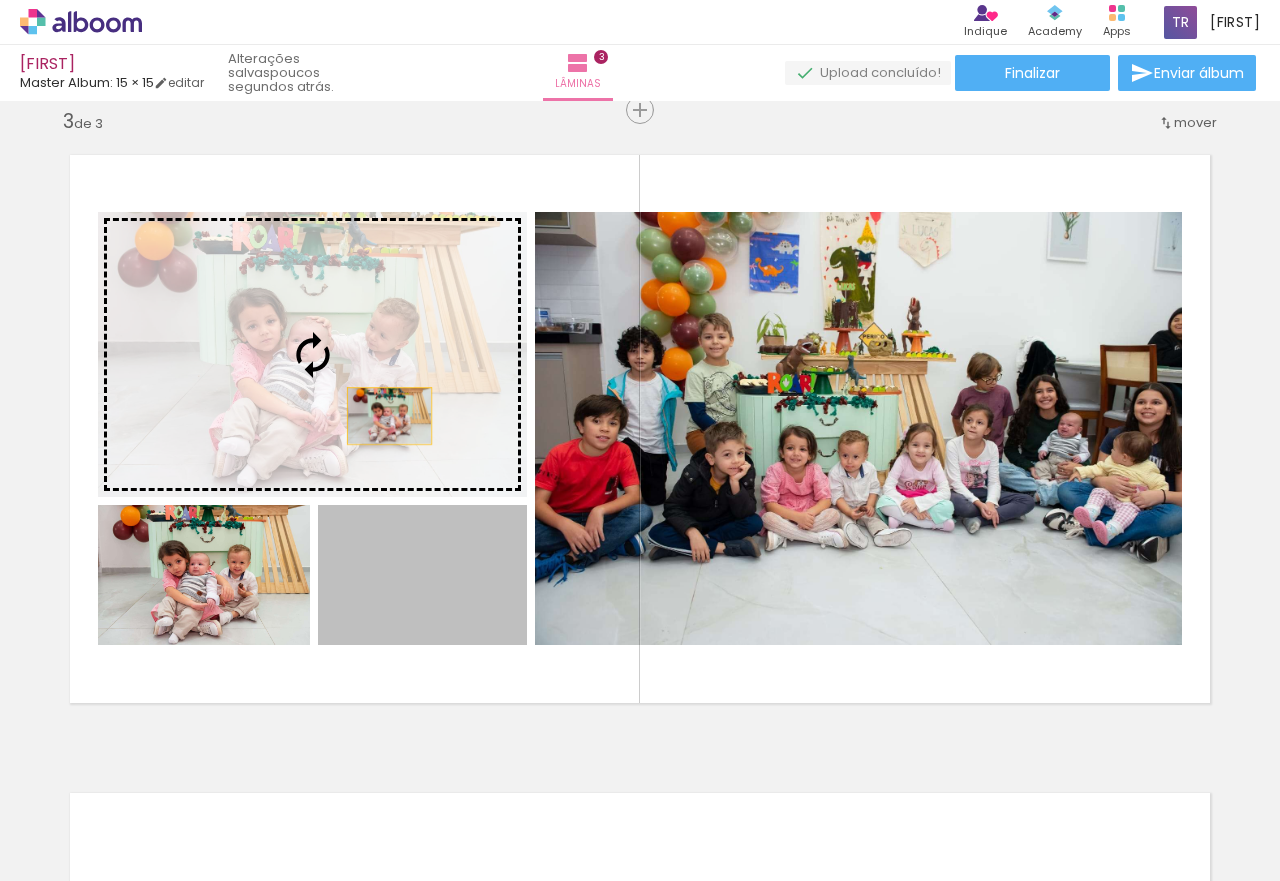 drag, startPoint x: 468, startPoint y: 613, endPoint x: 378, endPoint y: 455, distance: 181.83508 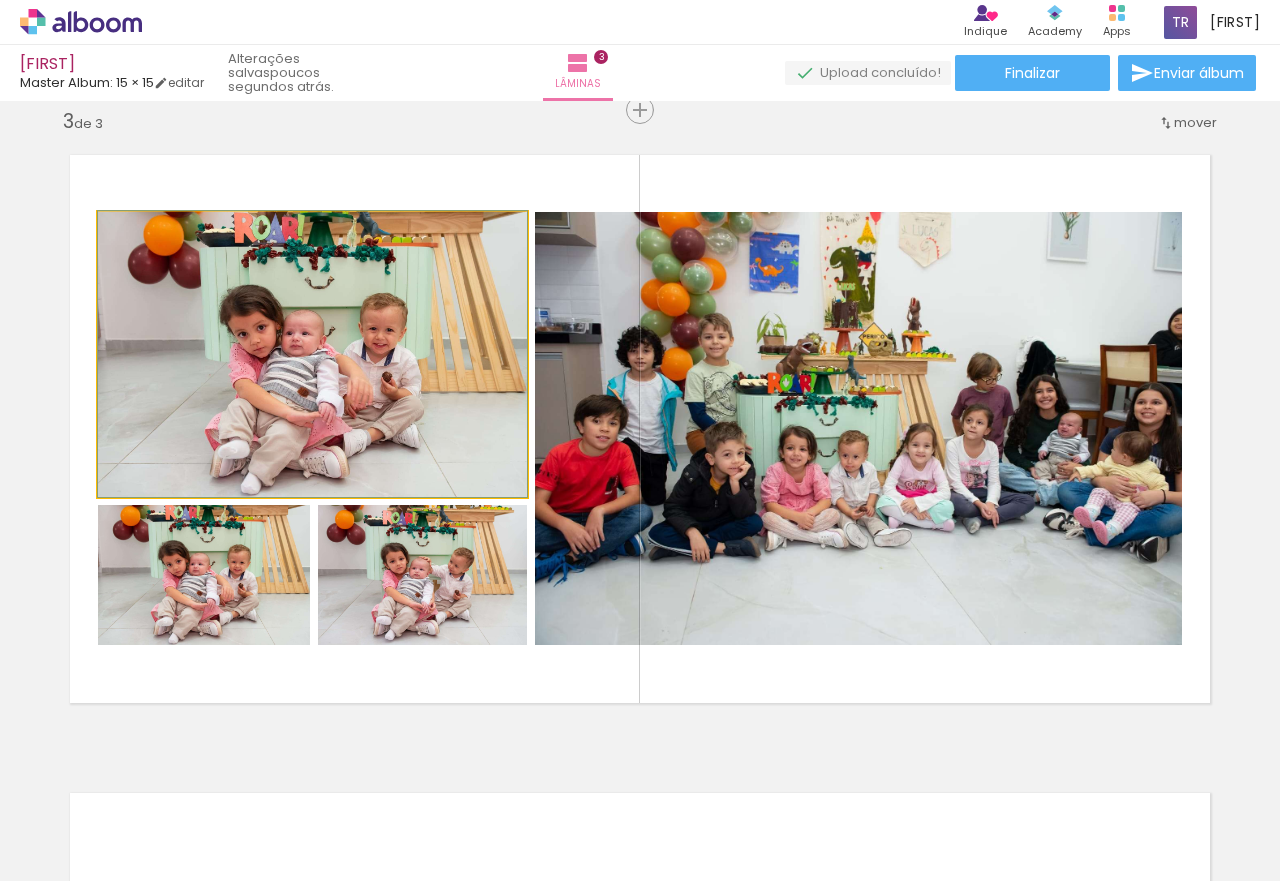 drag, startPoint x: 383, startPoint y: 425, endPoint x: 396, endPoint y: 388, distance: 39.217342 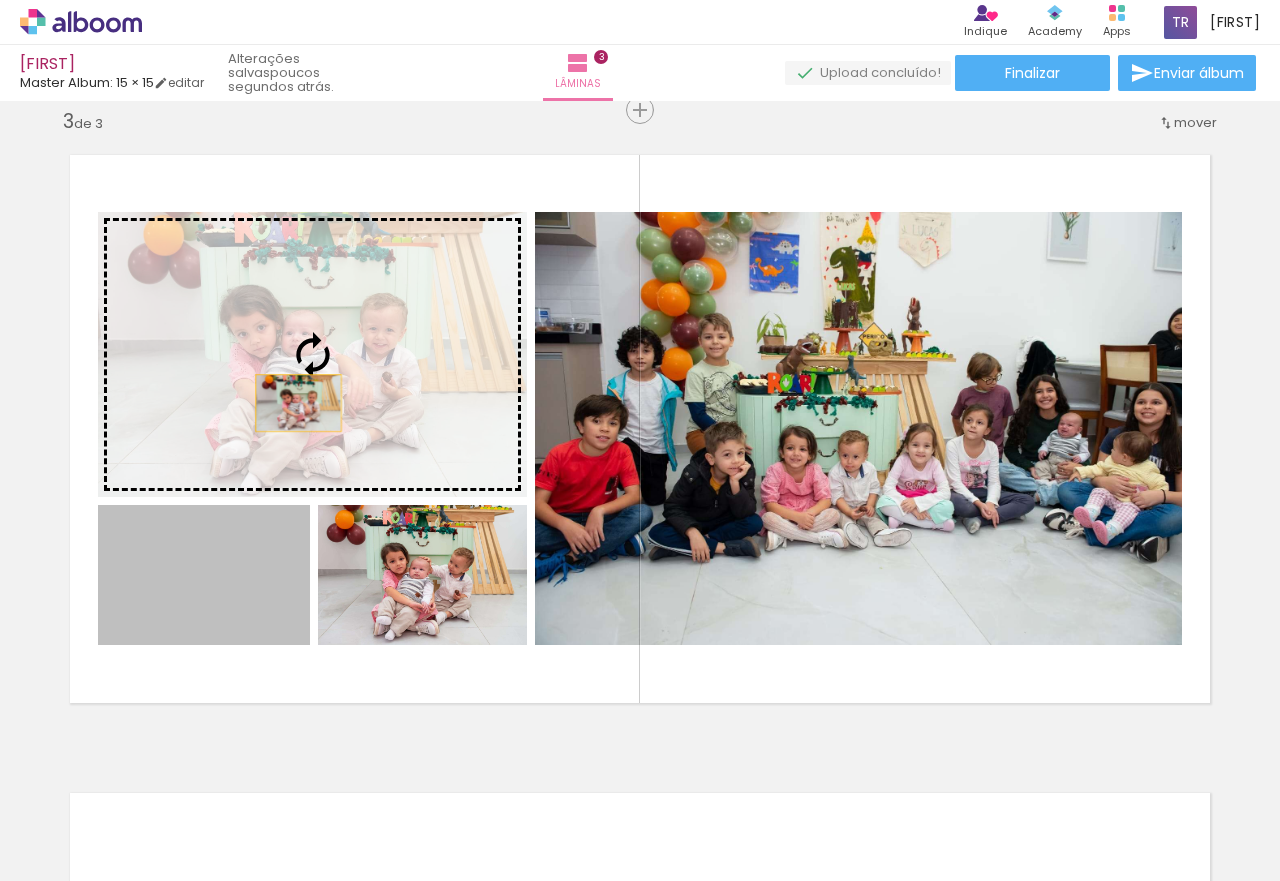drag, startPoint x: 215, startPoint y: 611, endPoint x: 293, endPoint y: 398, distance: 226.83253 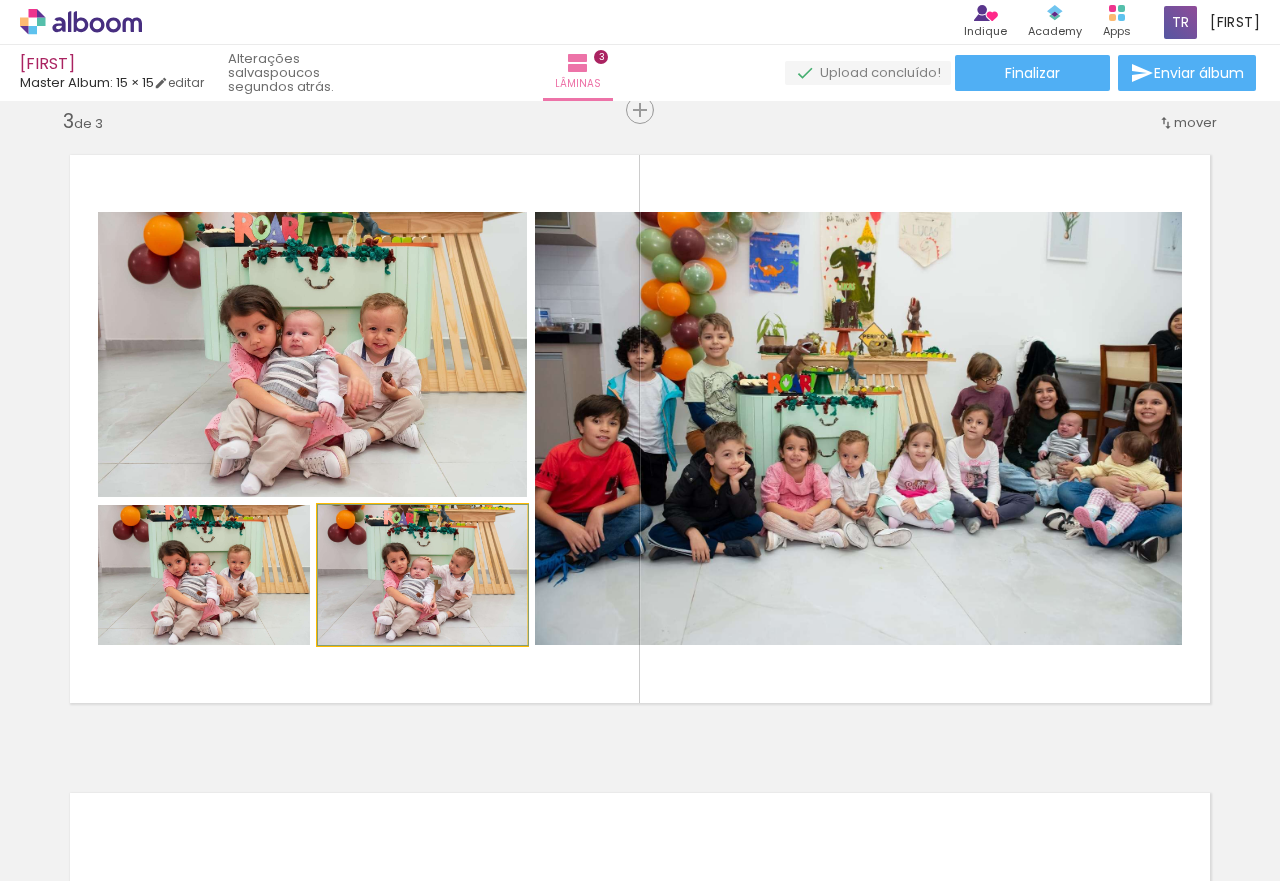drag, startPoint x: 407, startPoint y: 564, endPoint x: 716, endPoint y: 438, distance: 333.70197 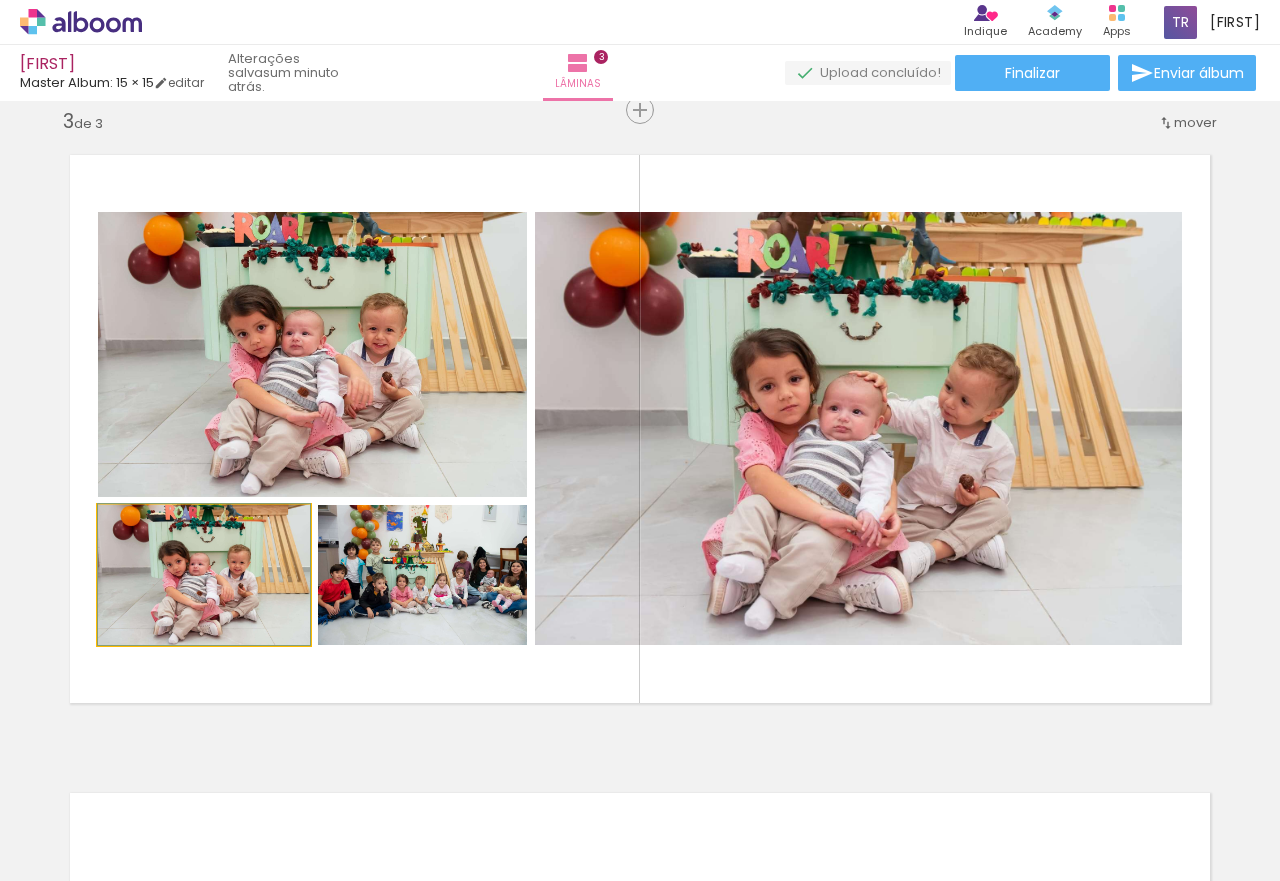 drag, startPoint x: 254, startPoint y: 554, endPoint x: 878, endPoint y: 439, distance: 634.5085 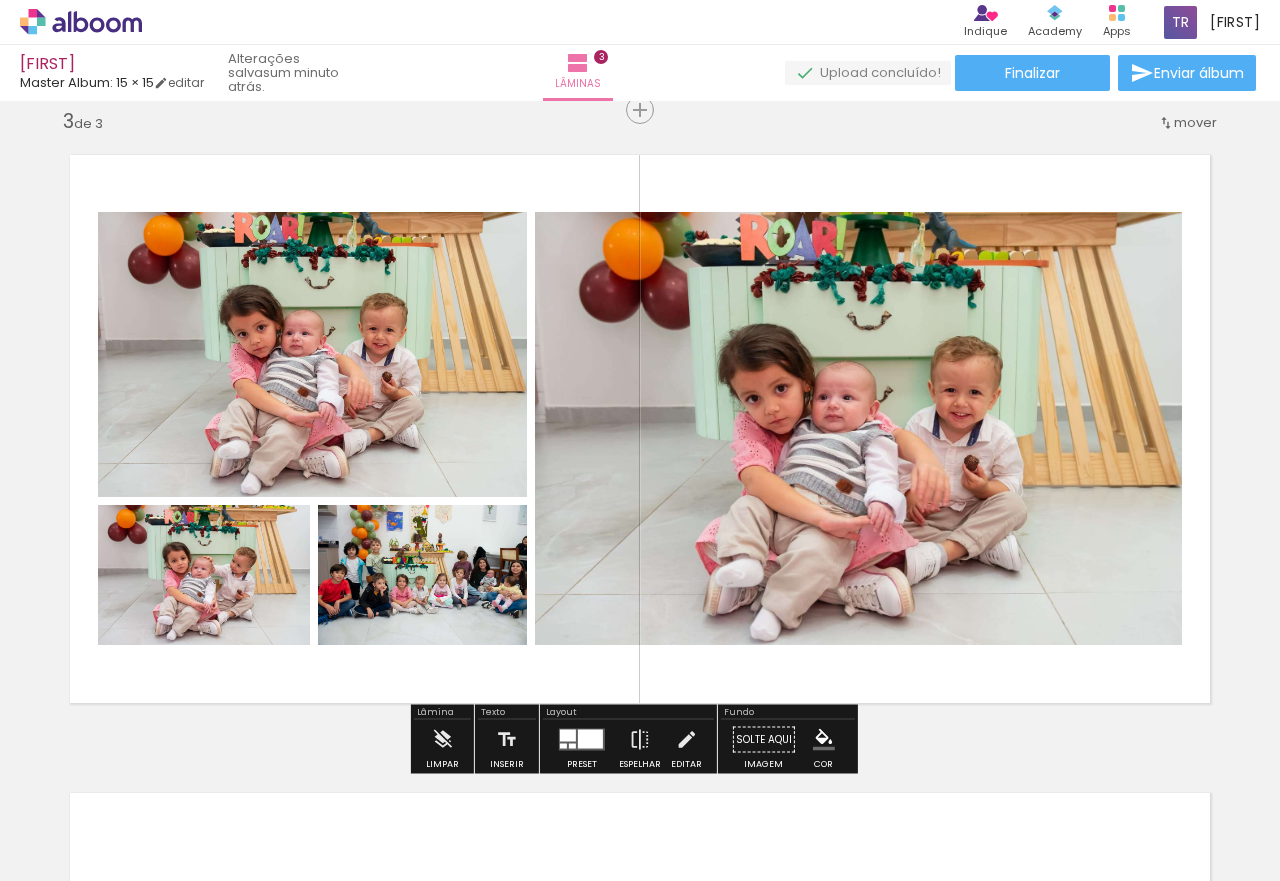 click 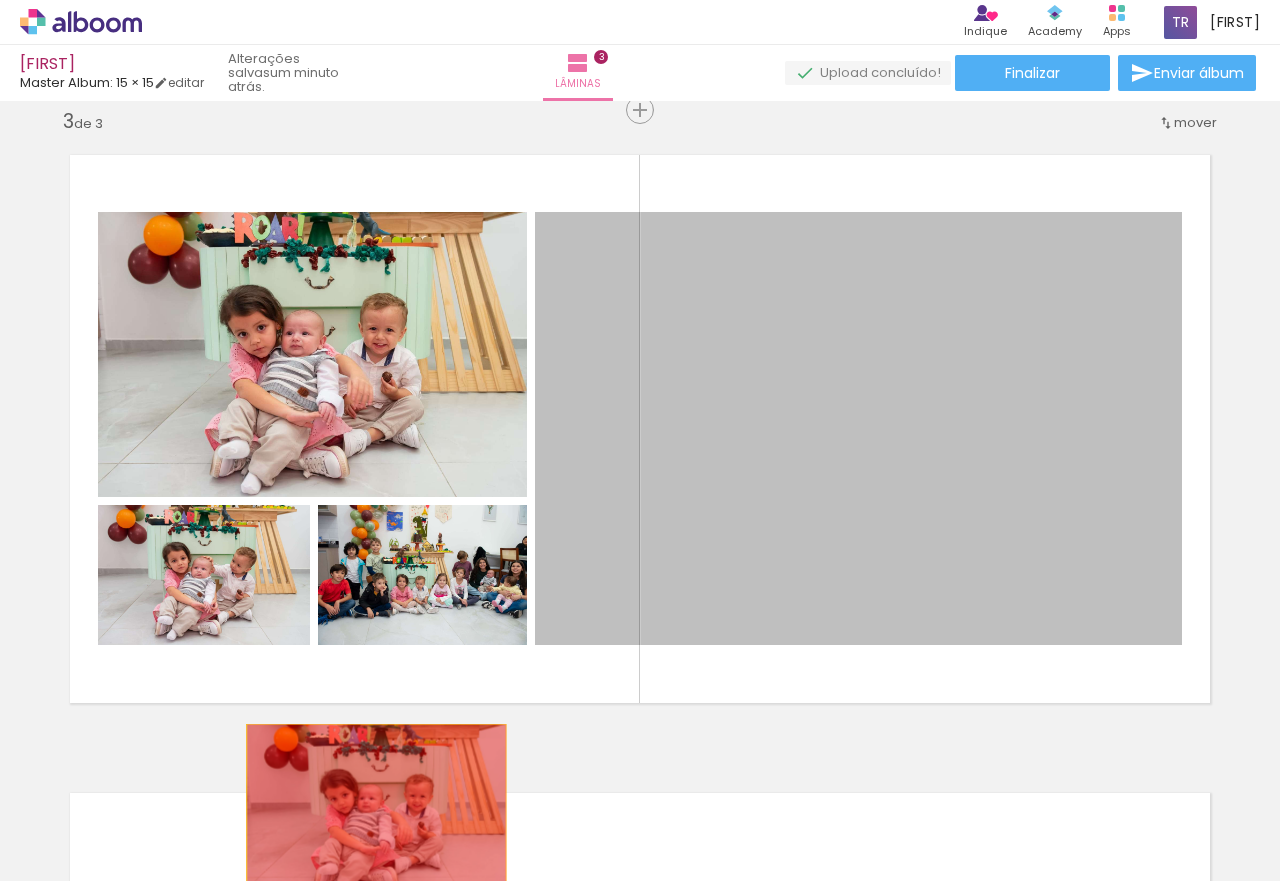 drag, startPoint x: 857, startPoint y: 327, endPoint x: 367, endPoint y: 812, distance: 689.4382 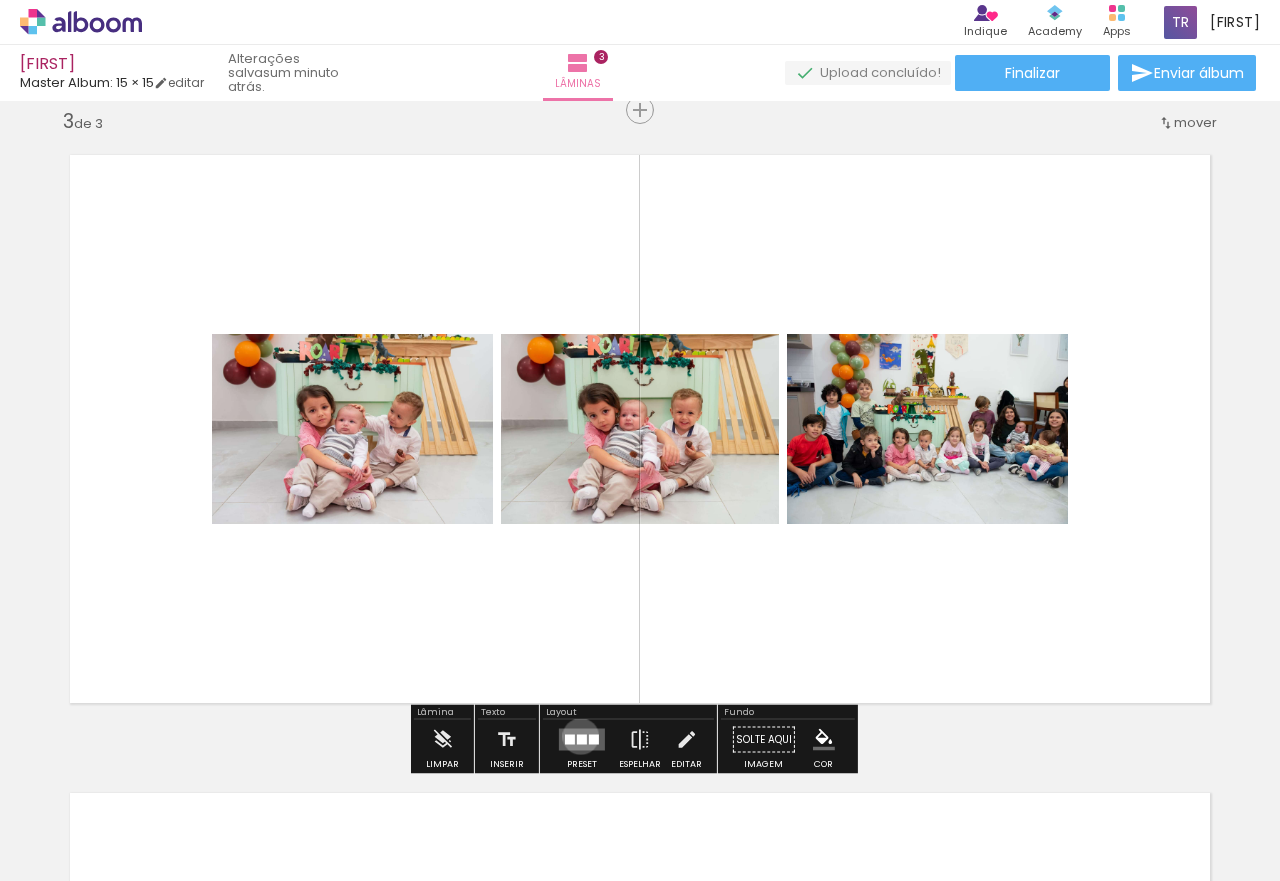 click at bounding box center (582, 740) 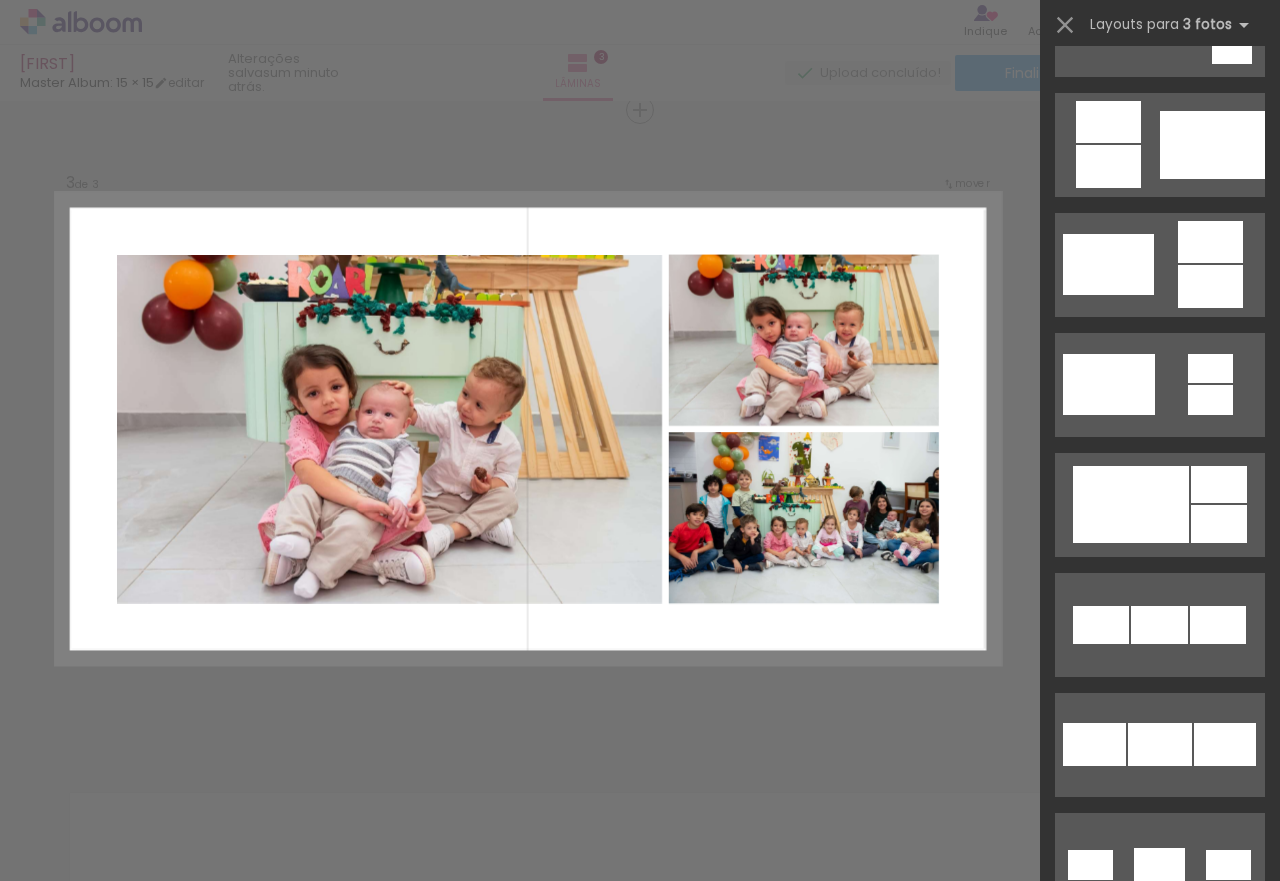 scroll, scrollTop: 600, scrollLeft: 0, axis: vertical 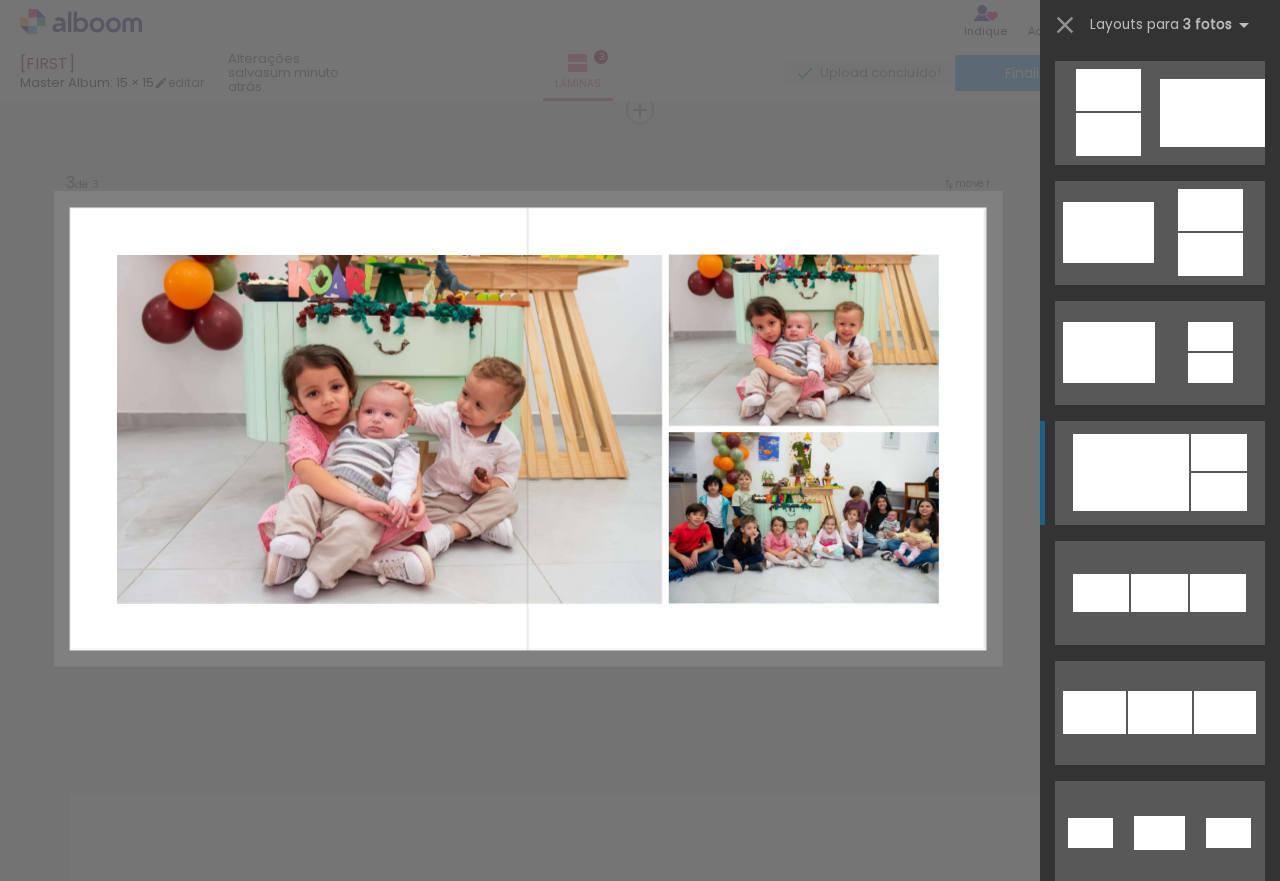 click at bounding box center (1145, -367) 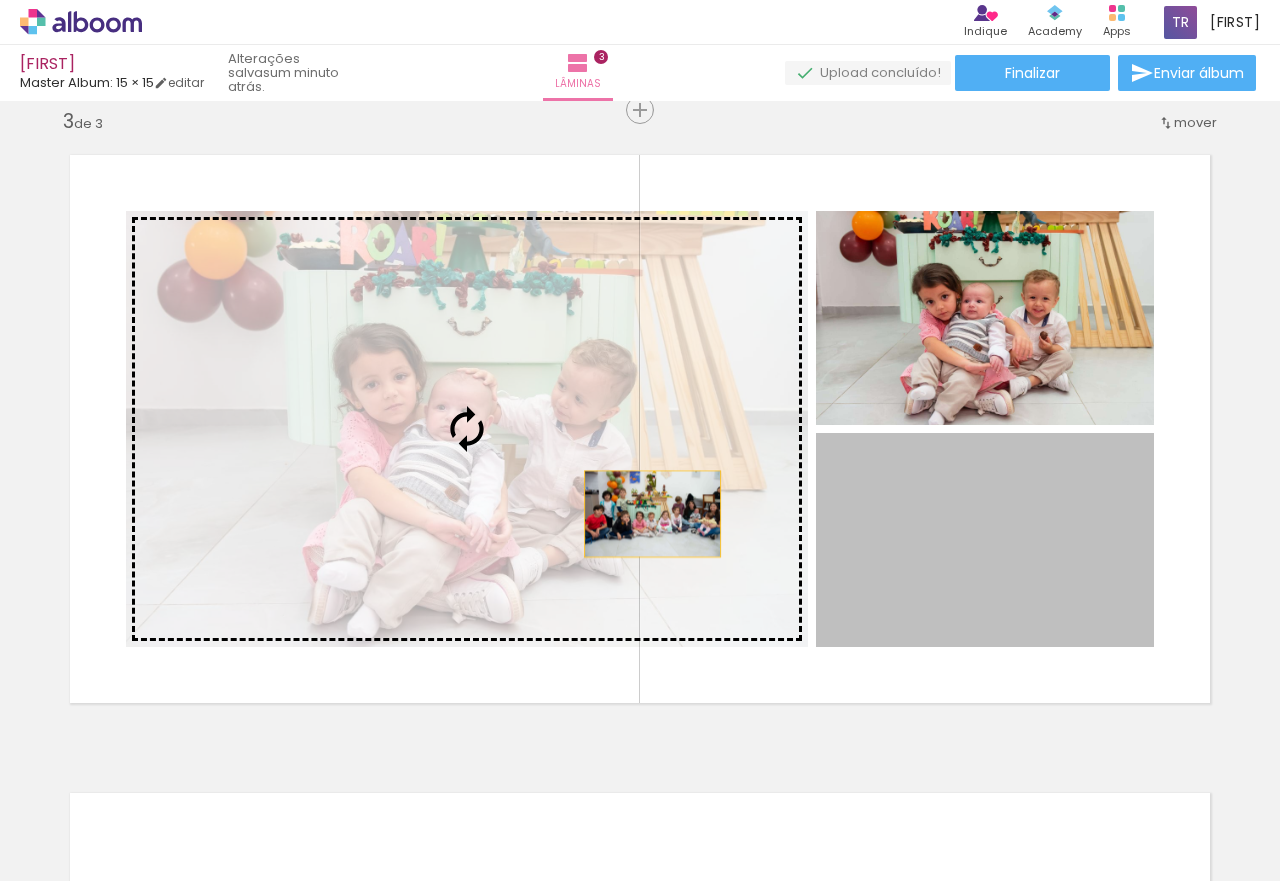 drag, startPoint x: 959, startPoint y: 550, endPoint x: 537, endPoint y: 497, distance: 425.3152 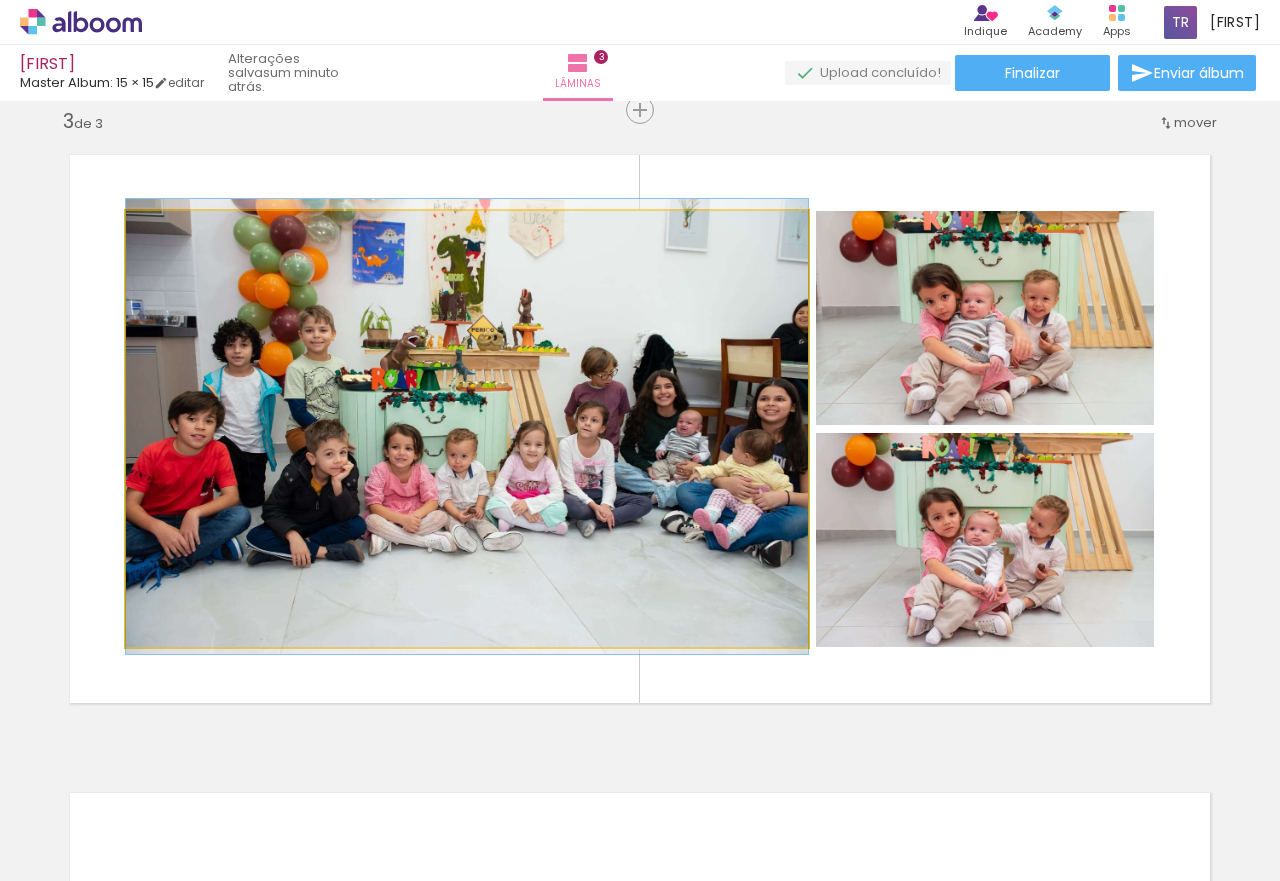 drag, startPoint x: 523, startPoint y: 454, endPoint x: 559, endPoint y: 452, distance: 36.05551 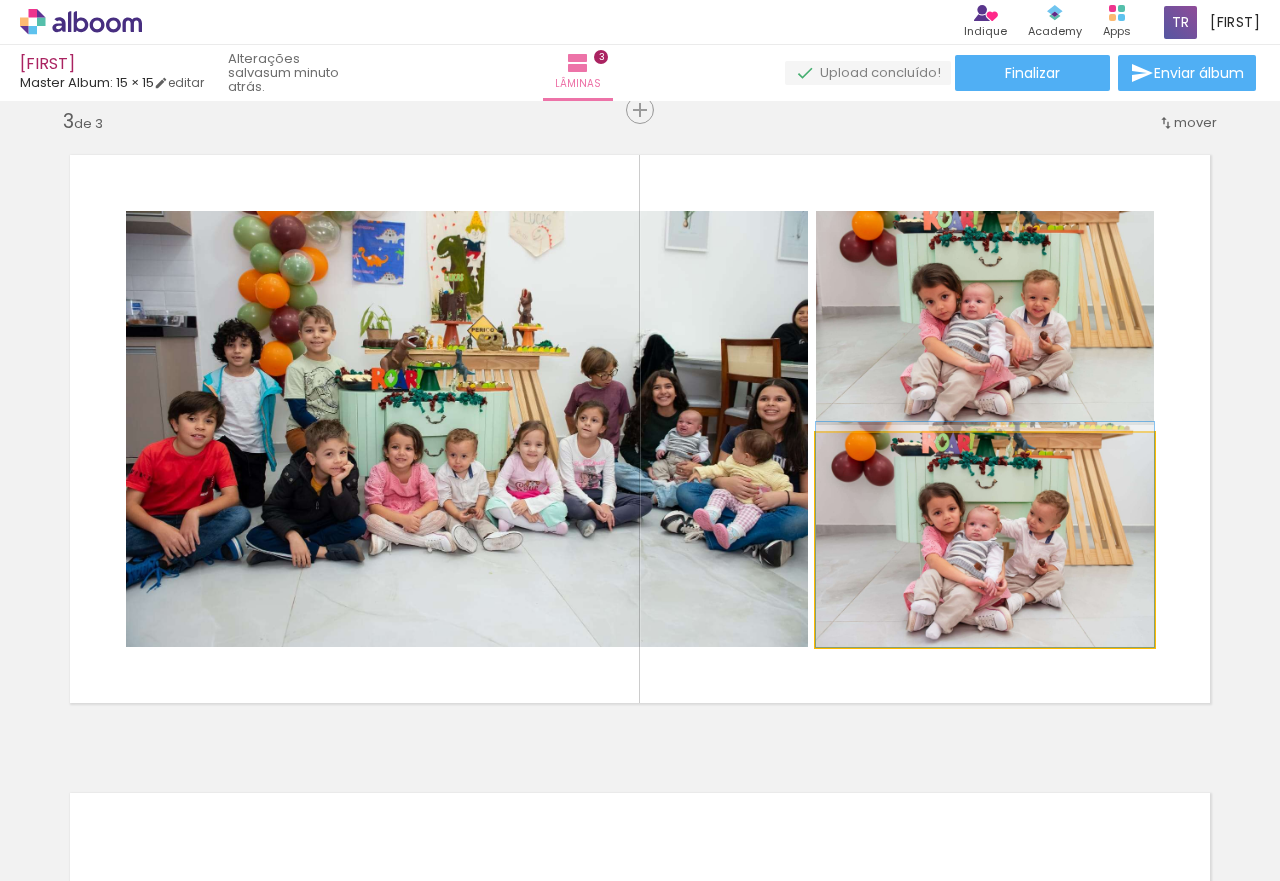 drag, startPoint x: 990, startPoint y: 519, endPoint x: 1004, endPoint y: 500, distance: 23.600847 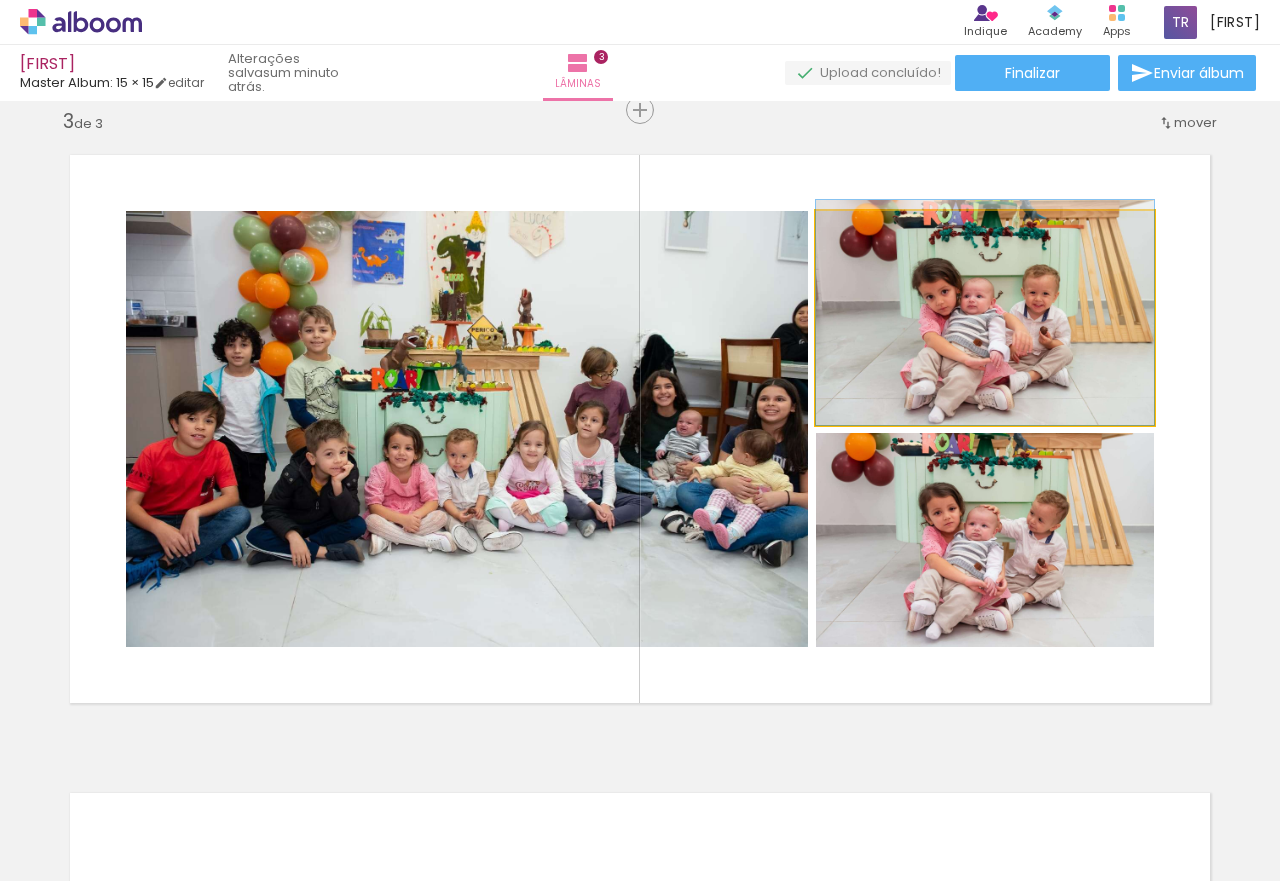 drag, startPoint x: 1018, startPoint y: 369, endPoint x: 1018, endPoint y: 334, distance: 35 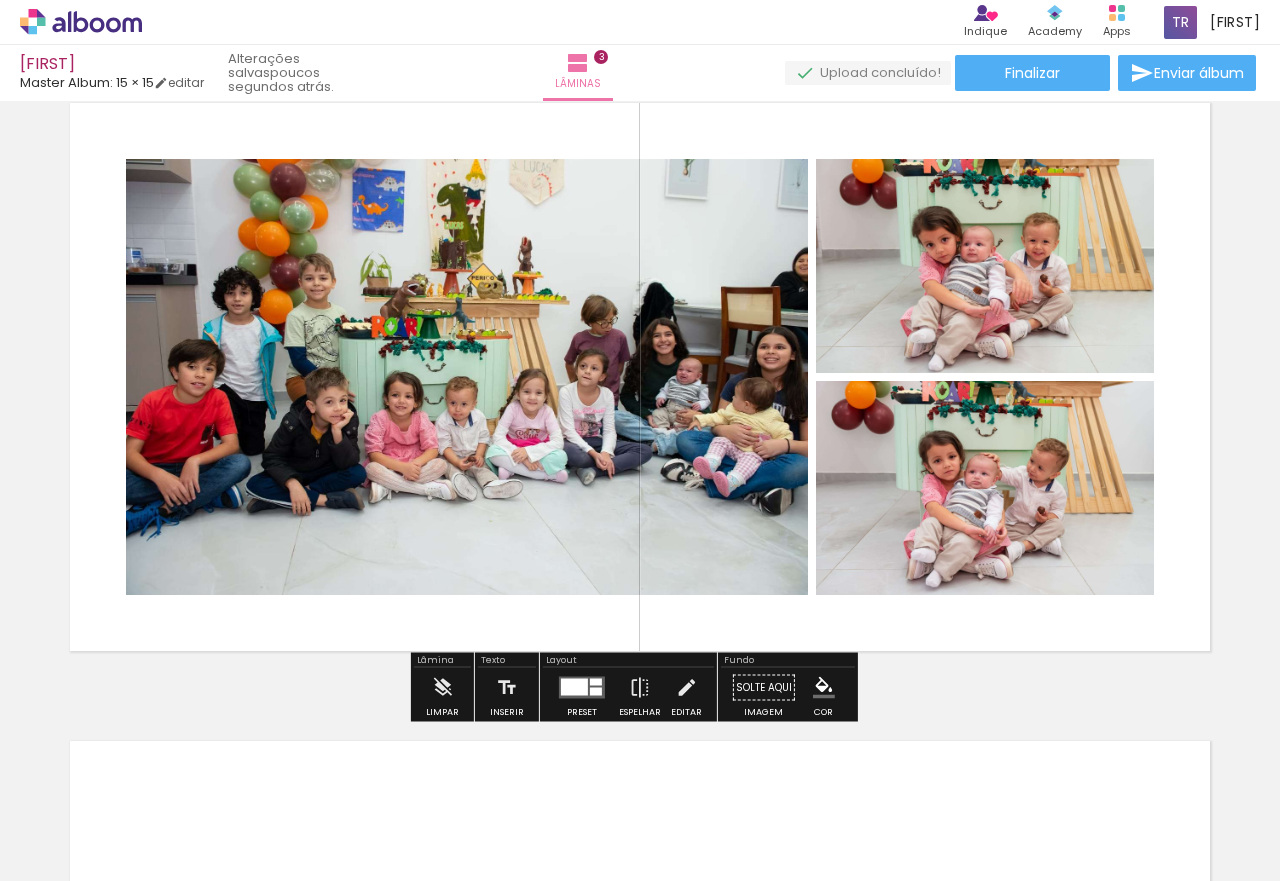 scroll, scrollTop: 1375, scrollLeft: 0, axis: vertical 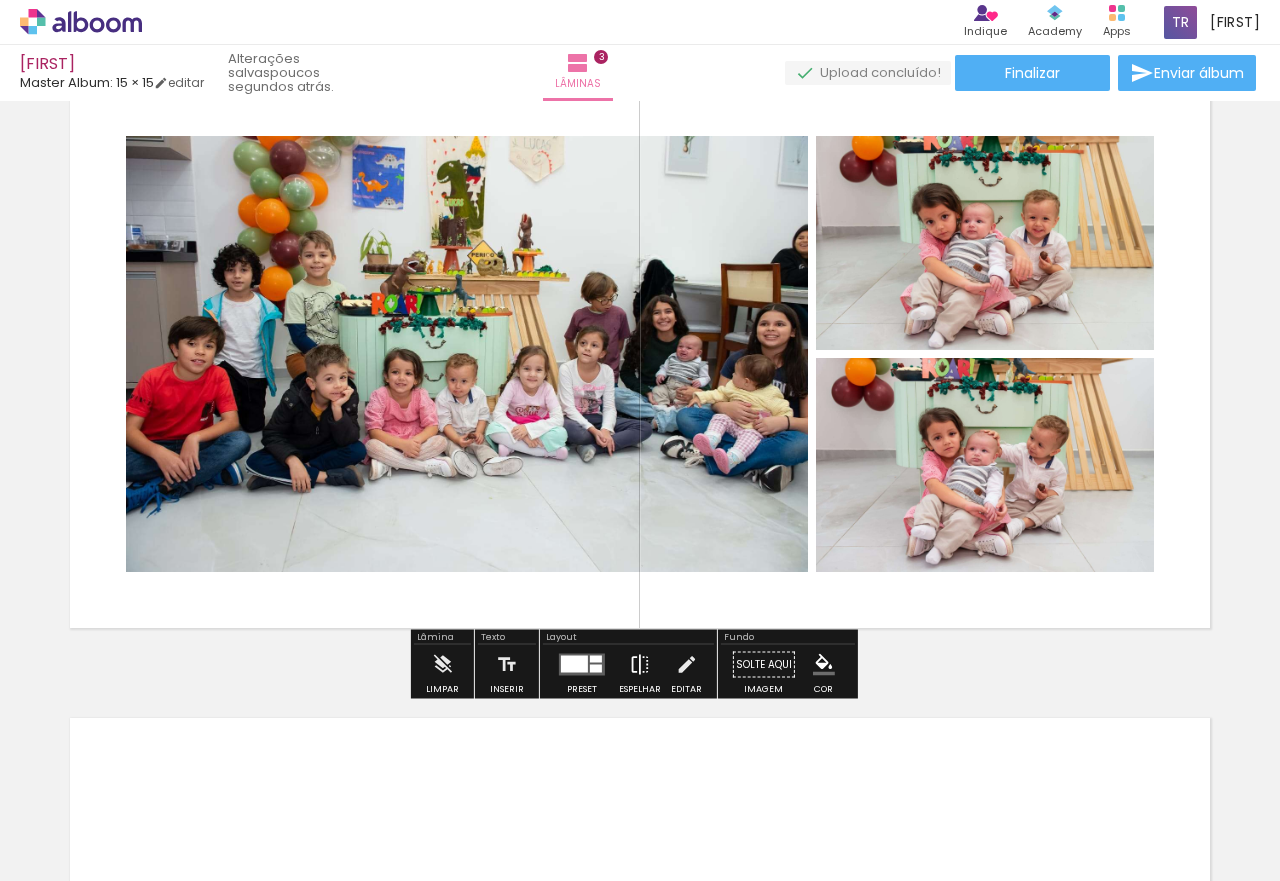 click at bounding box center (640, 665) 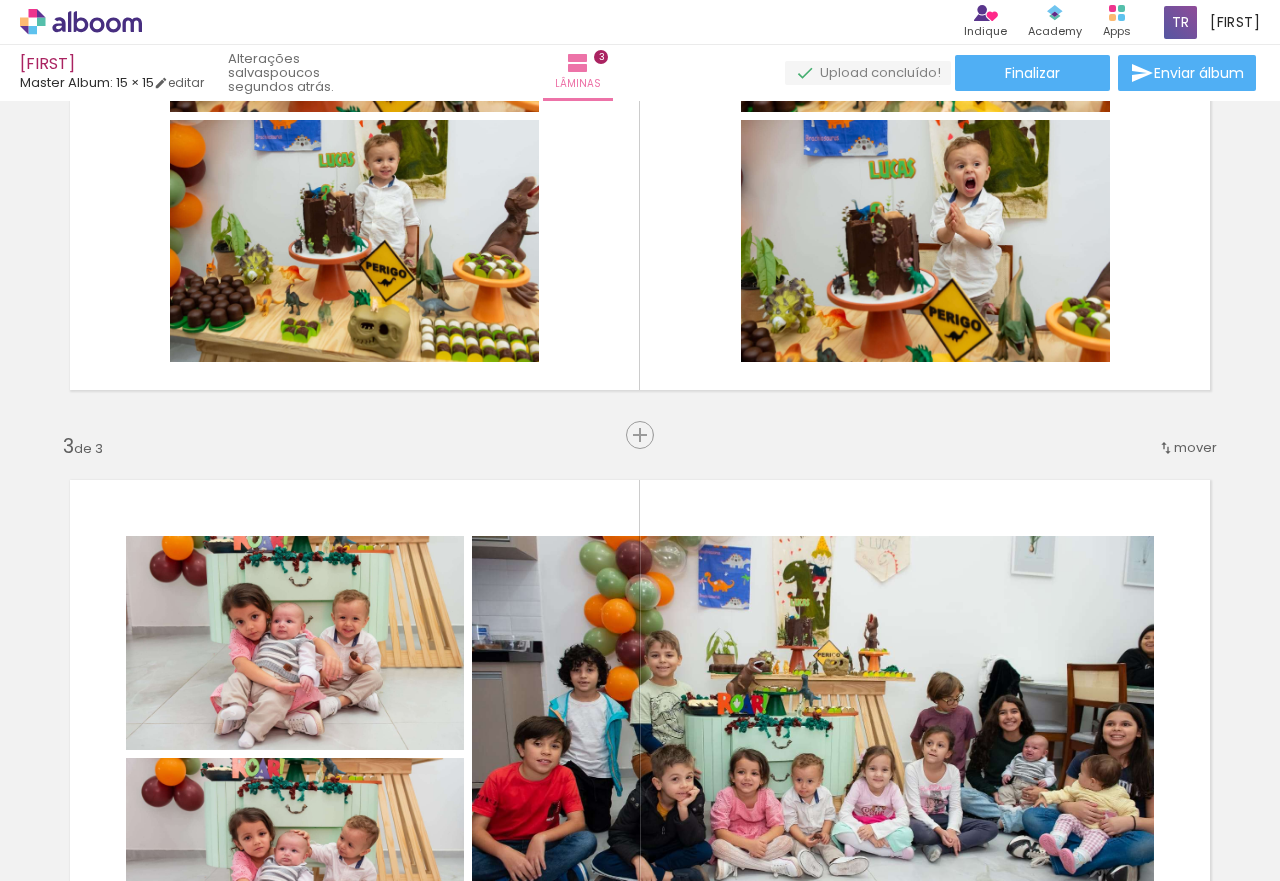 scroll, scrollTop: 1275, scrollLeft: 0, axis: vertical 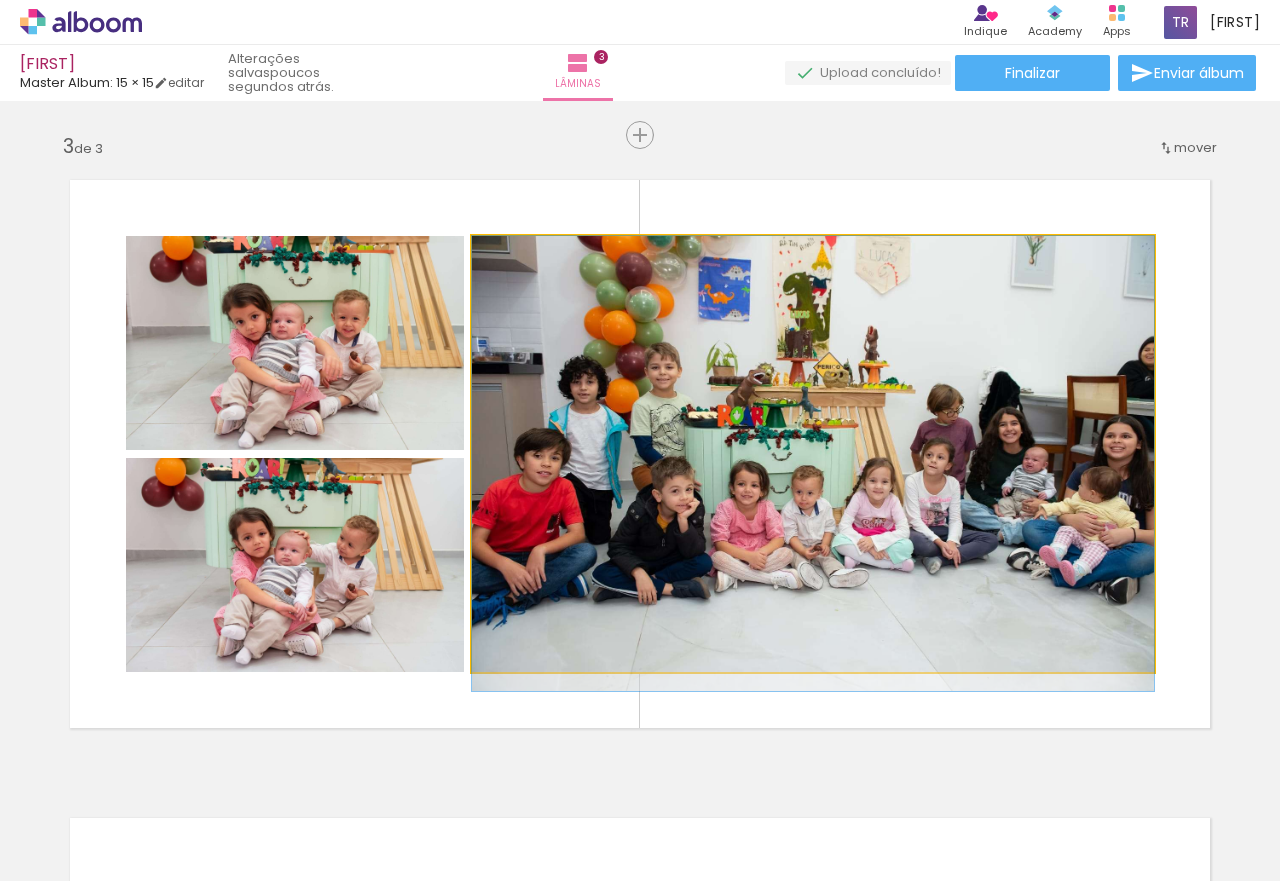drag, startPoint x: 861, startPoint y: 497, endPoint x: 947, endPoint y: 605, distance: 138.05795 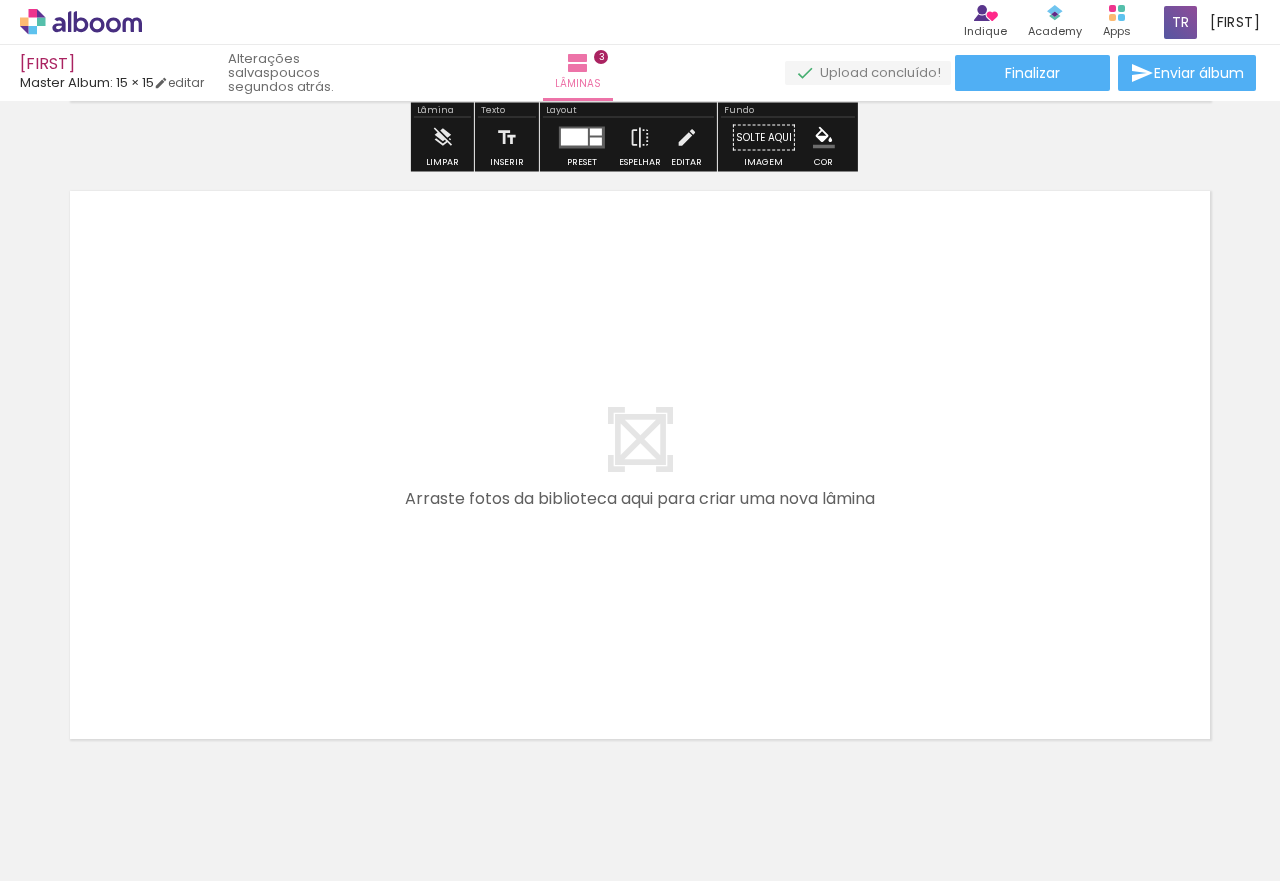 scroll, scrollTop: 1975, scrollLeft: 0, axis: vertical 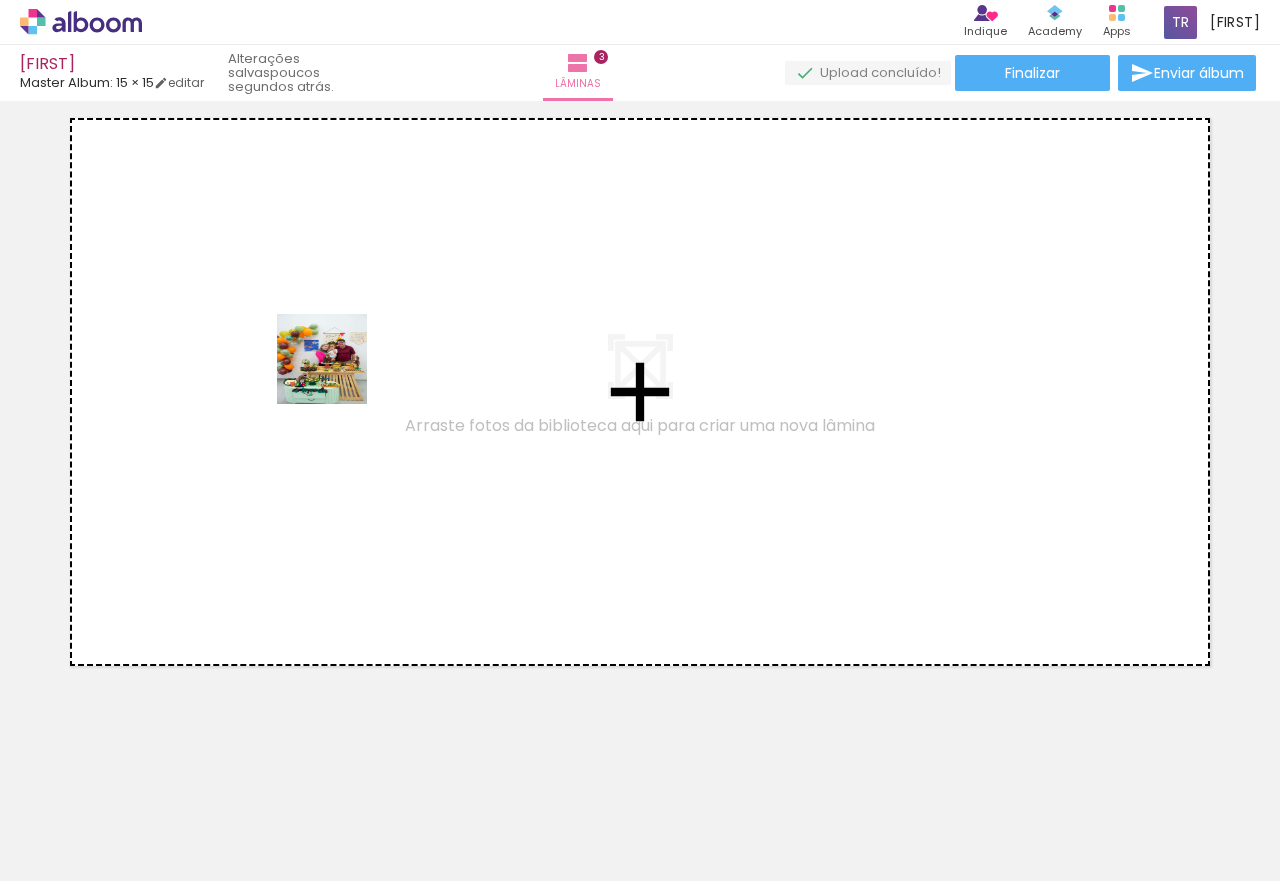drag, startPoint x: 531, startPoint y: 831, endPoint x: 337, endPoint y: 374, distance: 496.47256 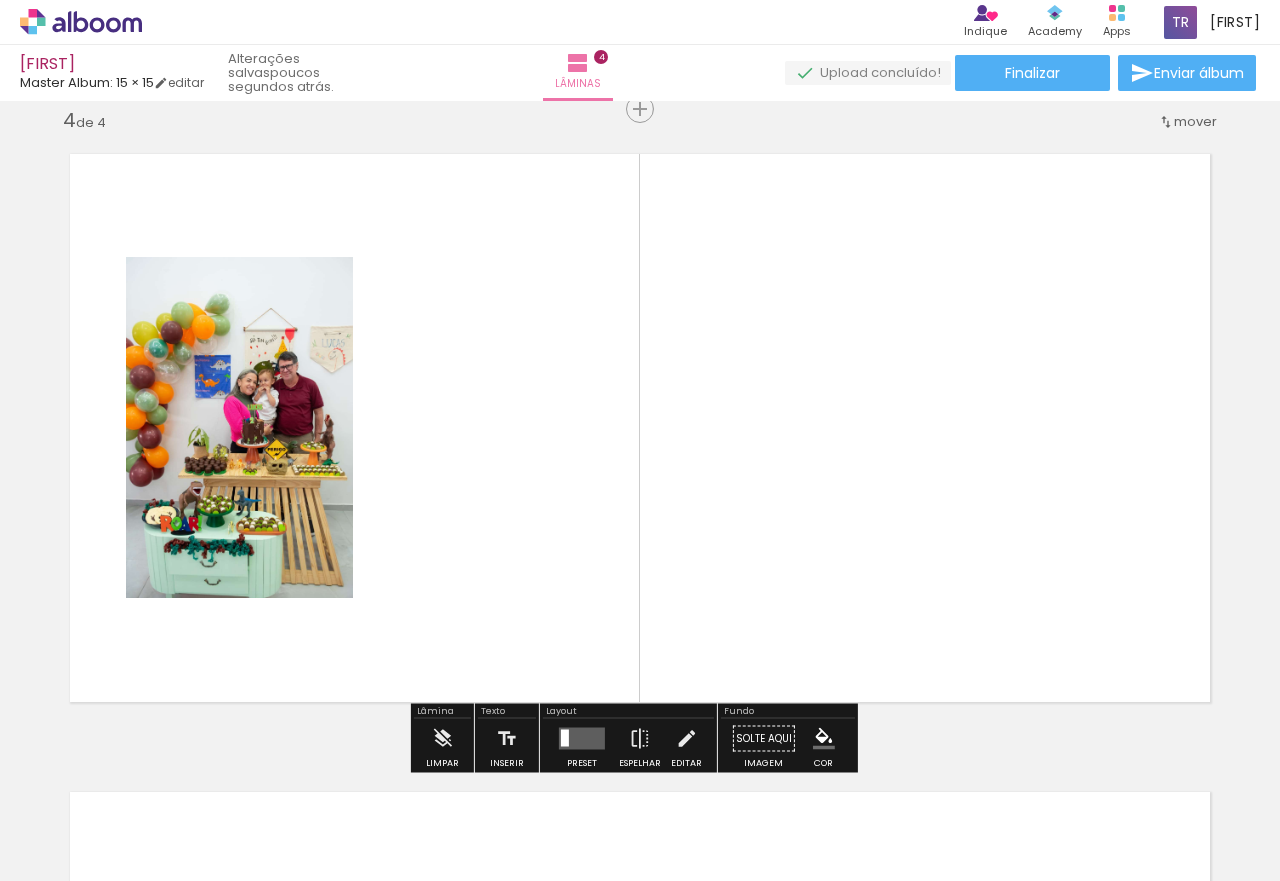 scroll, scrollTop: 1938, scrollLeft: 0, axis: vertical 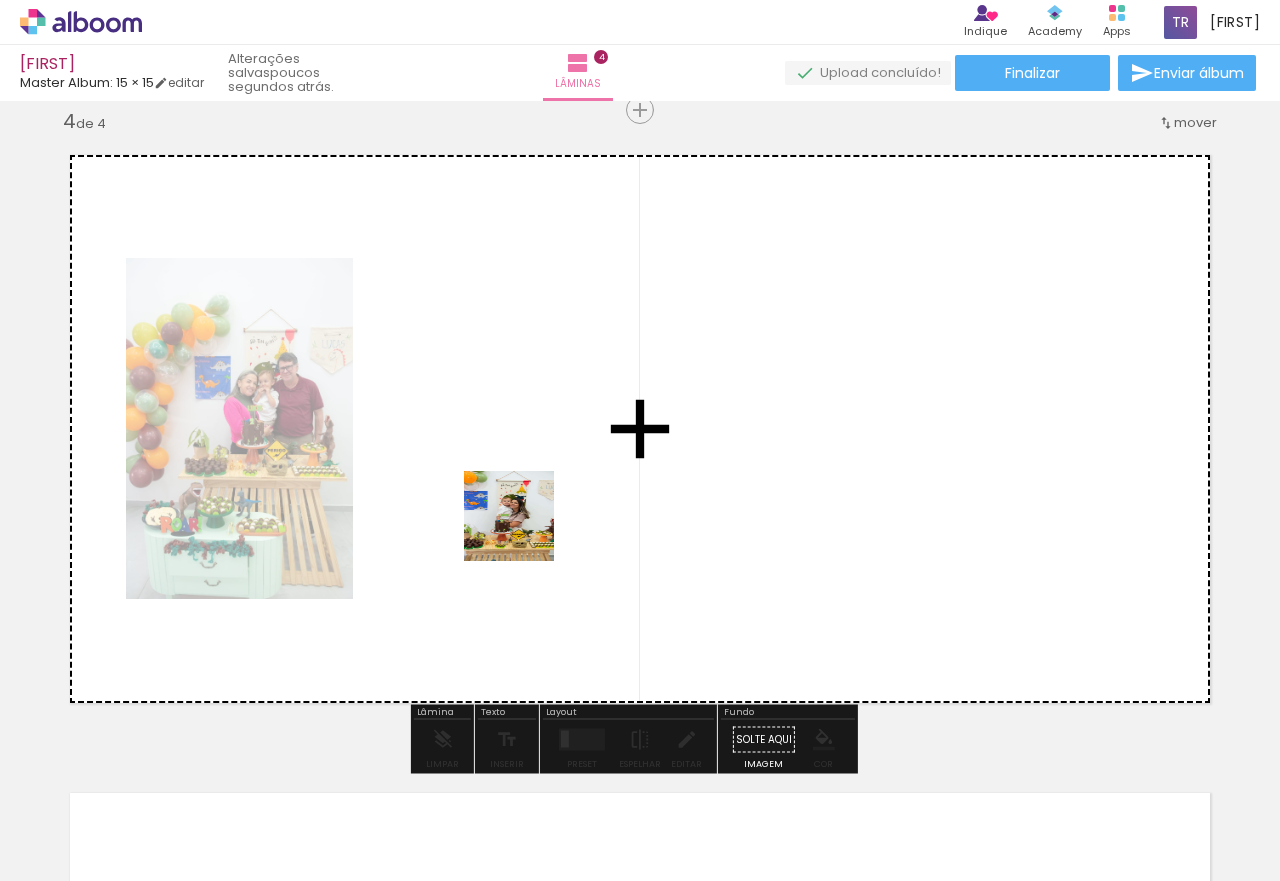 drag, startPoint x: 552, startPoint y: 826, endPoint x: 524, endPoint y: 531, distance: 296.32584 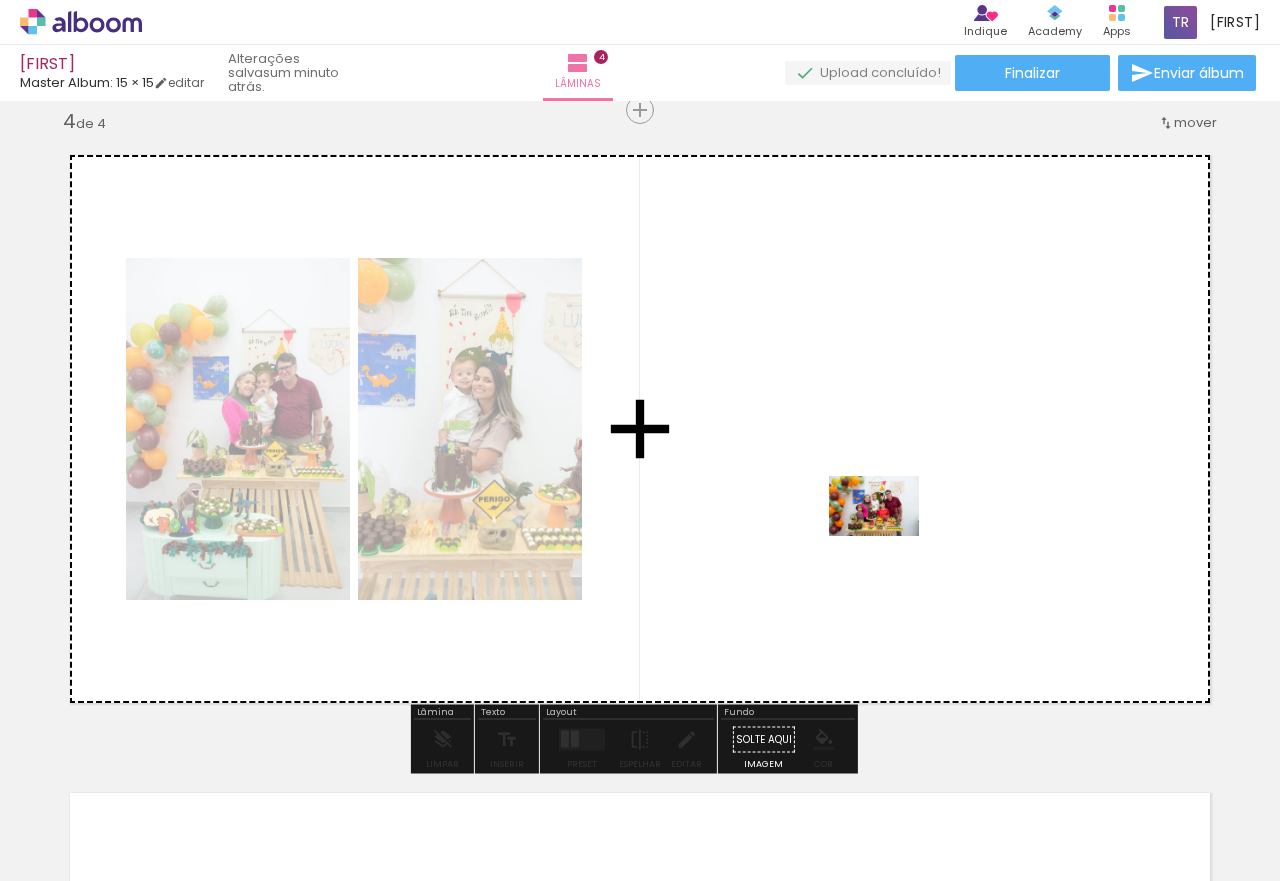 drag, startPoint x: 537, startPoint y: 839, endPoint x: 889, endPoint y: 536, distance: 464.44913 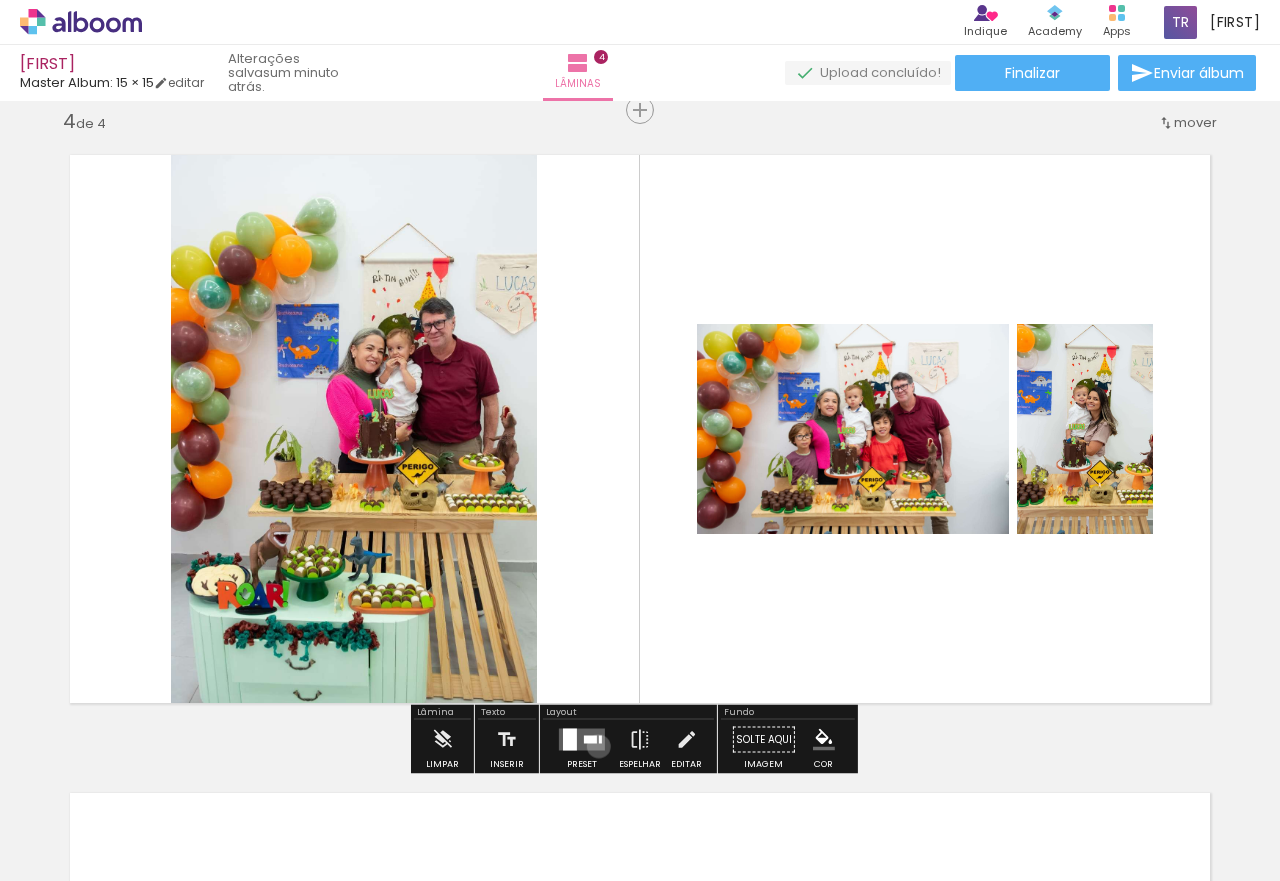 click at bounding box center [582, 740] 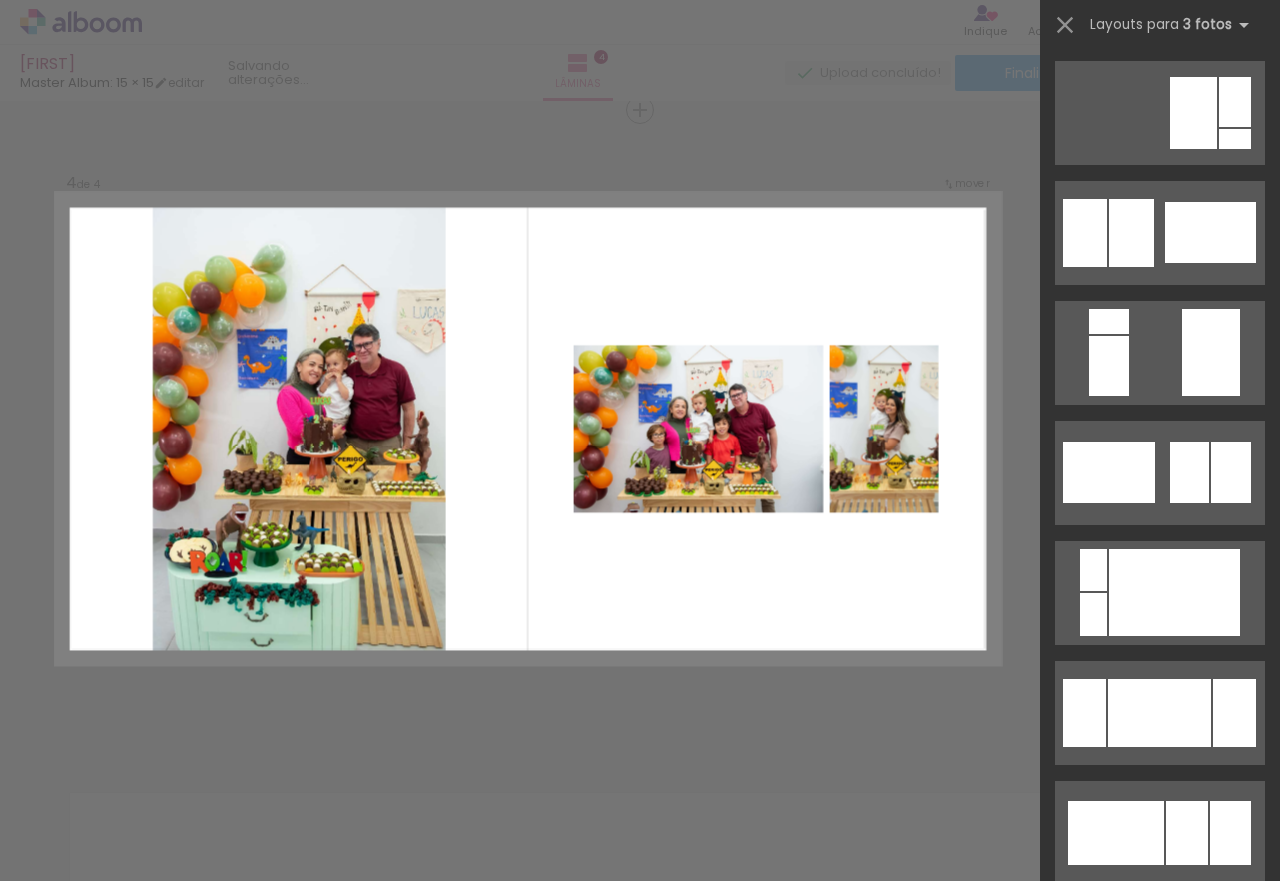 scroll, scrollTop: 0, scrollLeft: 0, axis: both 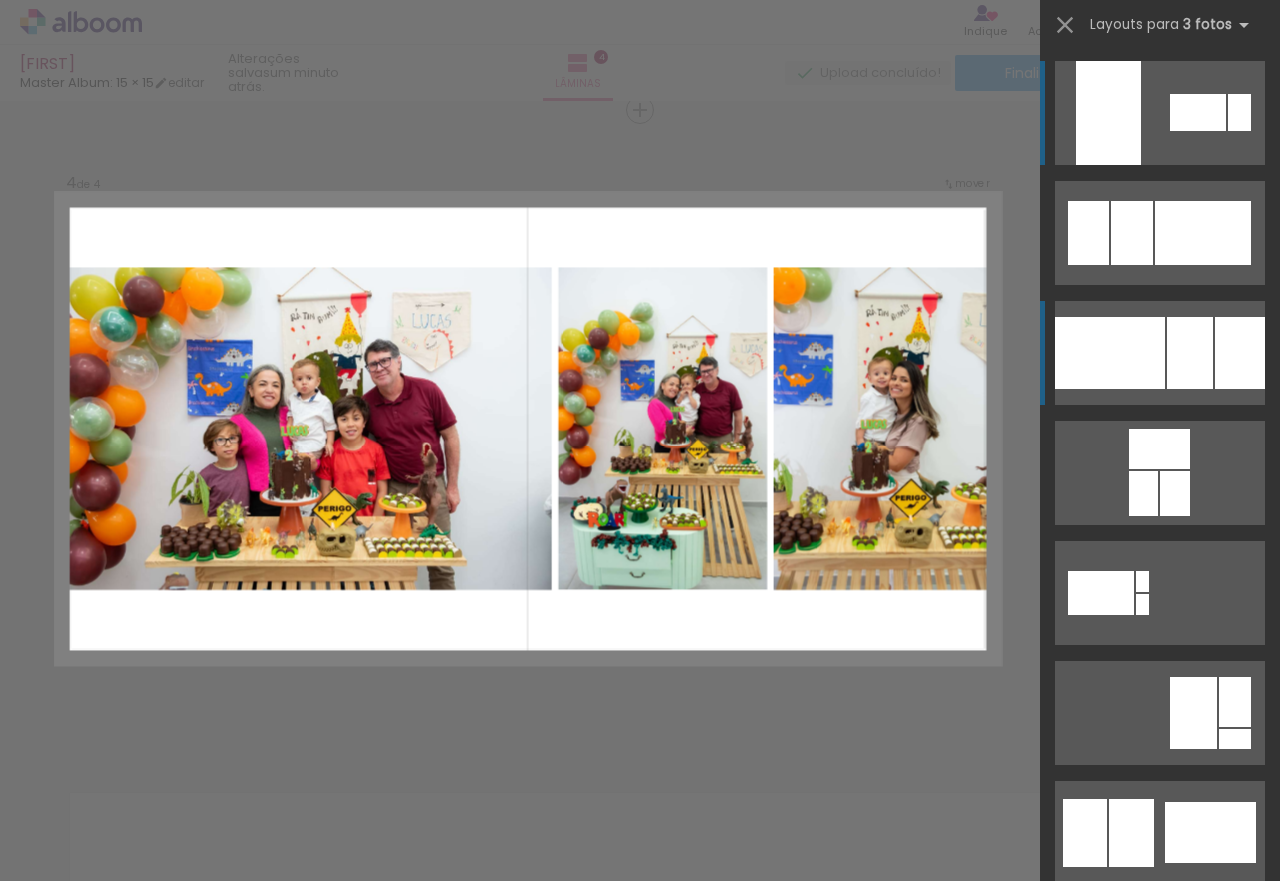 click at bounding box center (1110, 353) 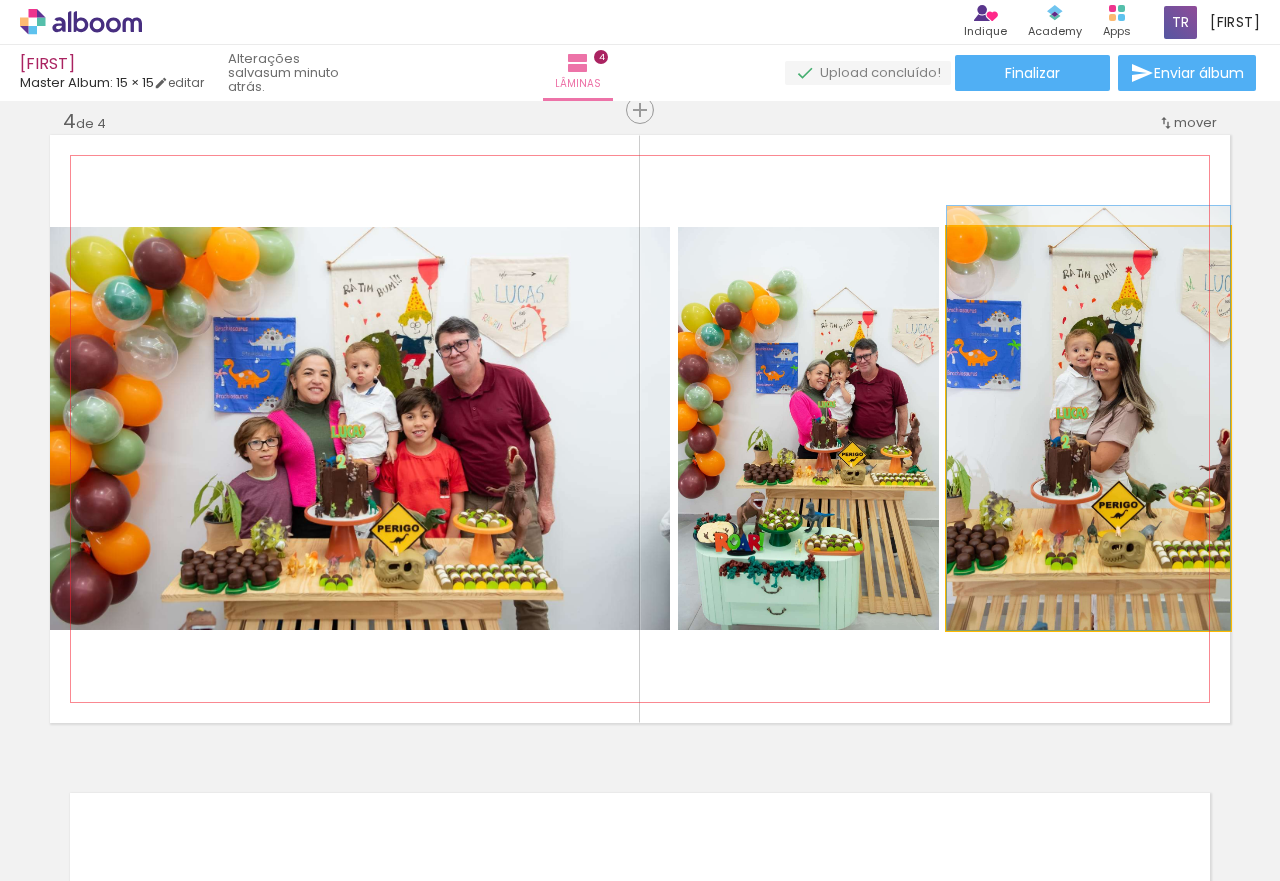 drag, startPoint x: 1074, startPoint y: 415, endPoint x: 980, endPoint y: 372, distance: 103.36827 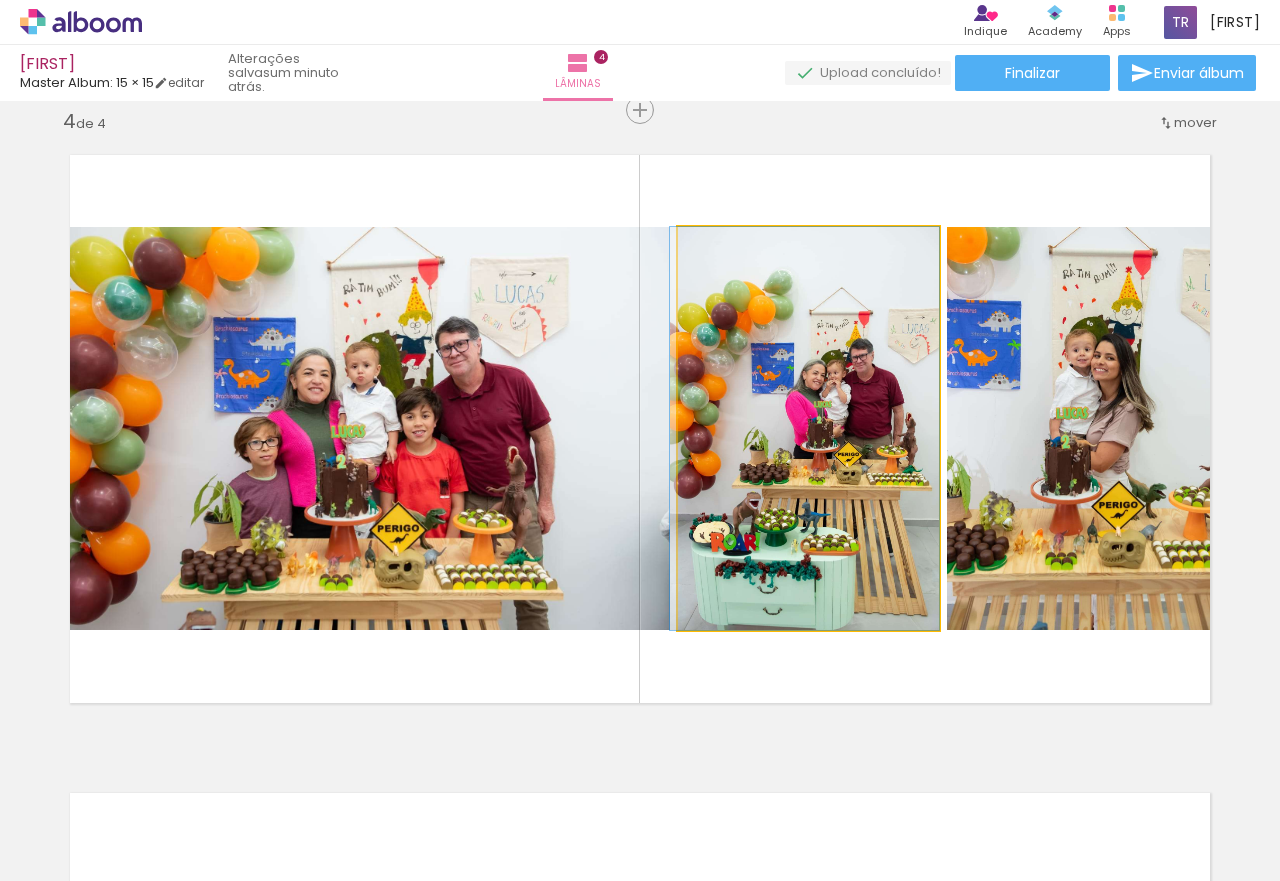 drag, startPoint x: 833, startPoint y: 470, endPoint x: 744, endPoint y: 434, distance: 96.00521 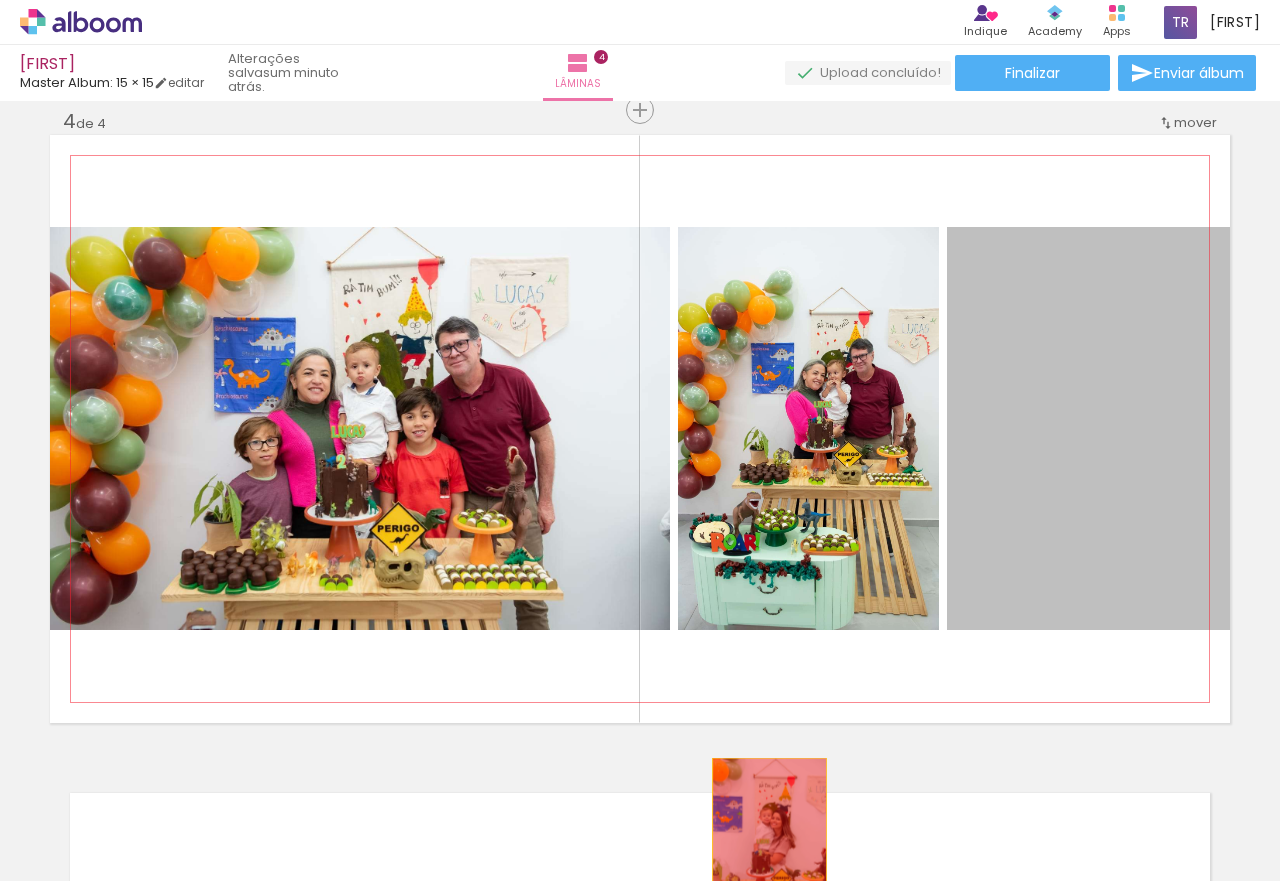 drag, startPoint x: 1083, startPoint y: 458, endPoint x: 762, endPoint y: 835, distance: 495.14645 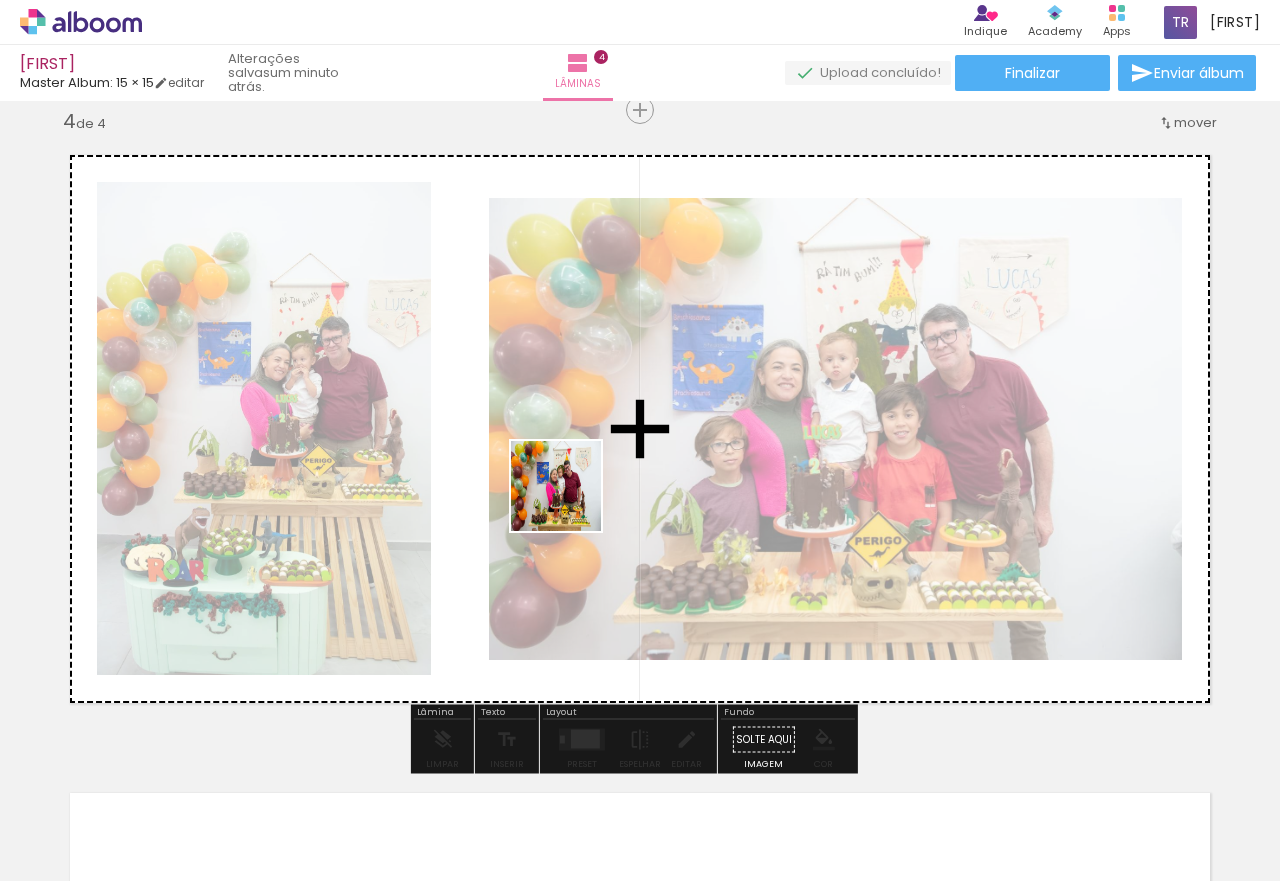 drag, startPoint x: 762, startPoint y: 815, endPoint x: 571, endPoint y: 501, distance: 367.52823 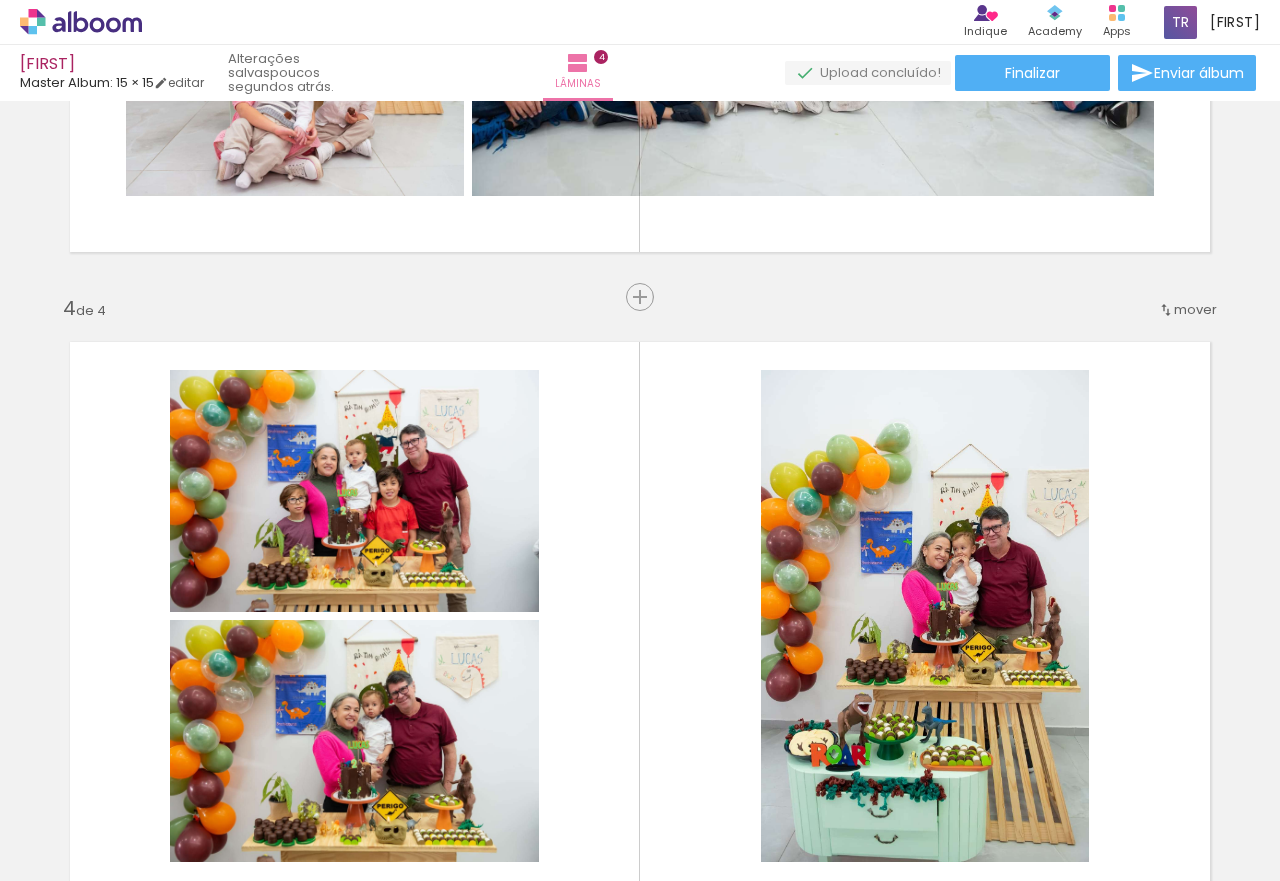scroll, scrollTop: 1713, scrollLeft: 0, axis: vertical 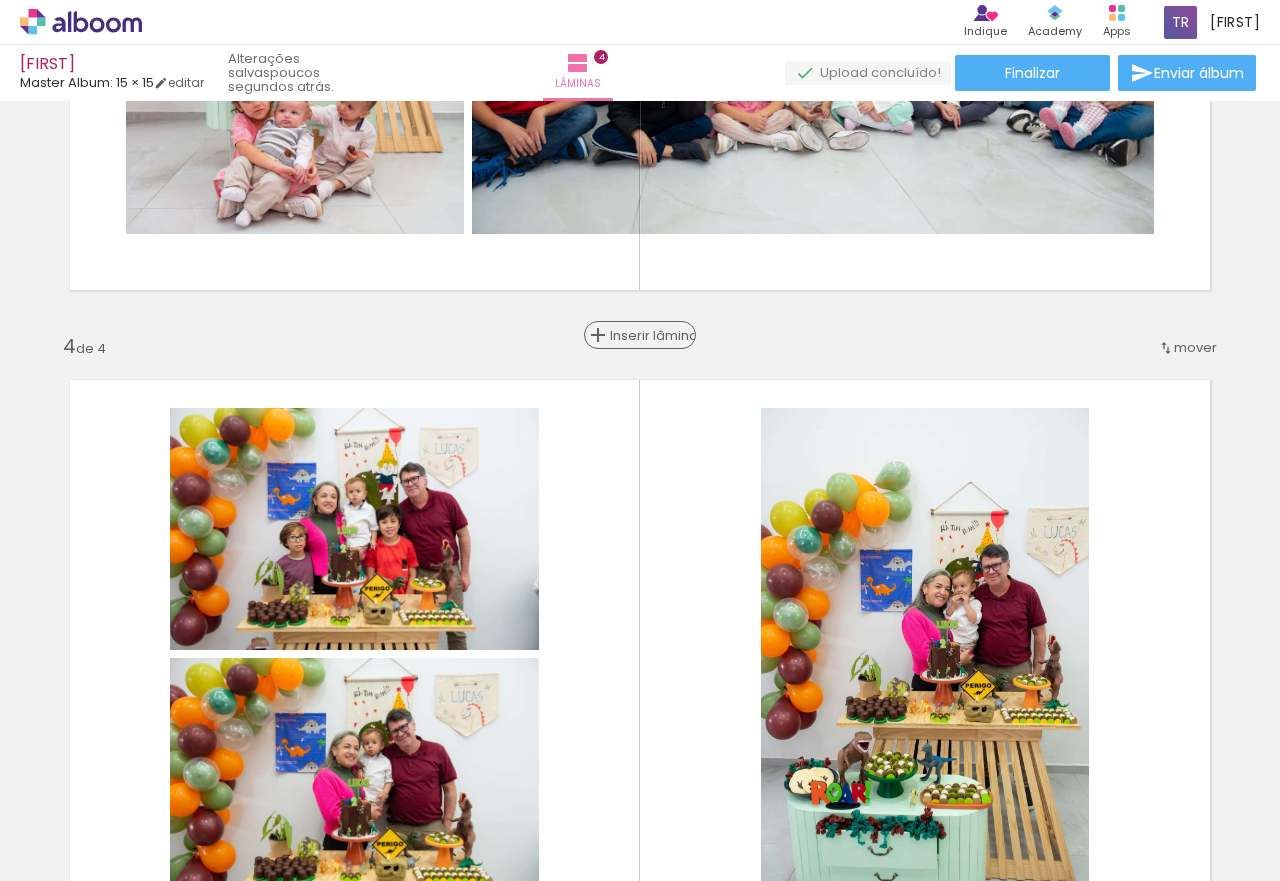 click on "Inserir lâmina" at bounding box center (649, 335) 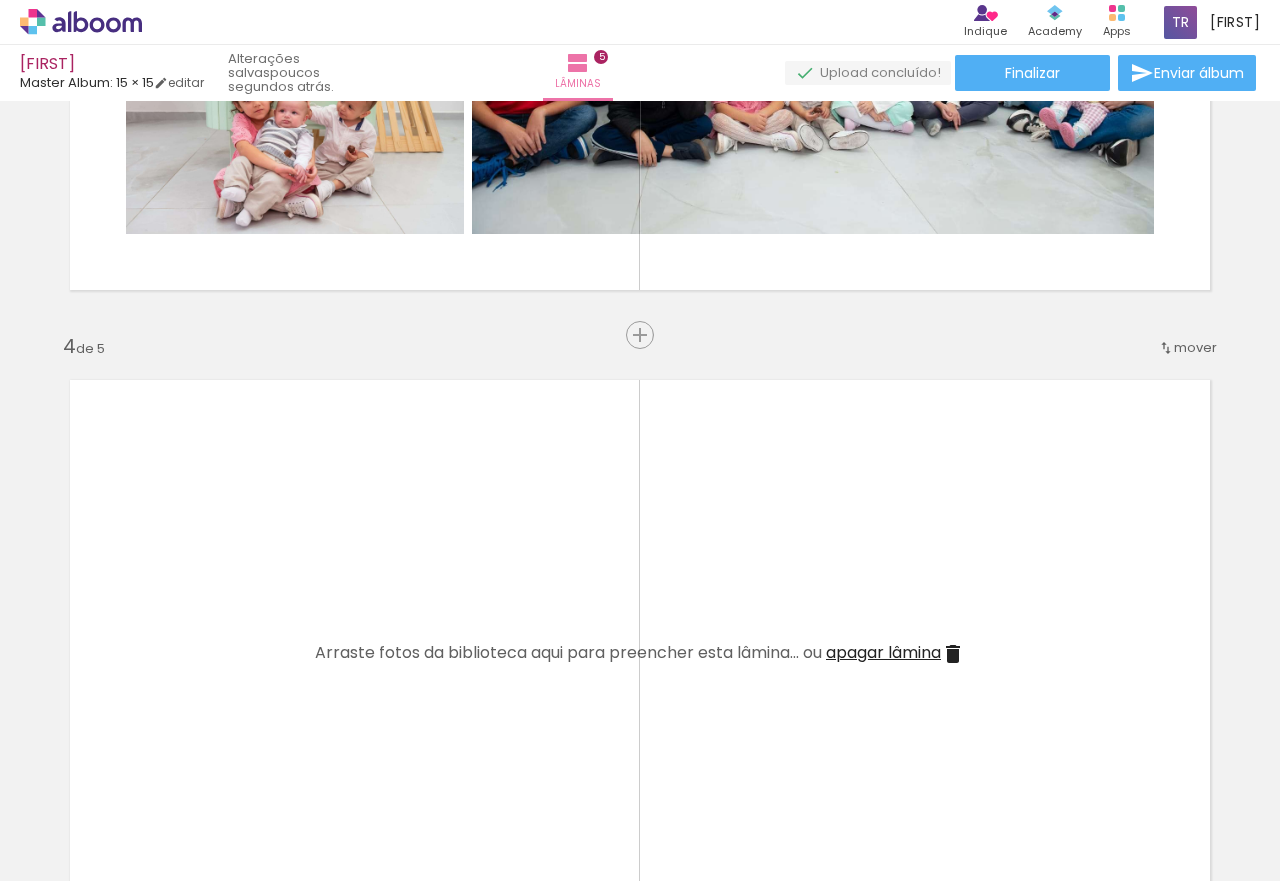 scroll, scrollTop: 0, scrollLeft: 695, axis: horizontal 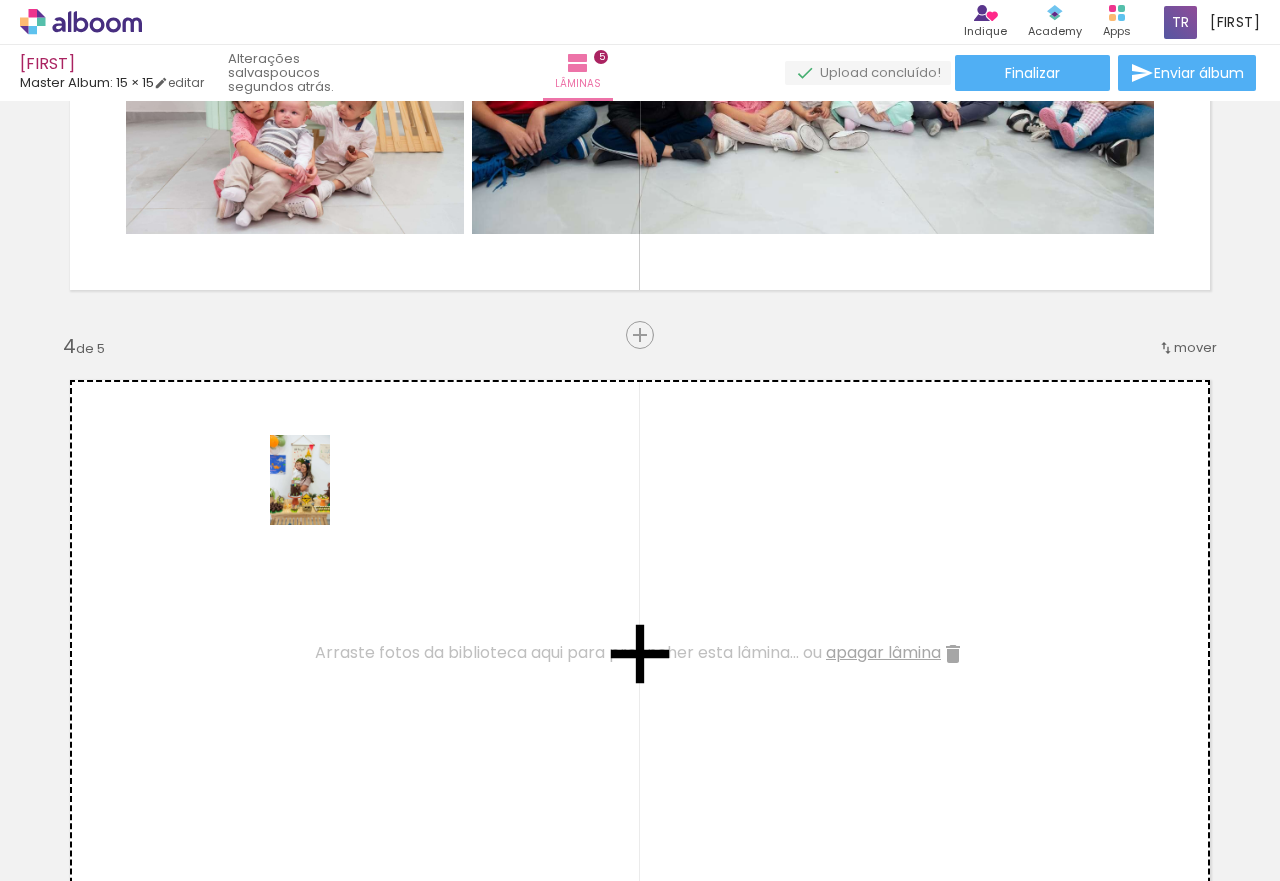 drag, startPoint x: 537, startPoint y: 833, endPoint x: 330, endPoint y: 495, distance: 396.34958 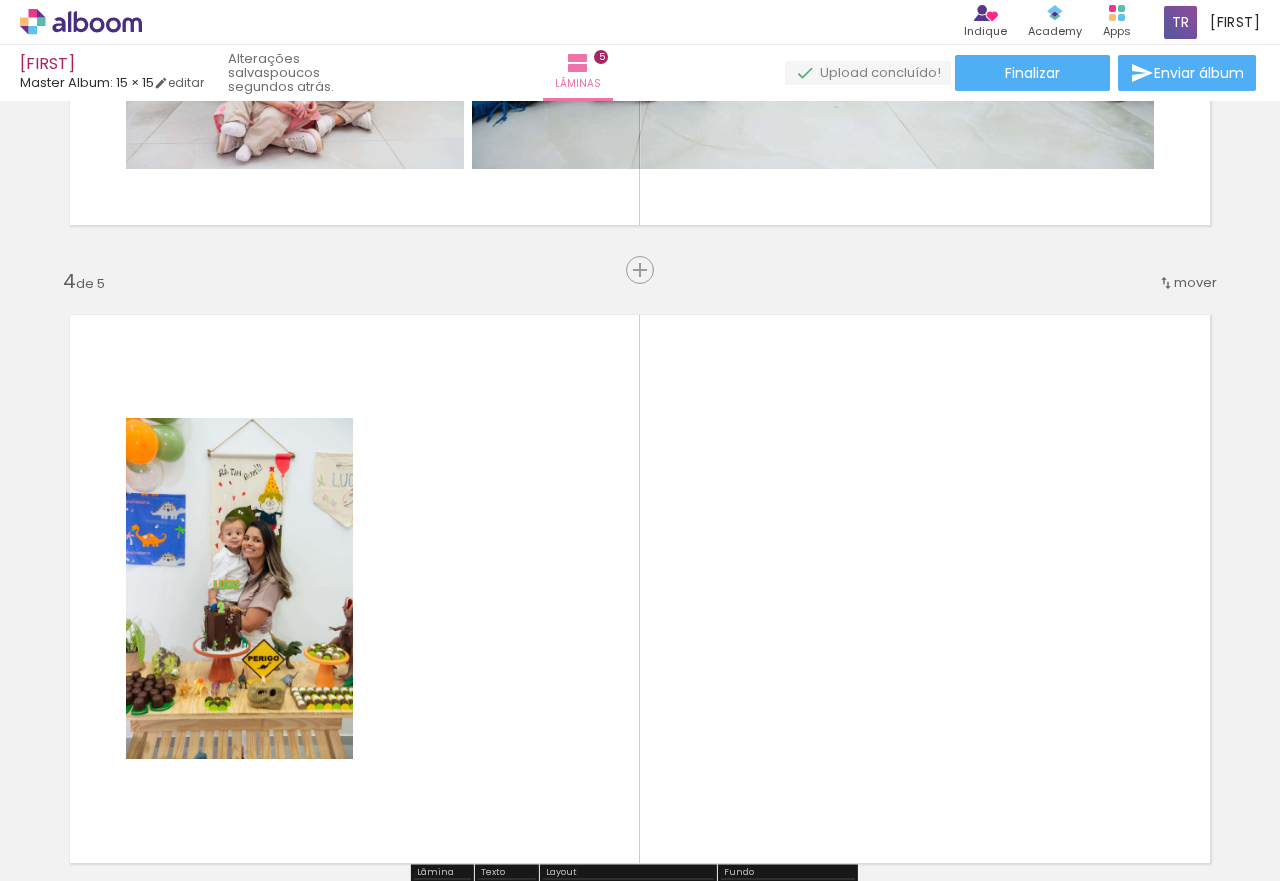 scroll, scrollTop: 1813, scrollLeft: 0, axis: vertical 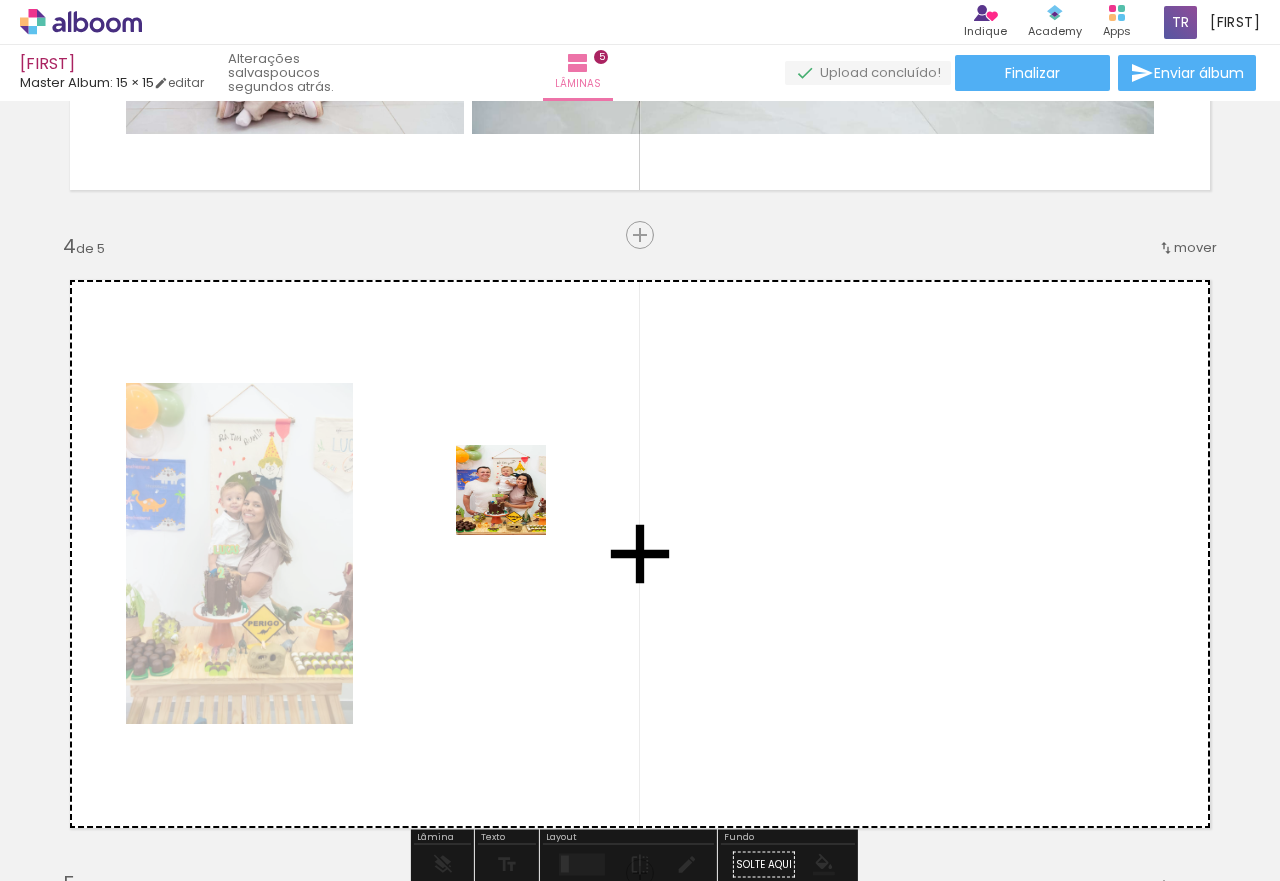 drag, startPoint x: 524, startPoint y: 808, endPoint x: 516, endPoint y: 482, distance: 326.09814 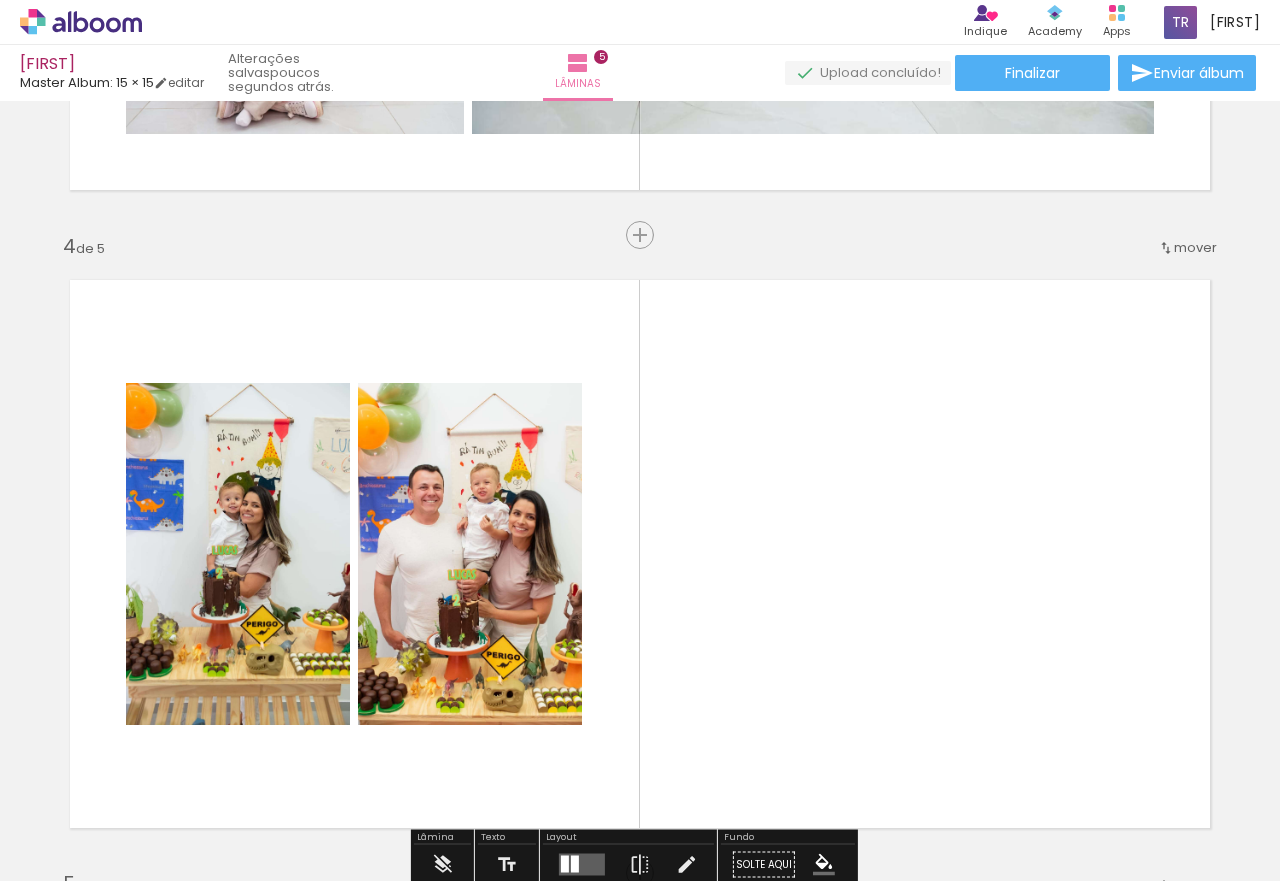 scroll, scrollTop: 0, scrollLeft: 1690, axis: horizontal 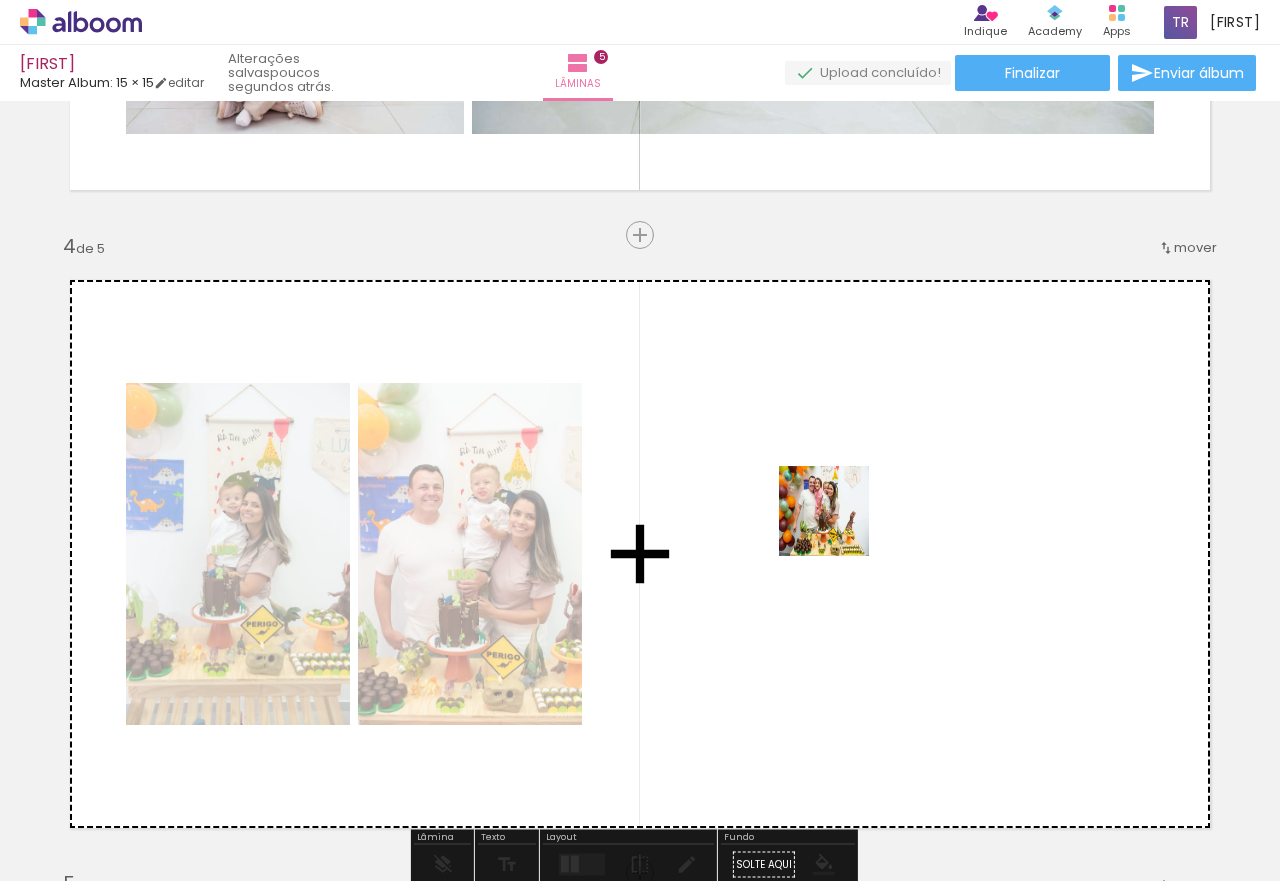 drag, startPoint x: 996, startPoint y: 823, endPoint x: 835, endPoint y: 520, distance: 343.11804 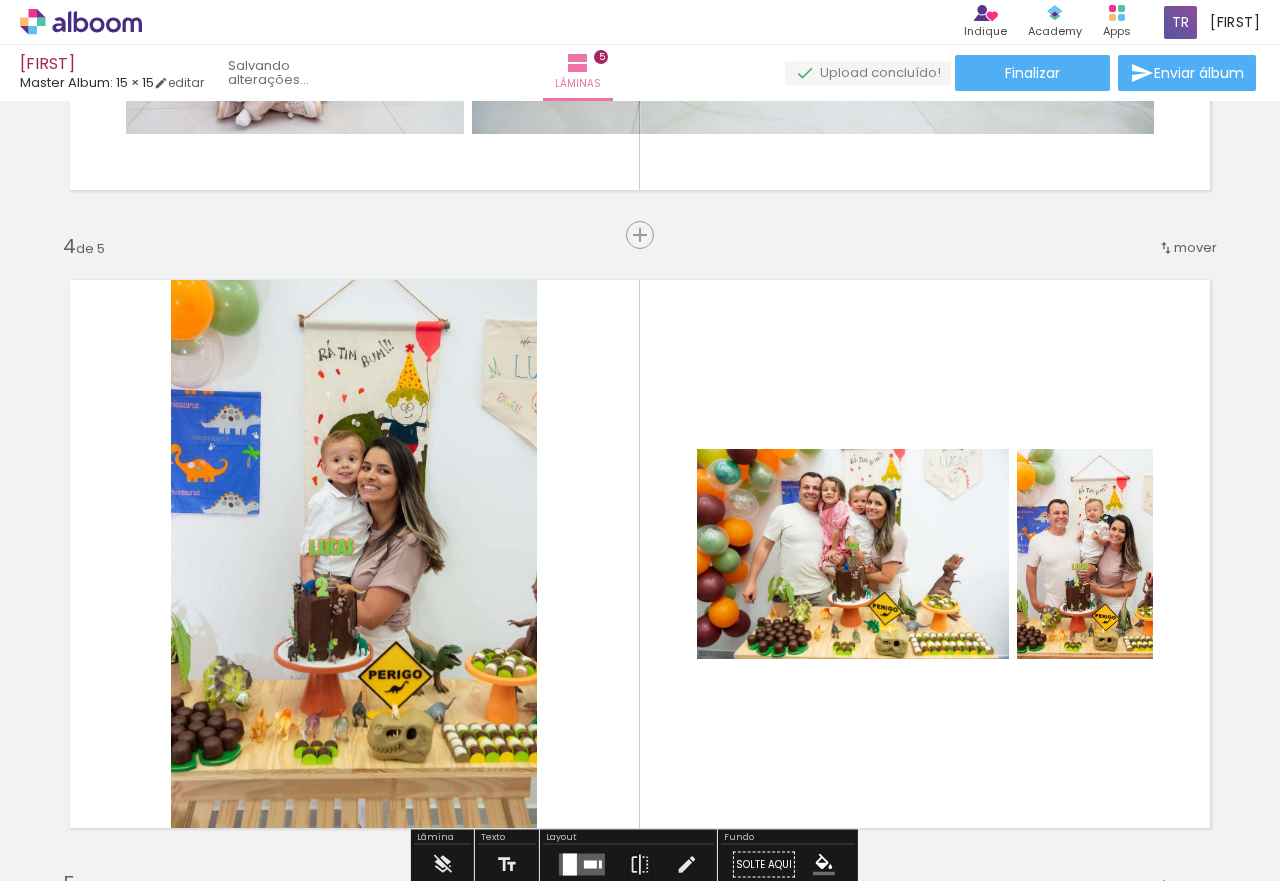 scroll, scrollTop: 0, scrollLeft: 1578, axis: horizontal 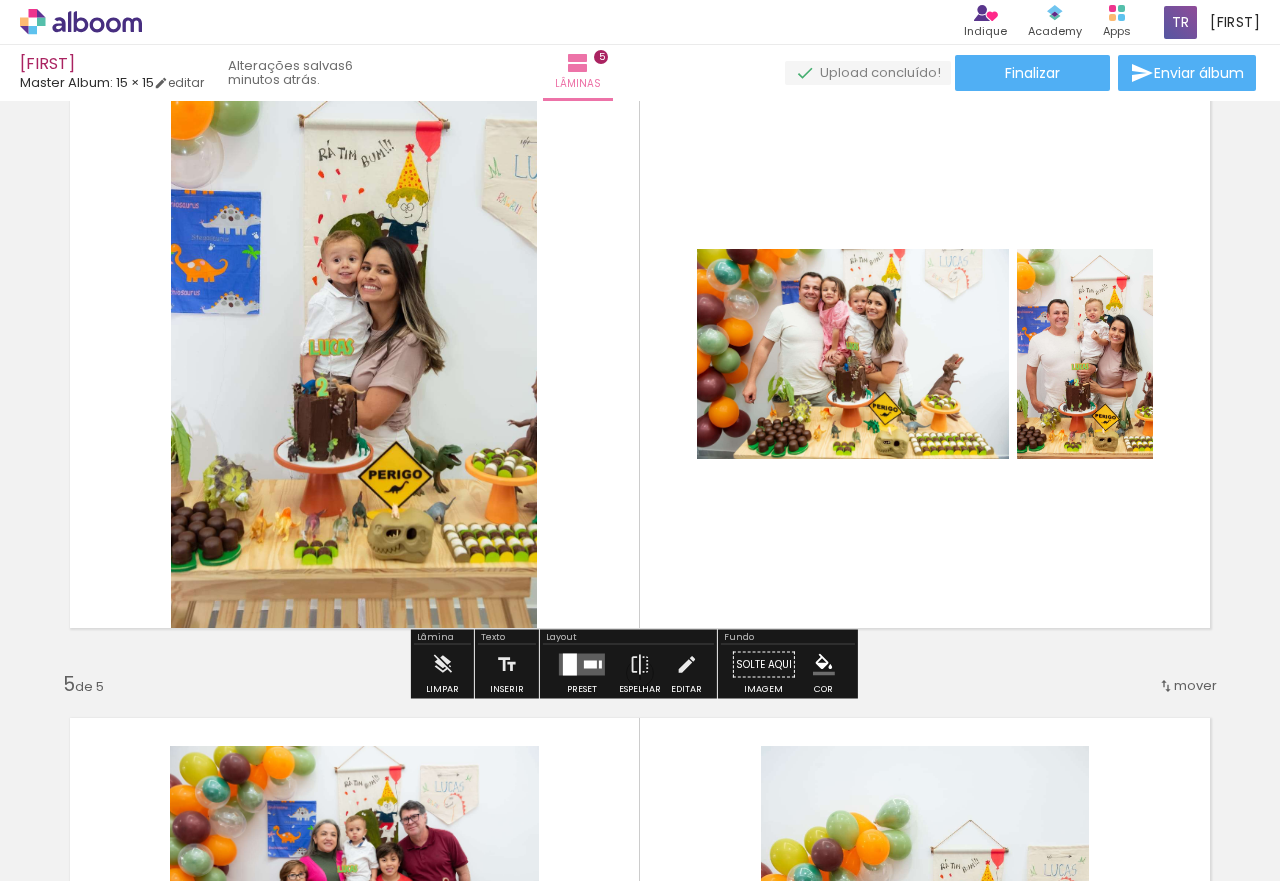 click at bounding box center [582, 665] 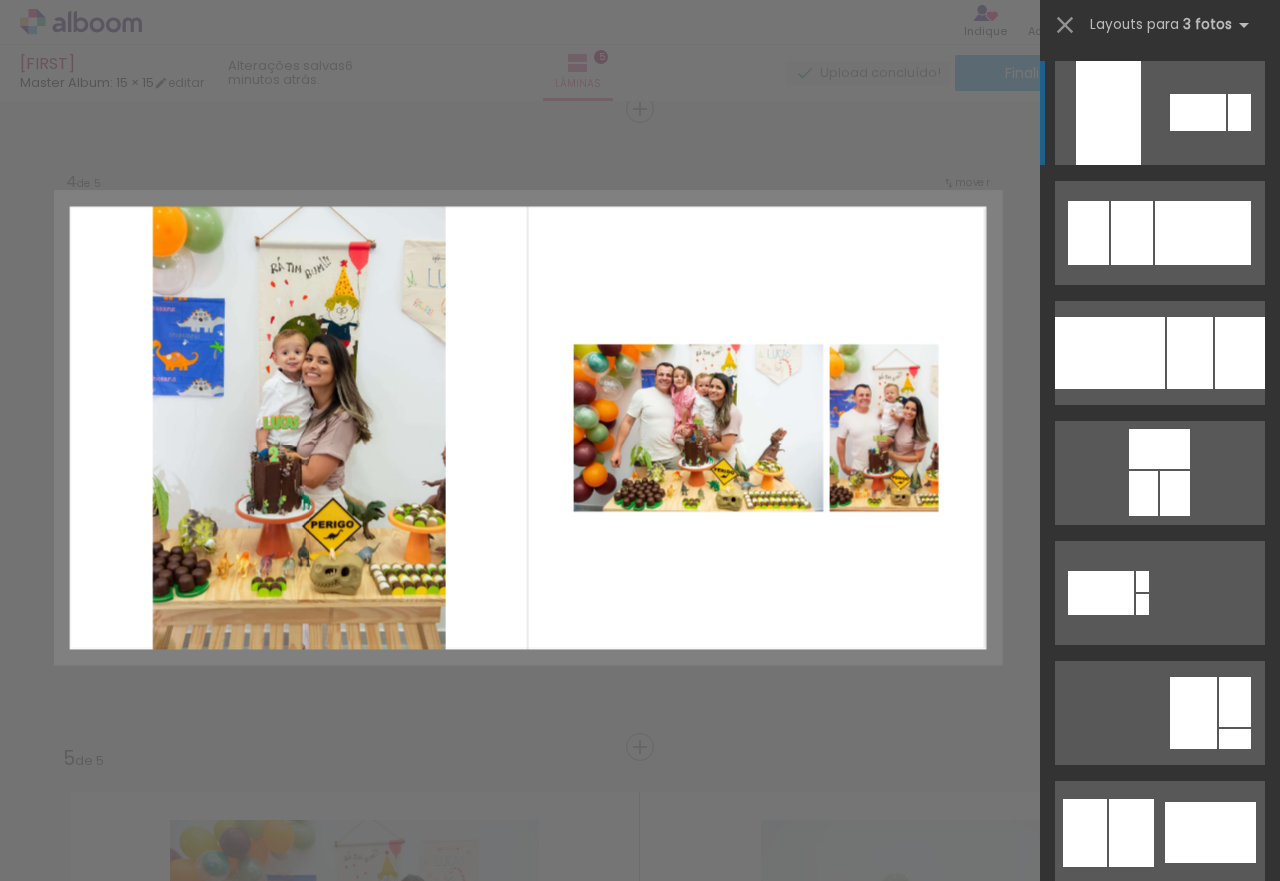 scroll, scrollTop: 1938, scrollLeft: 0, axis: vertical 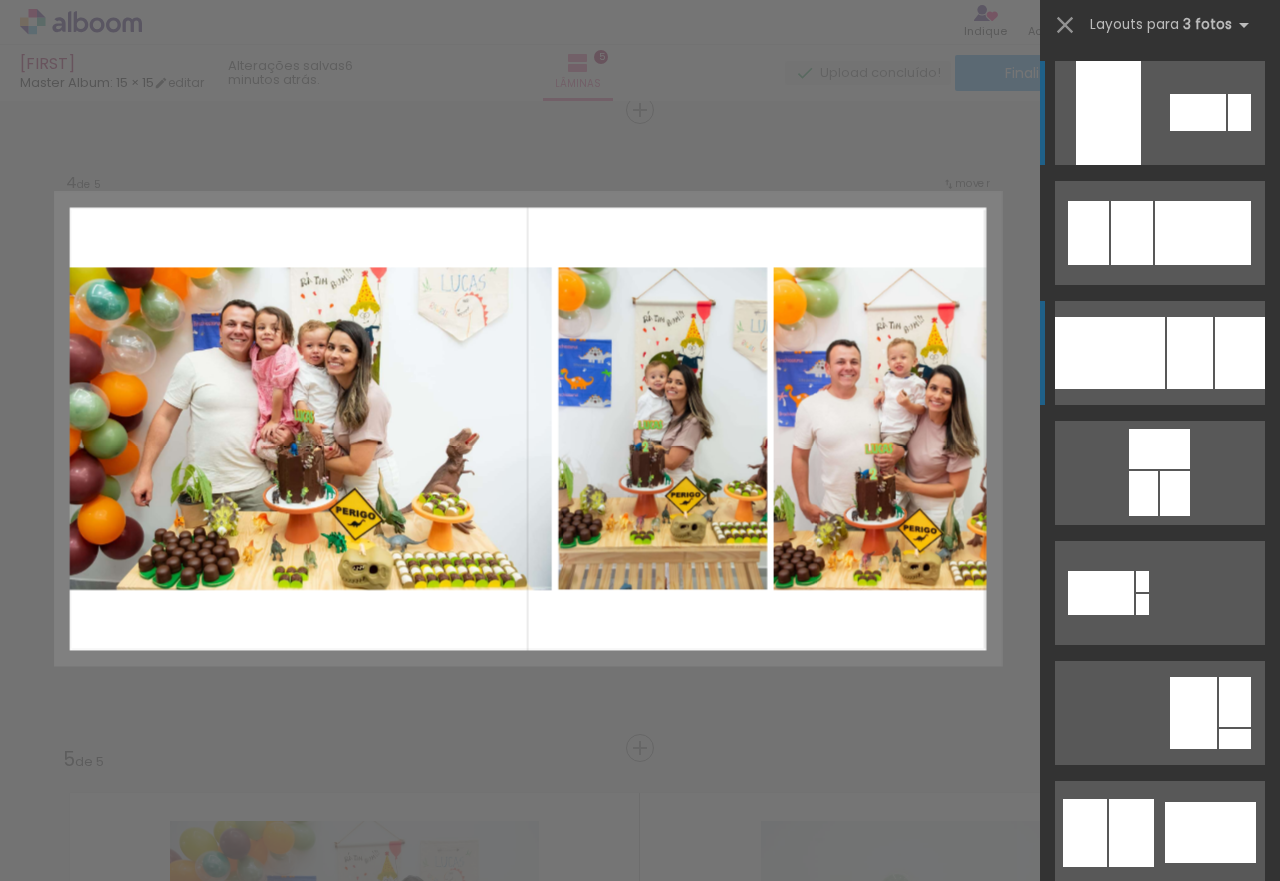 click at bounding box center [1110, 353] 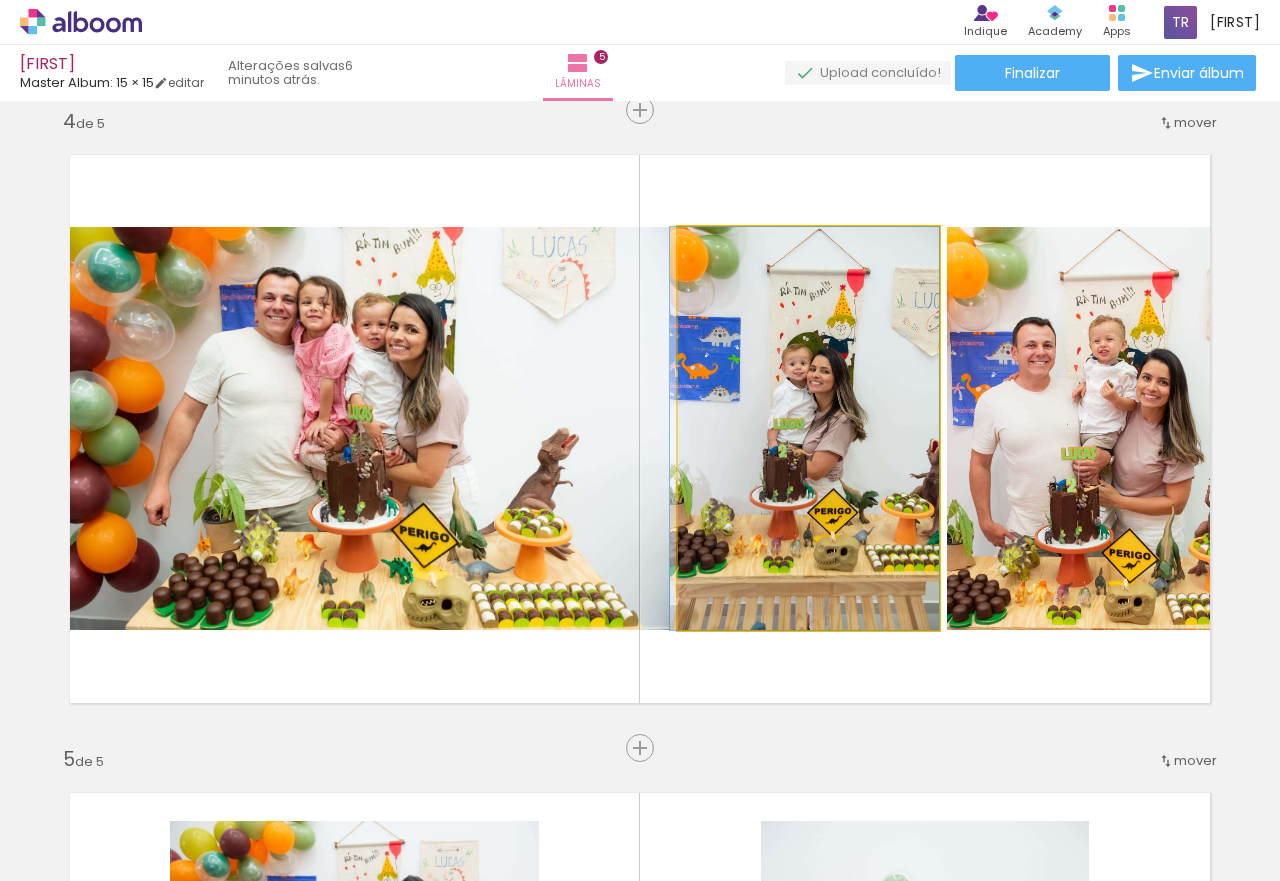 drag, startPoint x: 844, startPoint y: 447, endPoint x: 799, endPoint y: 442, distance: 45.276924 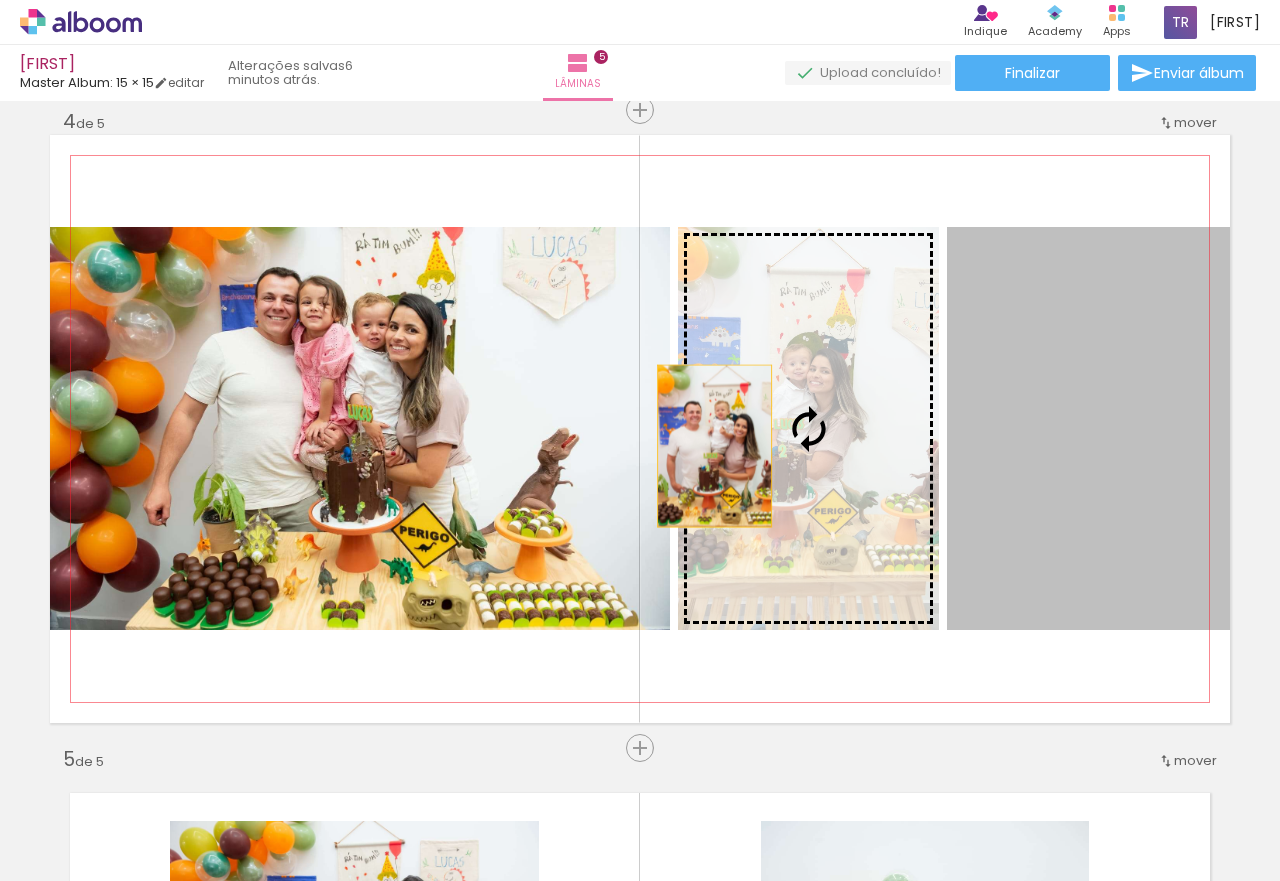 drag, startPoint x: 1096, startPoint y: 446, endPoint x: 706, endPoint y: 446, distance: 390 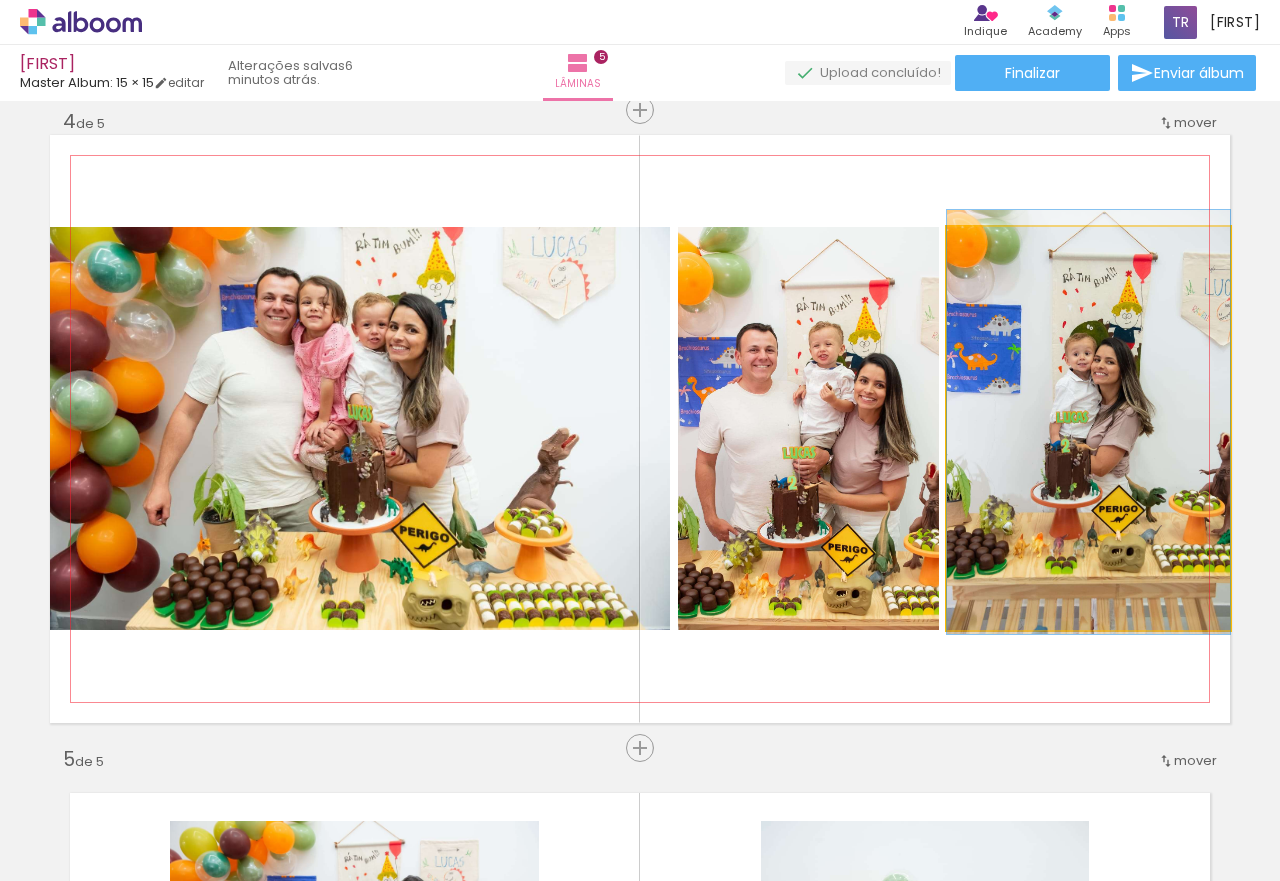 drag, startPoint x: 1096, startPoint y: 461, endPoint x: 1086, endPoint y: 459, distance: 10.198039 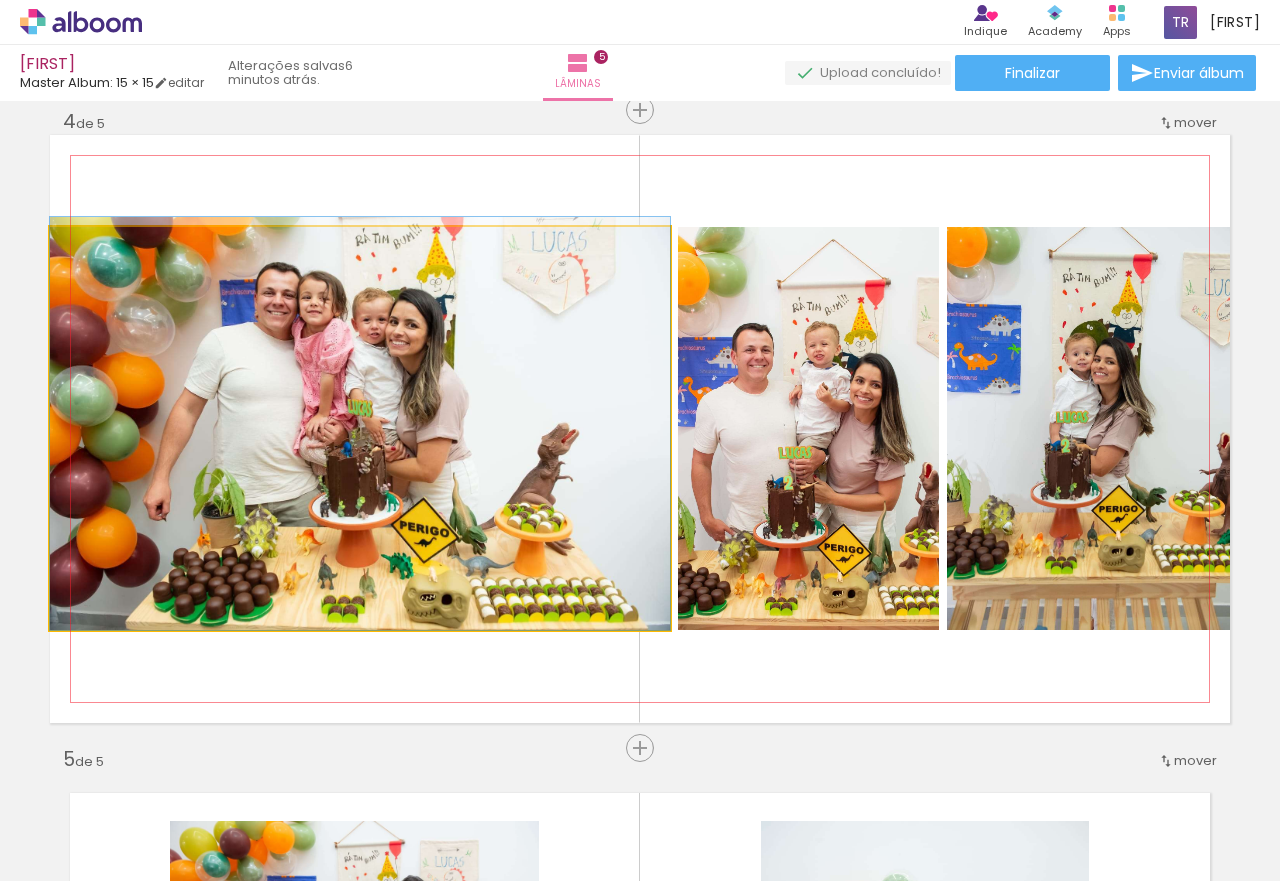 drag, startPoint x: 452, startPoint y: 464, endPoint x: 524, endPoint y: 424, distance: 82.36504 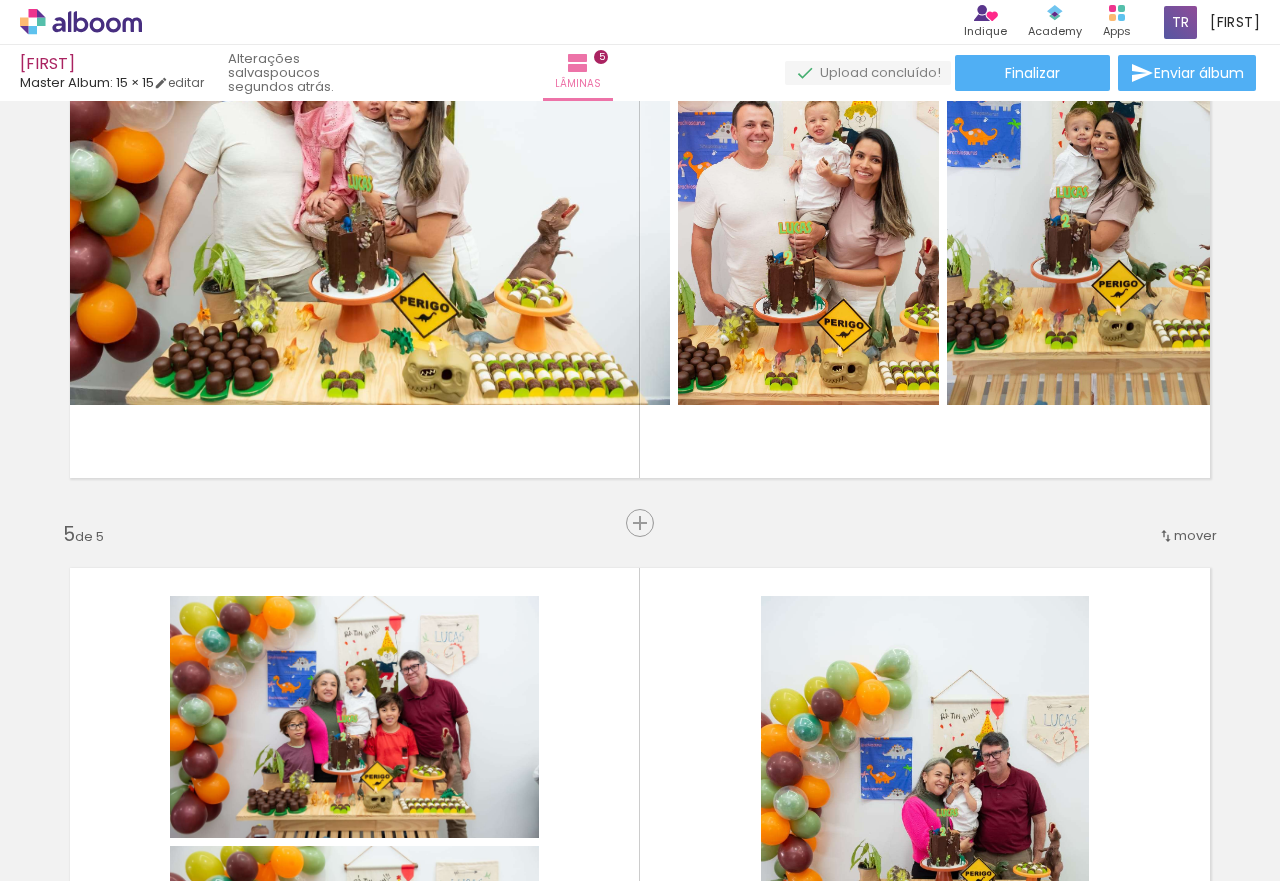 scroll, scrollTop: 2138, scrollLeft: 0, axis: vertical 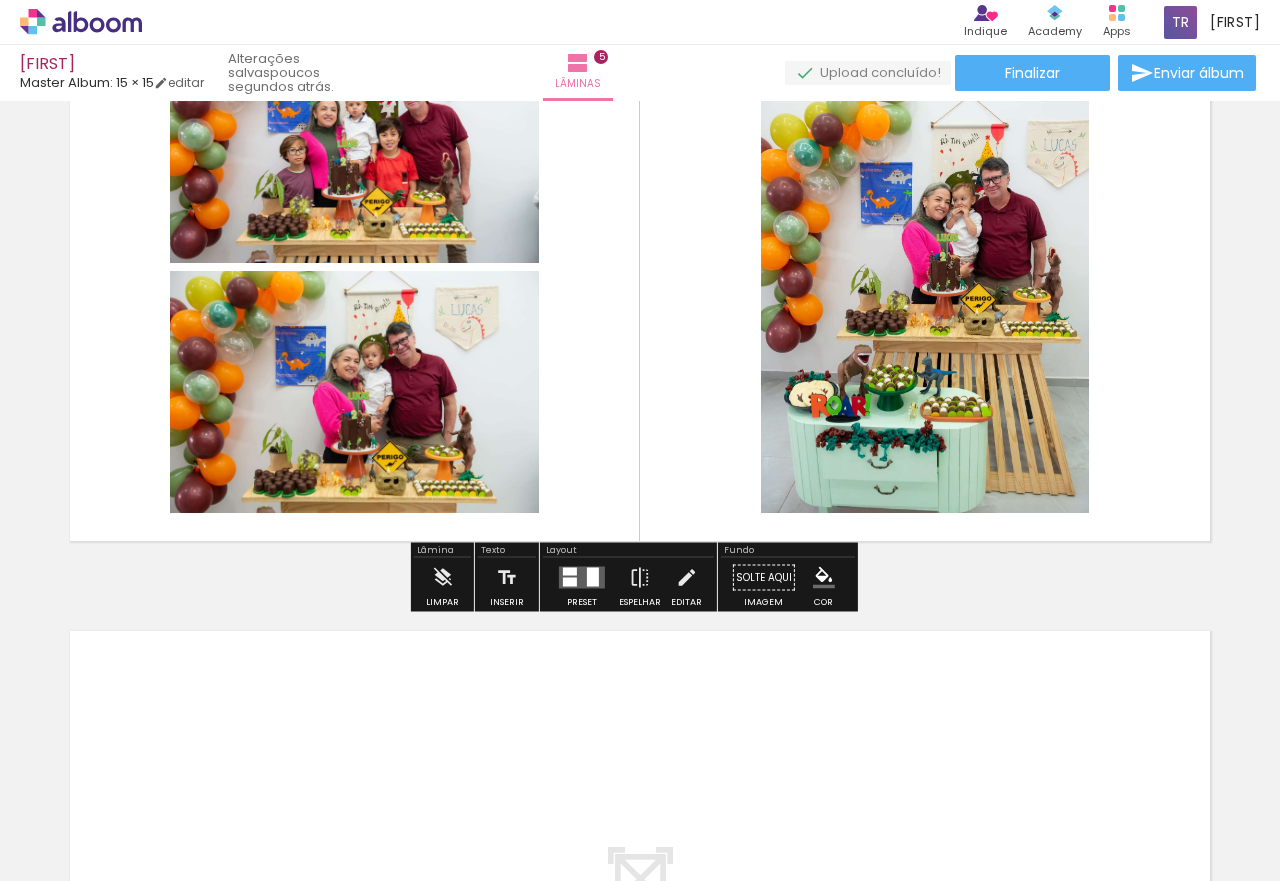click at bounding box center [582, 578] 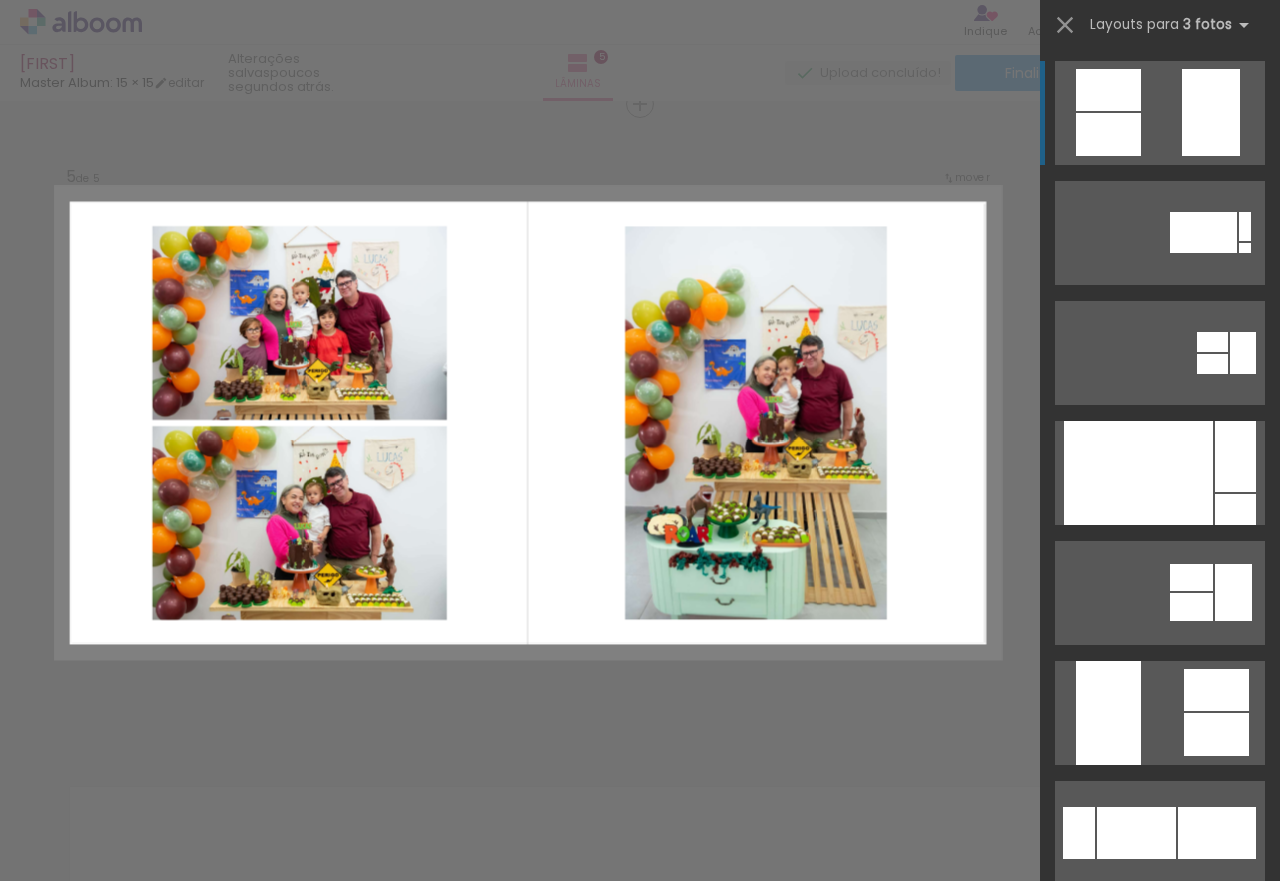 scroll, scrollTop: 2576, scrollLeft: 0, axis: vertical 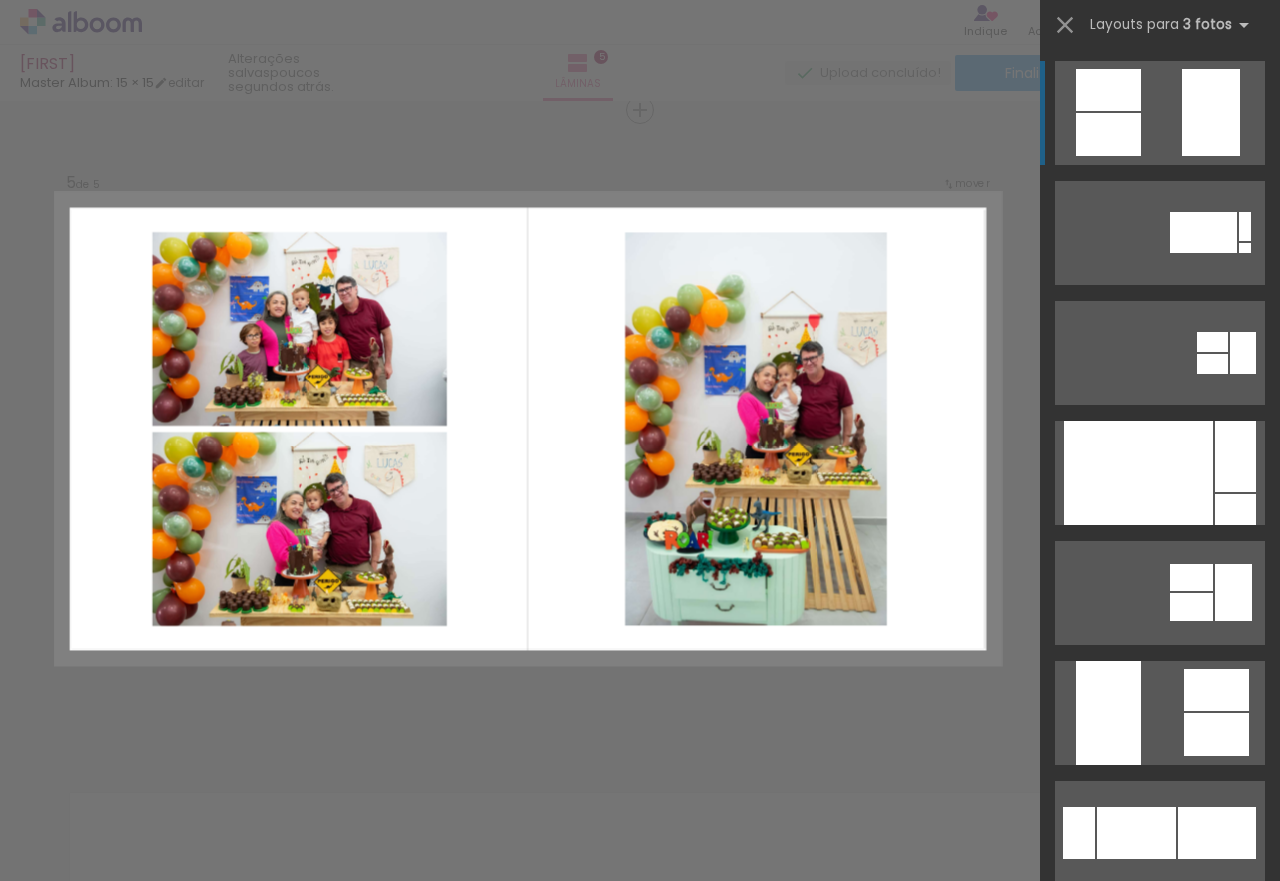 click at bounding box center [1160, 233] 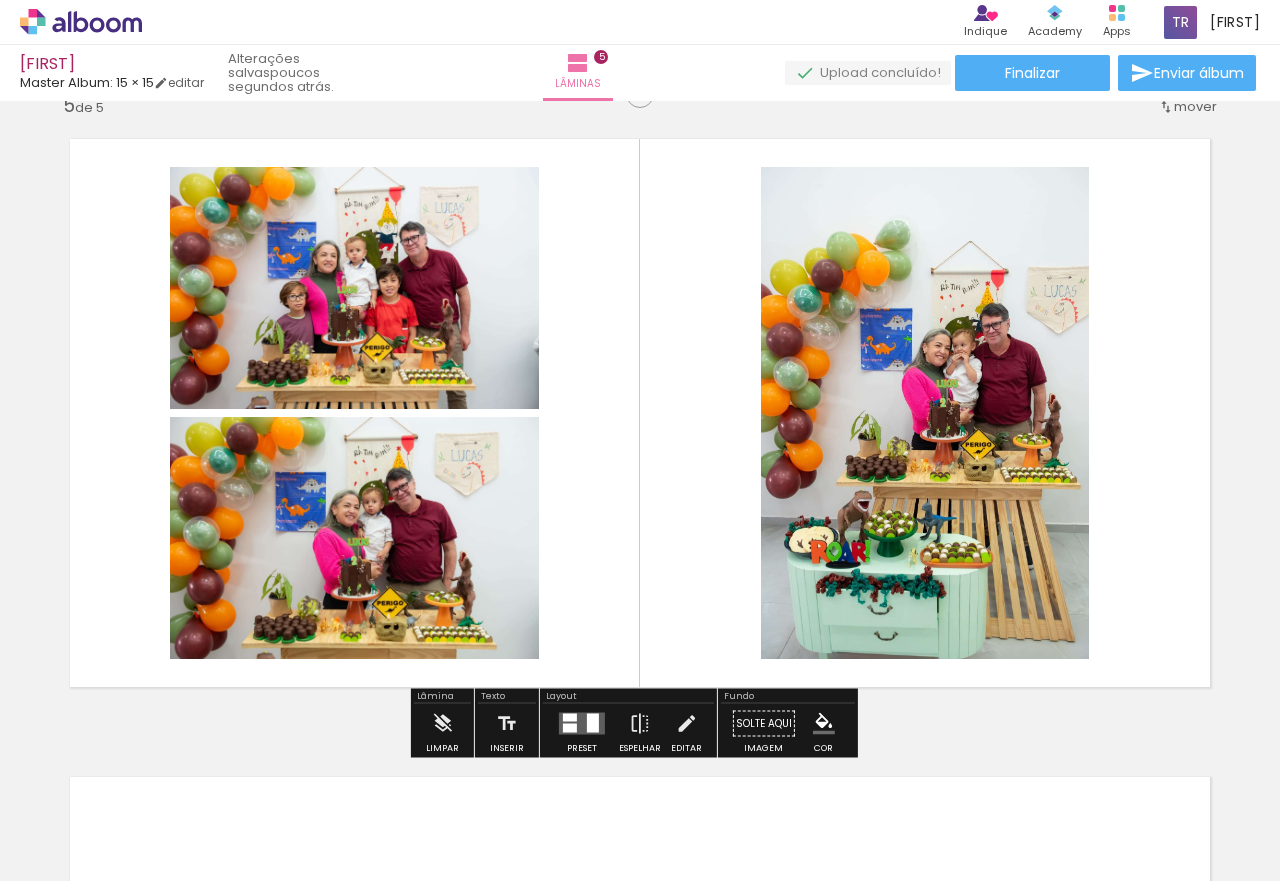 scroll, scrollTop: 2576, scrollLeft: 0, axis: vertical 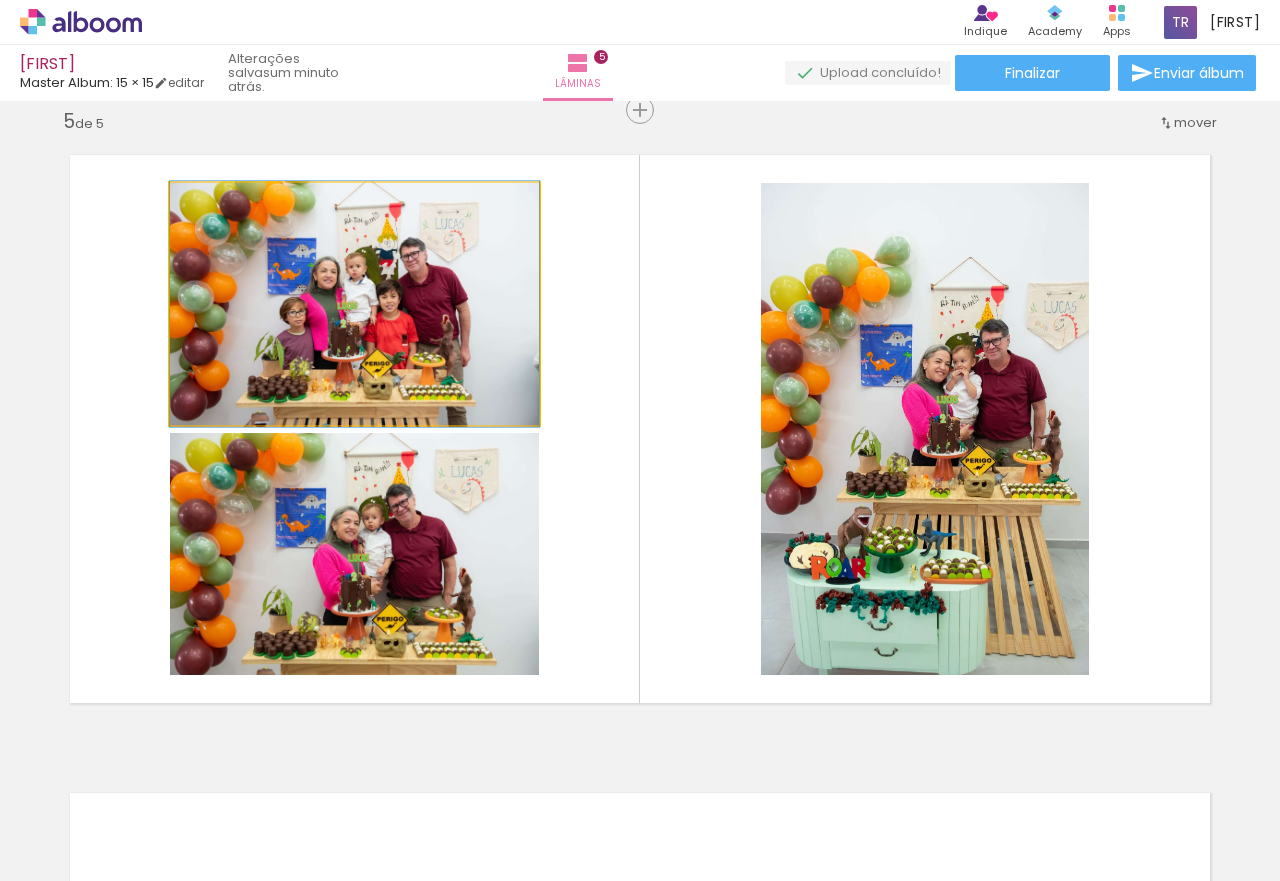 drag, startPoint x: 407, startPoint y: 344, endPoint x: 433, endPoint y: 344, distance: 26 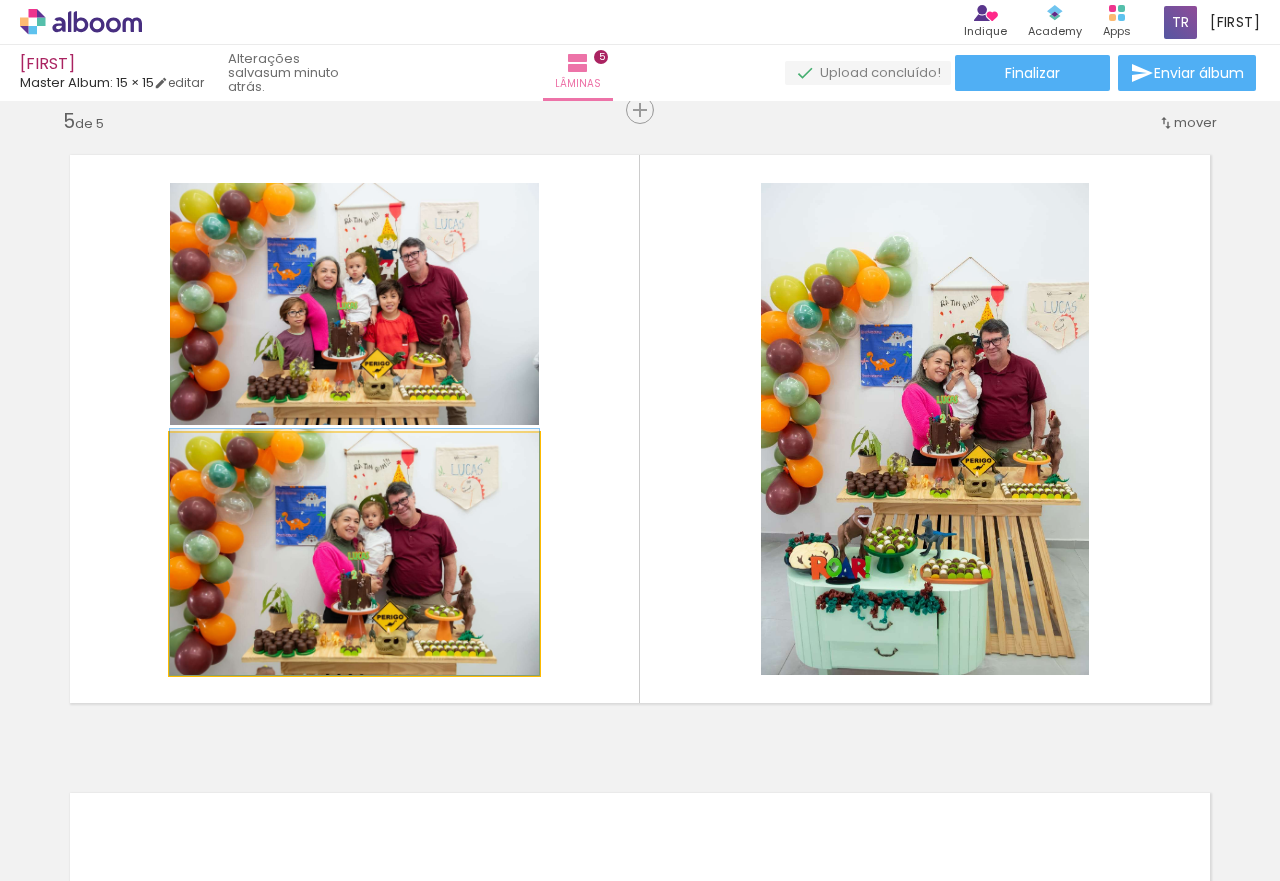 drag, startPoint x: 421, startPoint y: 508, endPoint x: 618, endPoint y: 482, distance: 198.70833 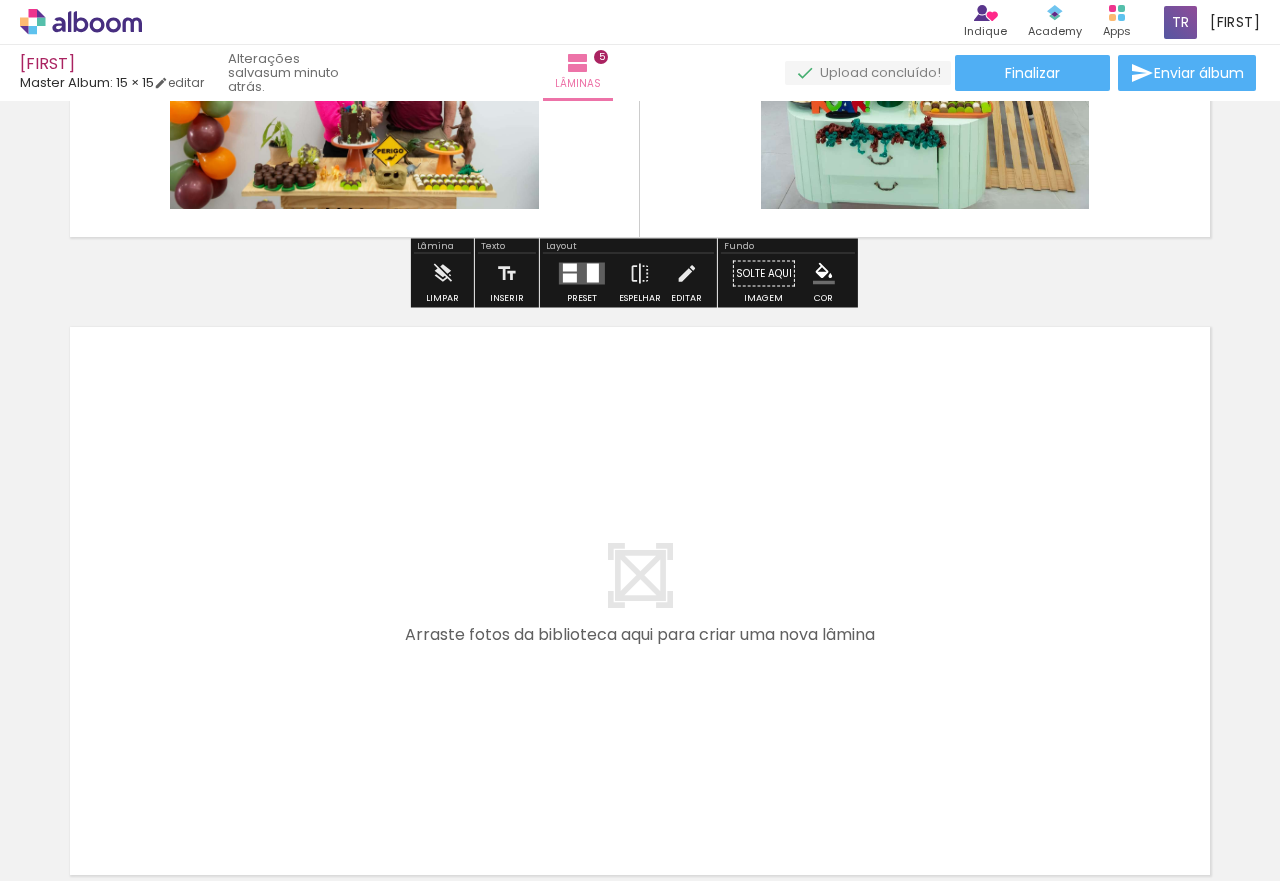 scroll, scrollTop: 3076, scrollLeft: 0, axis: vertical 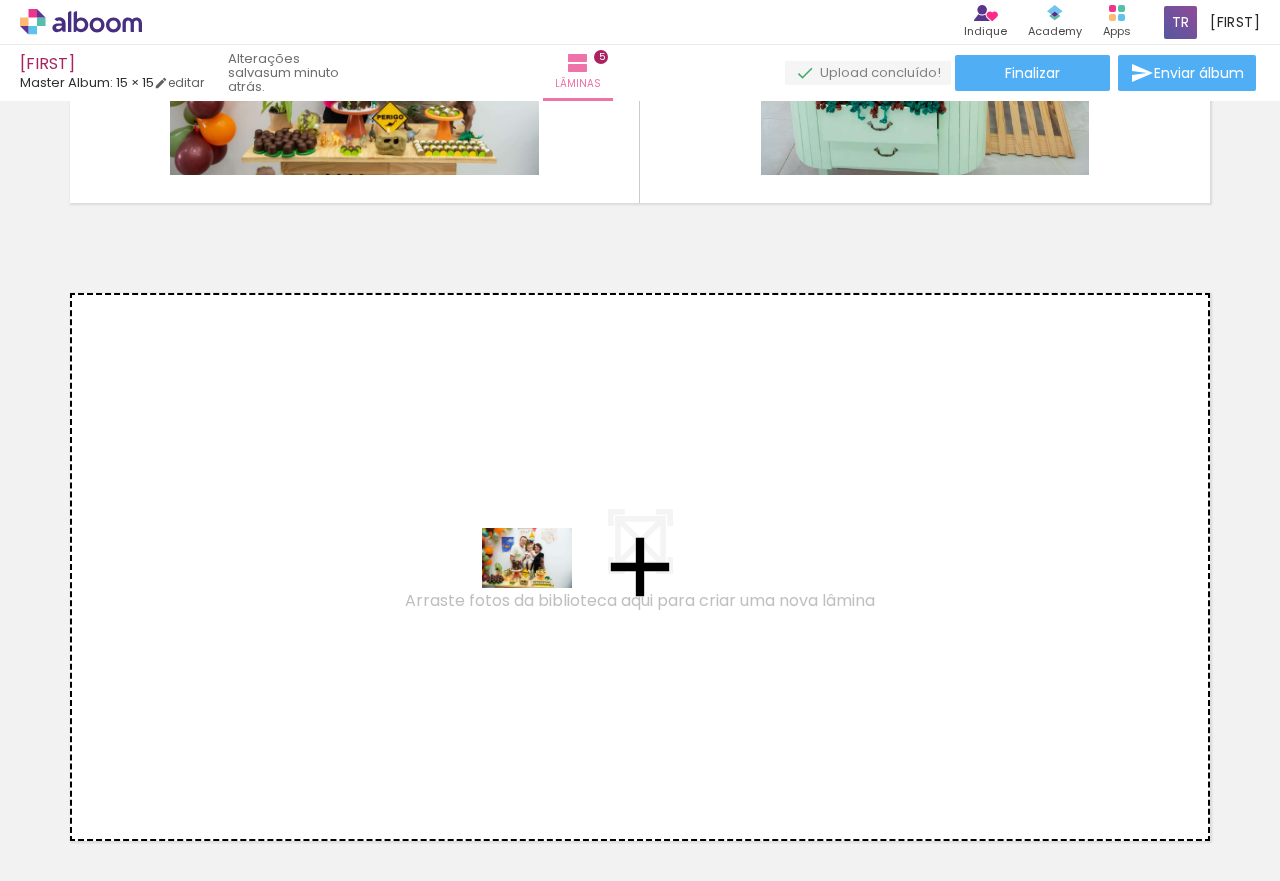 drag, startPoint x: 737, startPoint y: 821, endPoint x: 542, endPoint y: 588, distance: 303.83218 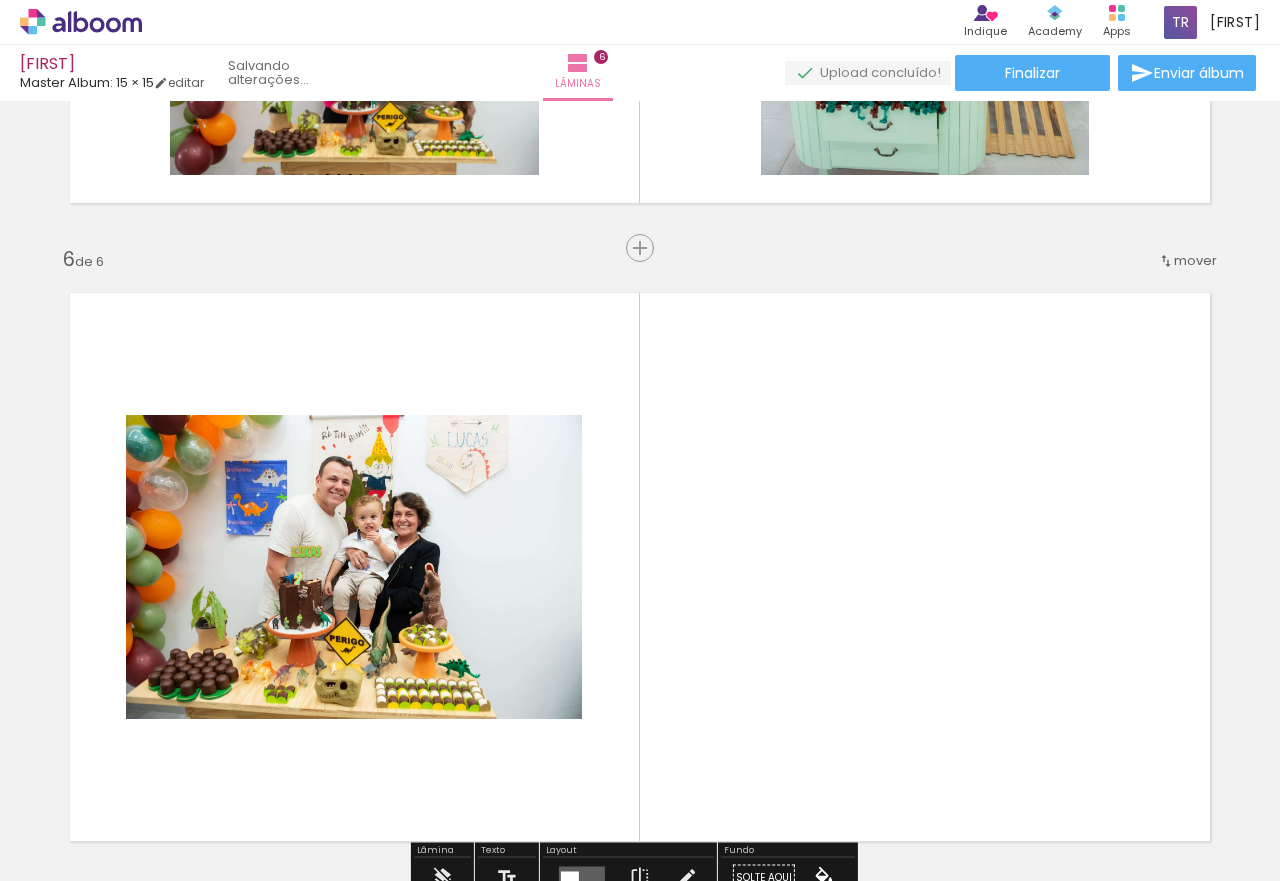 scroll, scrollTop: 0, scrollLeft: 1466, axis: horizontal 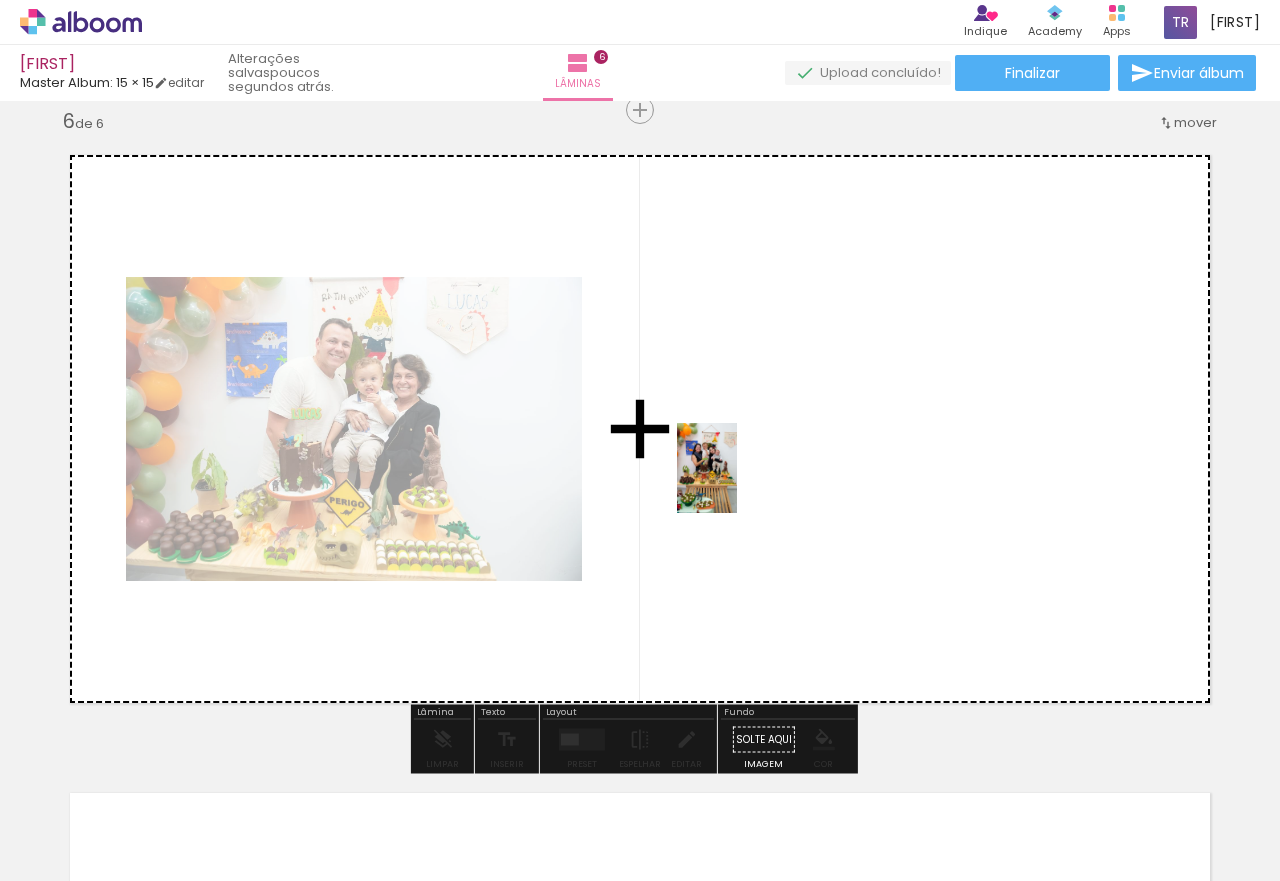 drag, startPoint x: 533, startPoint y: 834, endPoint x: 737, endPoint y: 483, distance: 405.9766 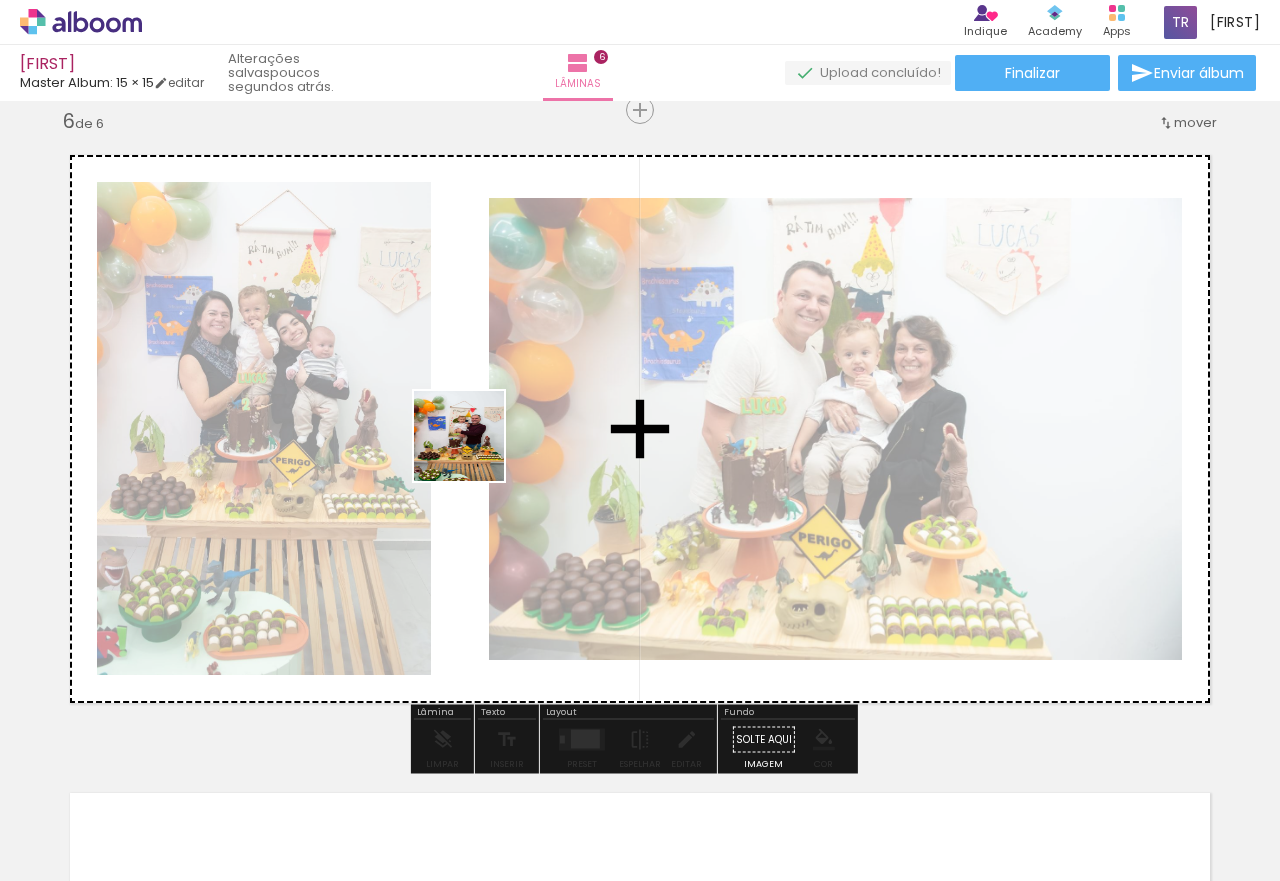 drag, startPoint x: 558, startPoint y: 835, endPoint x: 473, endPoint y: 451, distance: 393.29504 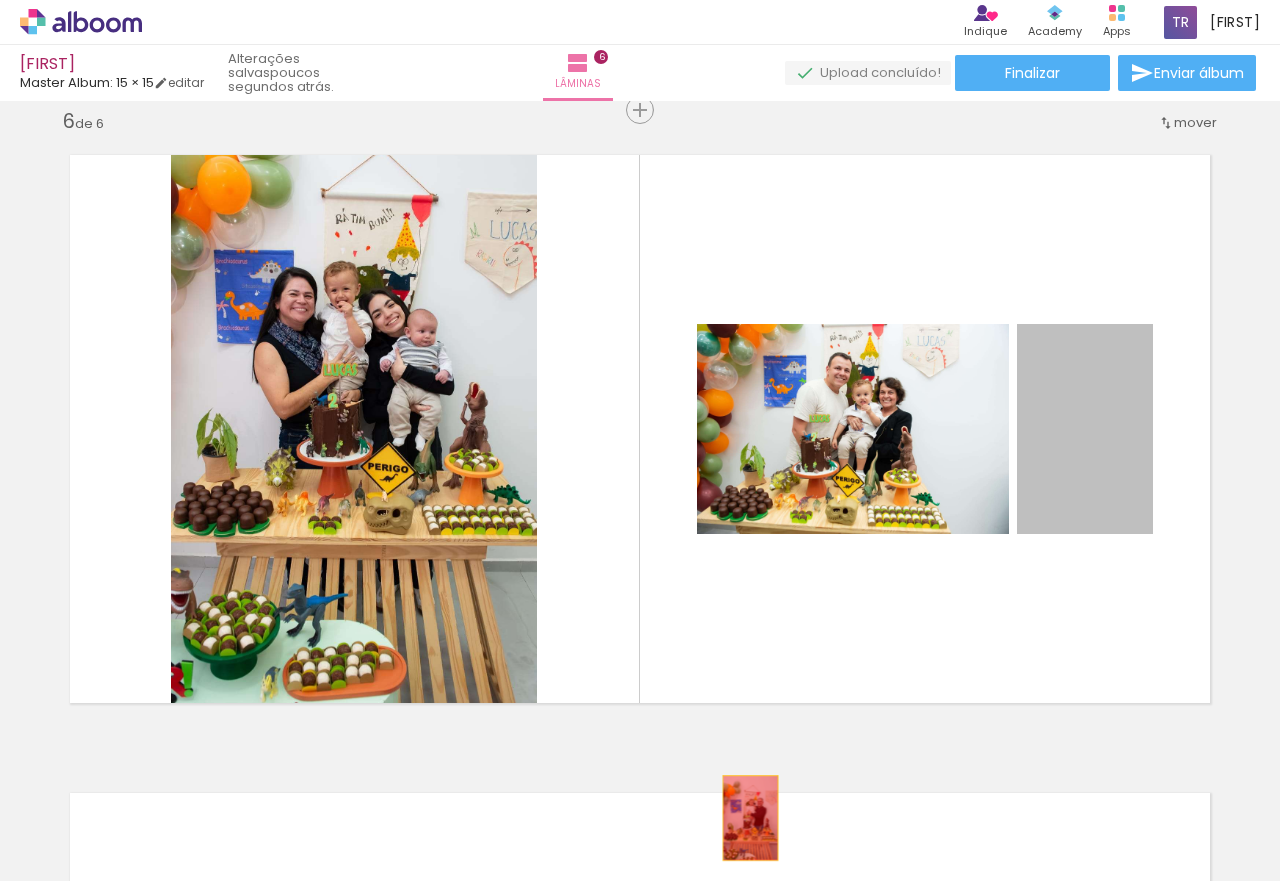 drag, startPoint x: 1121, startPoint y: 417, endPoint x: 742, endPoint y: 818, distance: 551.76263 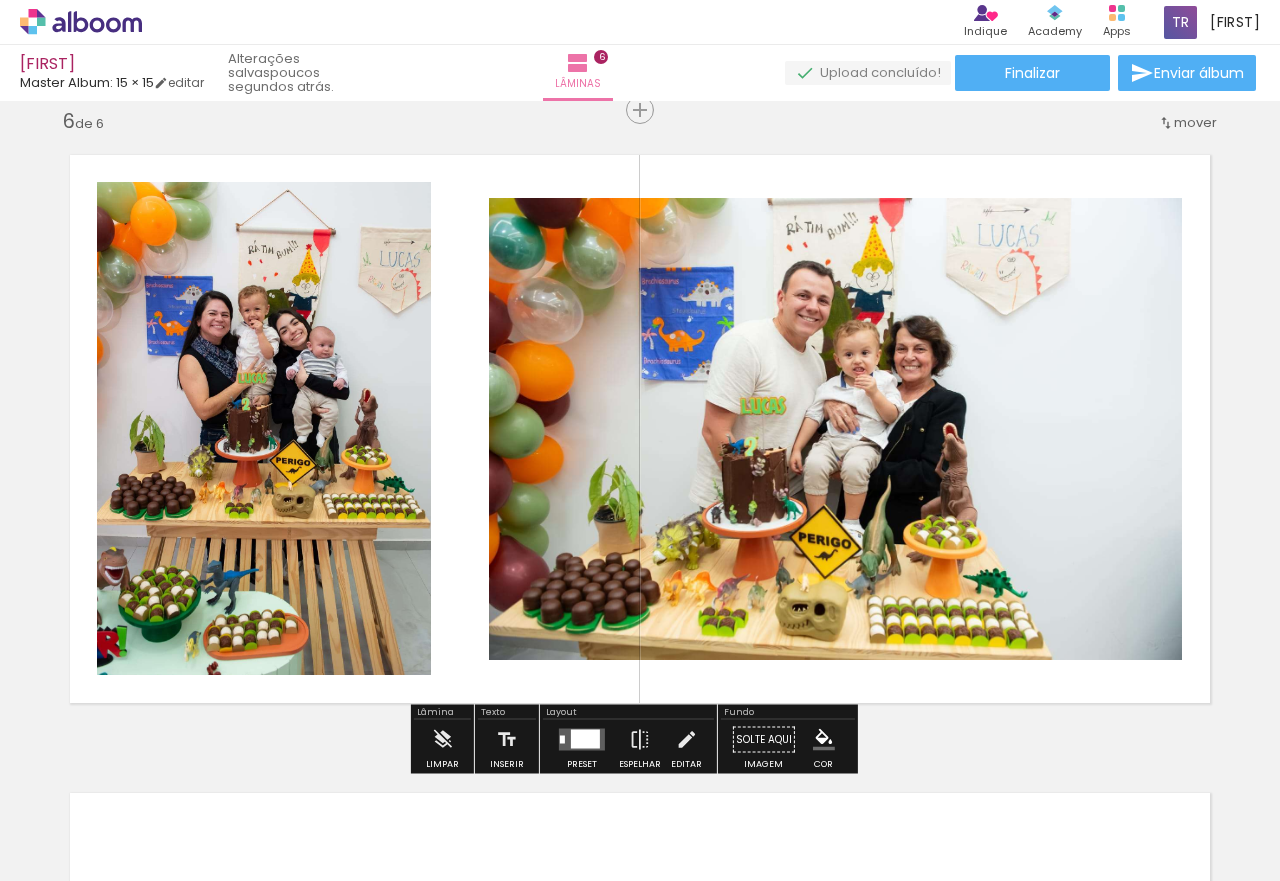 scroll, scrollTop: 0, scrollLeft: 1354, axis: horizontal 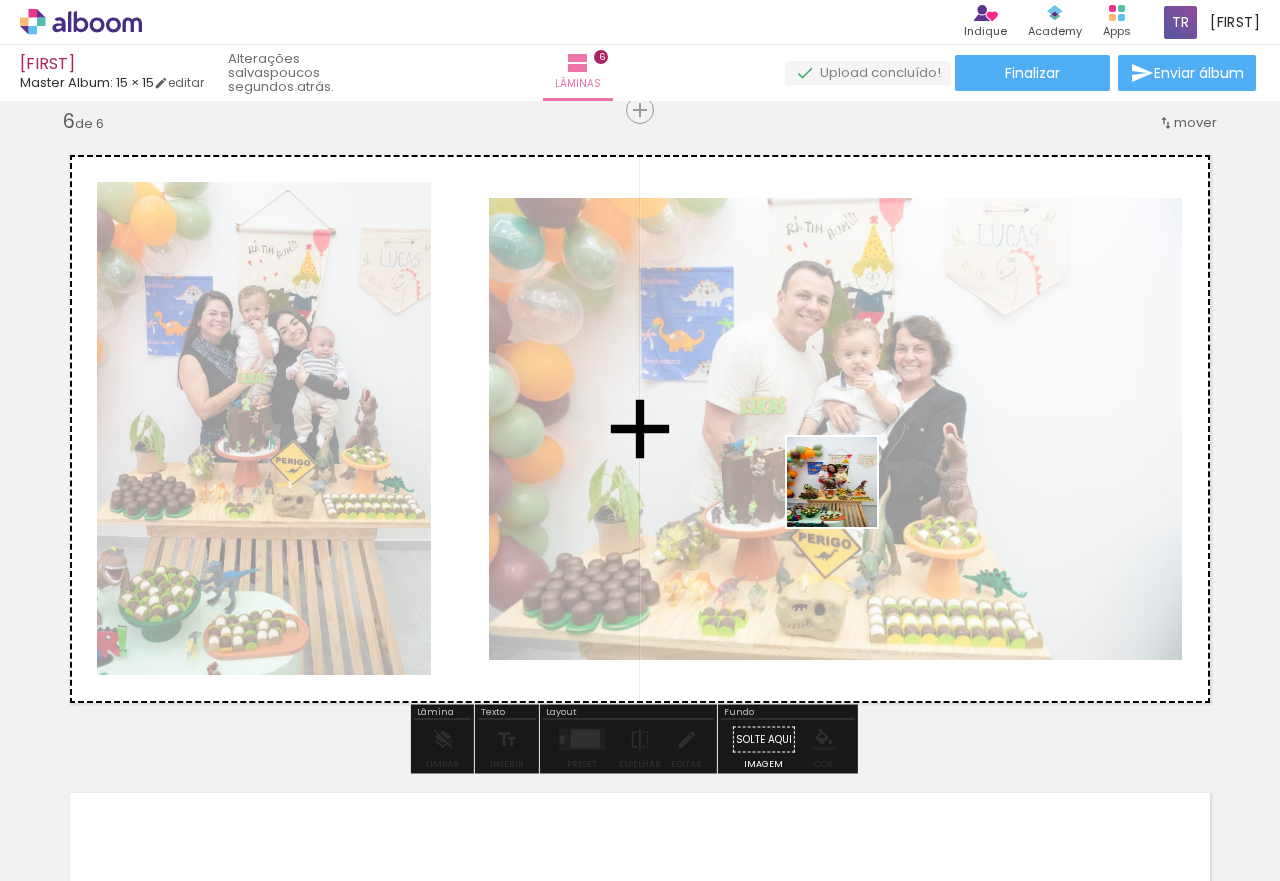 drag, startPoint x: 754, startPoint y: 844, endPoint x: 848, endPoint y: 494, distance: 362.40308 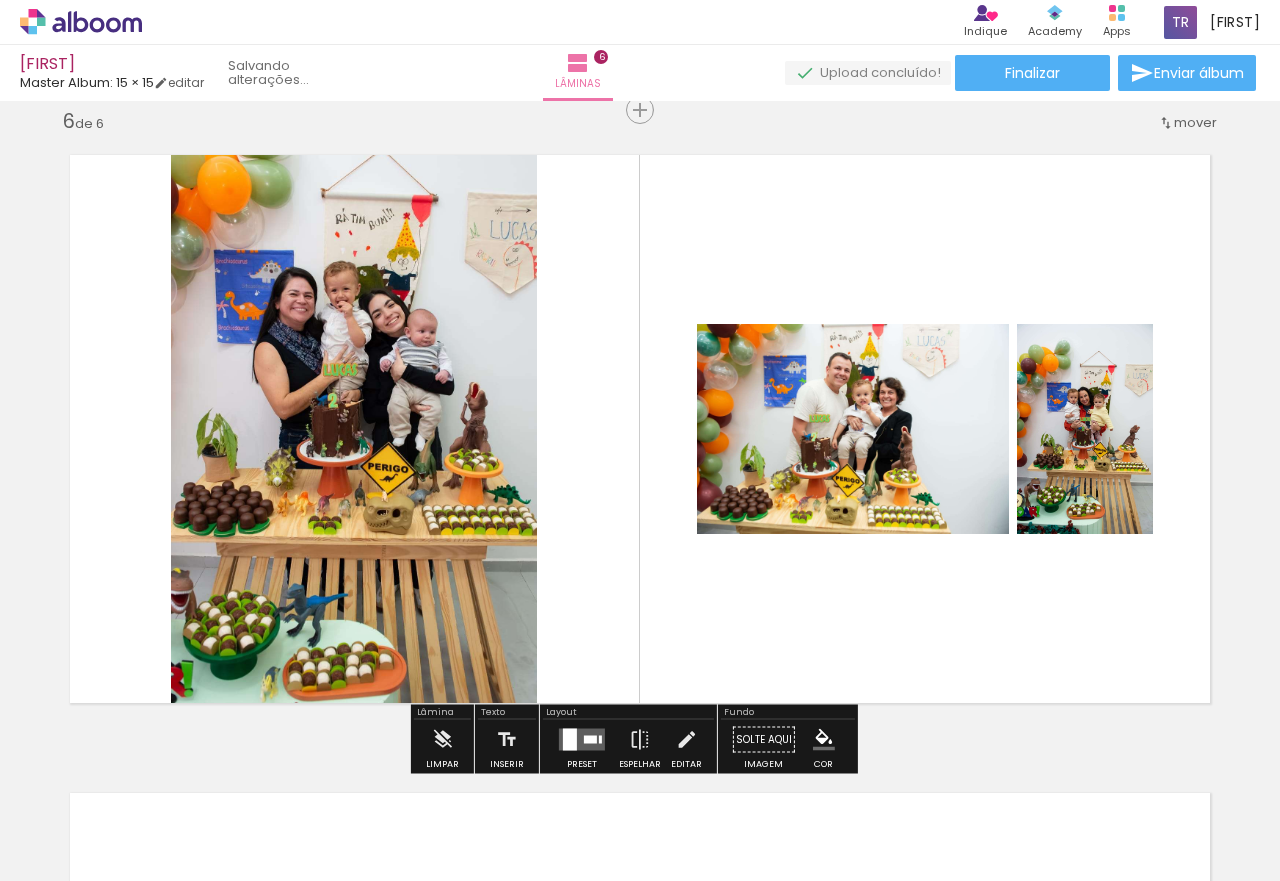 scroll, scrollTop: 0, scrollLeft: 1242, axis: horizontal 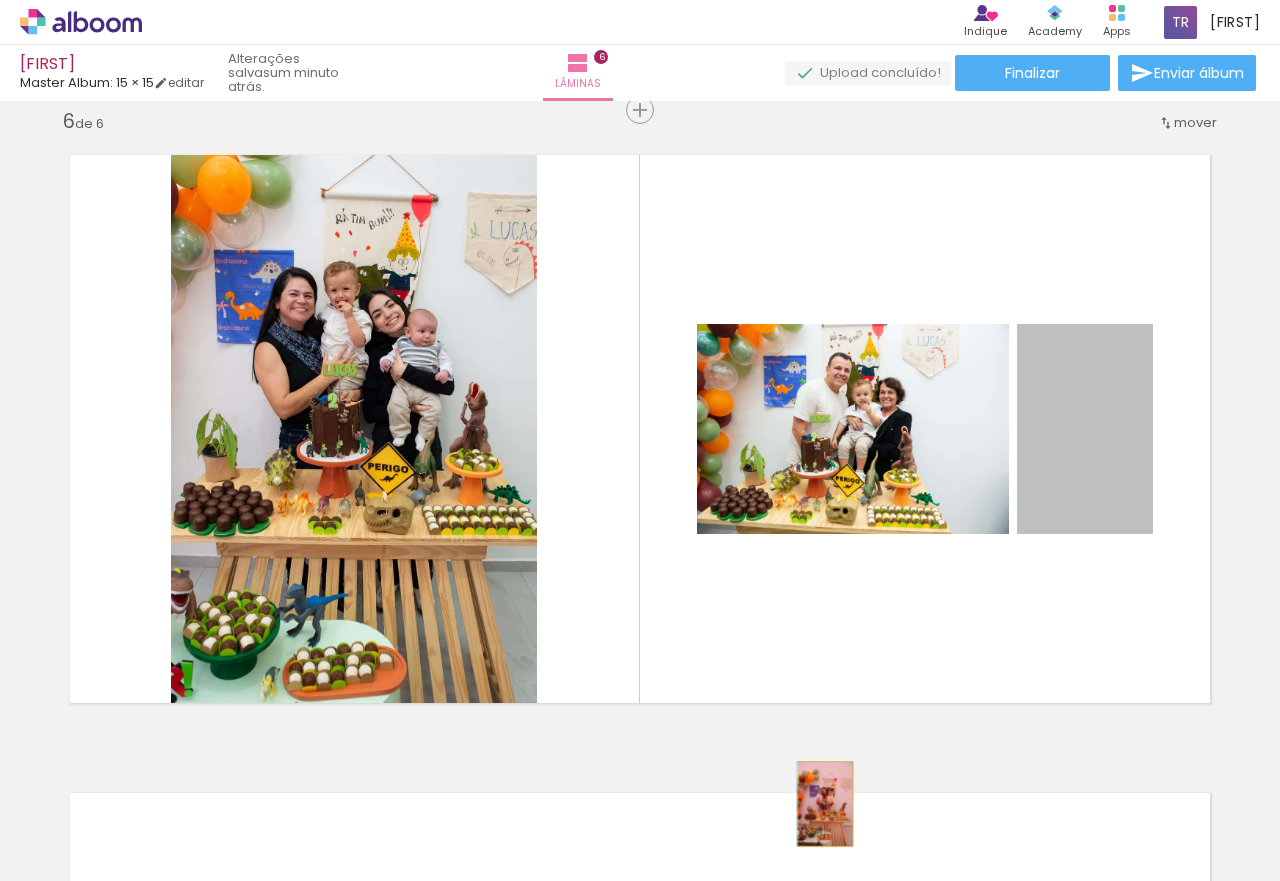 drag, startPoint x: 1091, startPoint y: 443, endPoint x: 816, endPoint y: 800, distance: 450.63733 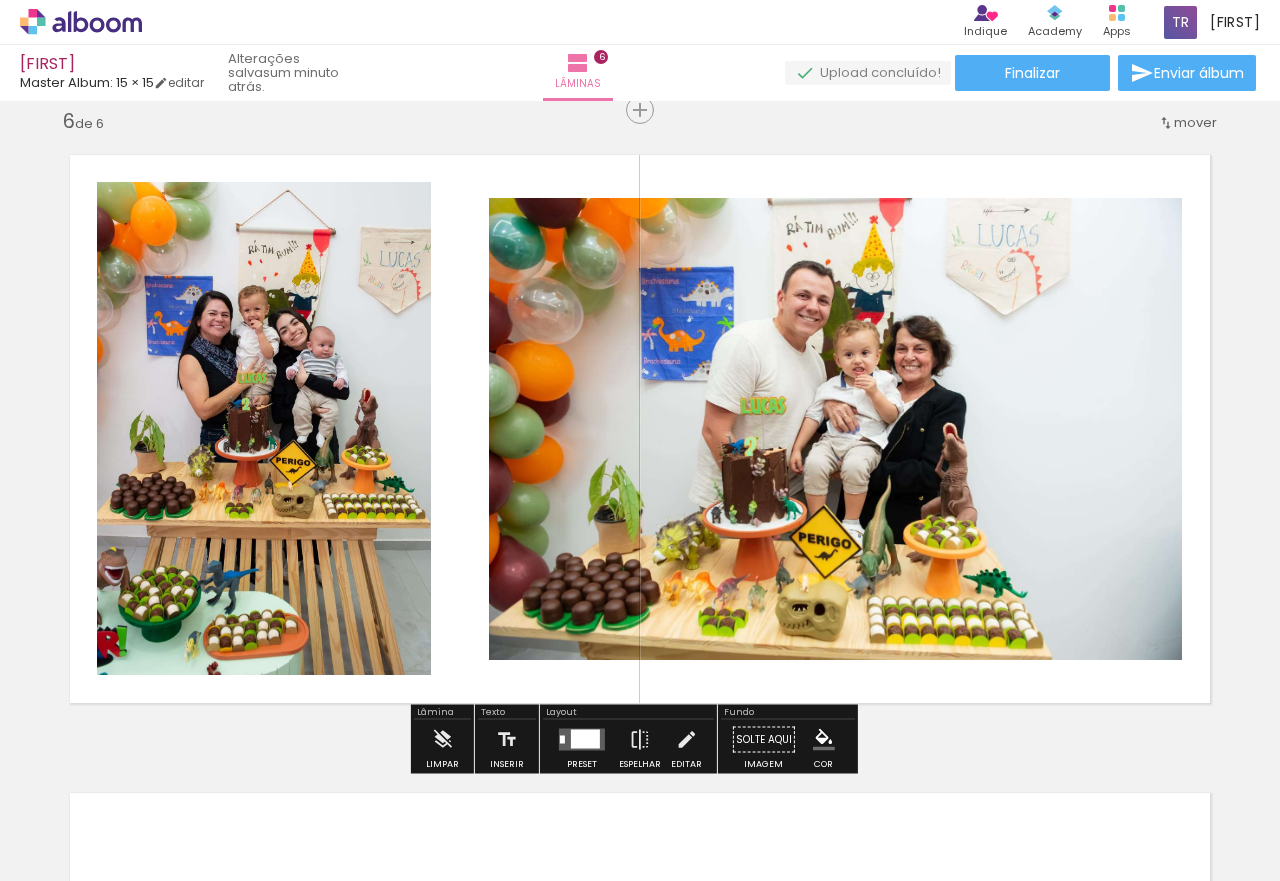 scroll, scrollTop: 0, scrollLeft: 1354, axis: horizontal 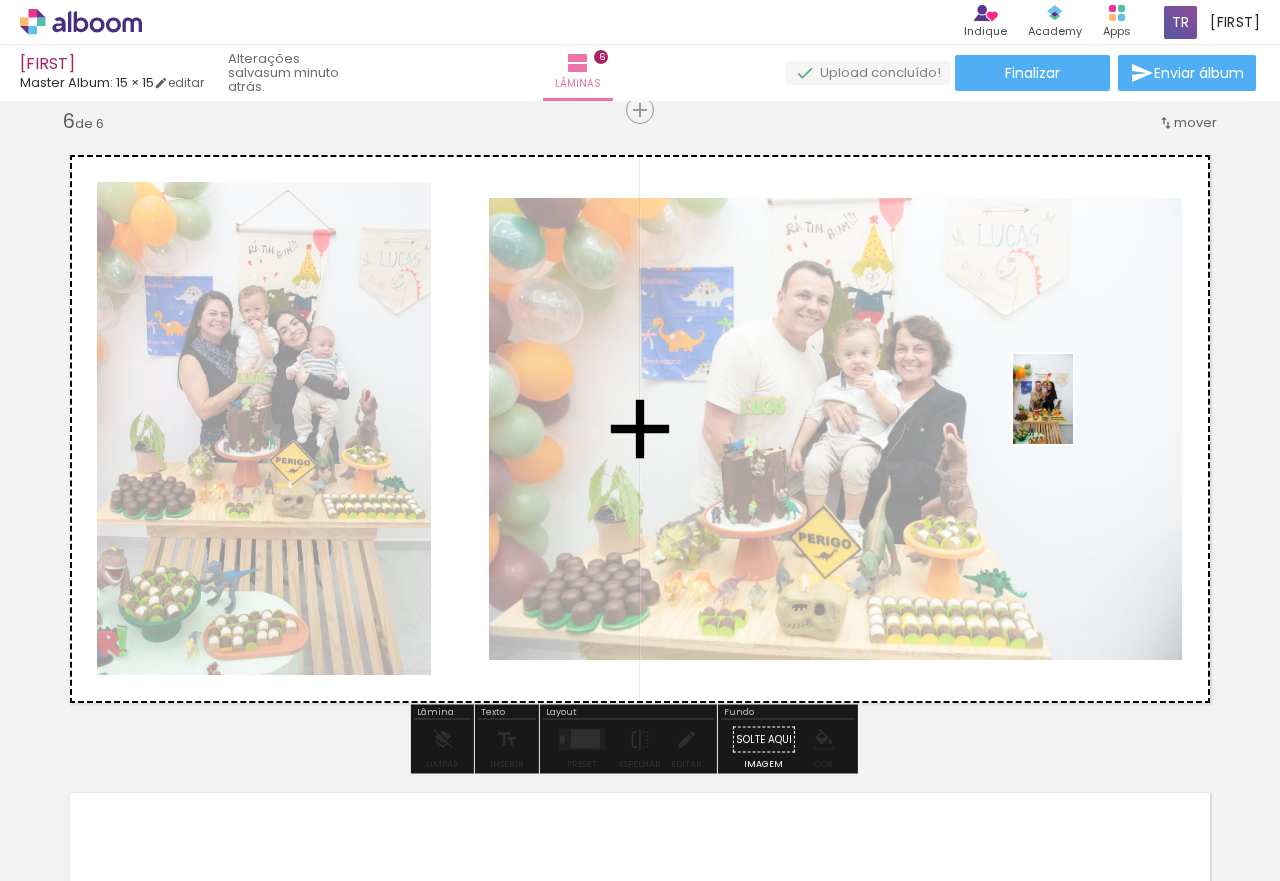 drag, startPoint x: 1007, startPoint y: 842, endPoint x: 1073, endPoint y: 414, distance: 433.0589 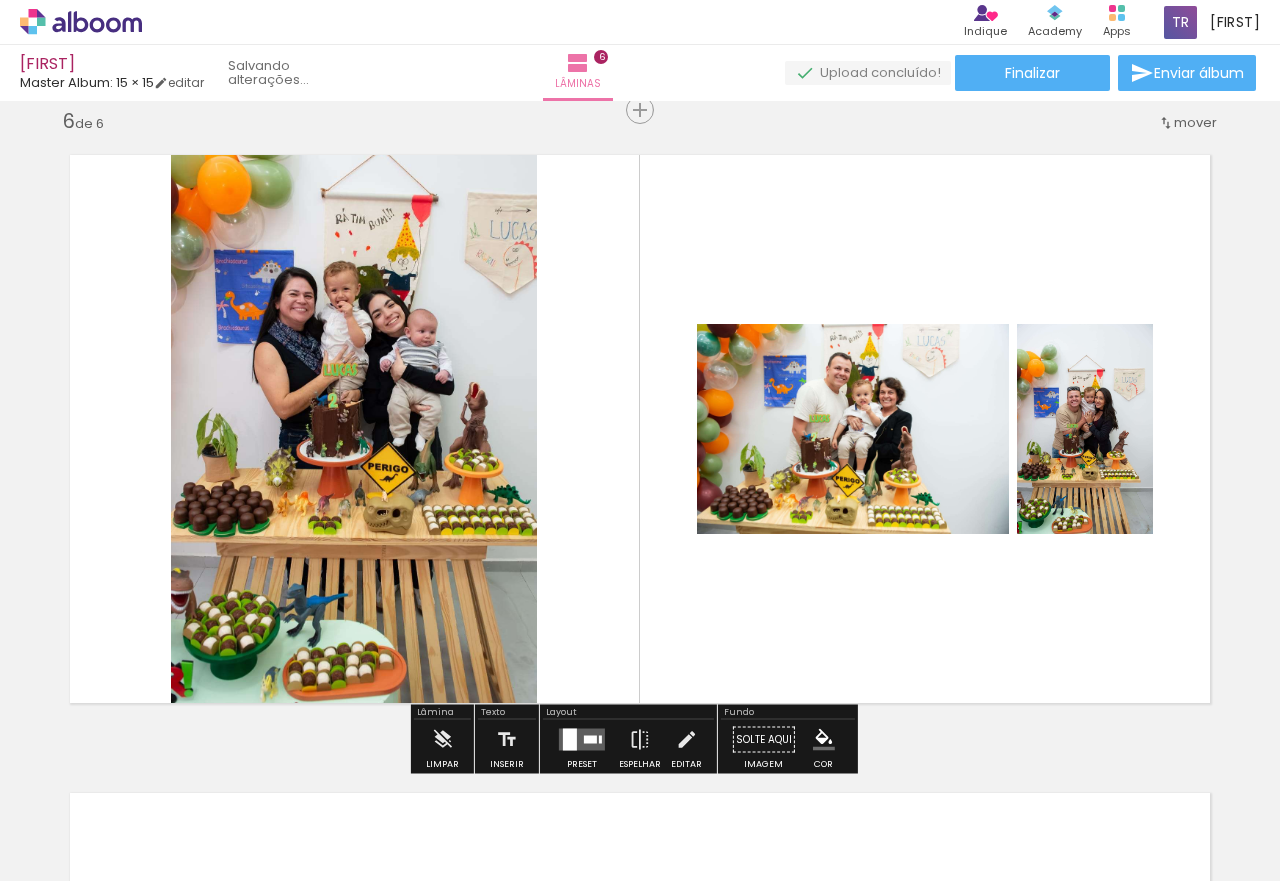 scroll, scrollTop: 0, scrollLeft: 1242, axis: horizontal 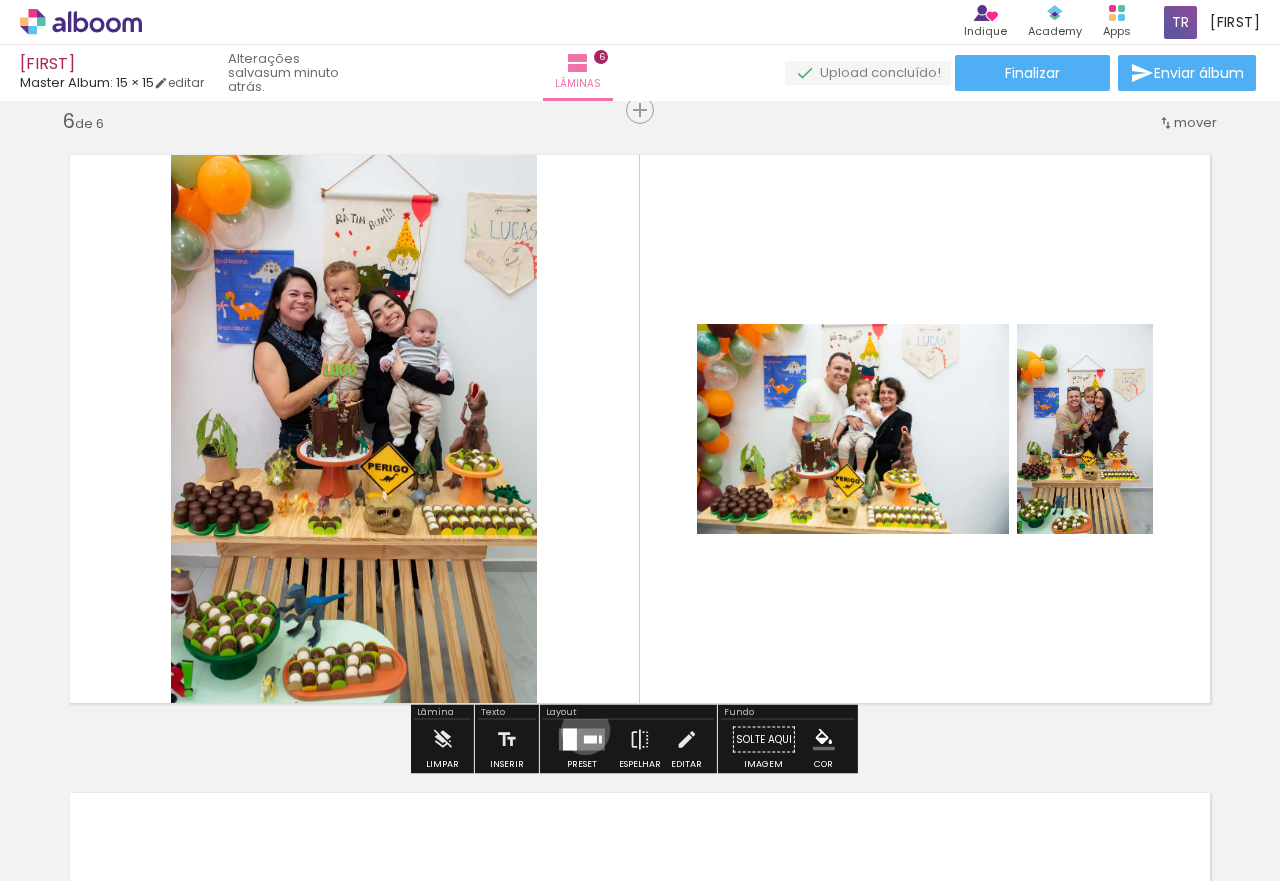 click at bounding box center (582, 740) 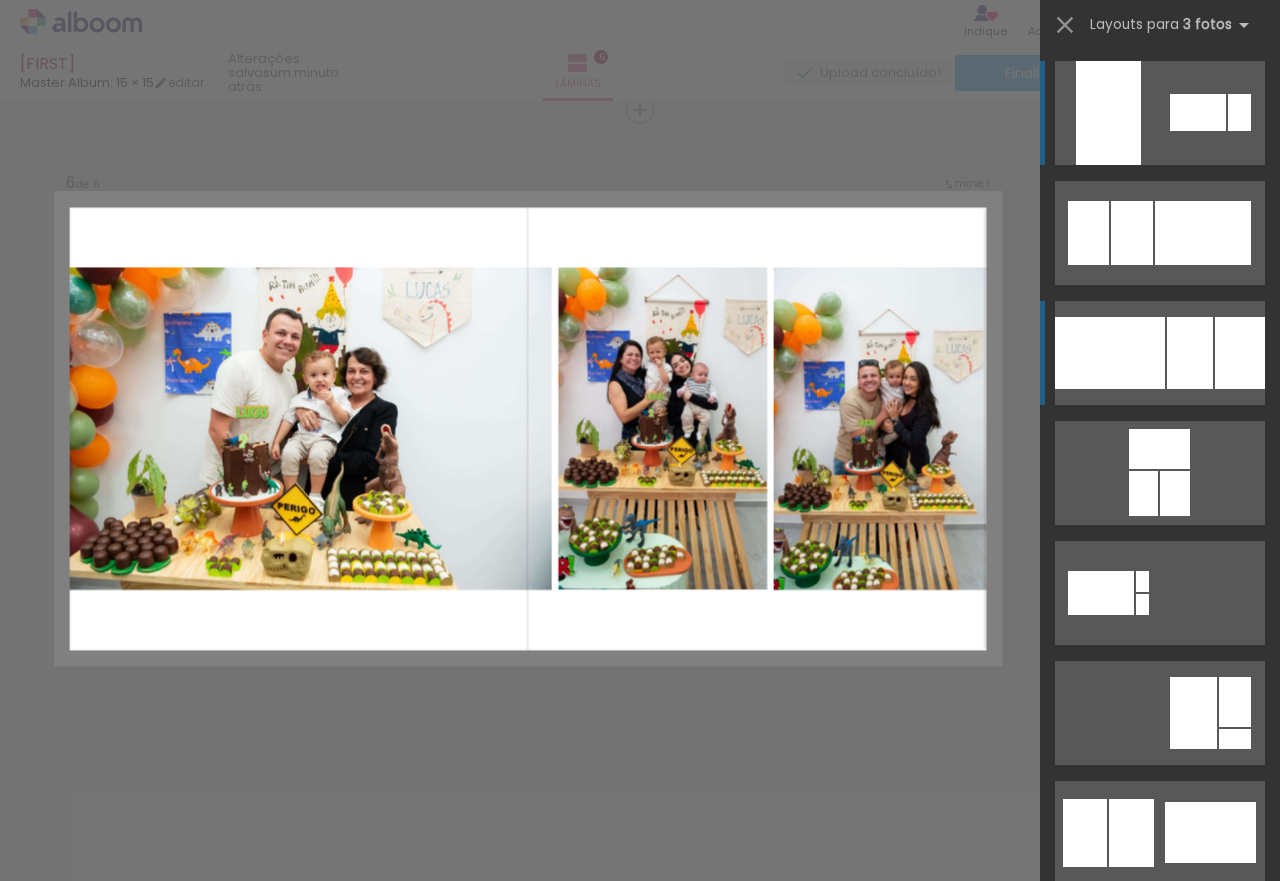 click at bounding box center [1110, 353] 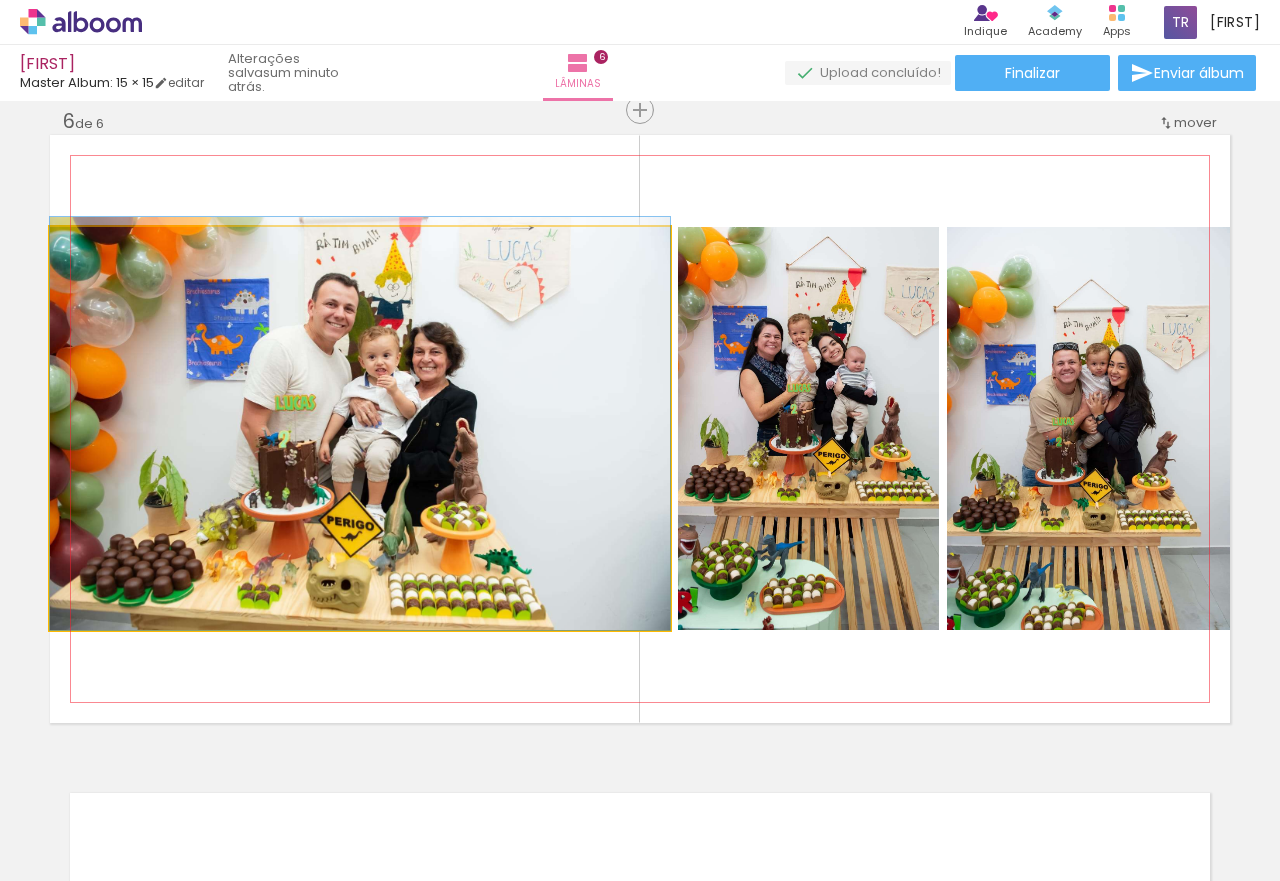 drag, startPoint x: 522, startPoint y: 522, endPoint x: 644, endPoint y: 484, distance: 127.78106 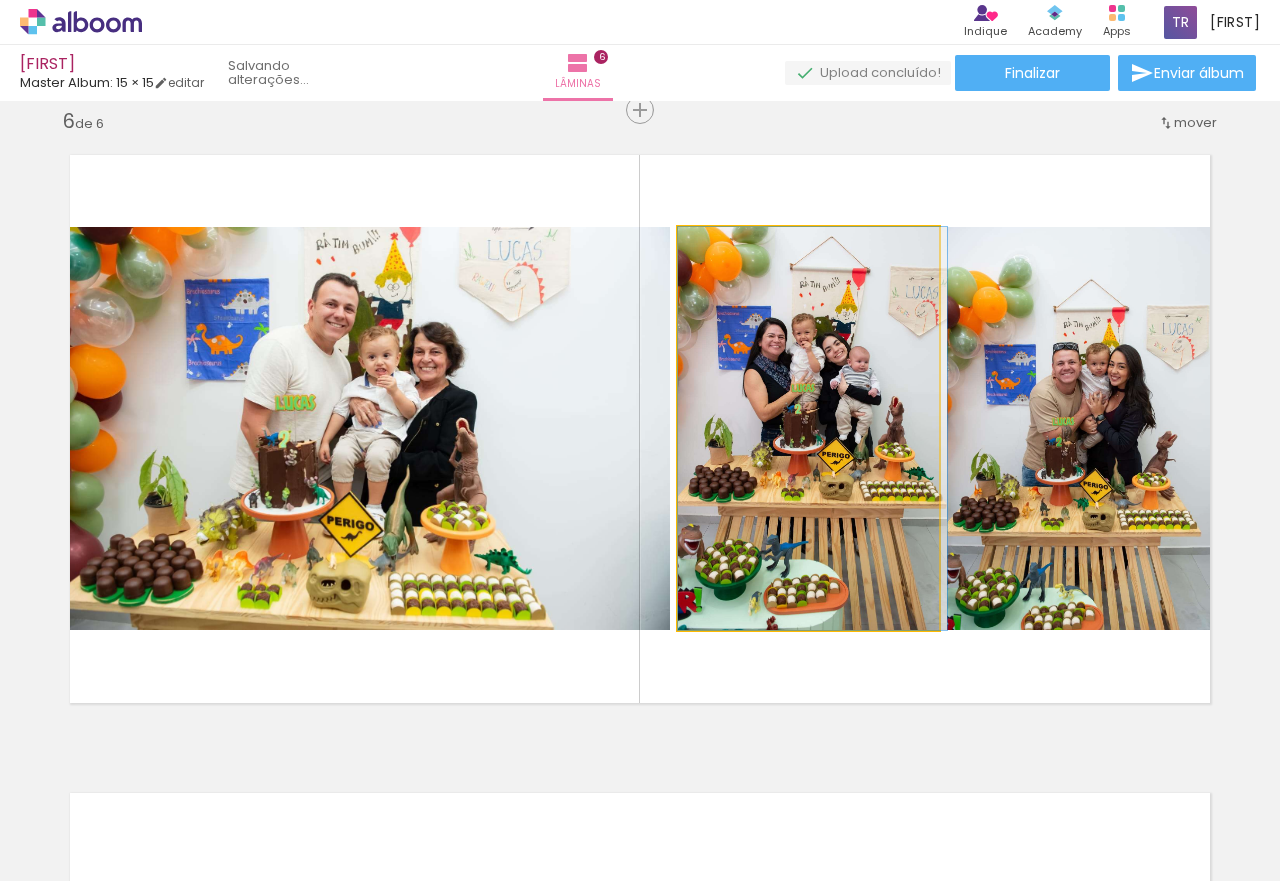 drag, startPoint x: 818, startPoint y: 493, endPoint x: 828, endPoint y: 458, distance: 36.40055 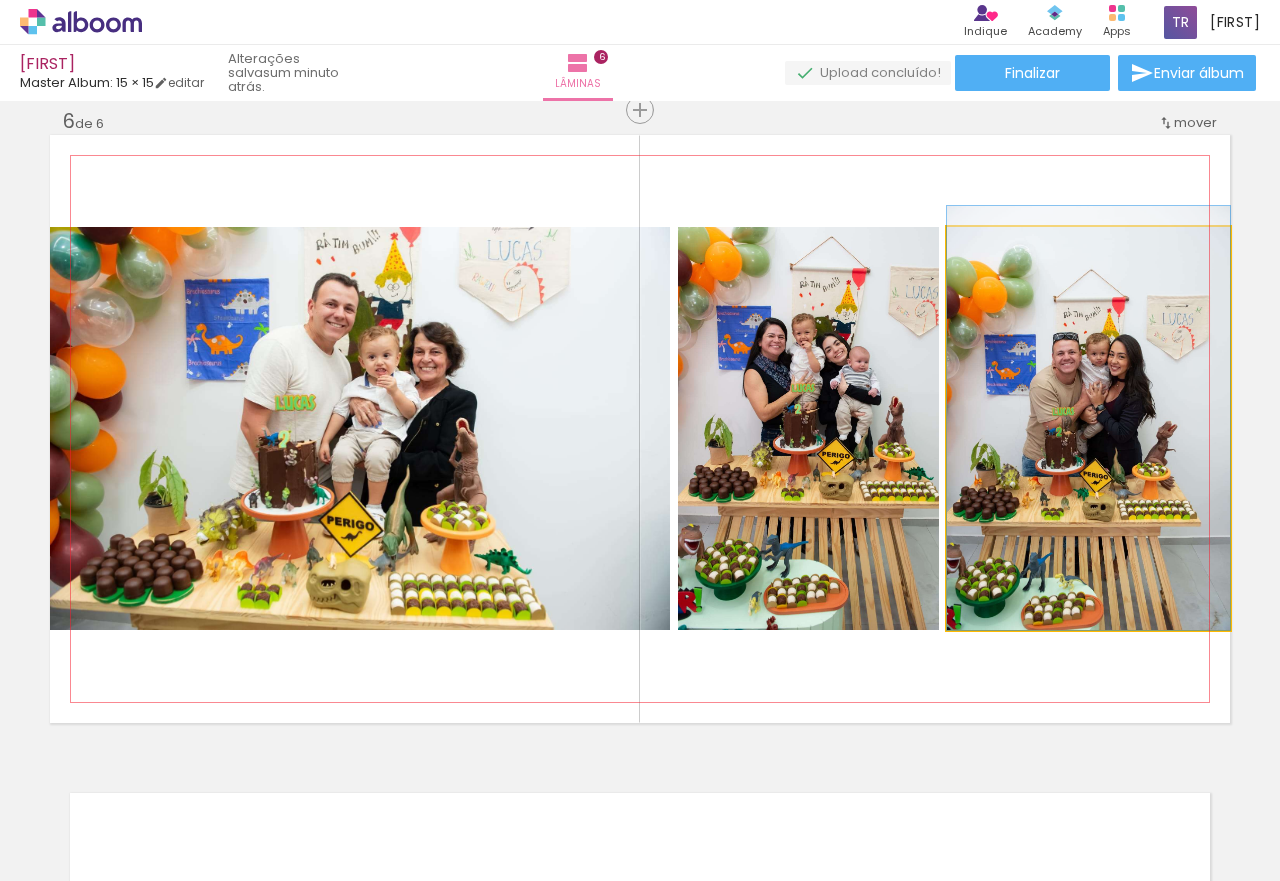 drag, startPoint x: 1111, startPoint y: 467, endPoint x: 1075, endPoint y: 425, distance: 55.31727 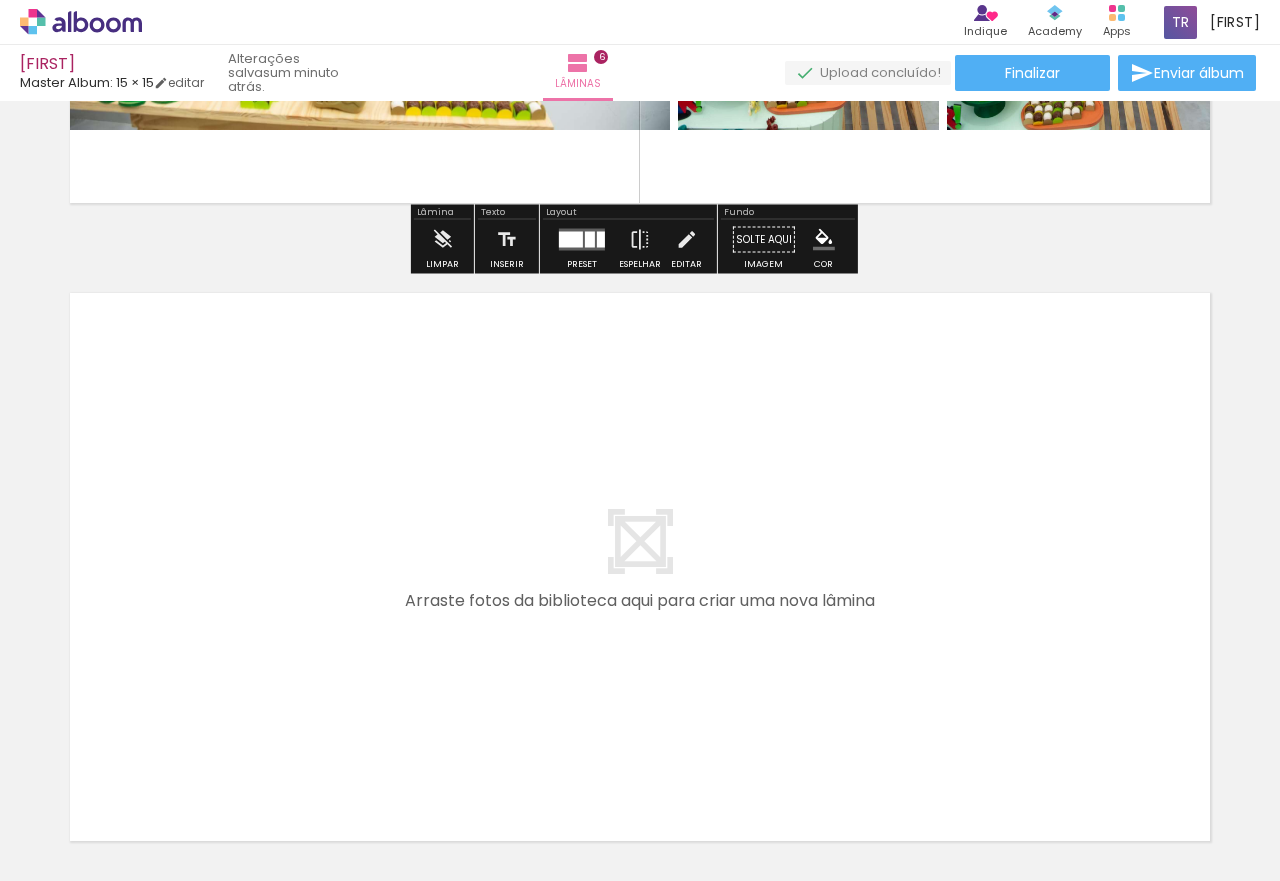 scroll, scrollTop: 3814, scrollLeft: 0, axis: vertical 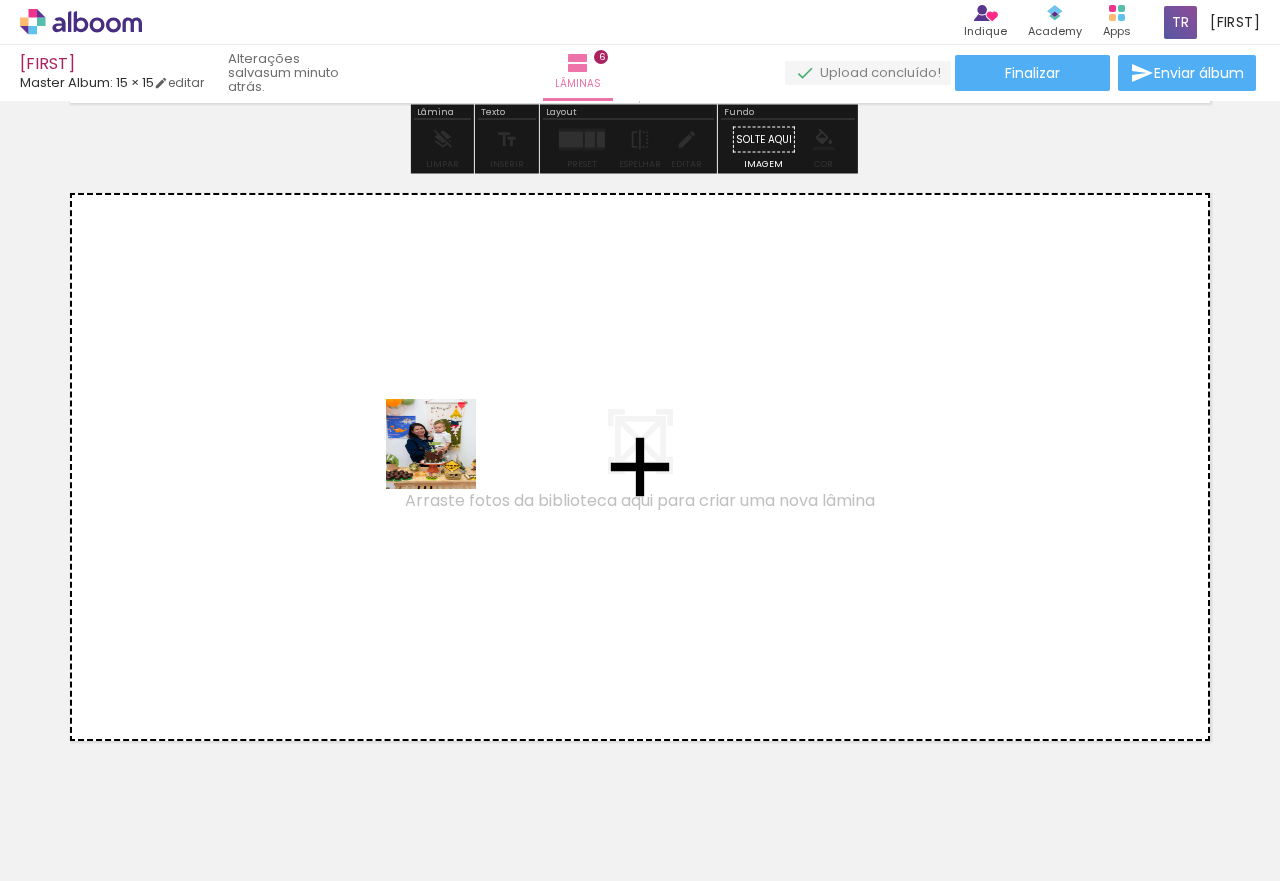 drag, startPoint x: 431, startPoint y: 828, endPoint x: 446, endPoint y: 459, distance: 369.30475 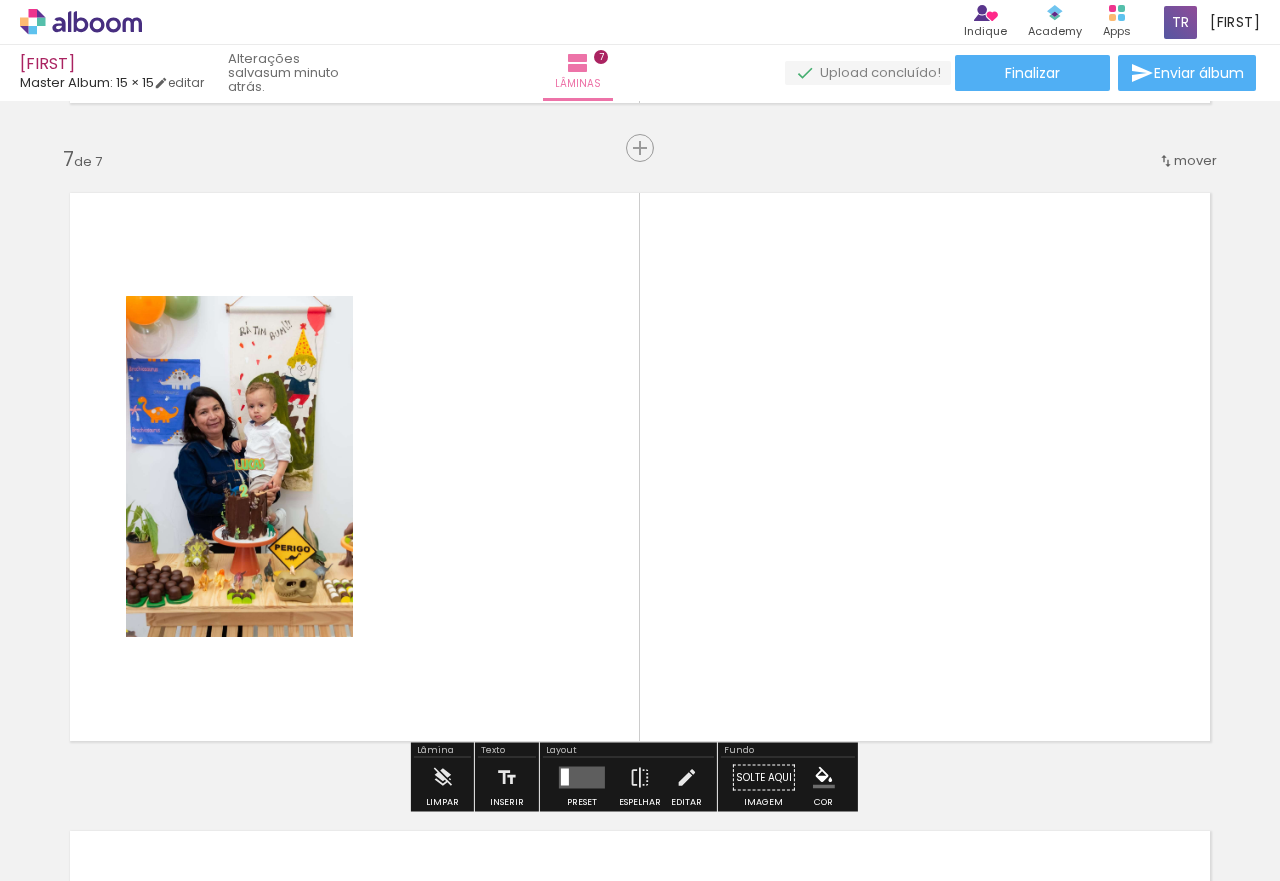scroll, scrollTop: 0, scrollLeft: 1130, axis: horizontal 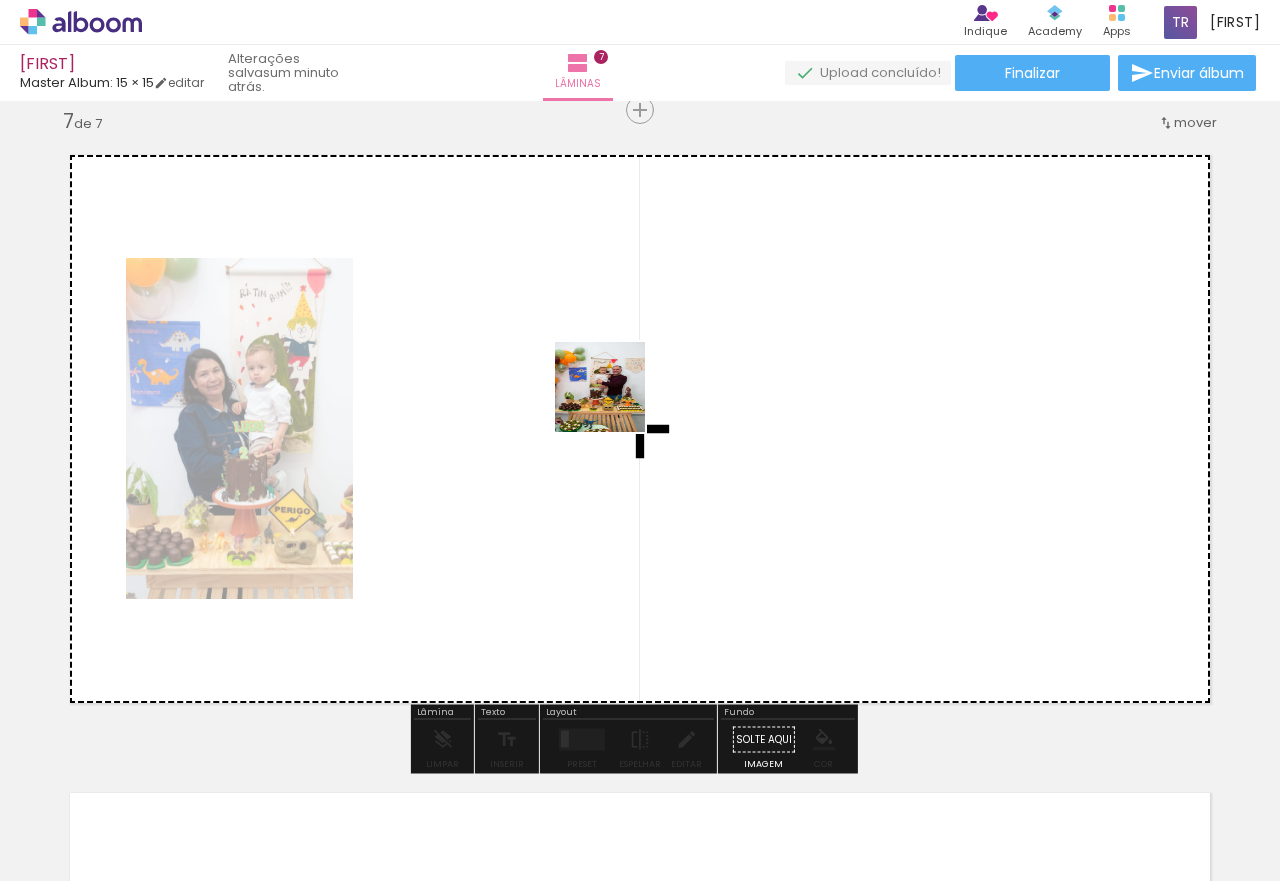 drag, startPoint x: 526, startPoint y: 824, endPoint x: 617, endPoint y: 394, distance: 439.52362 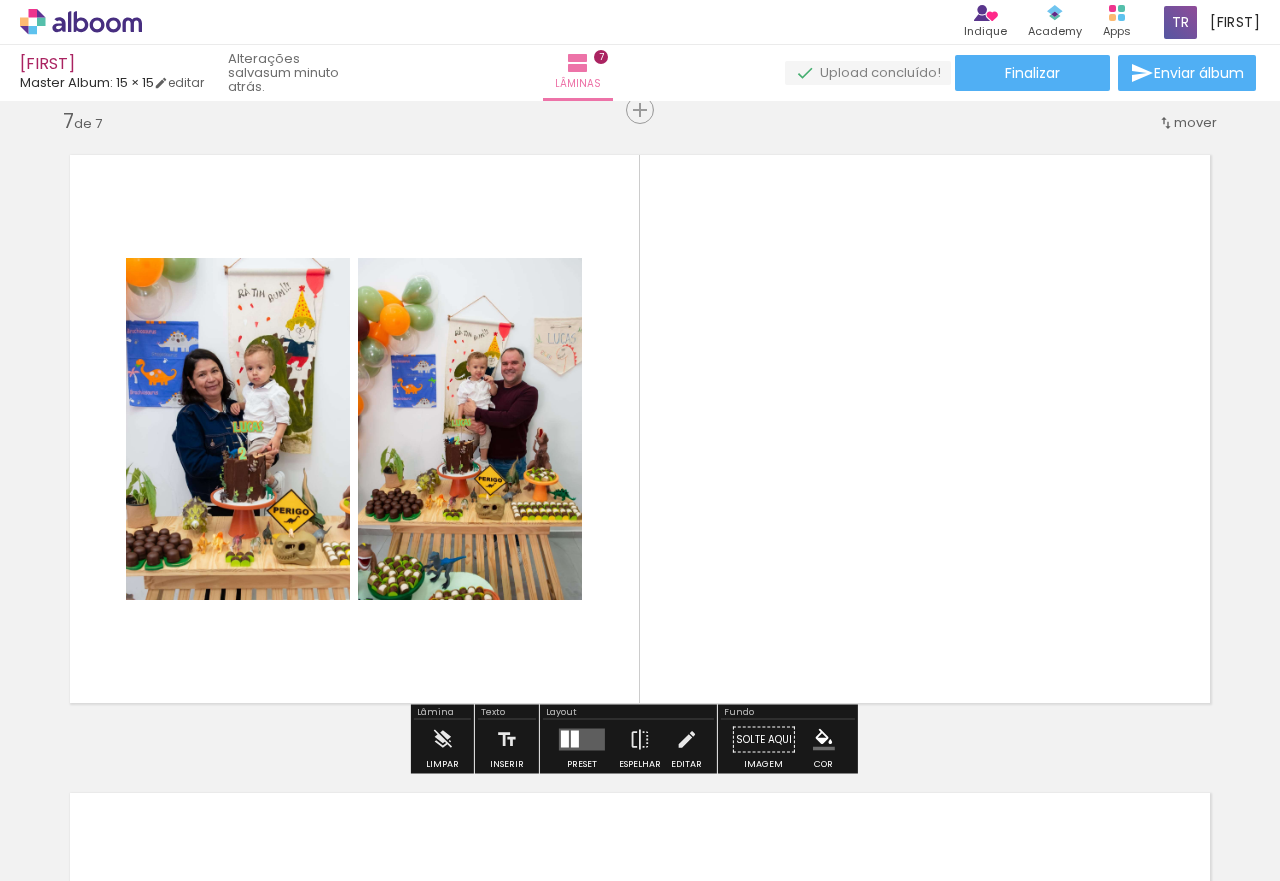scroll, scrollTop: 0, scrollLeft: 1018, axis: horizontal 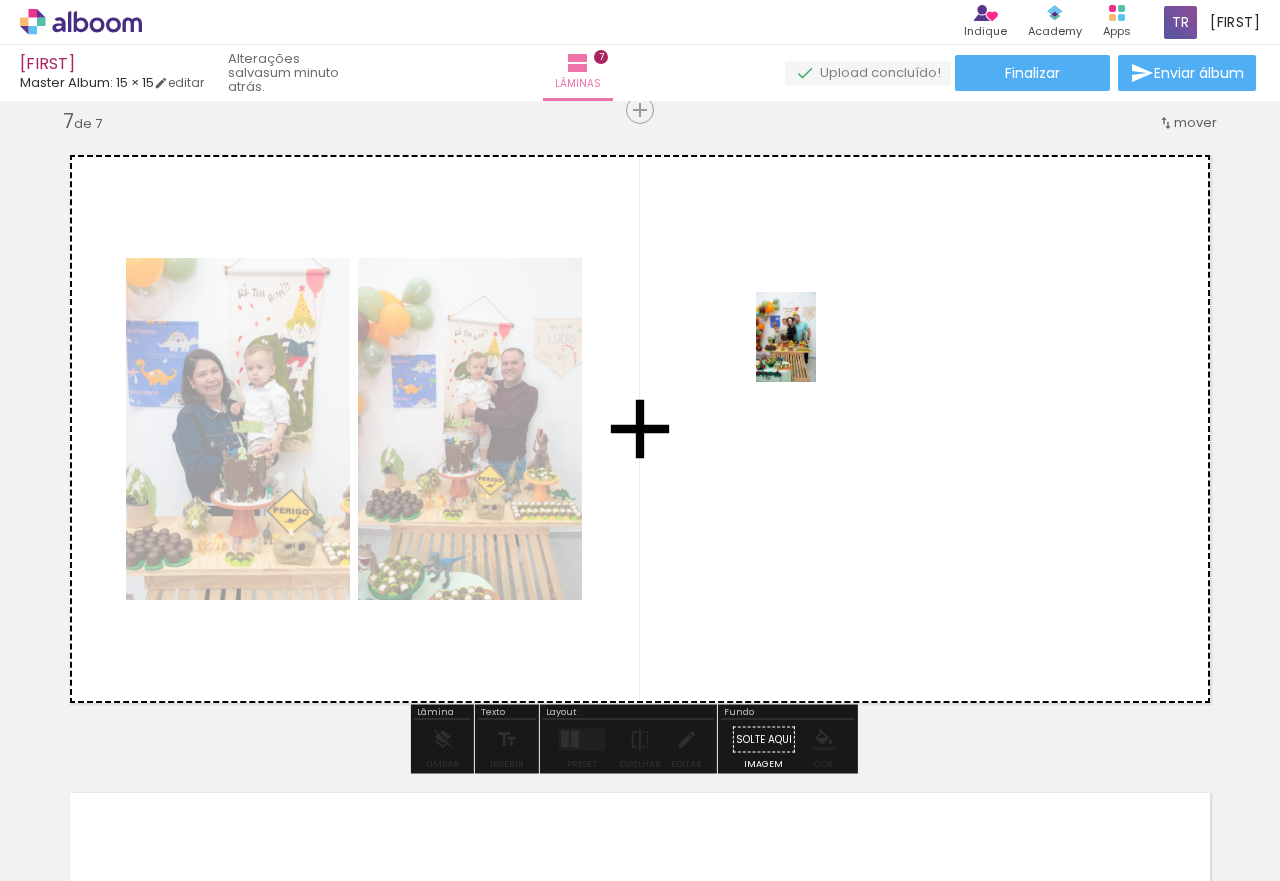 drag, startPoint x: 640, startPoint y: 842, endPoint x: 816, endPoint y: 352, distance: 520.6496 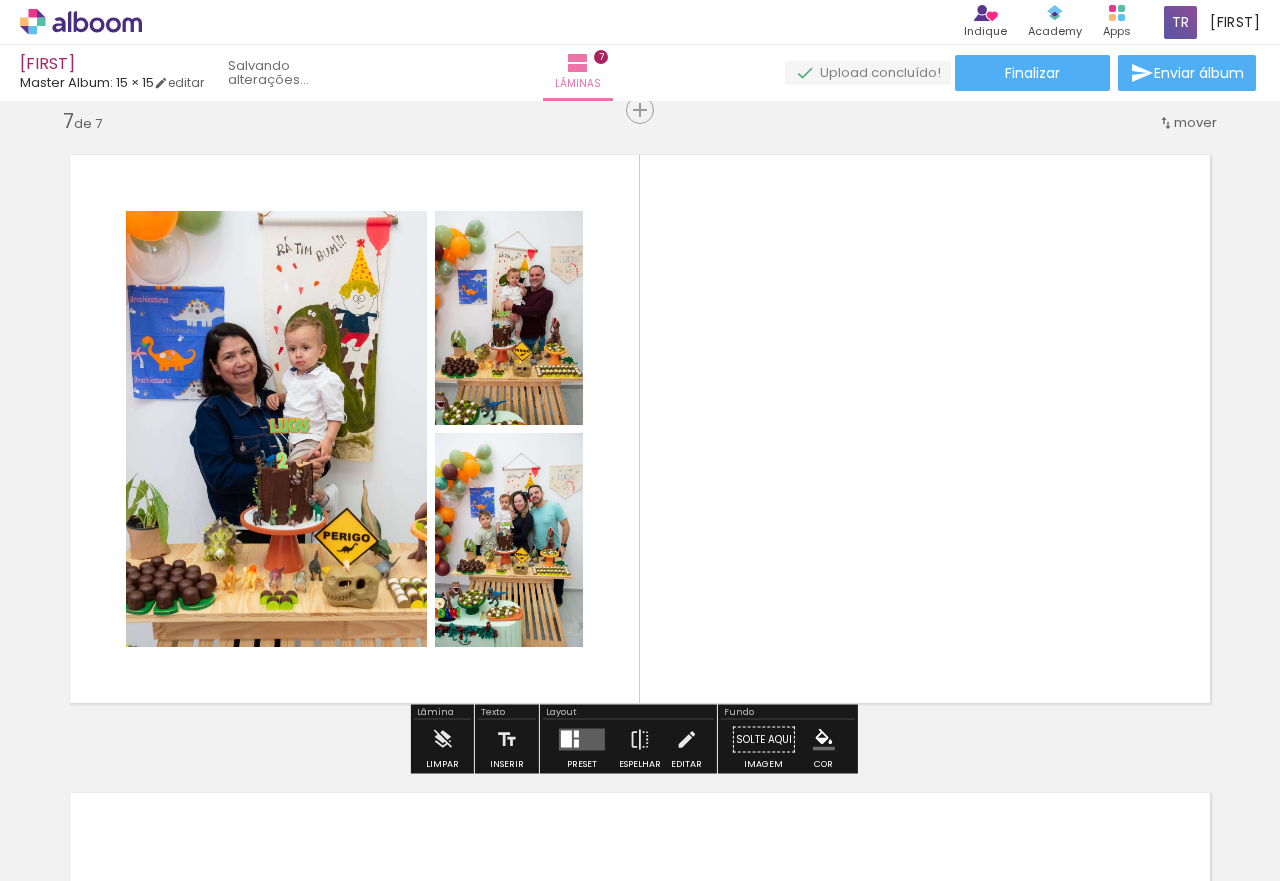 scroll, scrollTop: 0, scrollLeft: 906, axis: horizontal 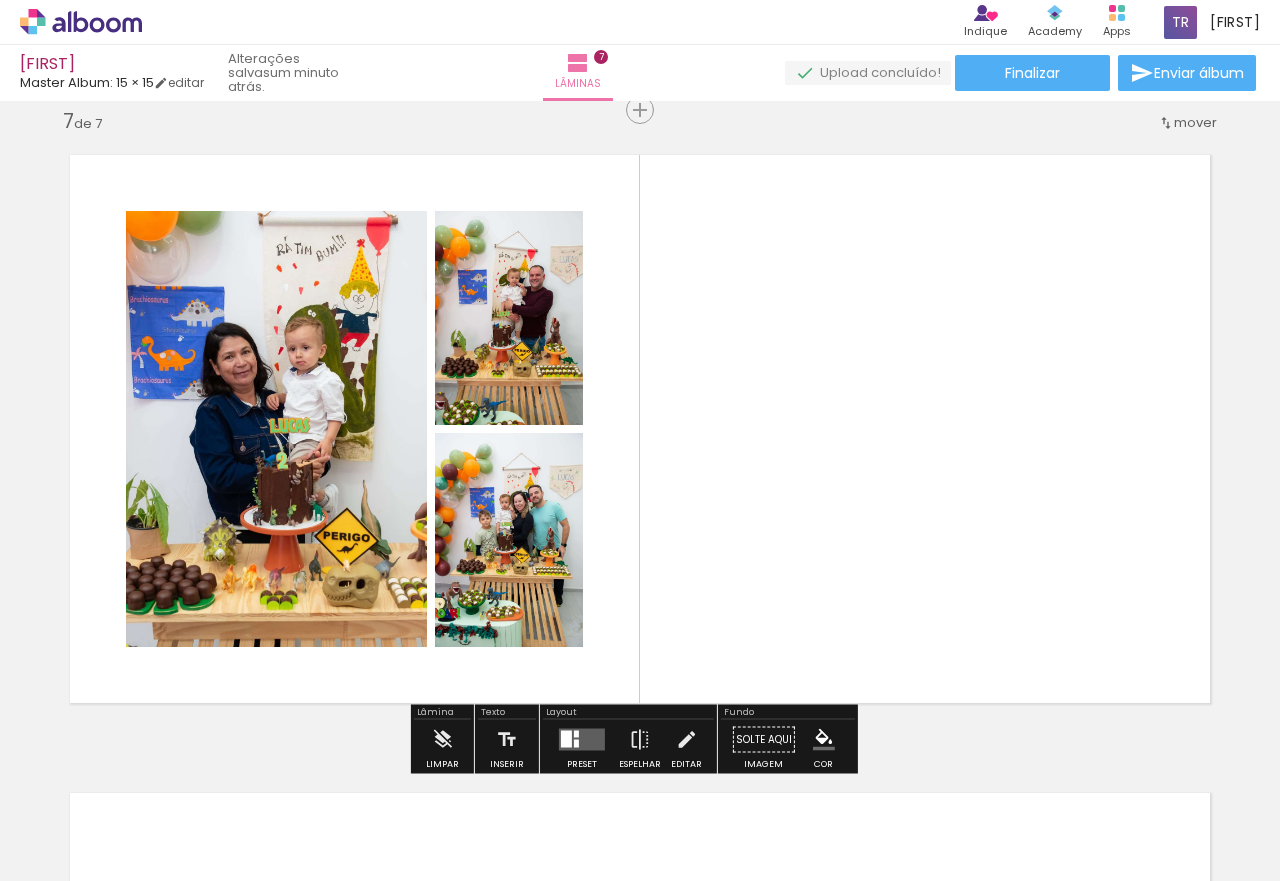 click at bounding box center (576, 734) 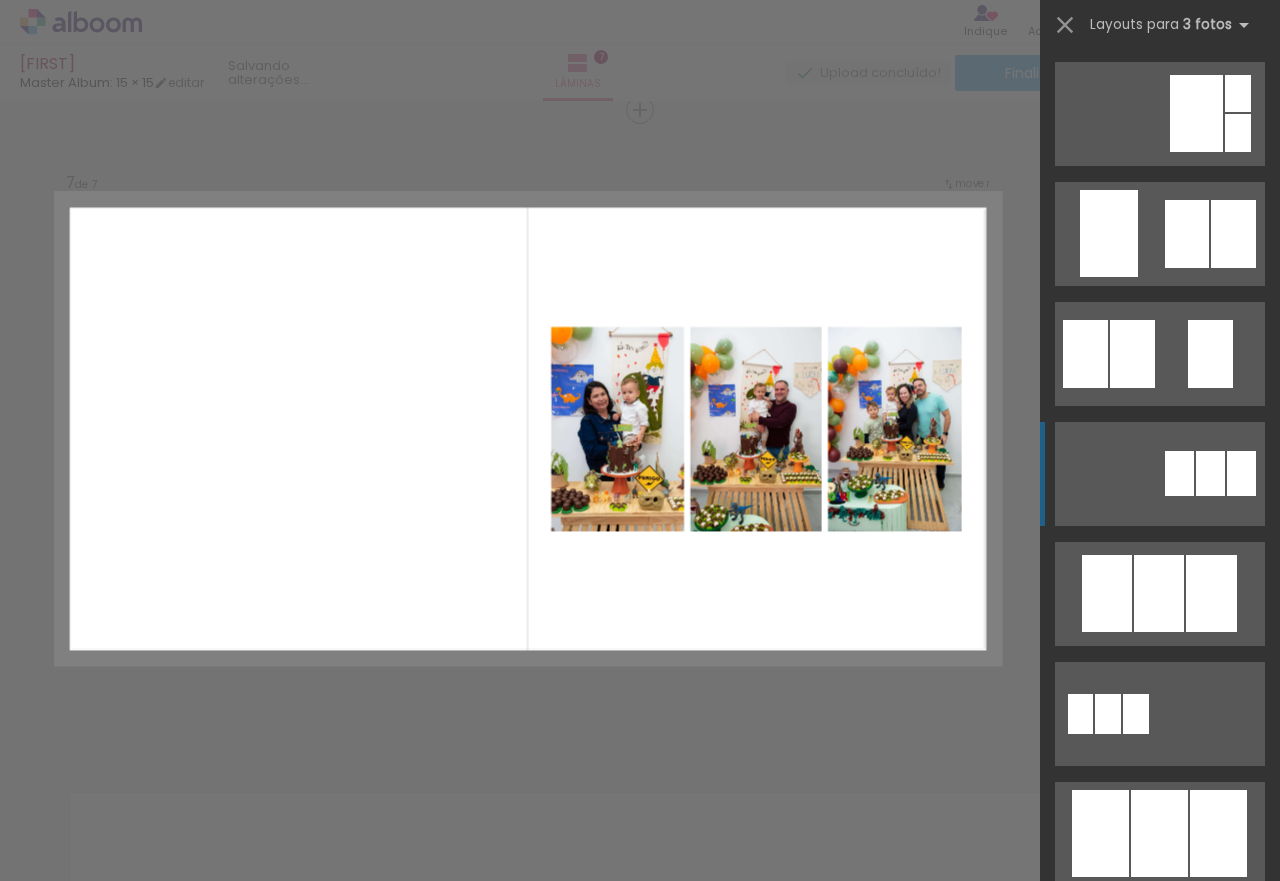 scroll, scrollTop: 600, scrollLeft: 0, axis: vertical 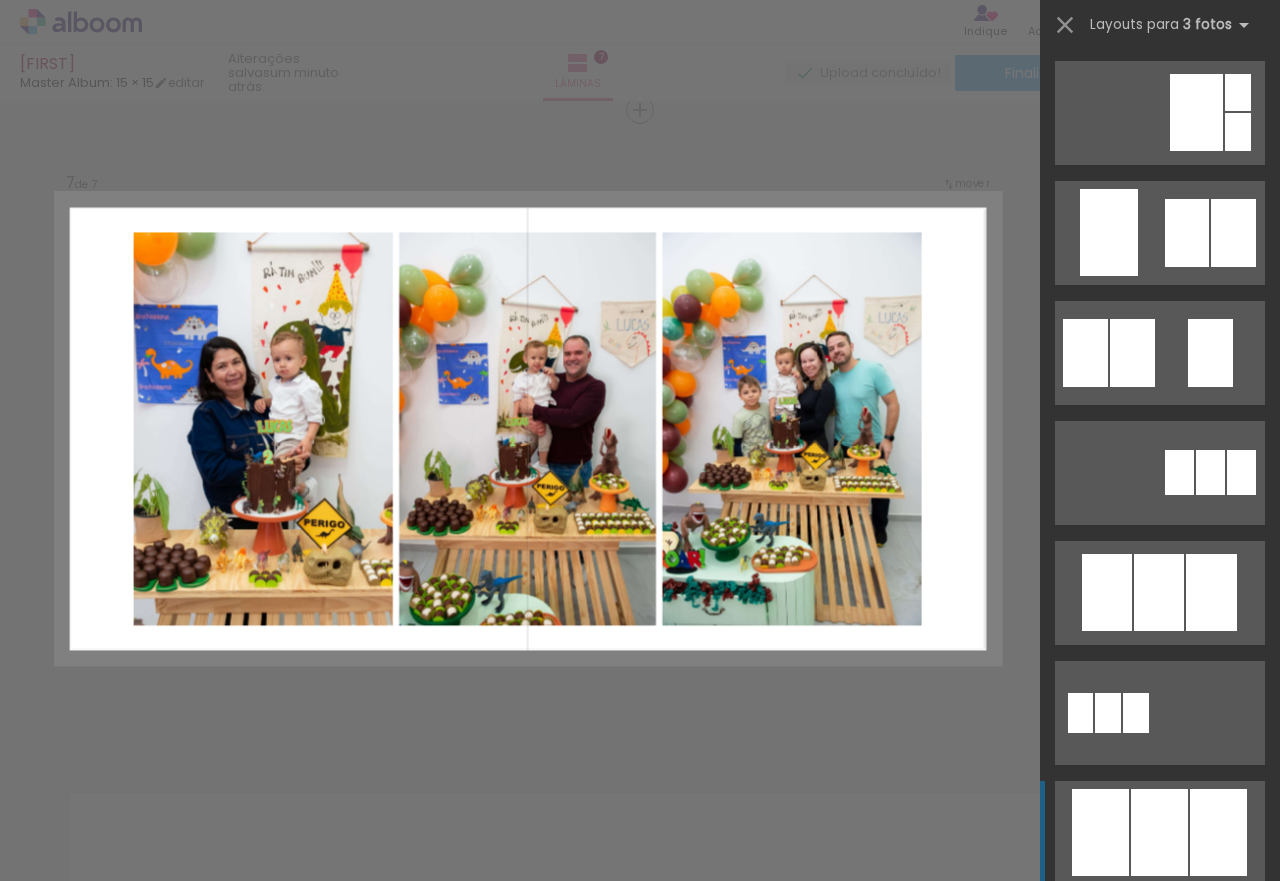 click at bounding box center [1159, 592] 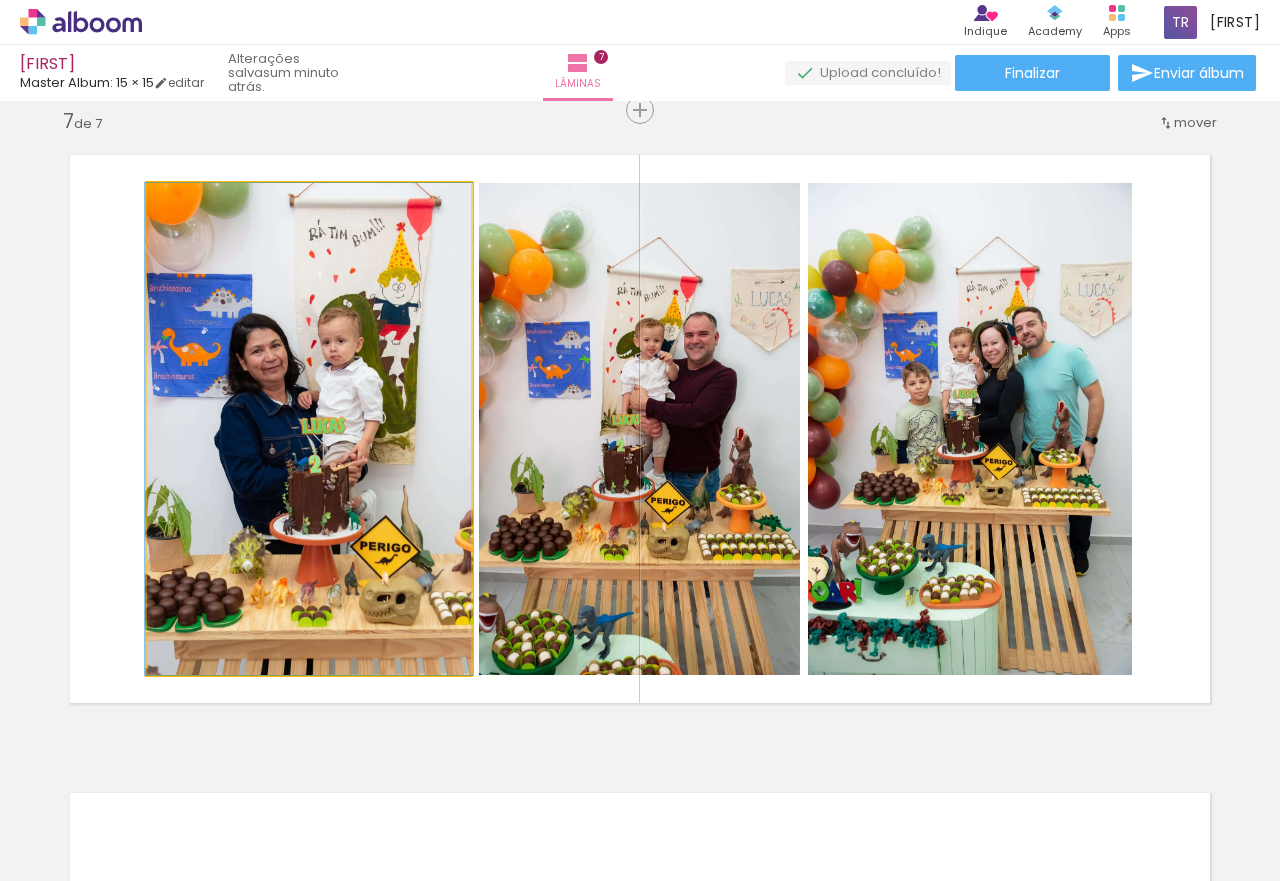 drag, startPoint x: 331, startPoint y: 529, endPoint x: 617, endPoint y: 499, distance: 287.56912 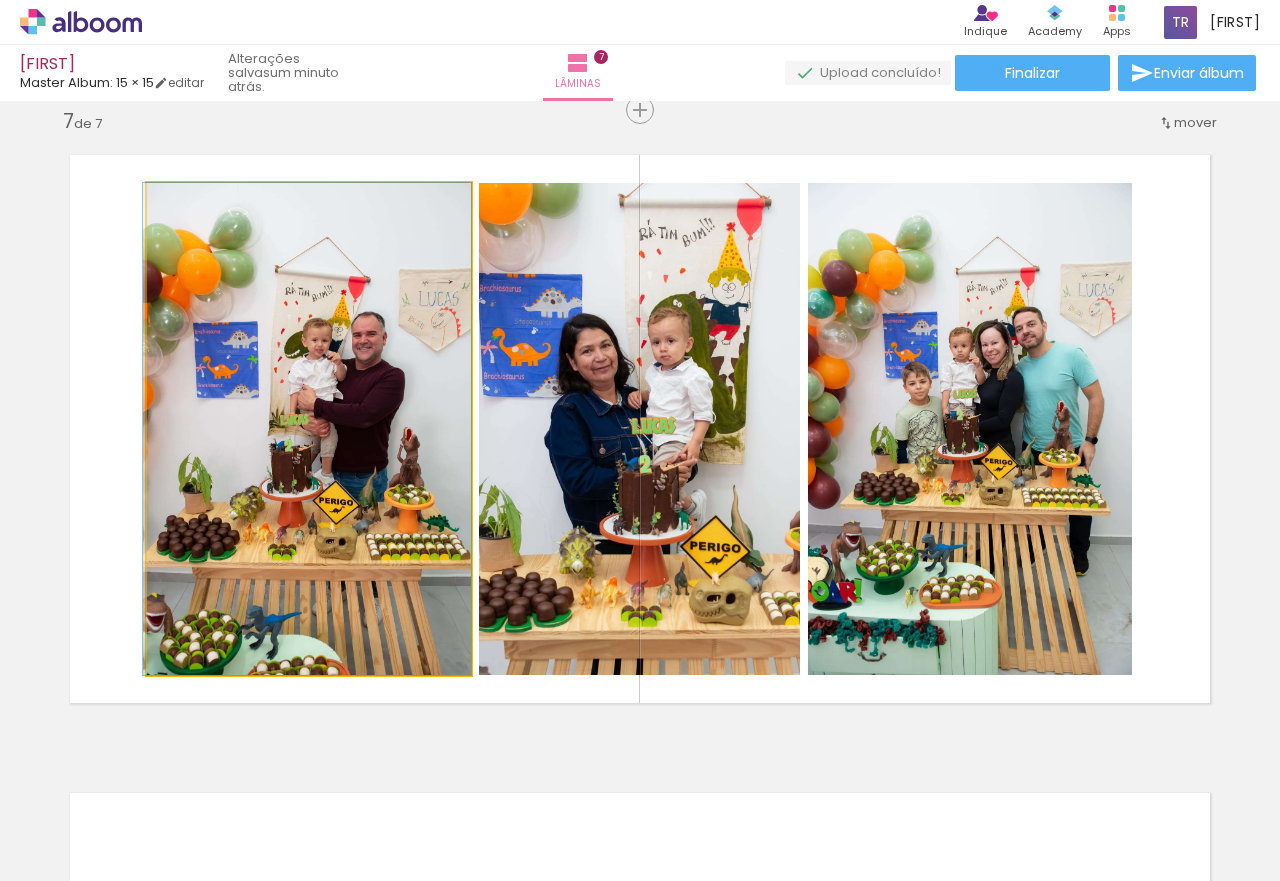 drag, startPoint x: 325, startPoint y: 484, endPoint x: 288, endPoint y: 424, distance: 70.491135 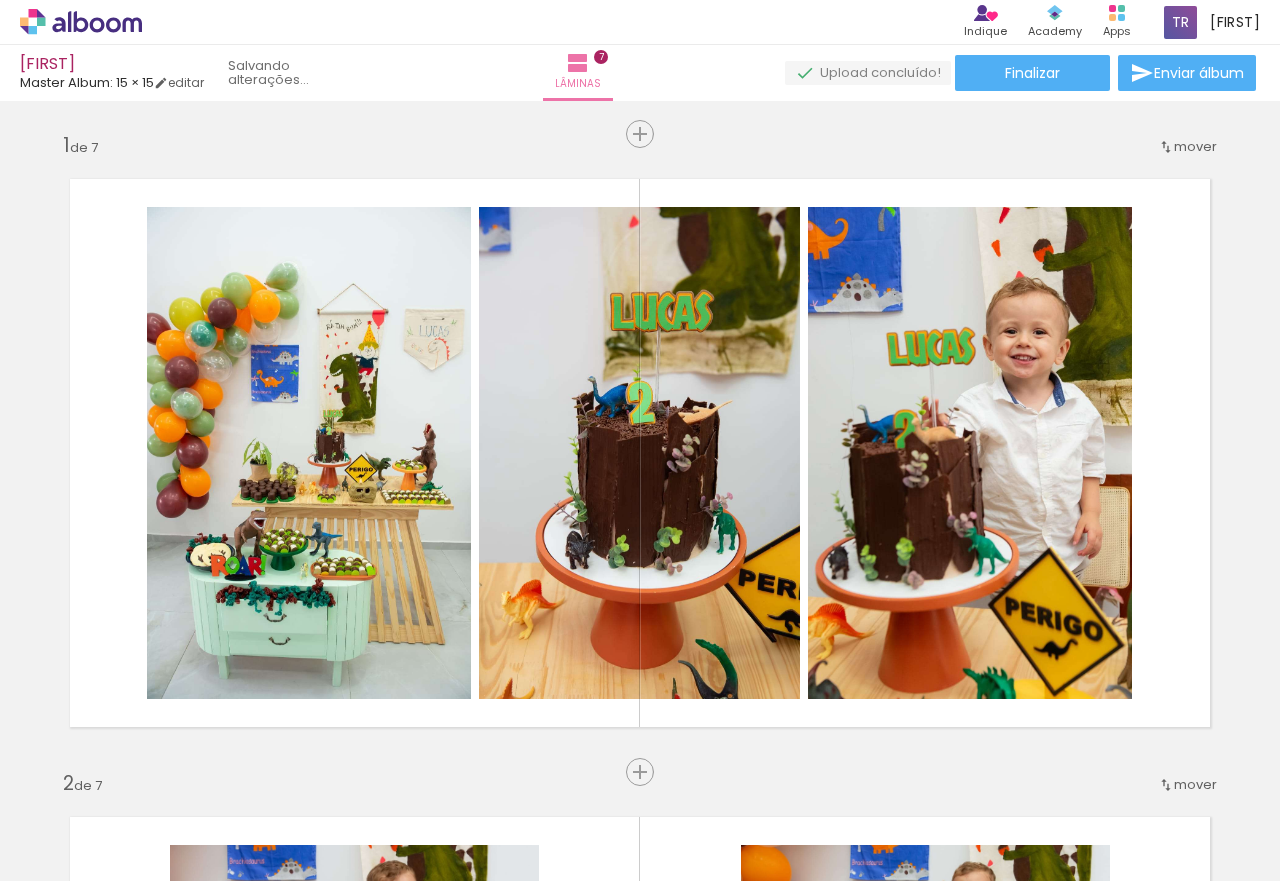 scroll, scrollTop: 0, scrollLeft: 0, axis: both 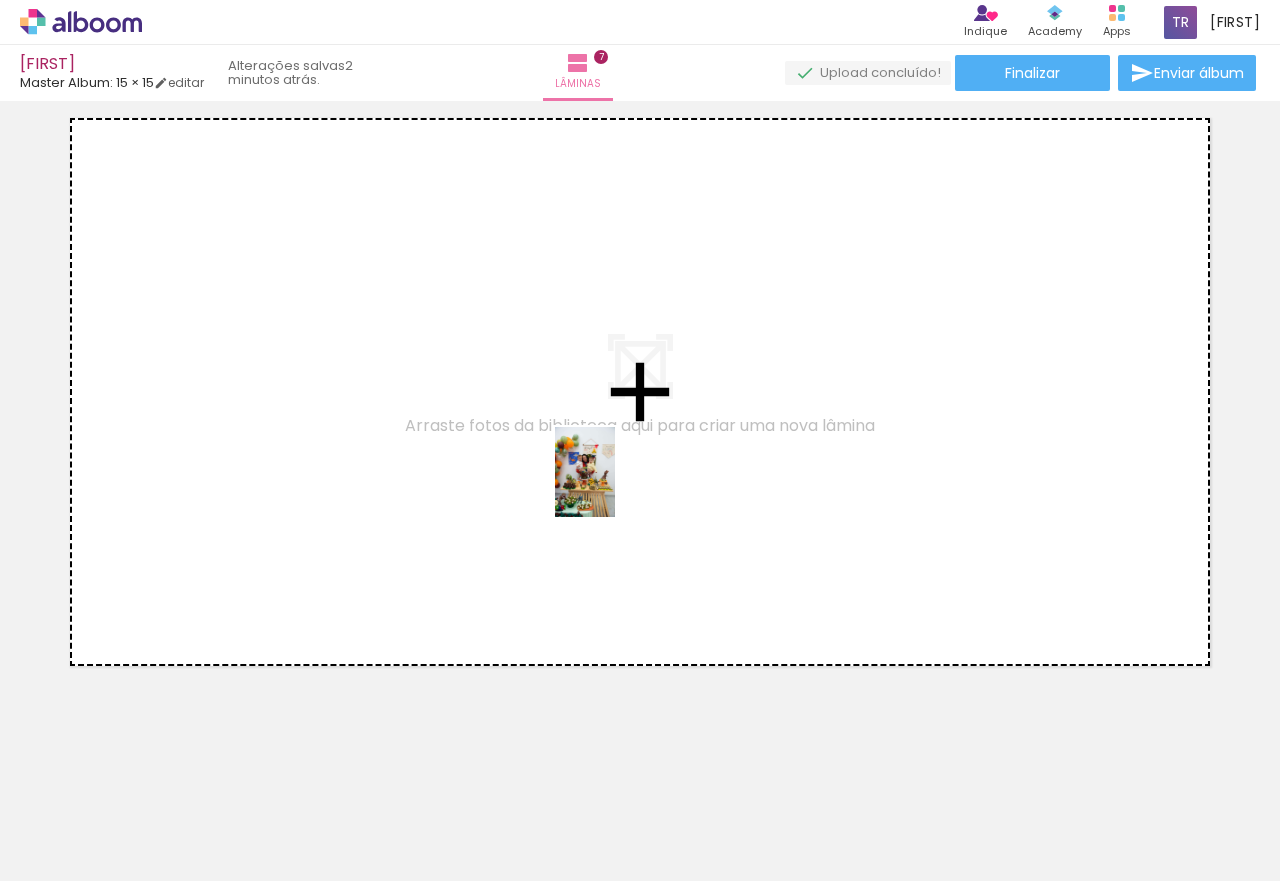 drag, startPoint x: 876, startPoint y: 832, endPoint x: 615, endPoint y: 487, distance: 432.60376 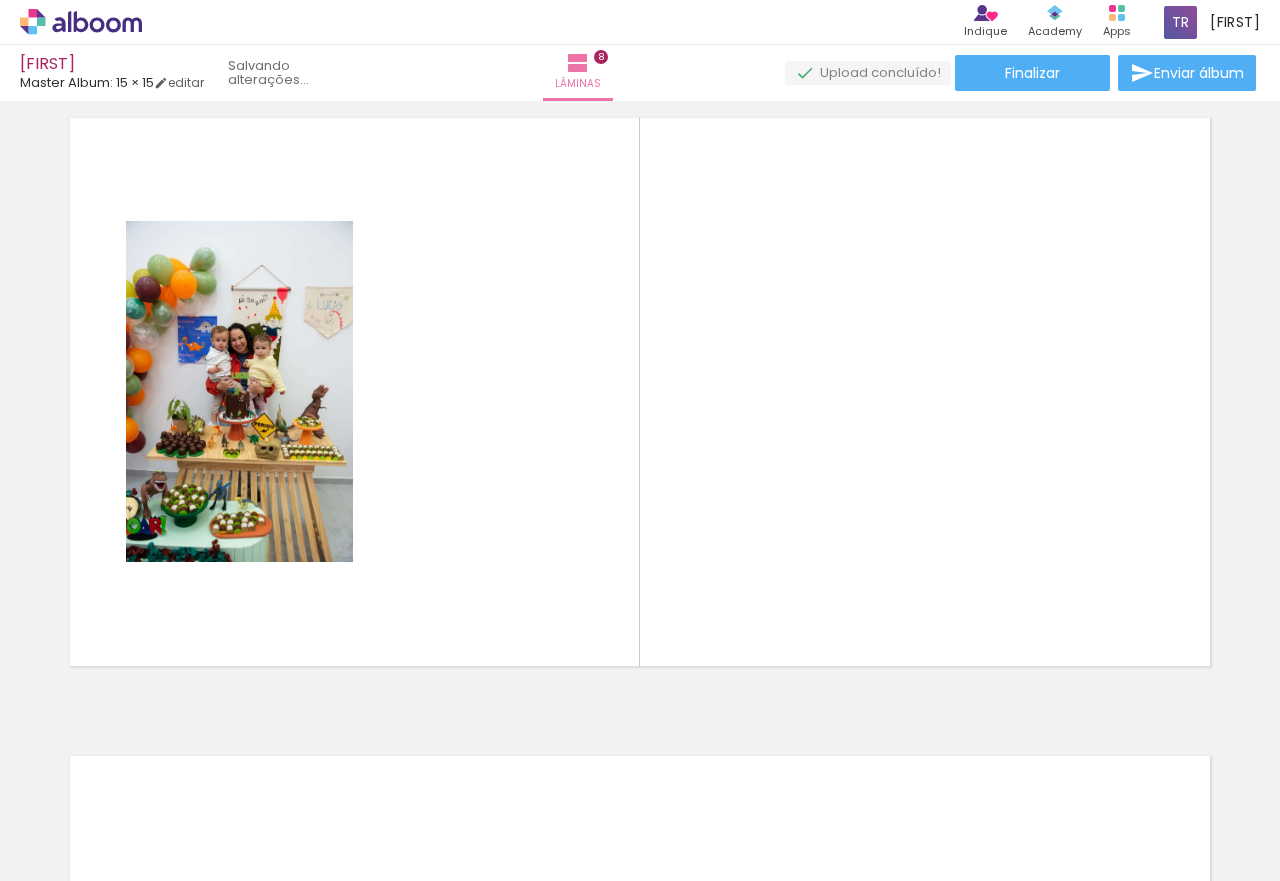 scroll, scrollTop: 4509, scrollLeft: 0, axis: vertical 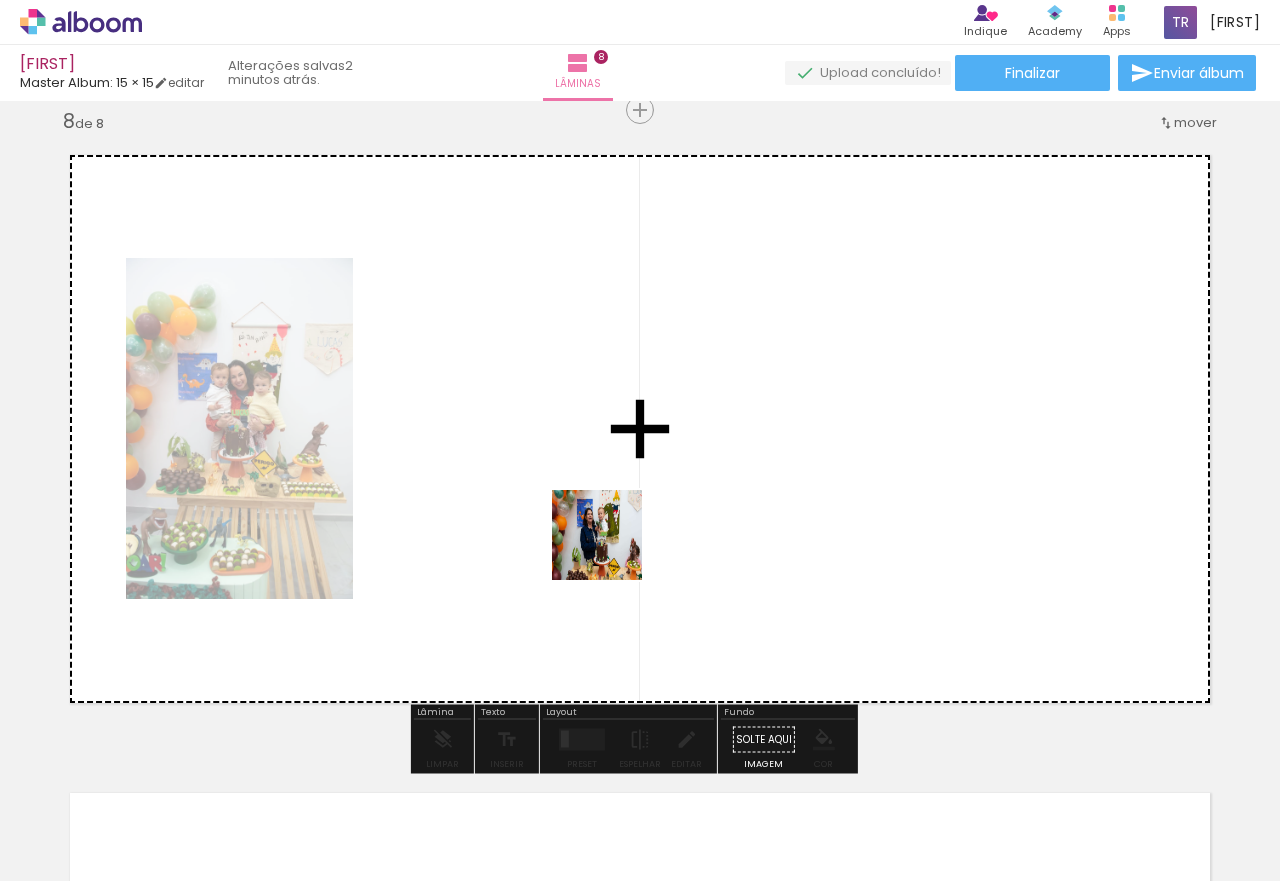 drag, startPoint x: 643, startPoint y: 831, endPoint x: 612, endPoint y: 549, distance: 283.6988 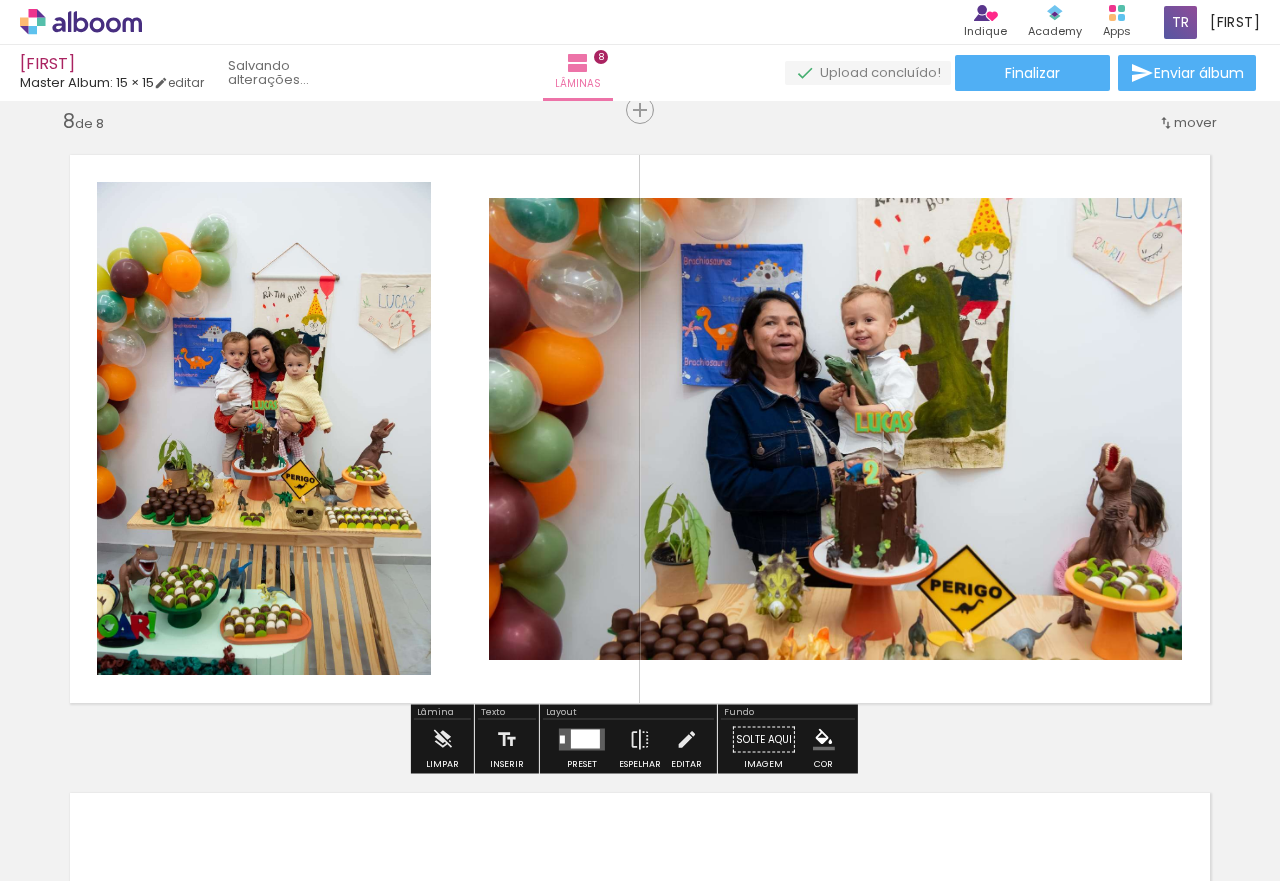 scroll, scrollTop: 0, scrollLeft: 682, axis: horizontal 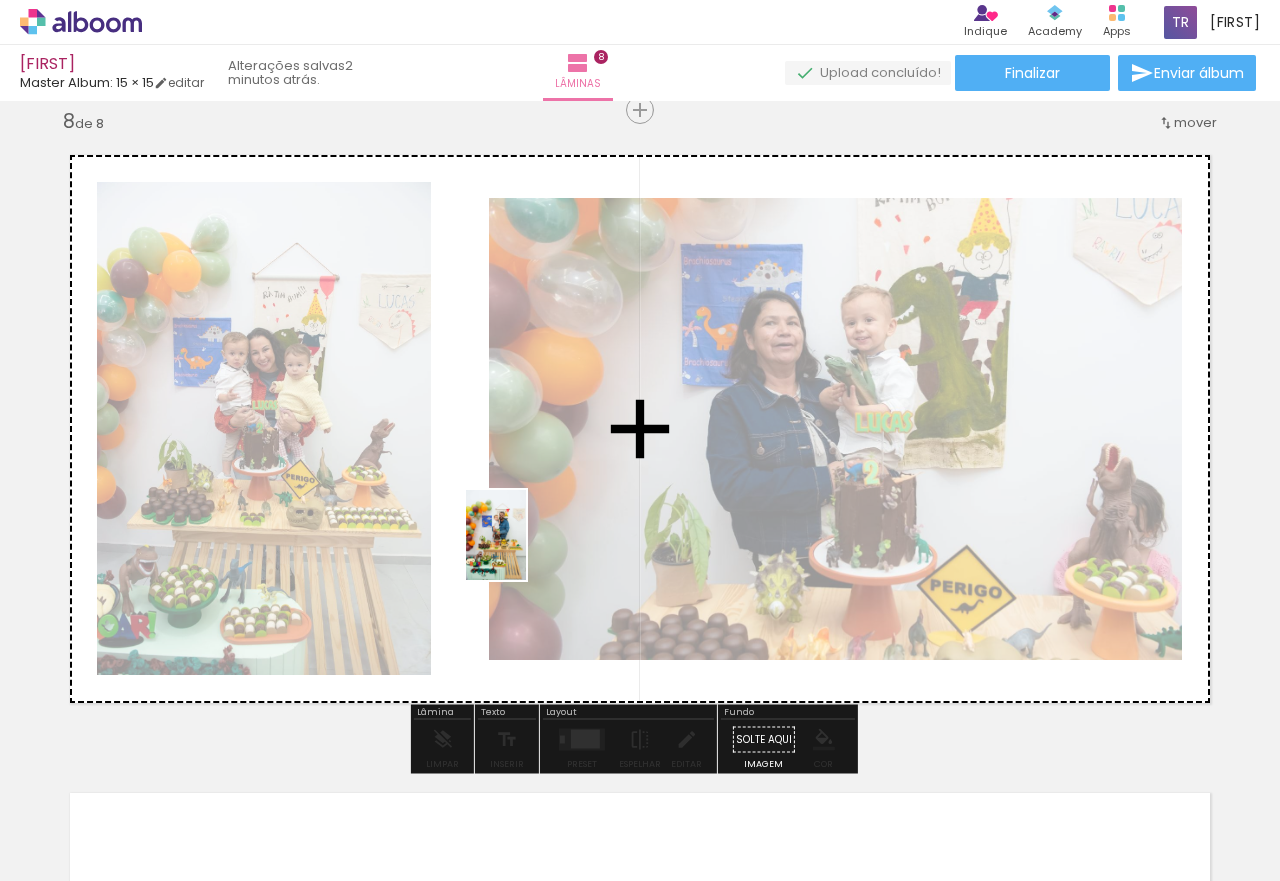 drag, startPoint x: 273, startPoint y: 835, endPoint x: 526, endPoint y: 550, distance: 381.0958 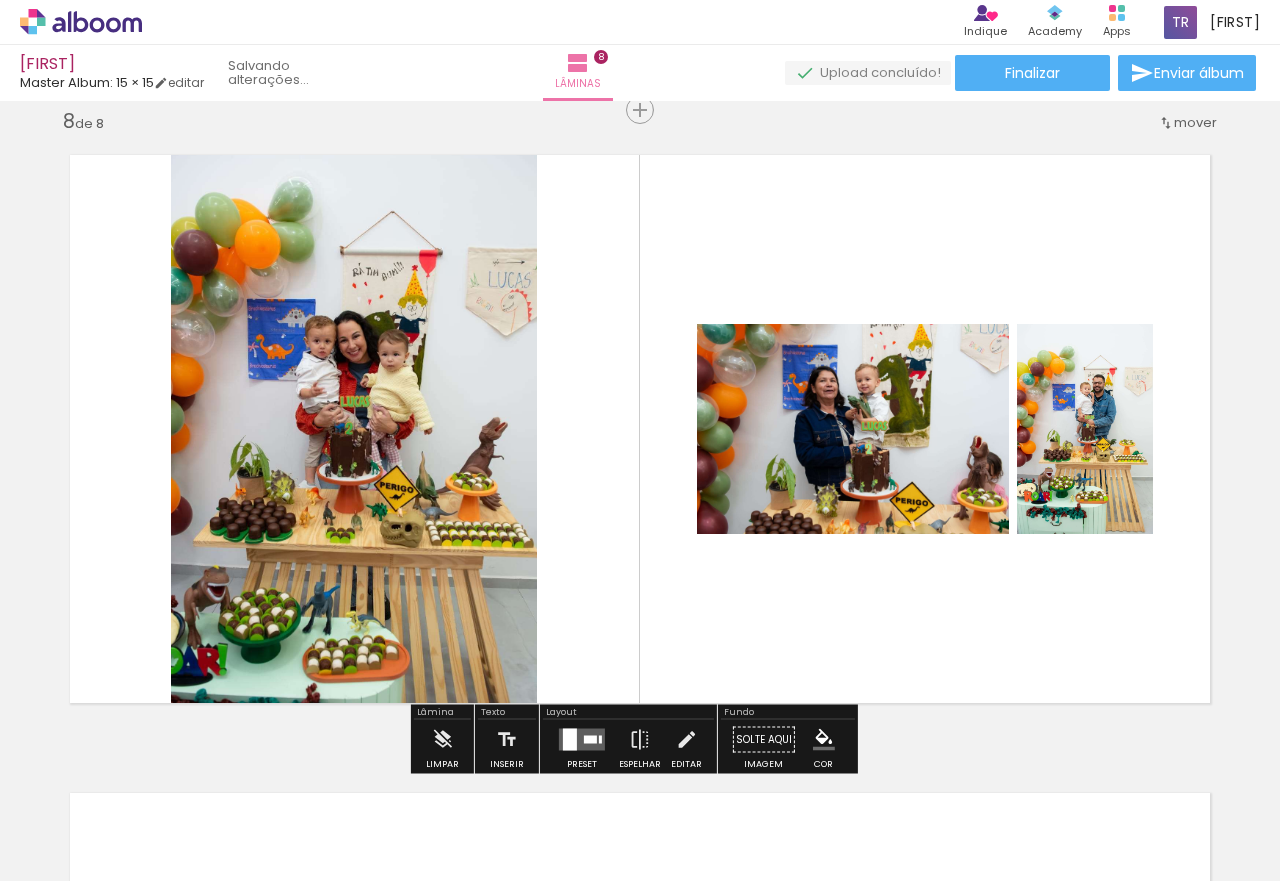 scroll, scrollTop: 0, scrollLeft: 570, axis: horizontal 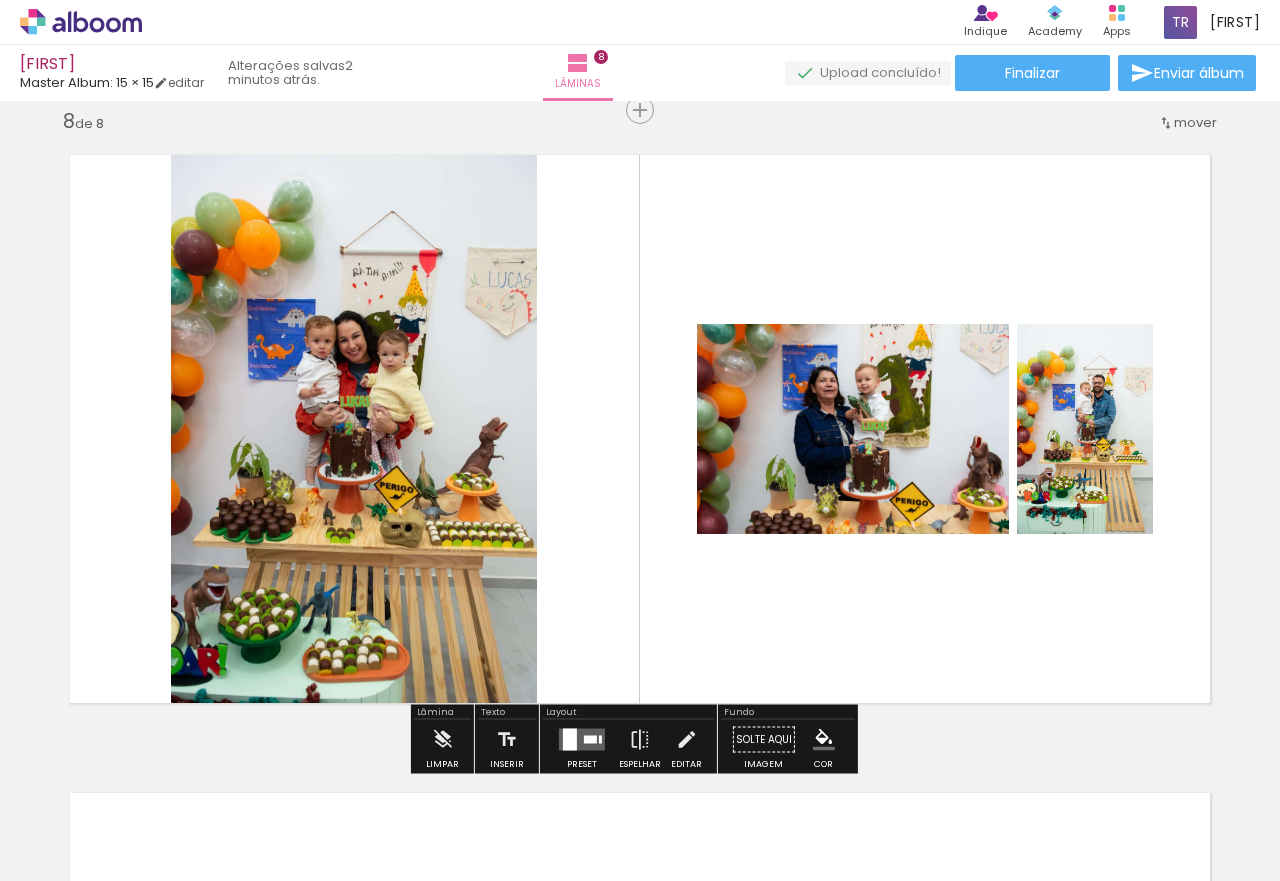 drag, startPoint x: 585, startPoint y: 733, endPoint x: 595, endPoint y: 732, distance: 10.049875 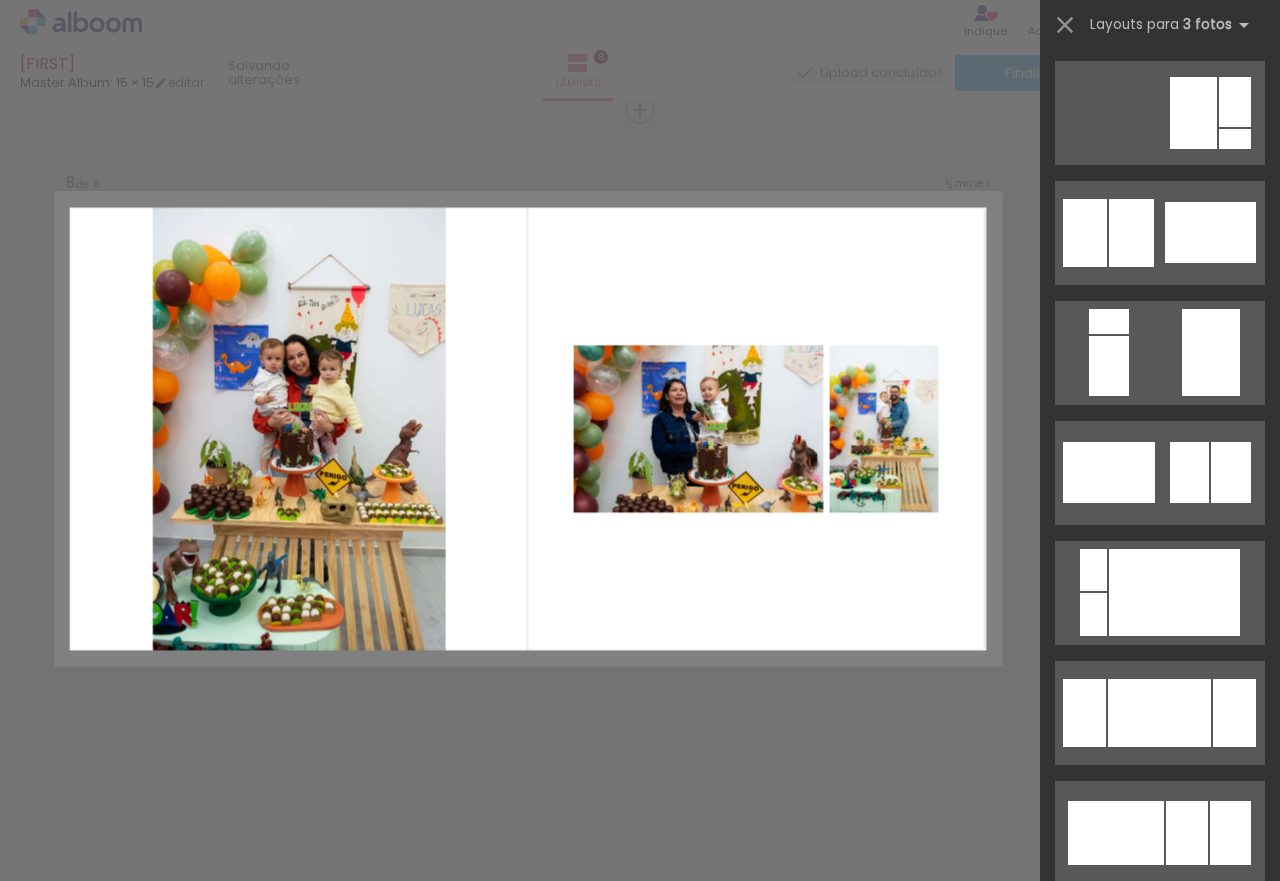 scroll, scrollTop: 0, scrollLeft: 0, axis: both 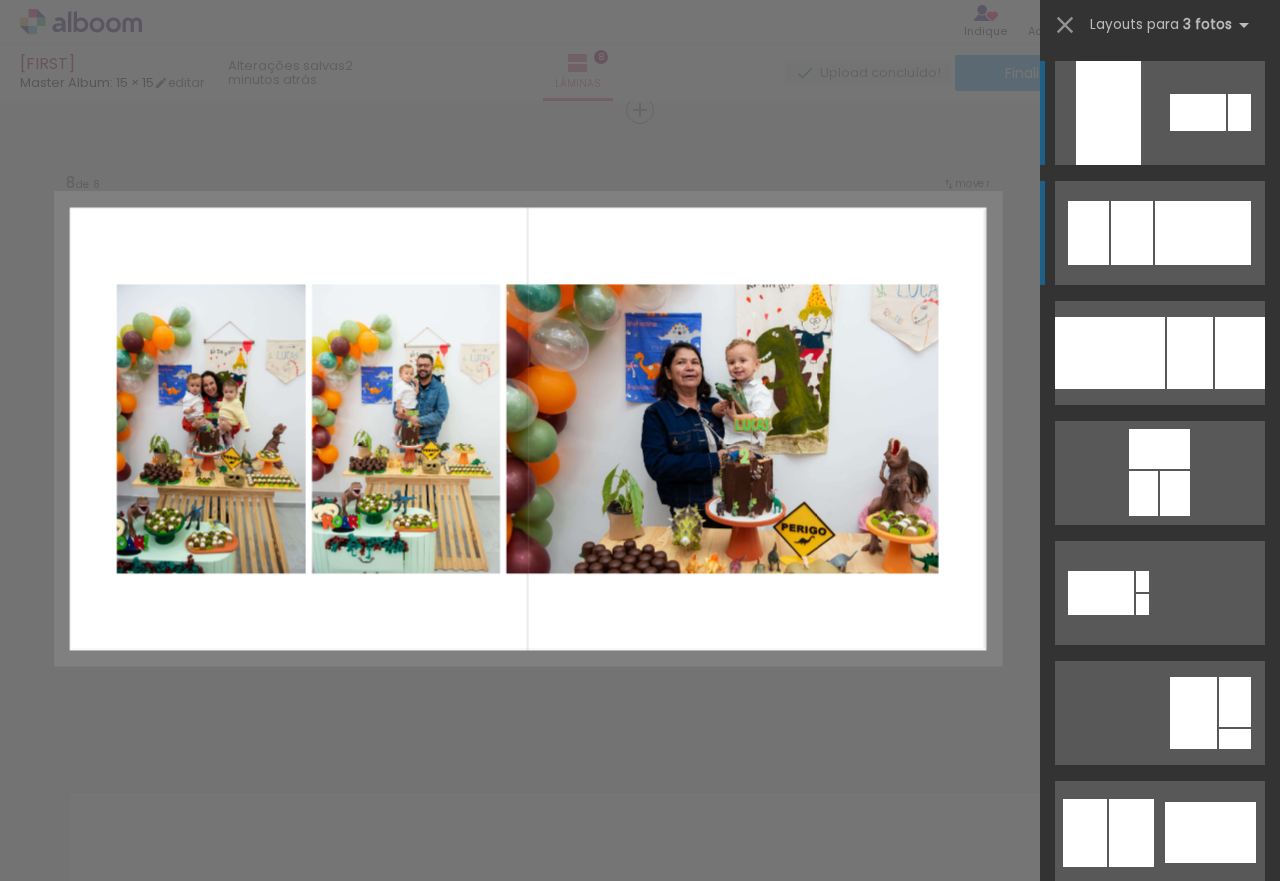 click at bounding box center (1203, 233) 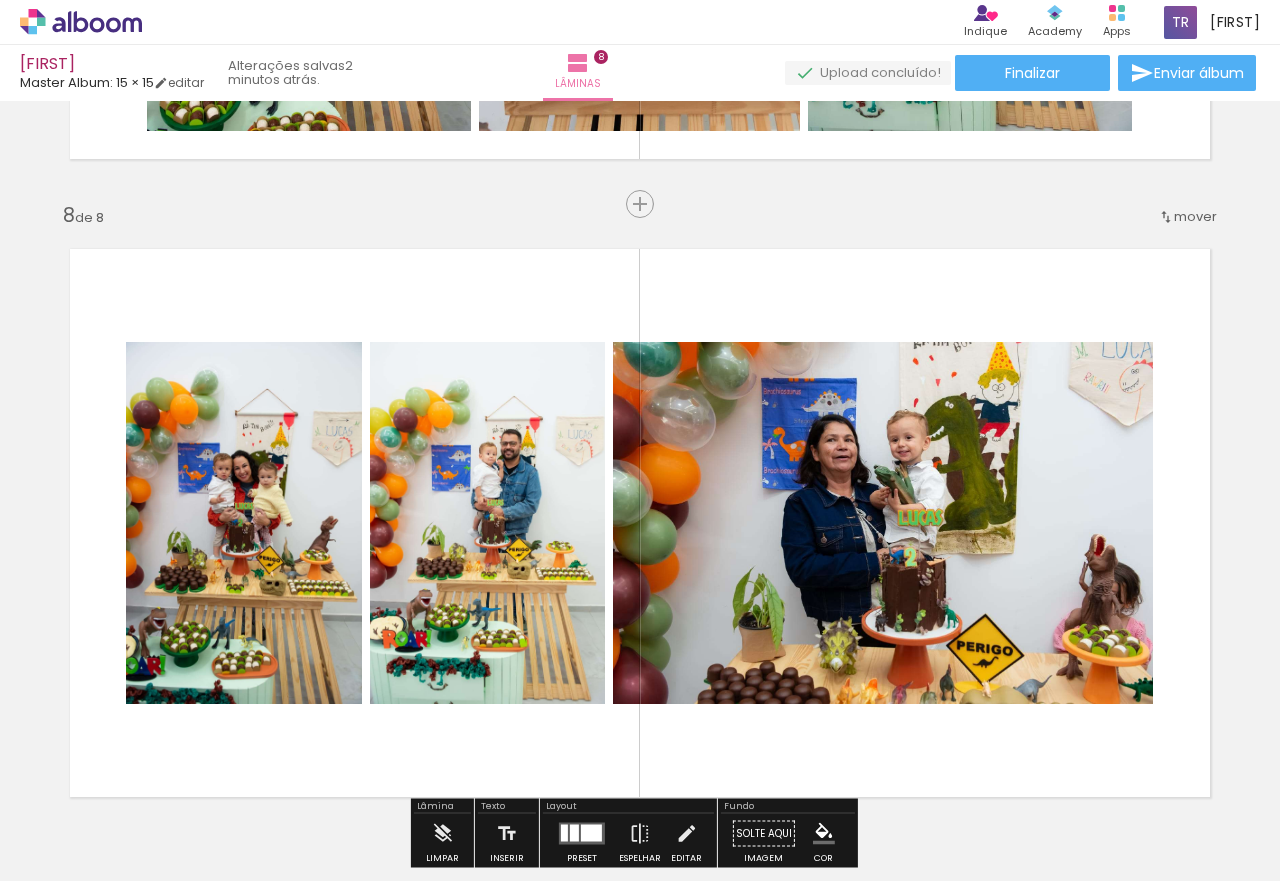 scroll, scrollTop: 4490, scrollLeft: 0, axis: vertical 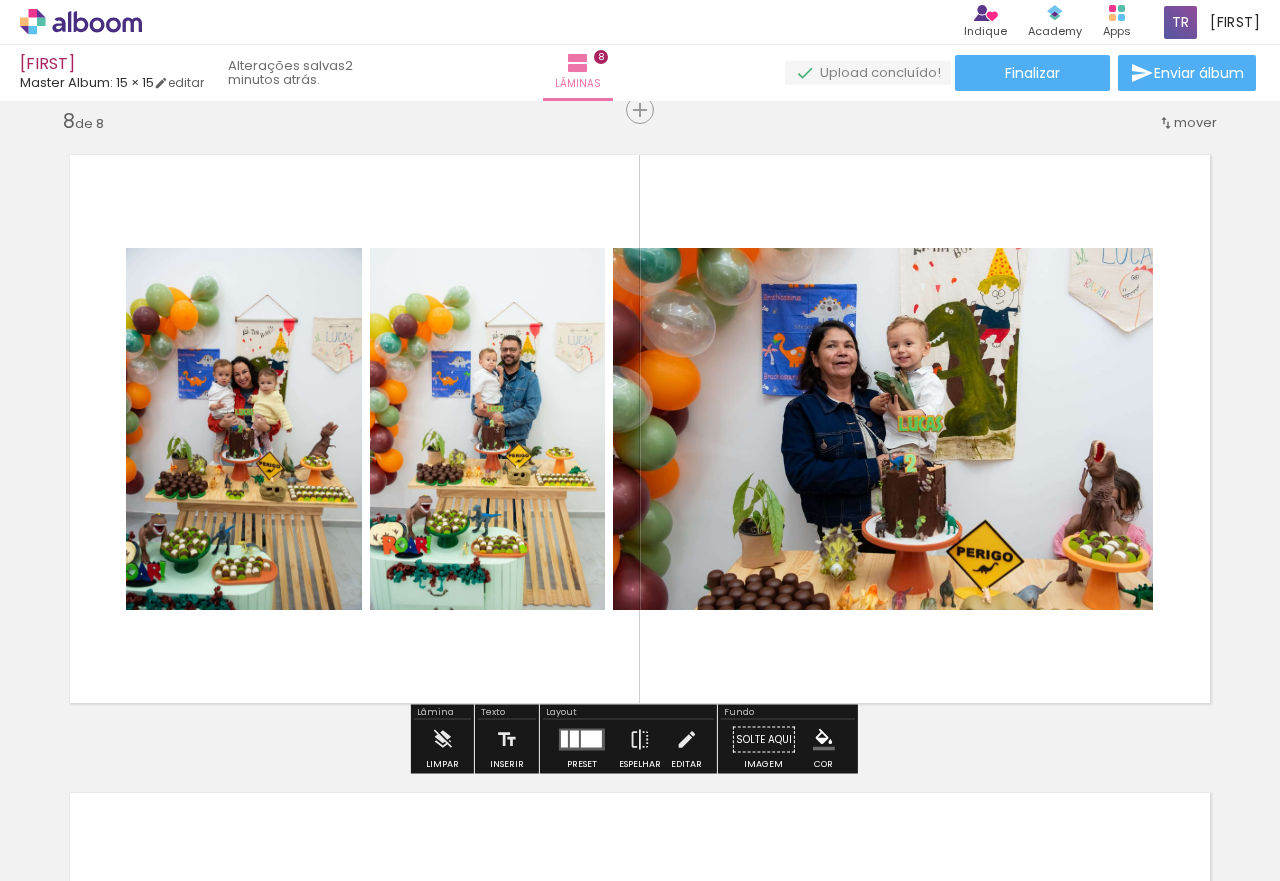 click at bounding box center [574, 739] 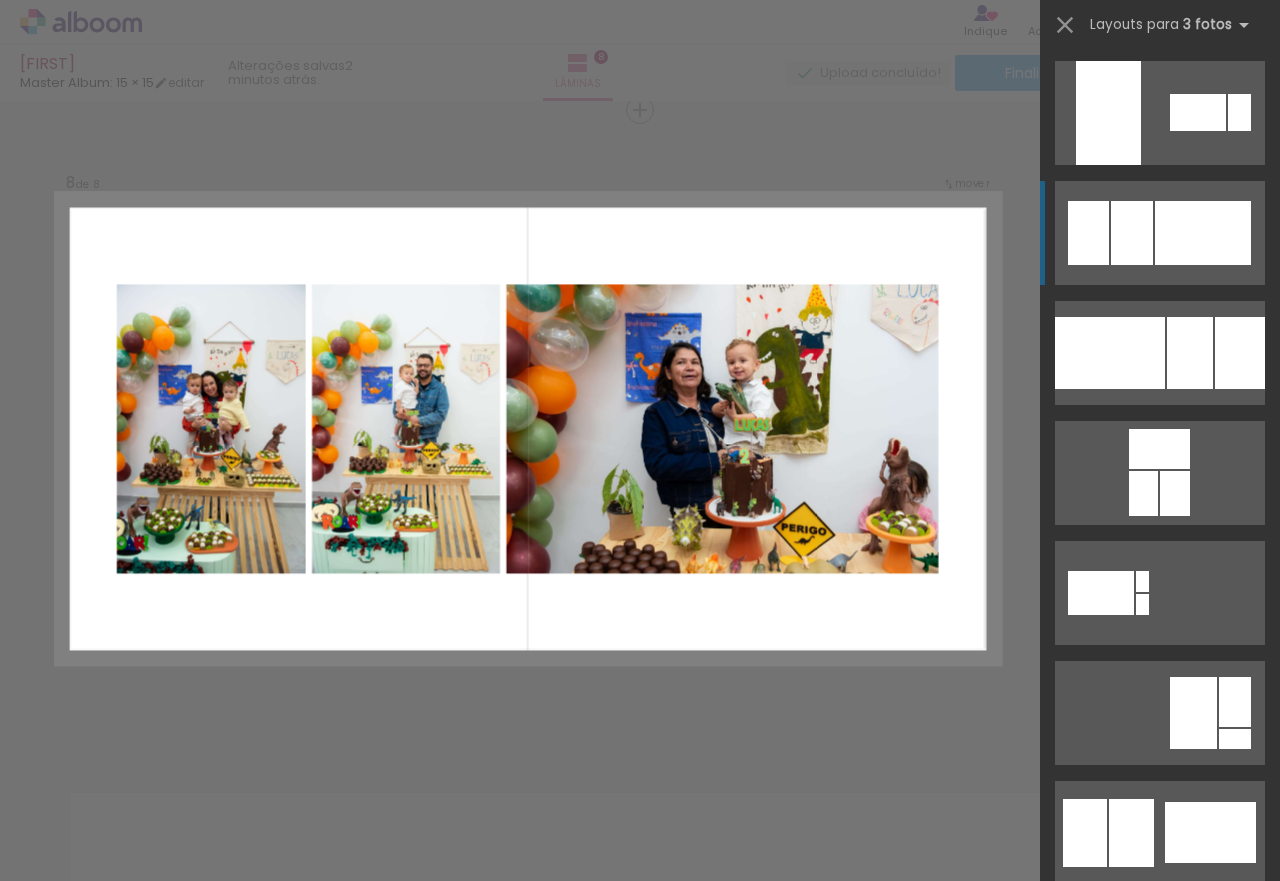 scroll, scrollTop: 120, scrollLeft: 0, axis: vertical 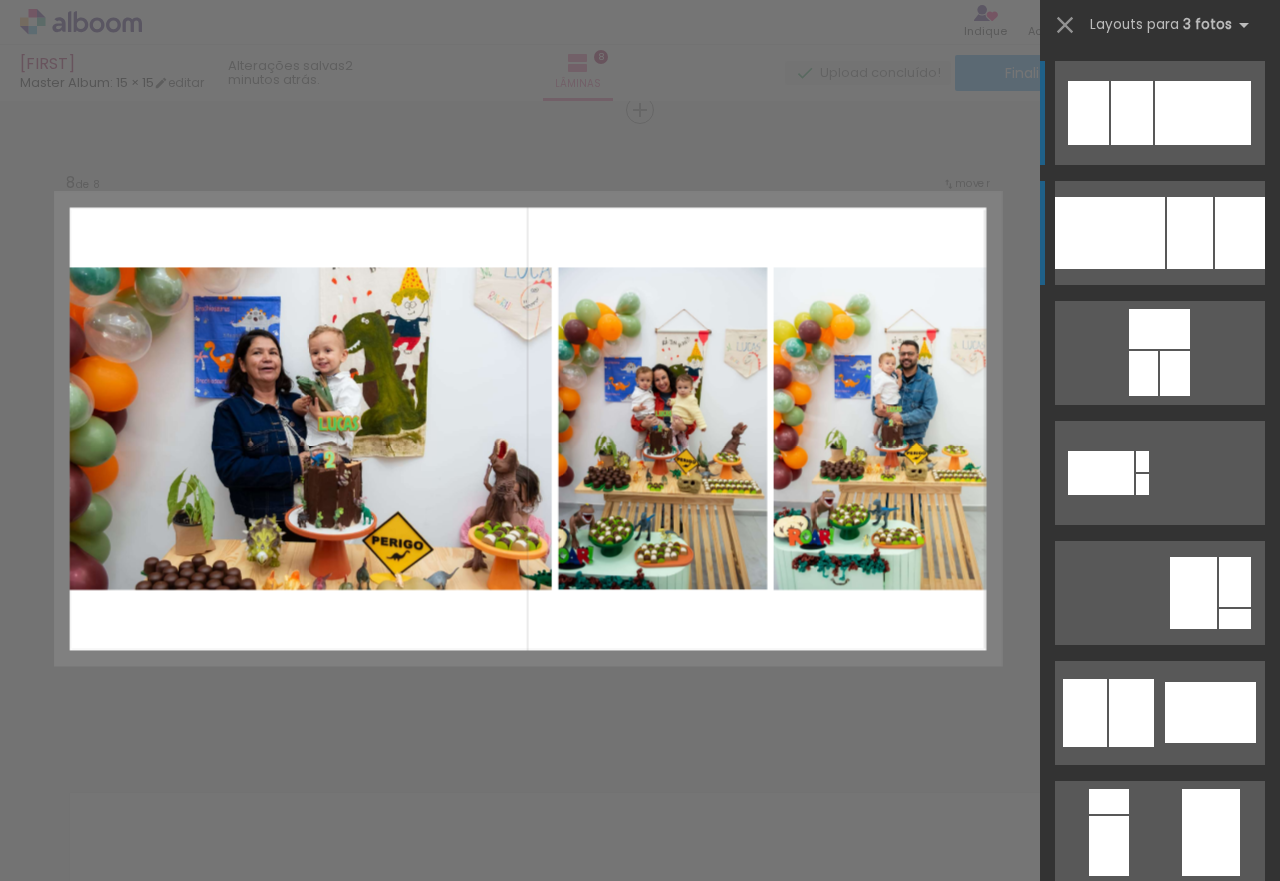 click at bounding box center [1132, 113] 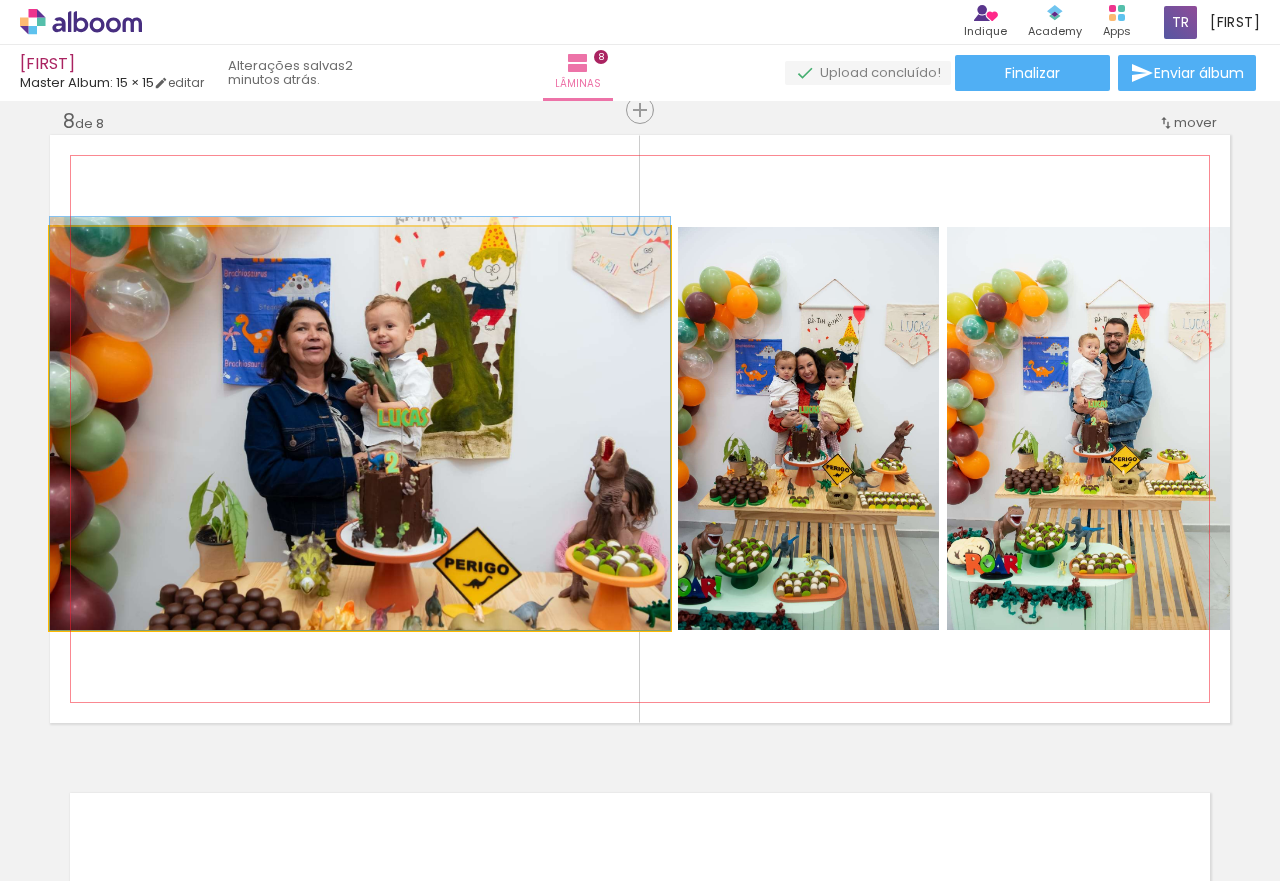 drag, startPoint x: 549, startPoint y: 437, endPoint x: 532, endPoint y: 363, distance: 75.9276 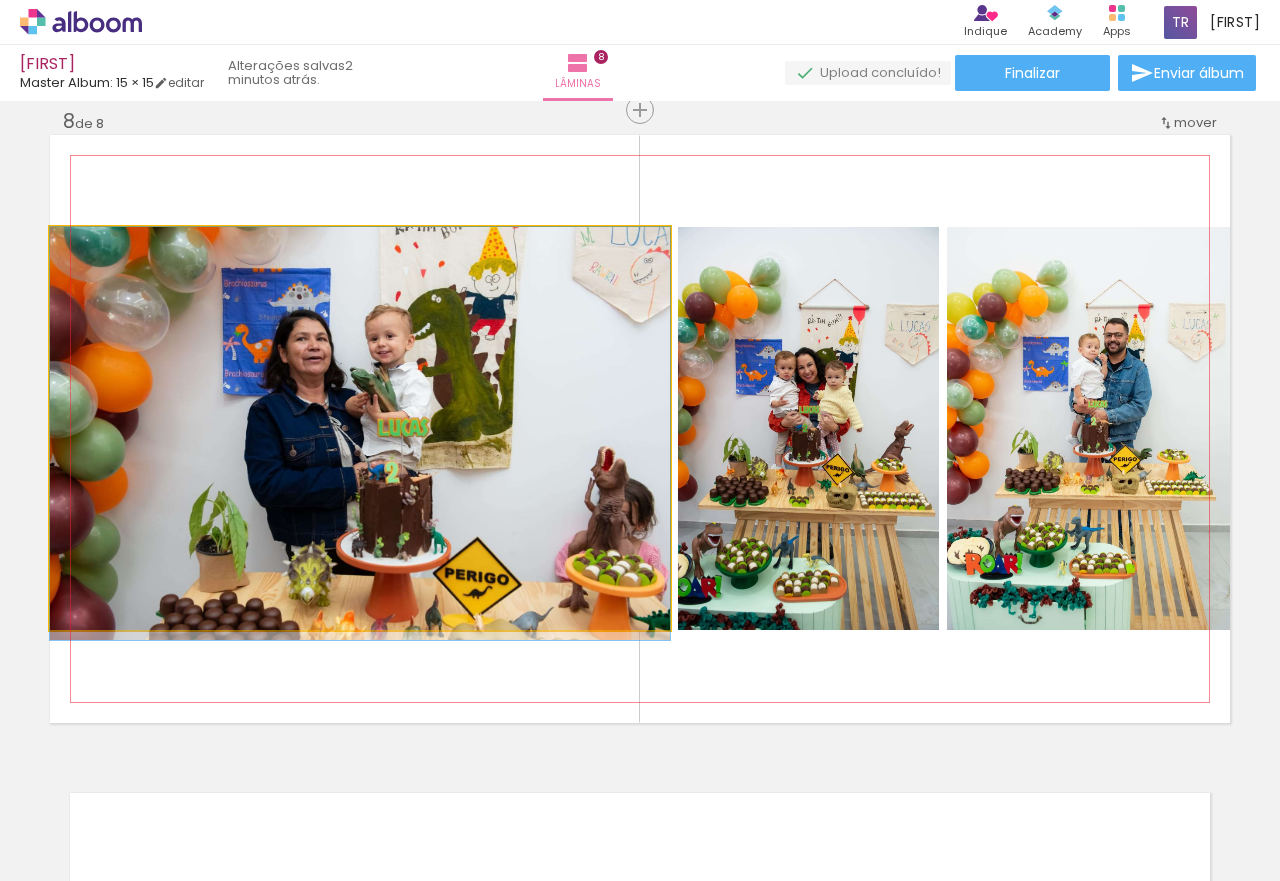 drag, startPoint x: 532, startPoint y: 362, endPoint x: 531, endPoint y: 455, distance: 93.00538 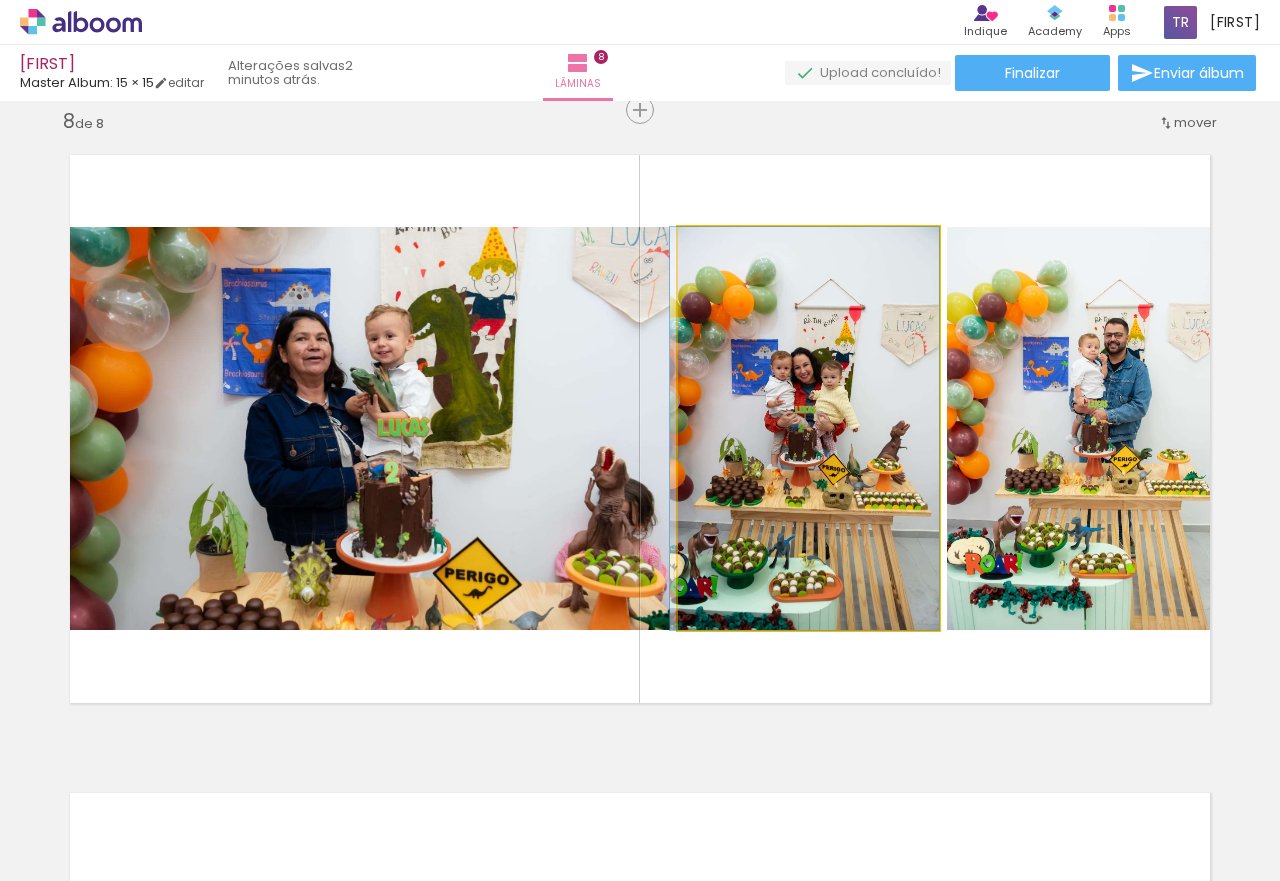 drag, startPoint x: 815, startPoint y: 405, endPoint x: 800, endPoint y: 339, distance: 67.68308 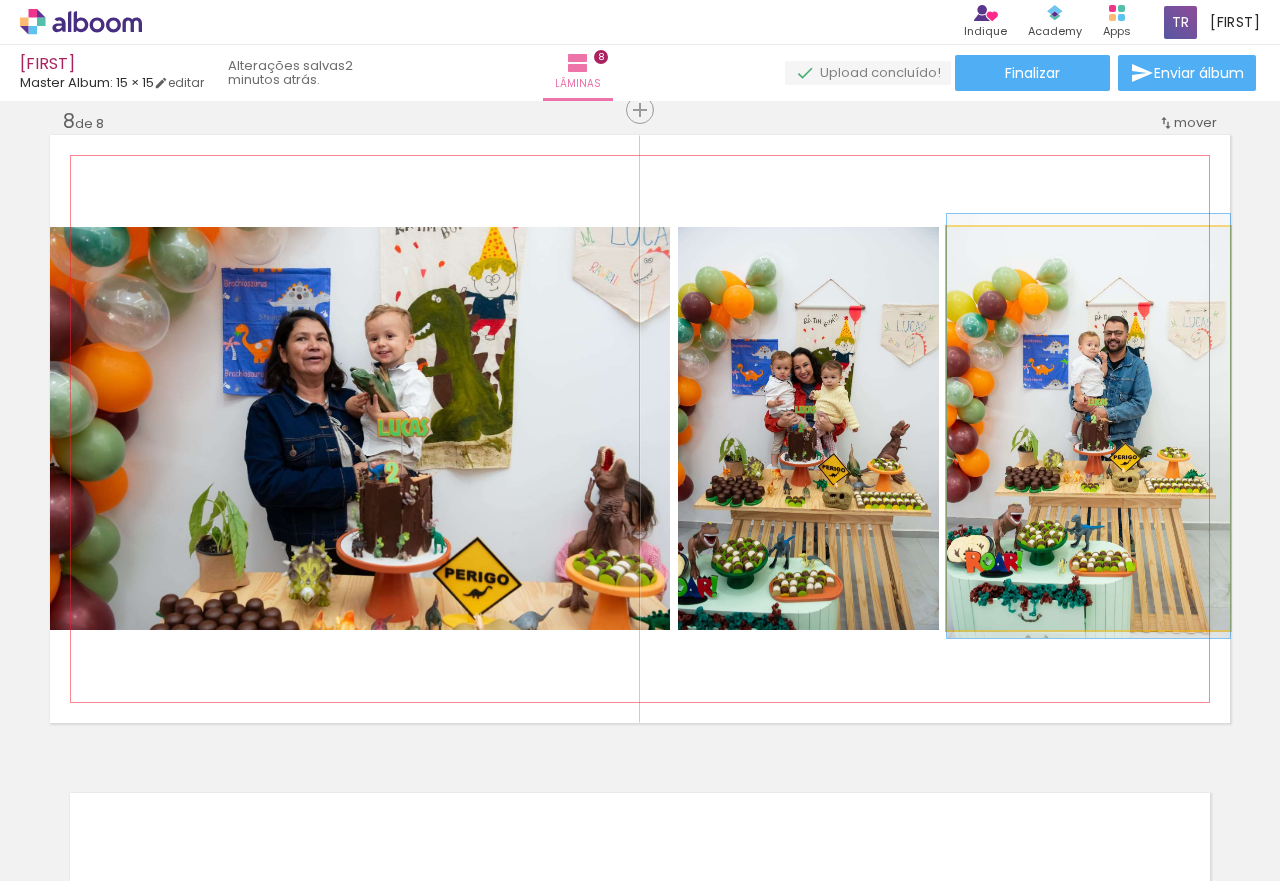 drag, startPoint x: 1121, startPoint y: 382, endPoint x: 1016, endPoint y: 380, distance: 105.01904 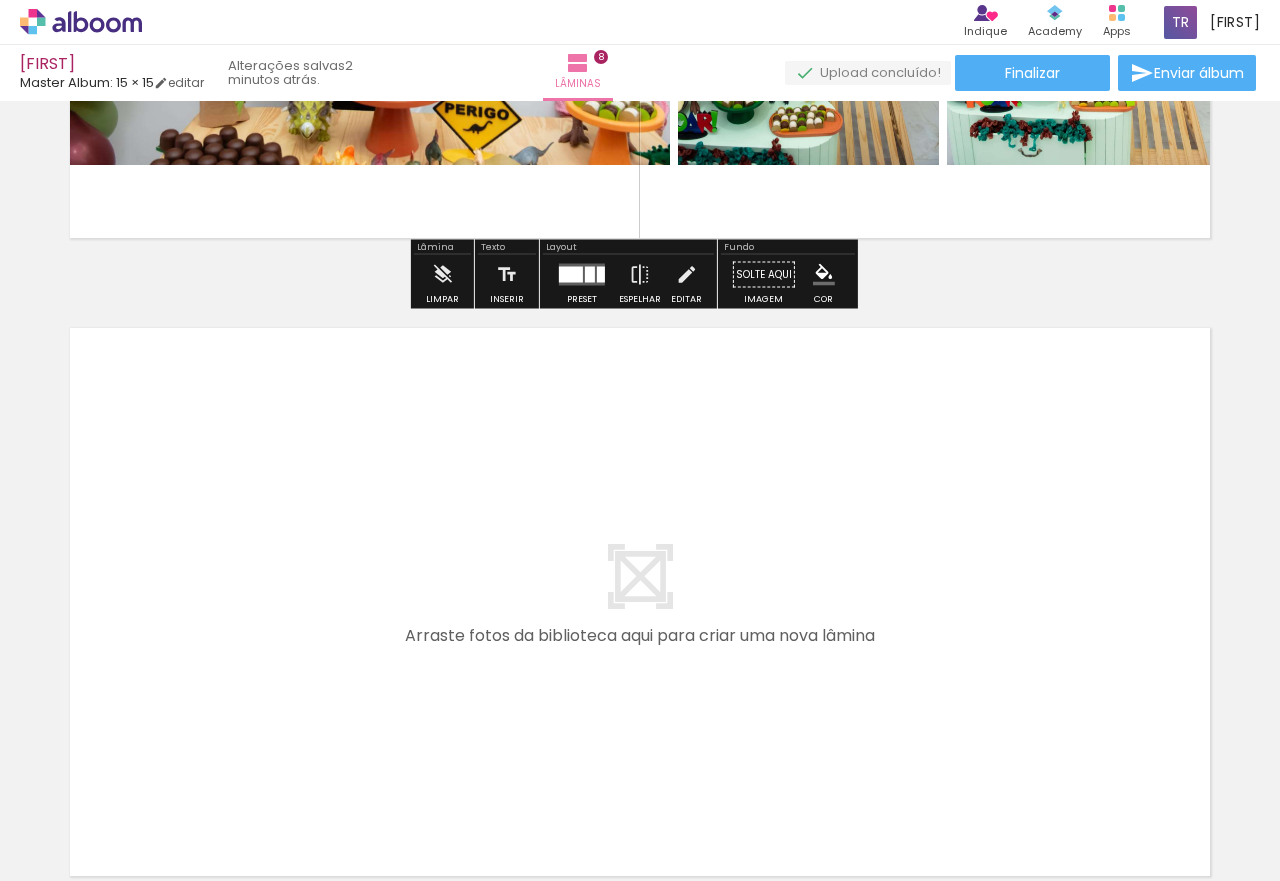 scroll, scrollTop: 4990, scrollLeft: 0, axis: vertical 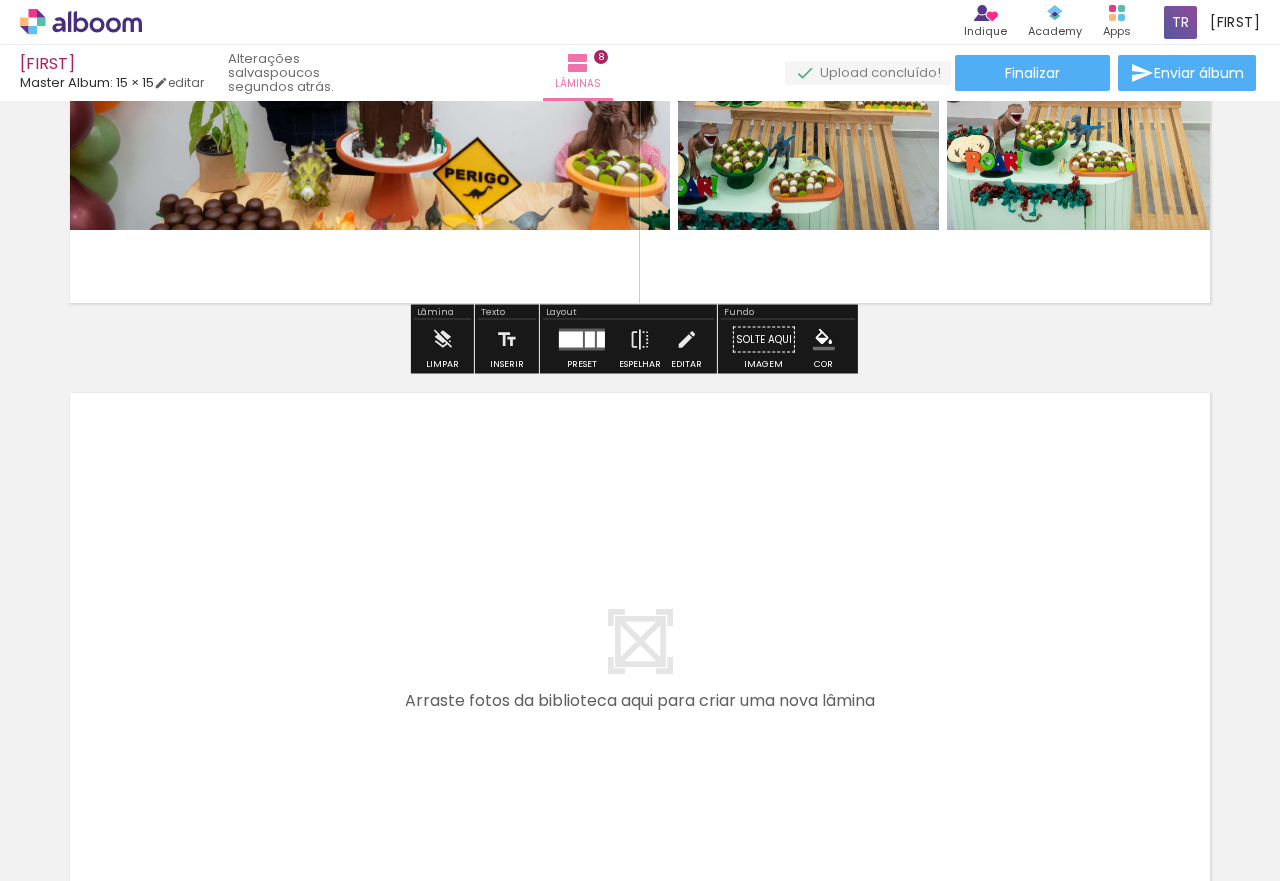 click at bounding box center [200, 814] 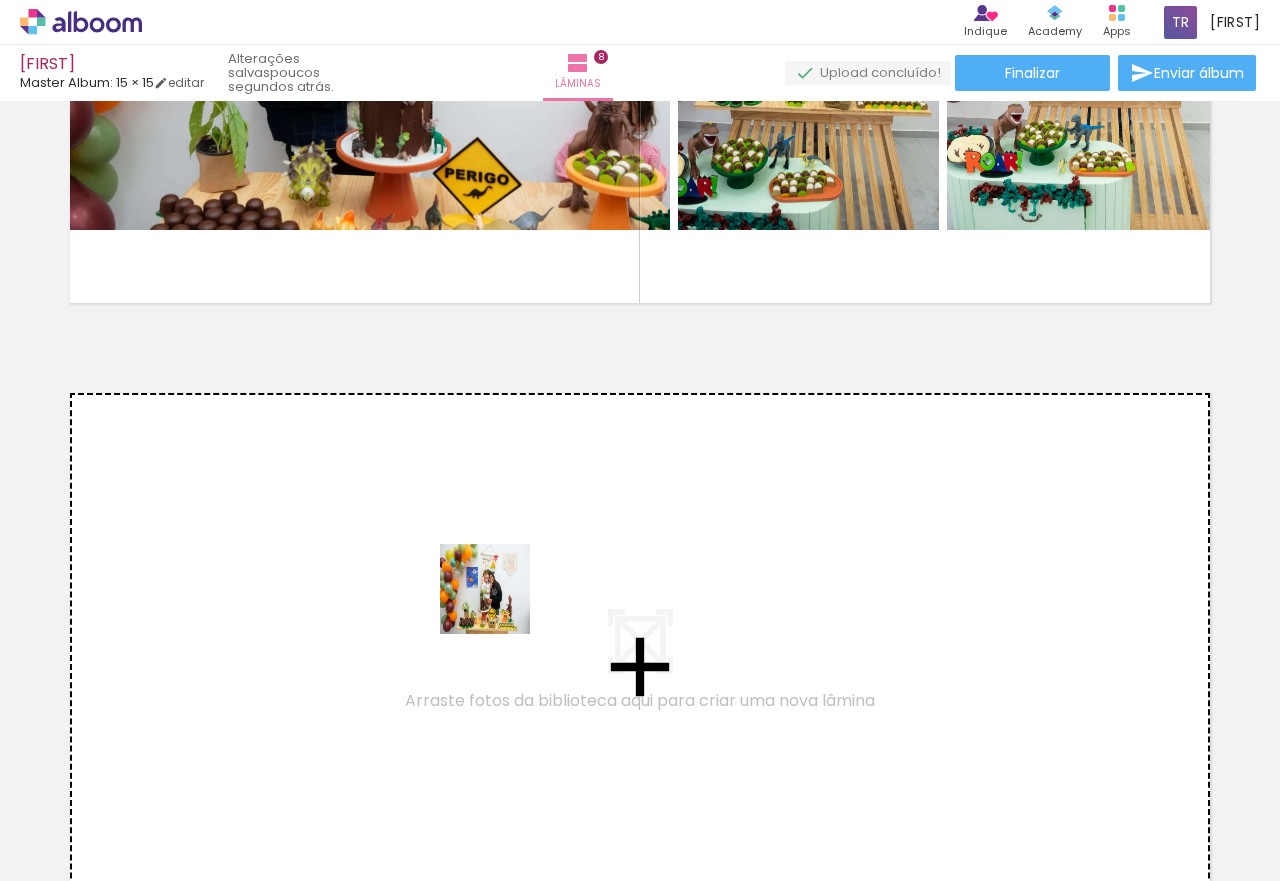 drag, startPoint x: 543, startPoint y: 831, endPoint x: 496, endPoint y: 592, distance: 243.5775 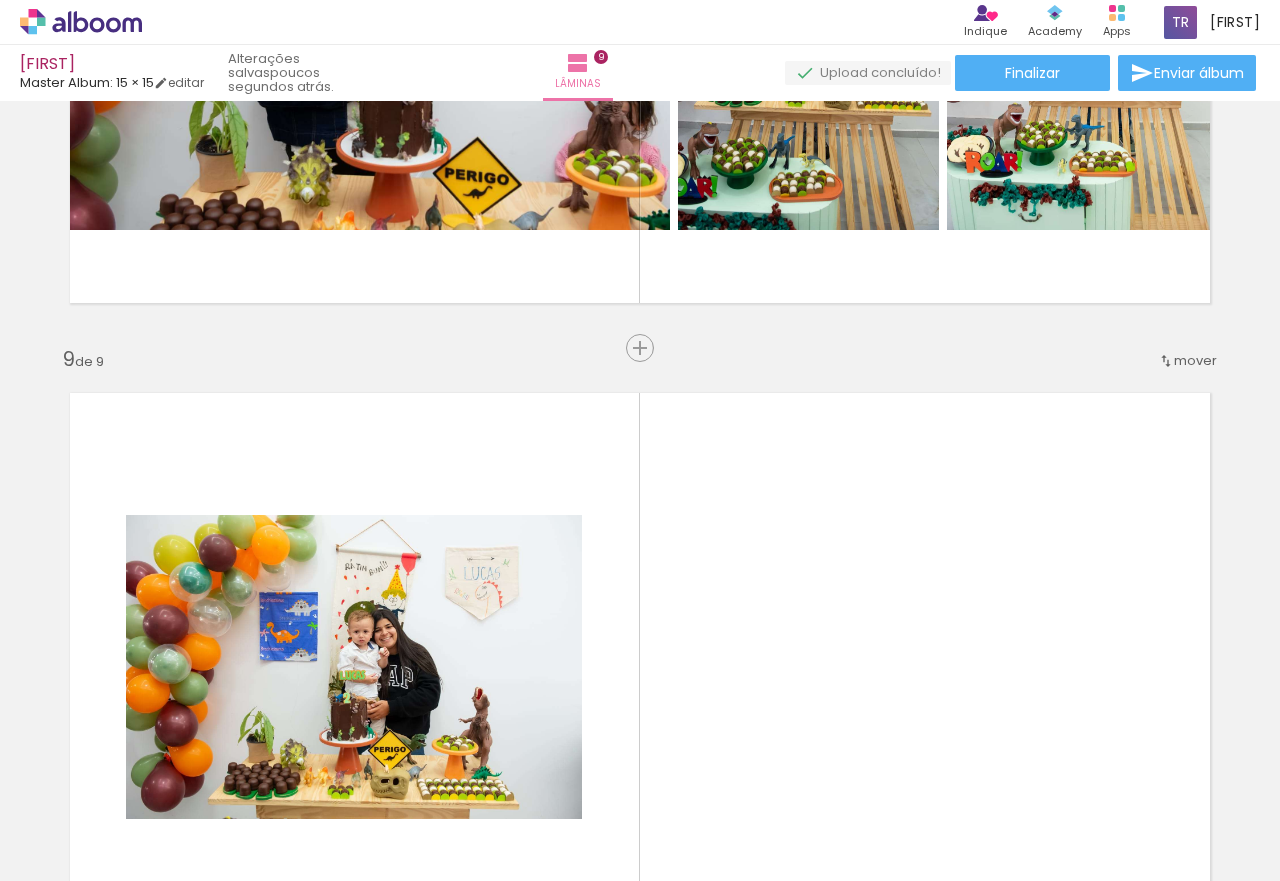 scroll, scrollTop: 5128, scrollLeft: 0, axis: vertical 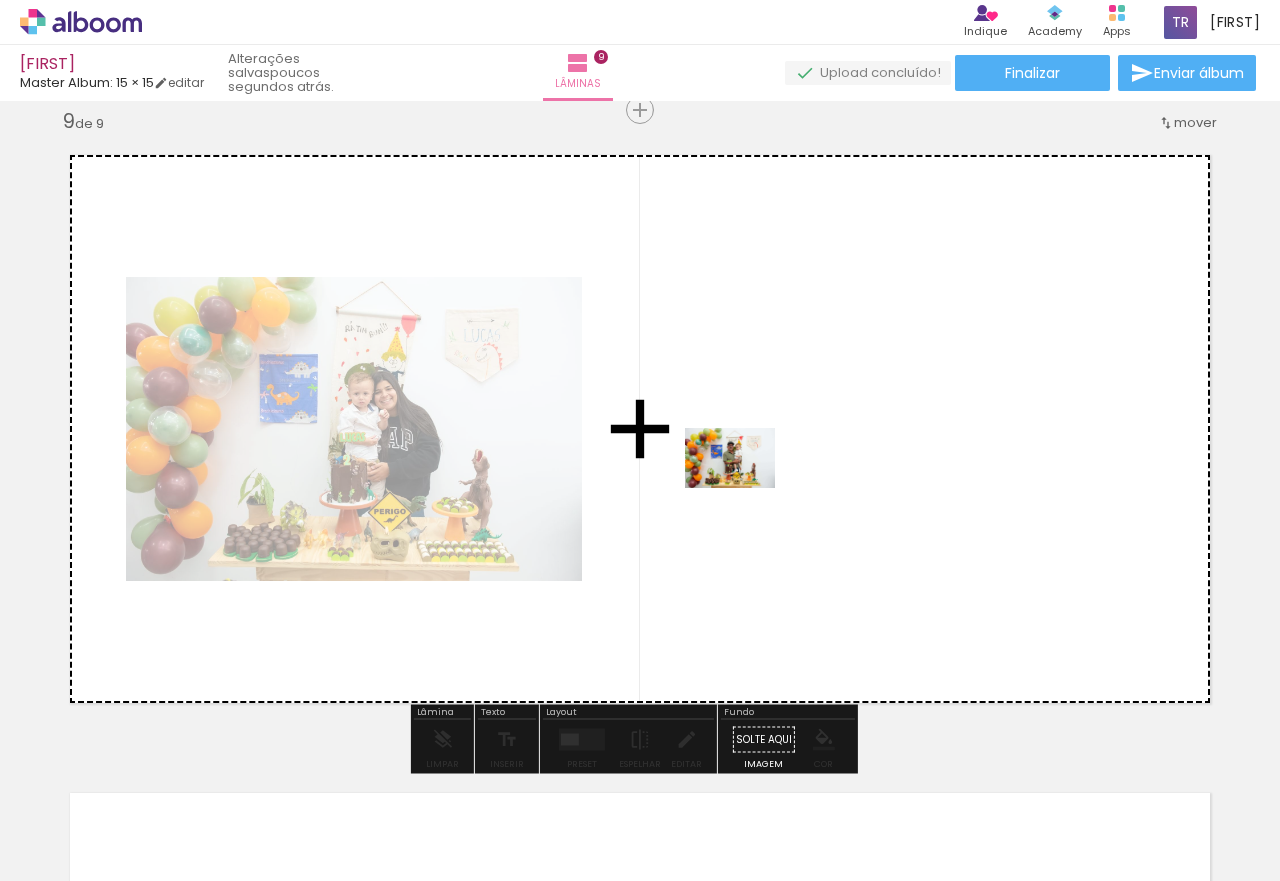 drag, startPoint x: 572, startPoint y: 806, endPoint x: 745, endPoint y: 488, distance: 362.01242 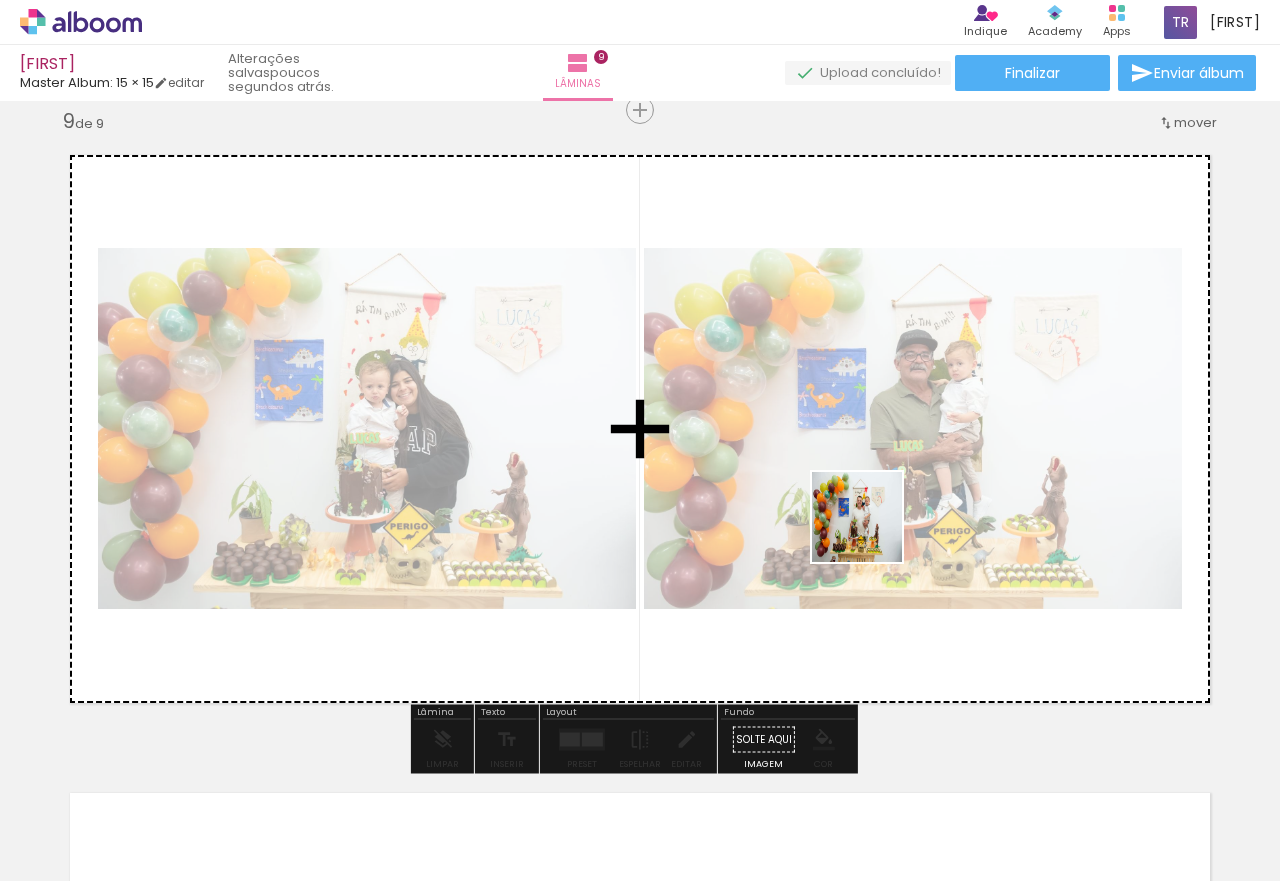 drag, startPoint x: 569, startPoint y: 821, endPoint x: 872, endPoint y: 532, distance: 418.72424 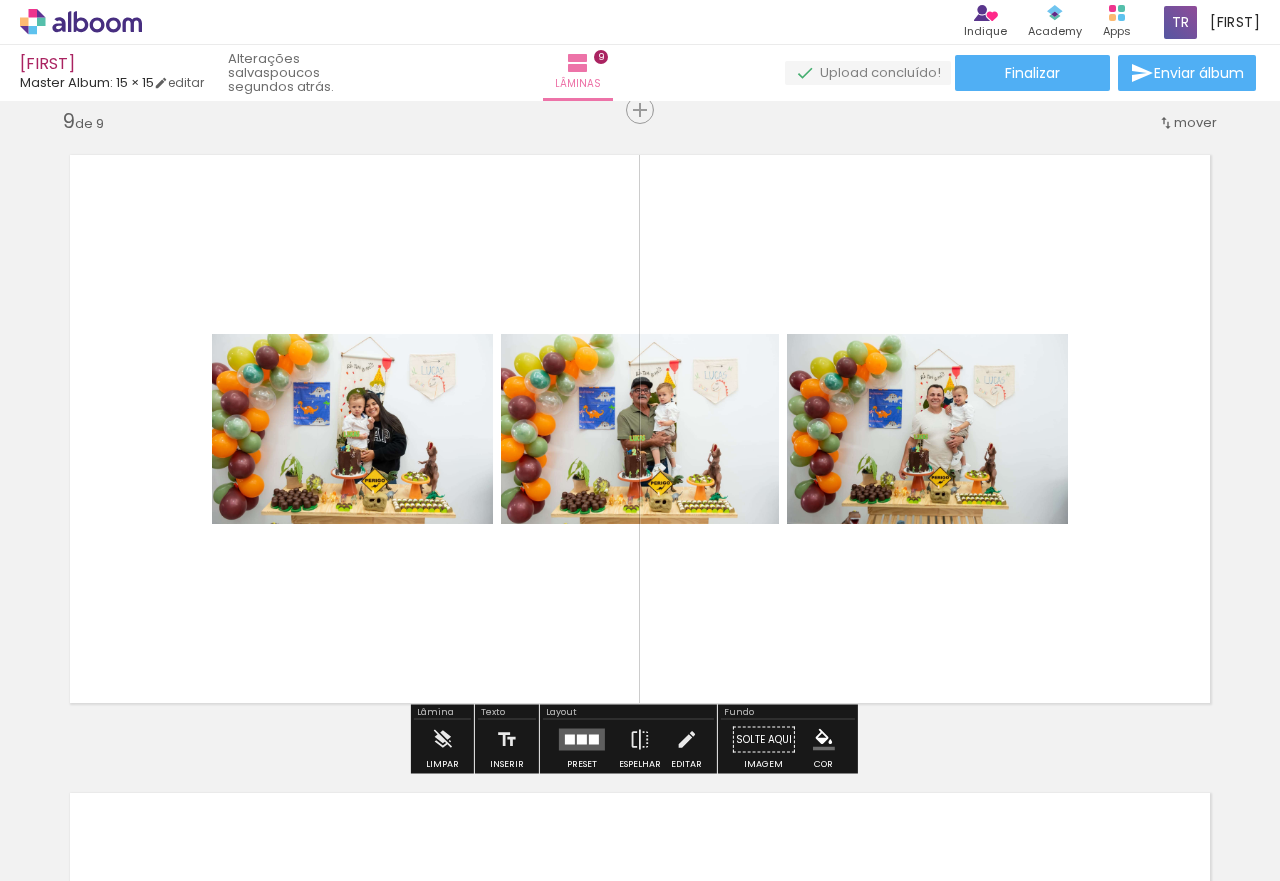 click at bounding box center [594, 740] 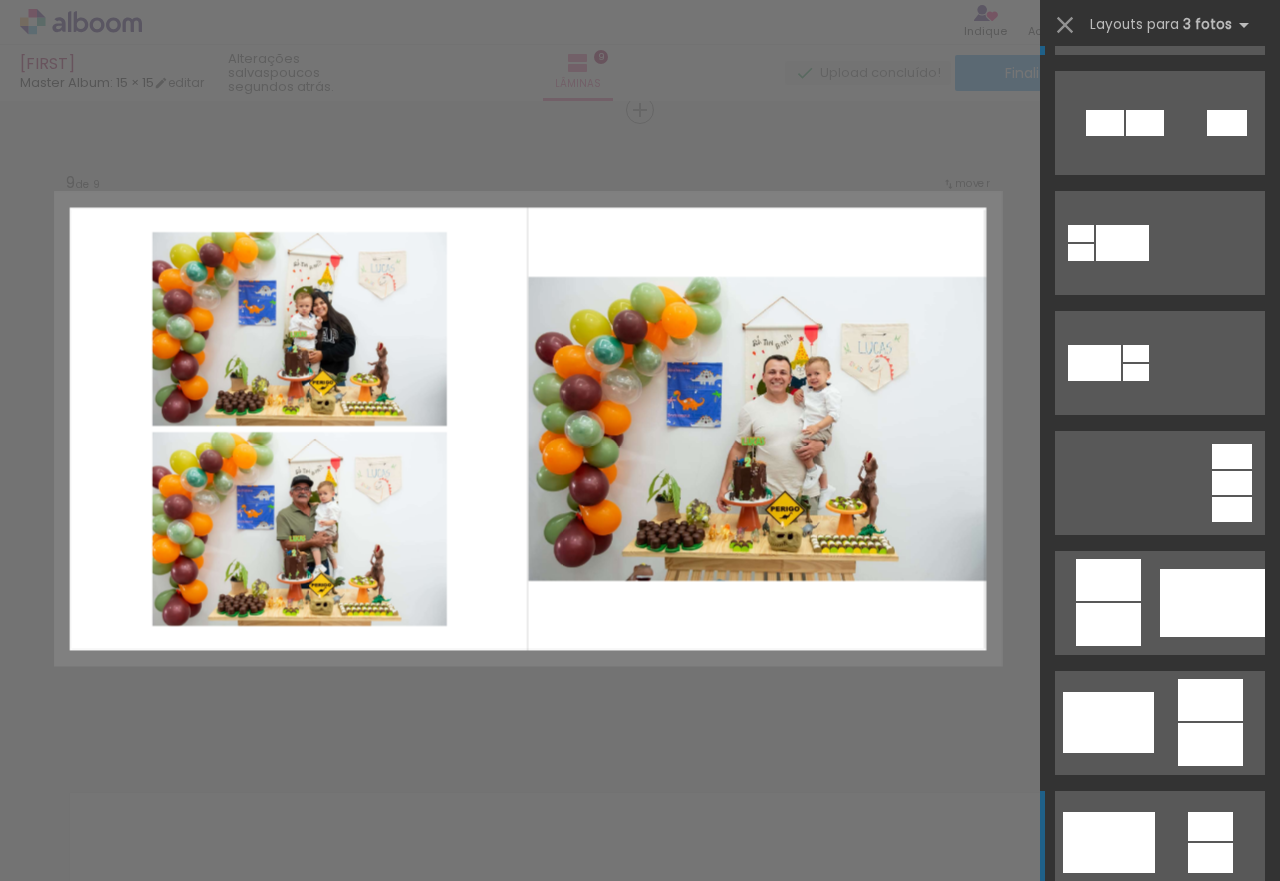 scroll, scrollTop: 300, scrollLeft: 0, axis: vertical 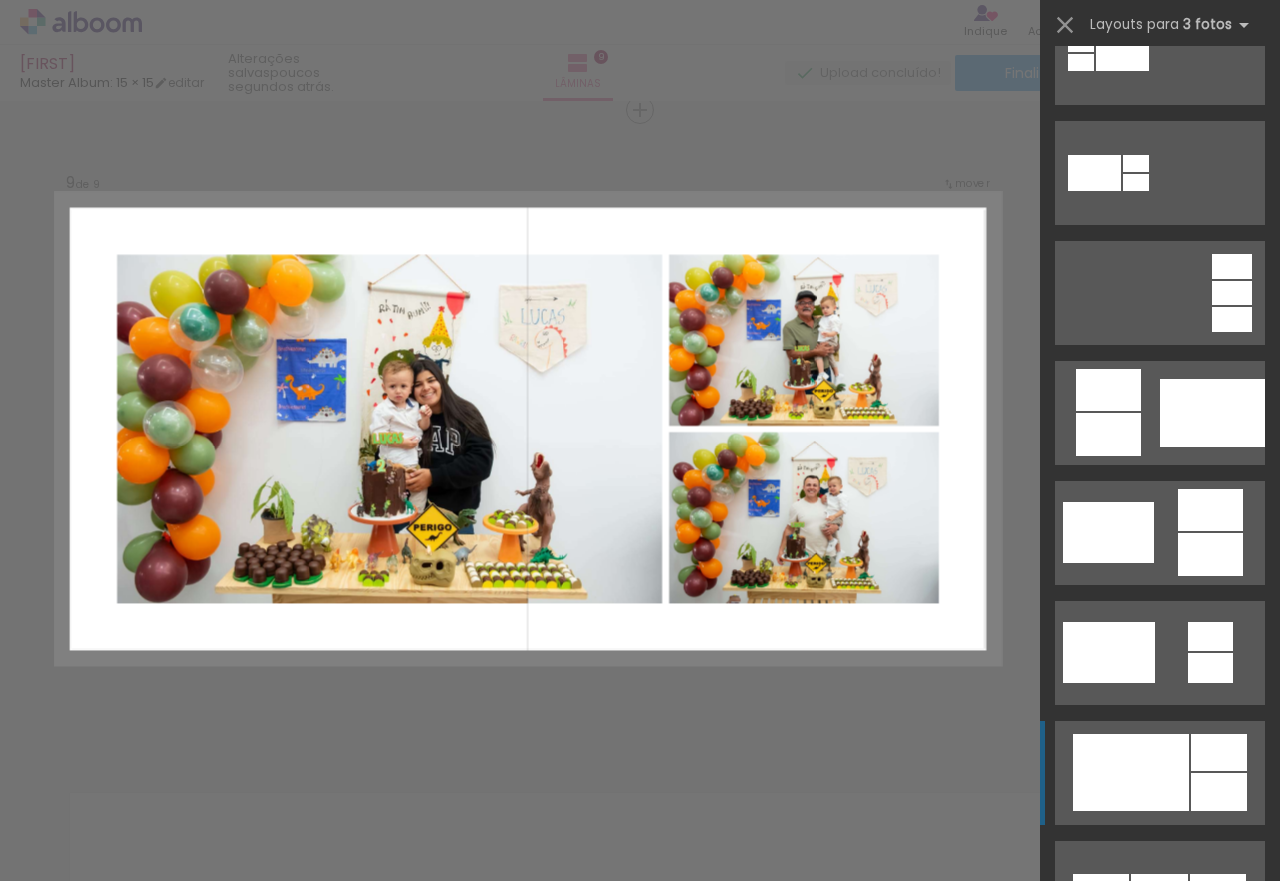 click at bounding box center (1145, -67) 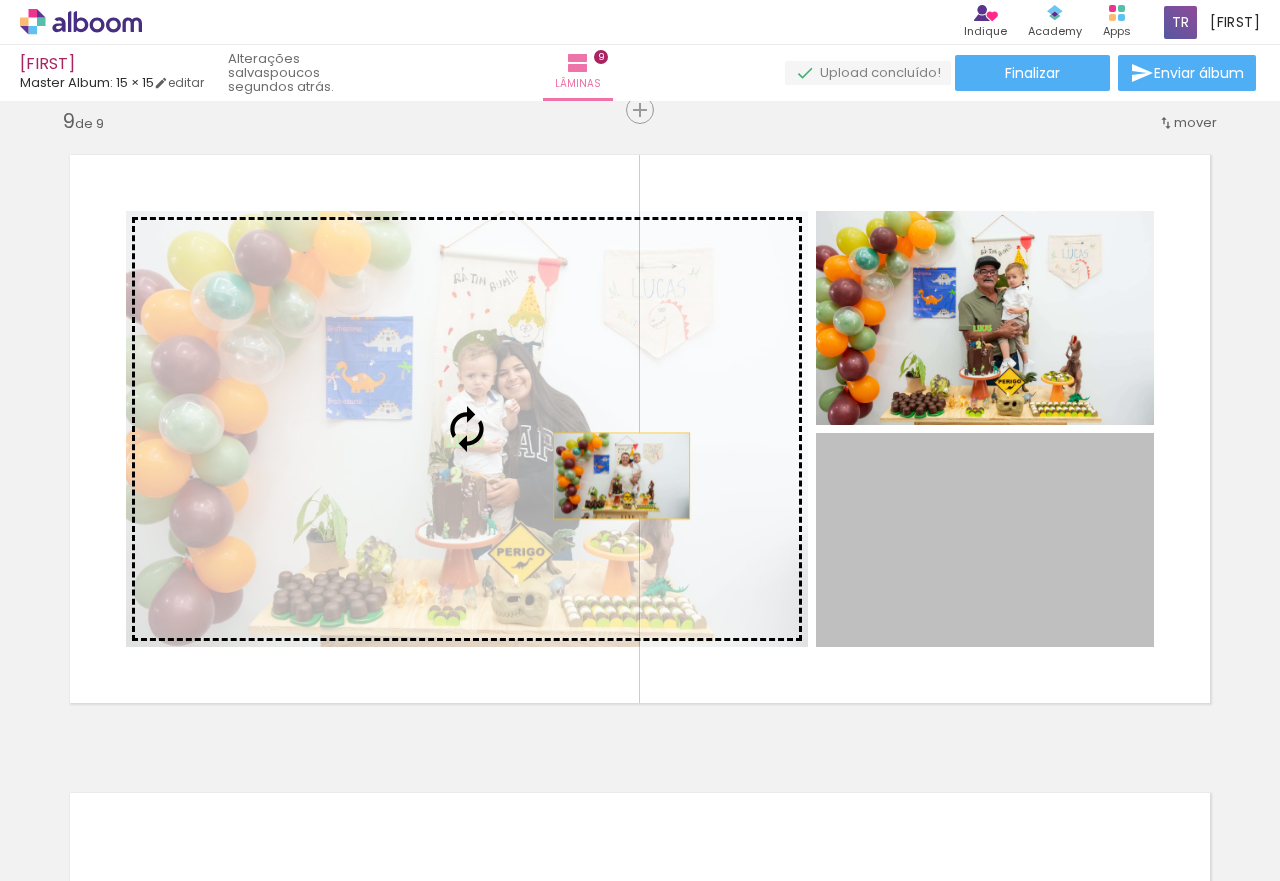 drag, startPoint x: 1035, startPoint y: 605, endPoint x: 568, endPoint y: 464, distance: 487.8217 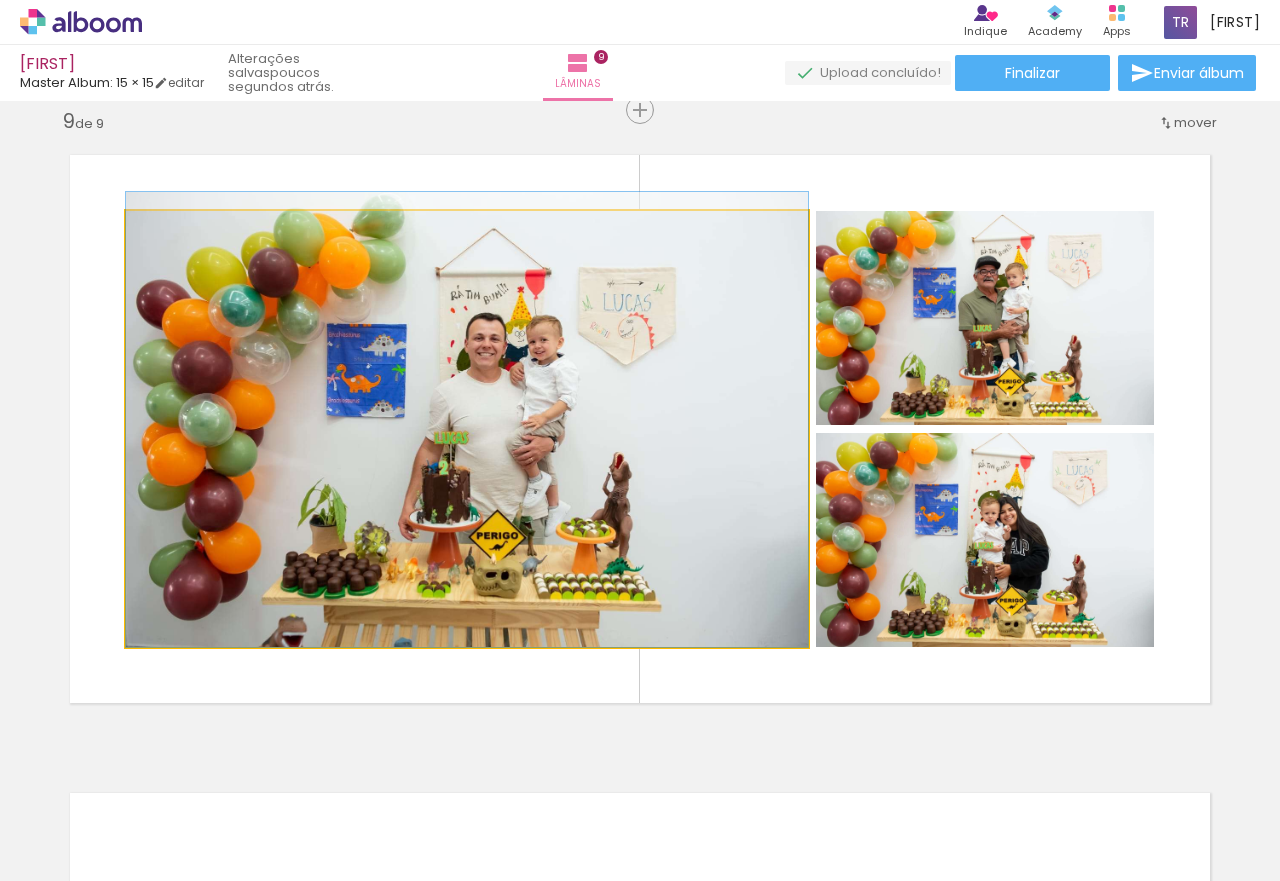 drag, startPoint x: 512, startPoint y: 436, endPoint x: 507, endPoint y: 385, distance: 51.24451 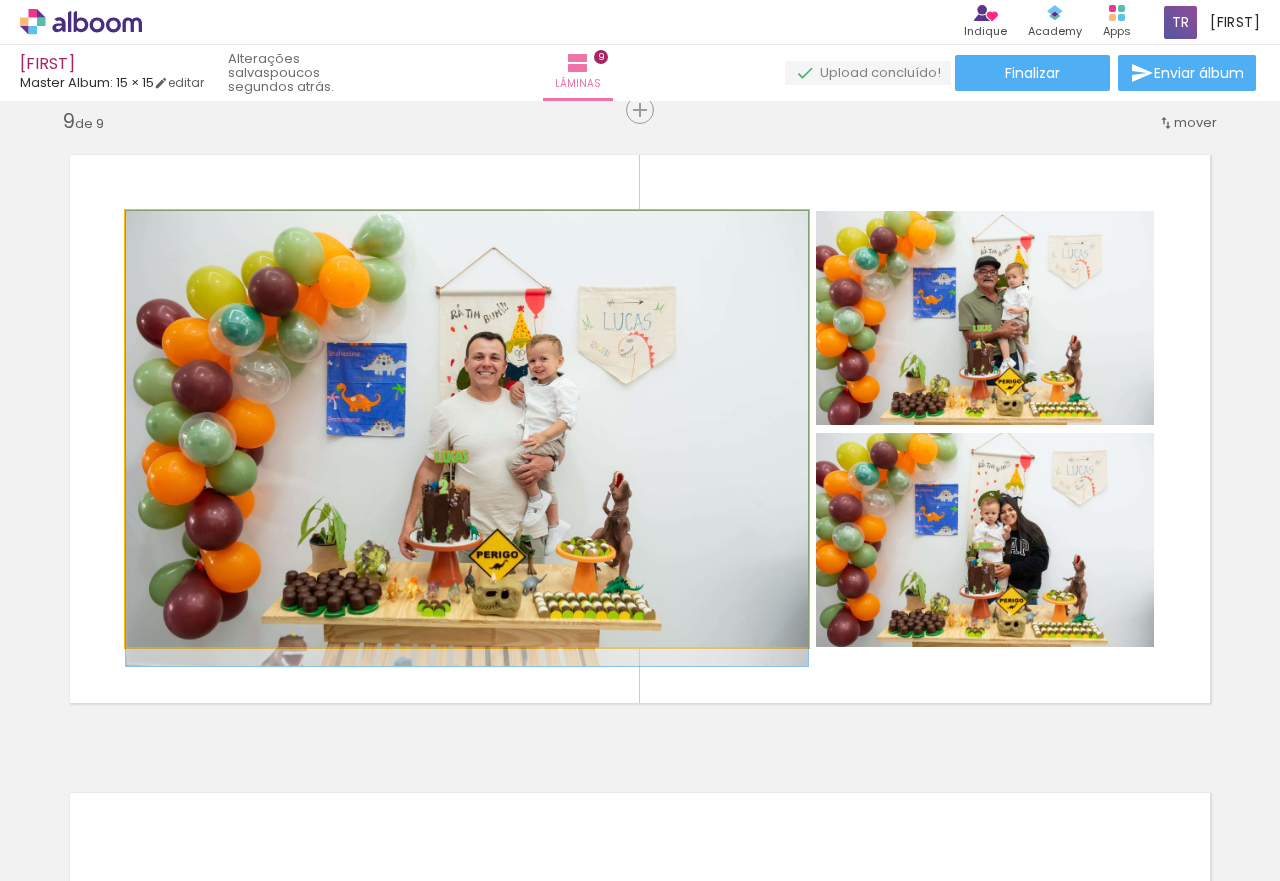 drag, startPoint x: 539, startPoint y: 406, endPoint x: 535, endPoint y: 477, distance: 71.11259 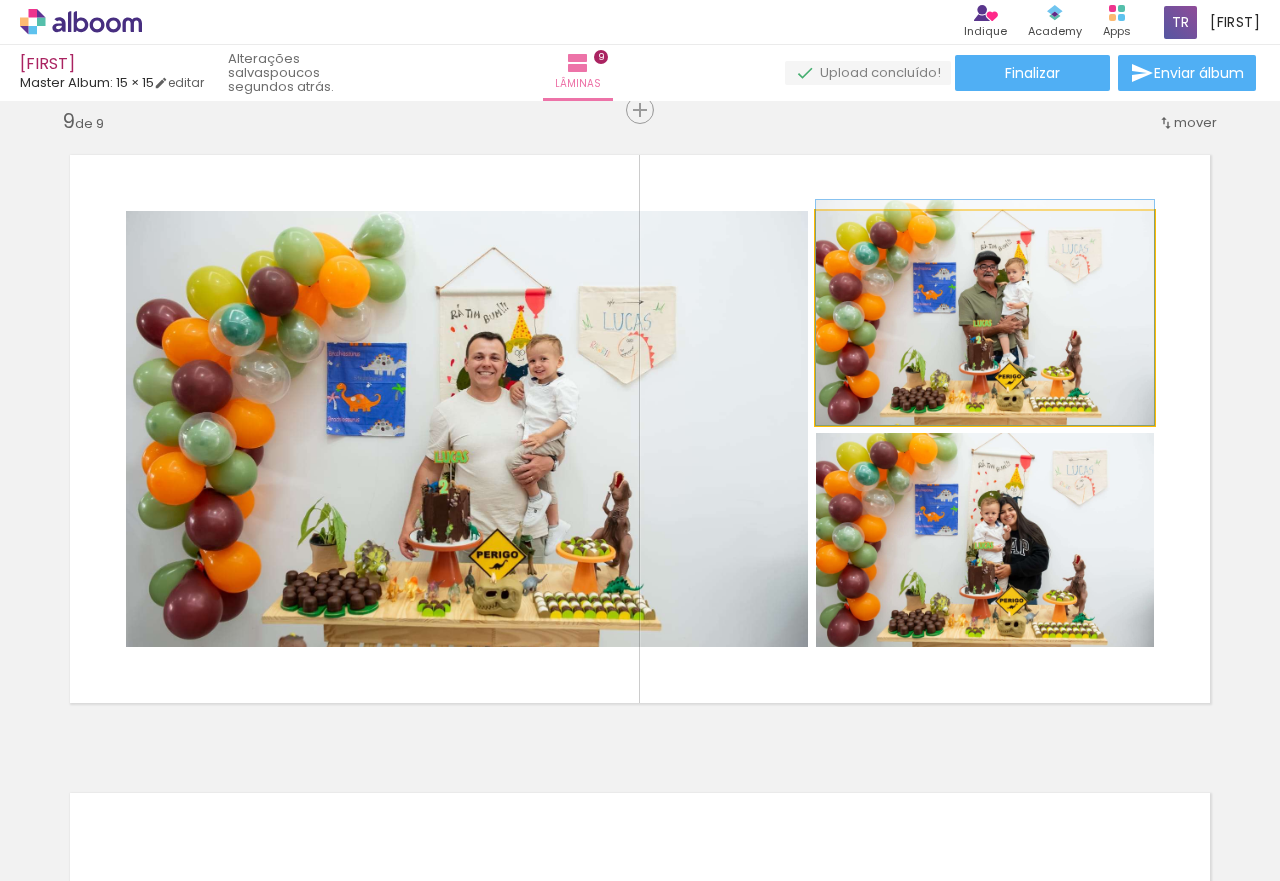 drag, startPoint x: 950, startPoint y: 326, endPoint x: 1004, endPoint y: 347, distance: 57.939625 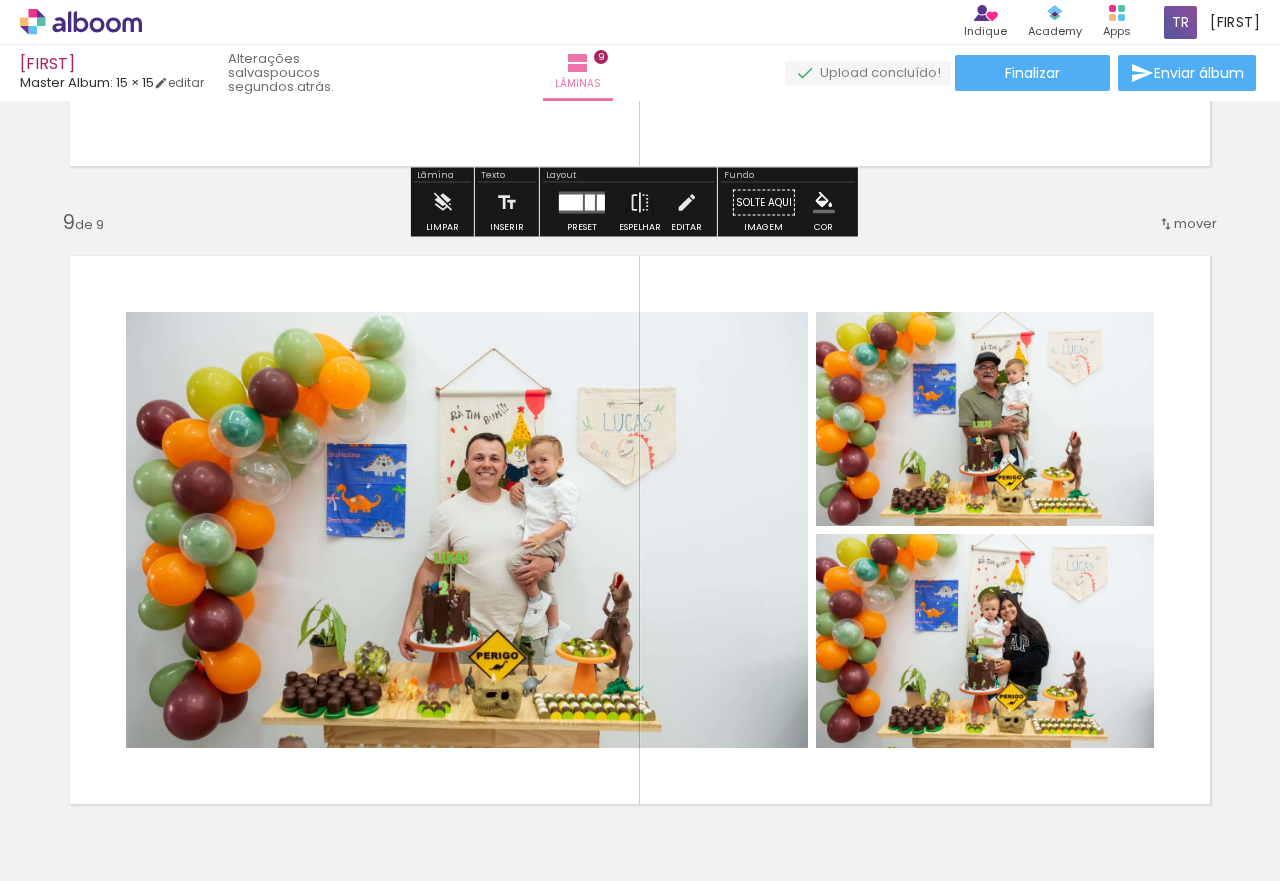 scroll, scrollTop: 5028, scrollLeft: 0, axis: vertical 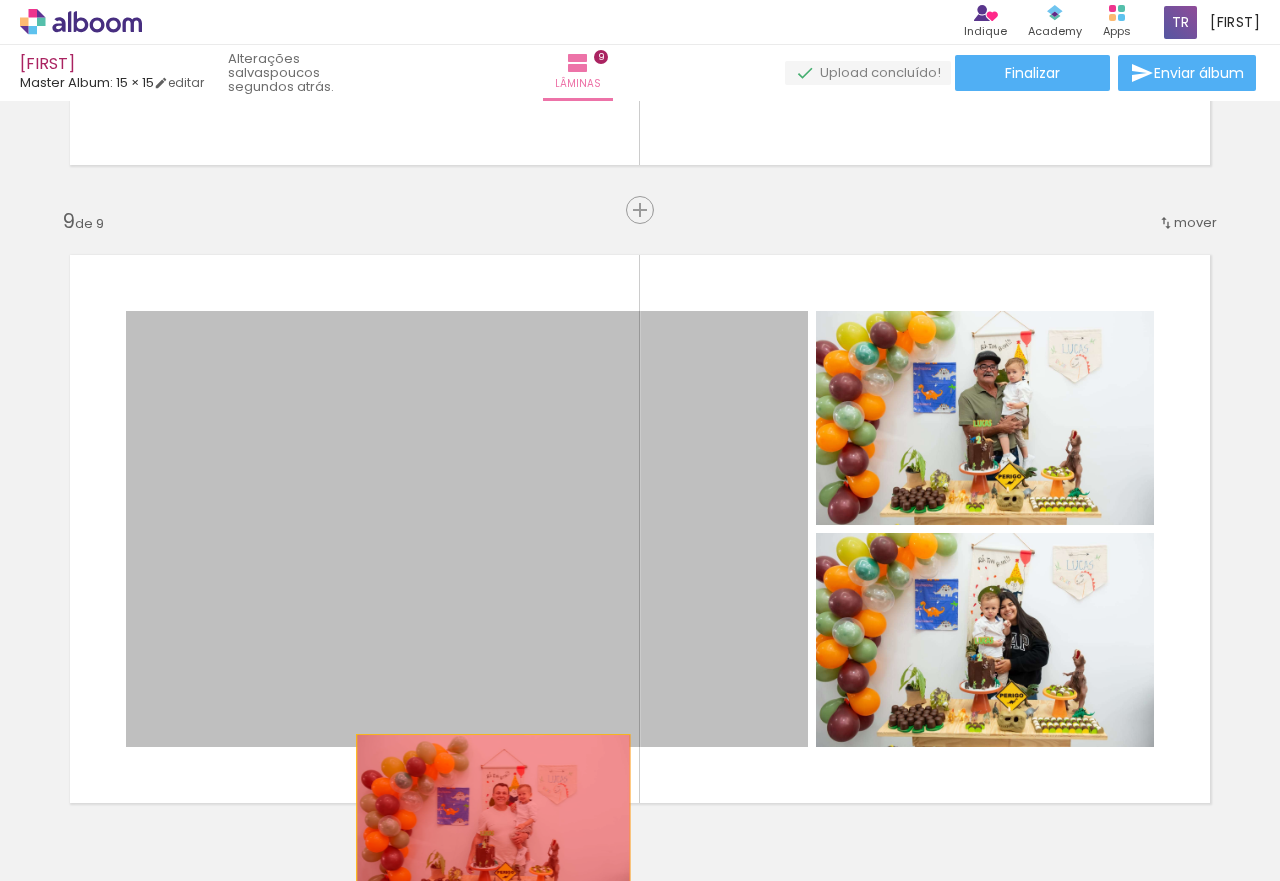 drag, startPoint x: 527, startPoint y: 487, endPoint x: 485, endPoint y: 822, distance: 337.62256 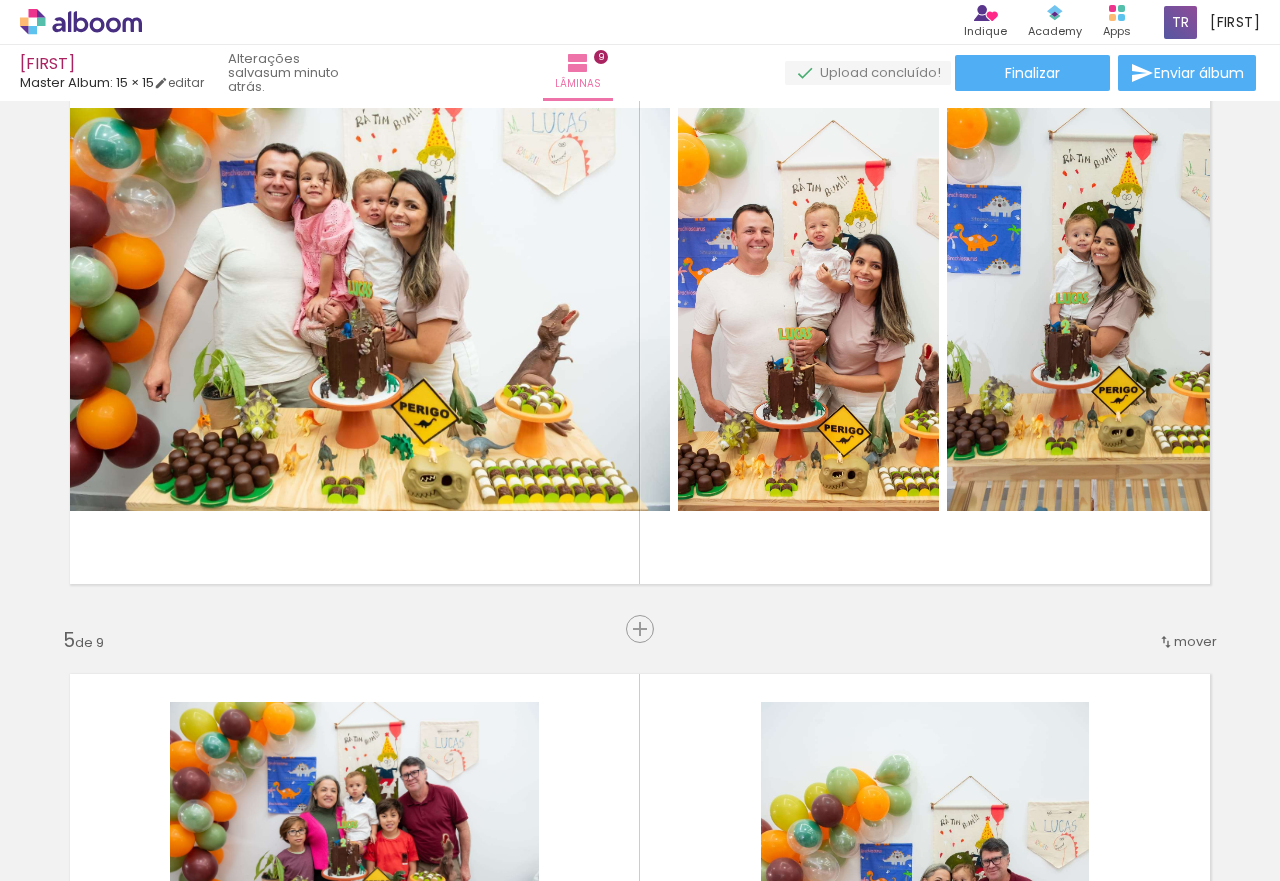 scroll, scrollTop: 1728, scrollLeft: 0, axis: vertical 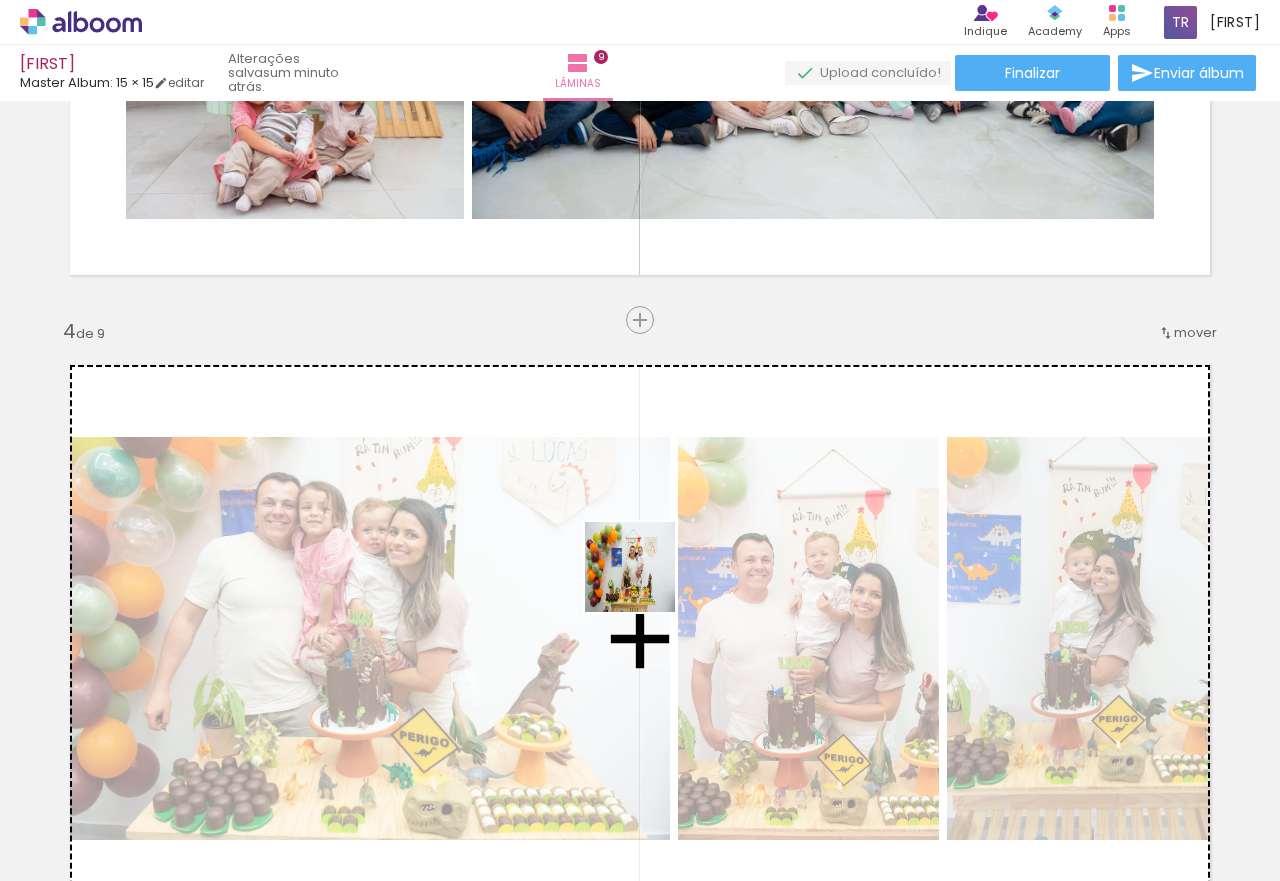 drag, startPoint x: 557, startPoint y: 829, endPoint x: 673, endPoint y: 602, distance: 254.92155 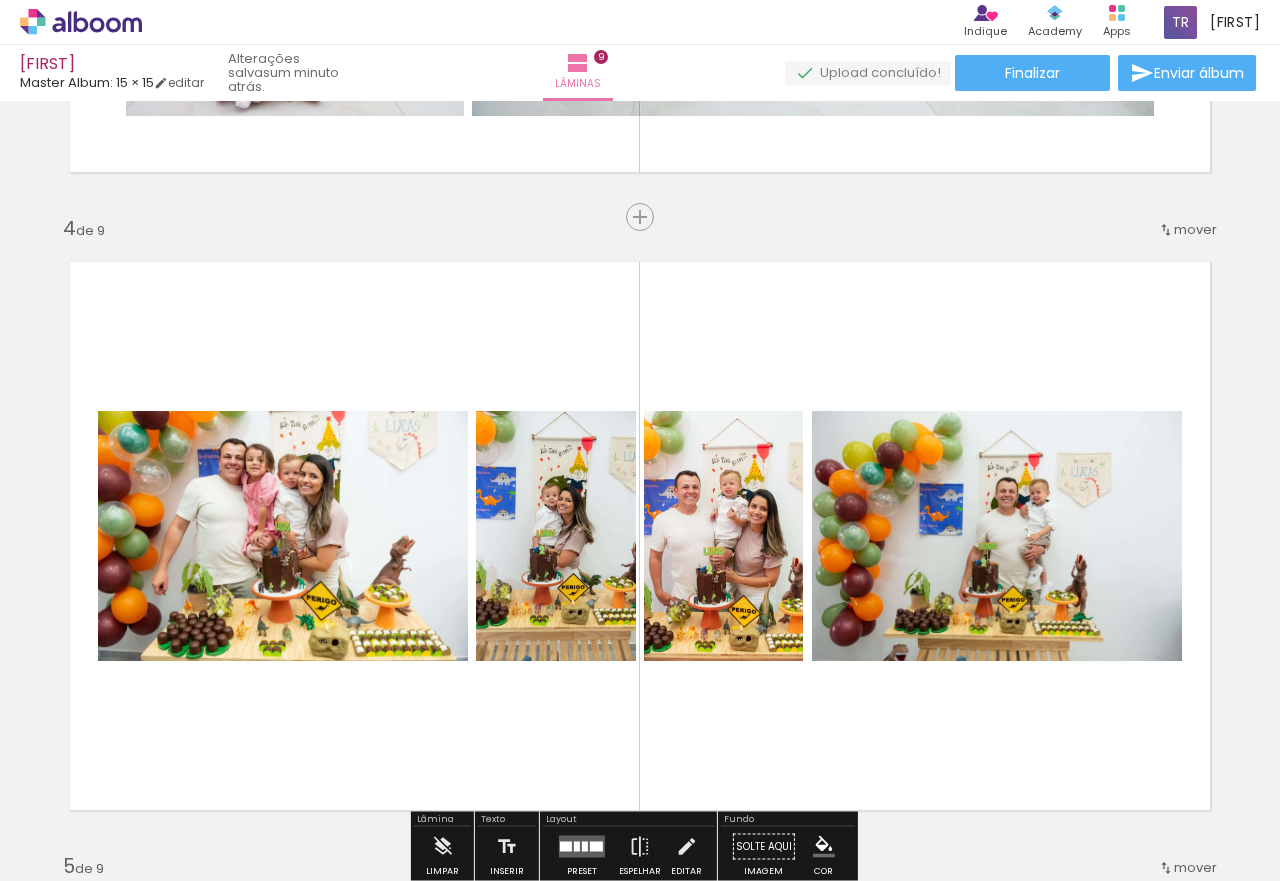 scroll, scrollTop: 1928, scrollLeft: 0, axis: vertical 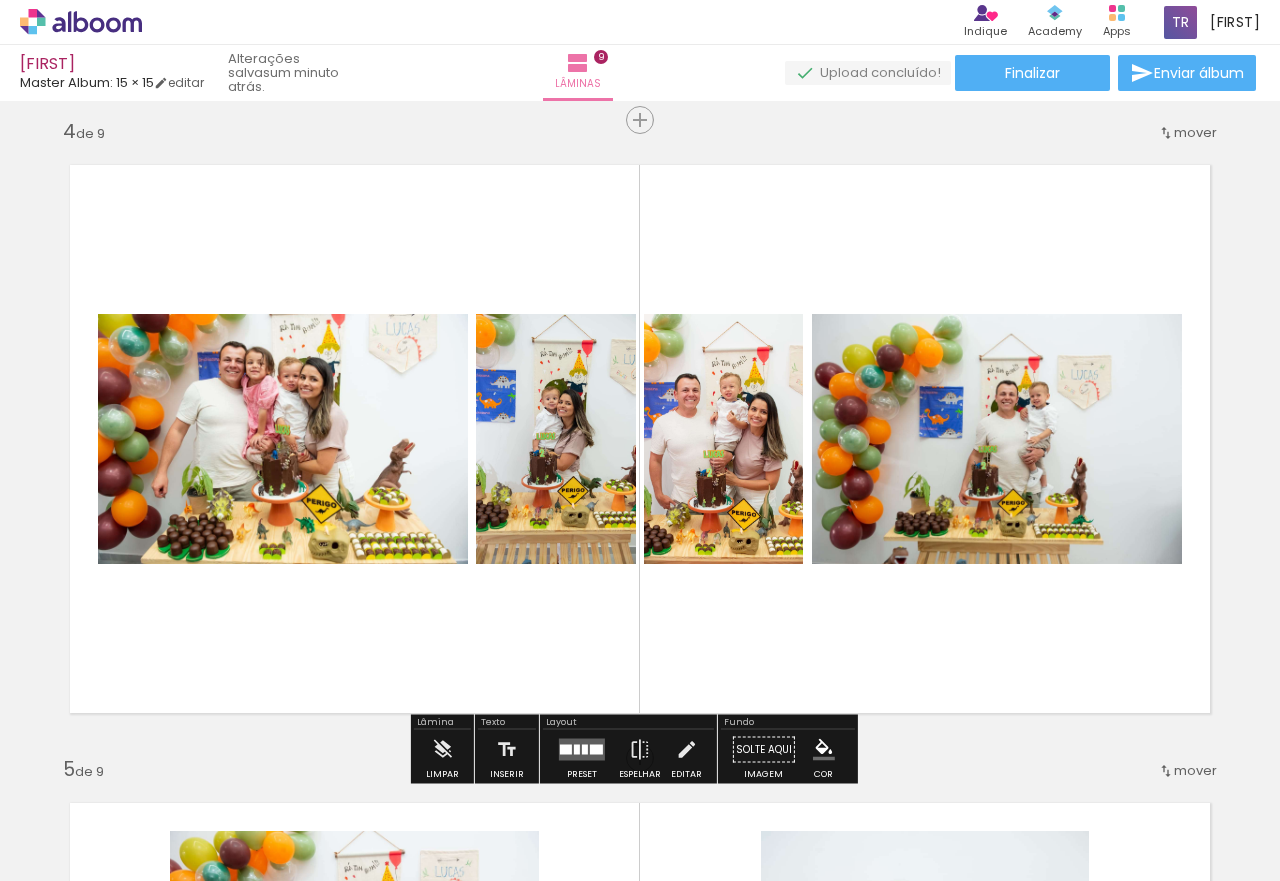 click at bounding box center [582, 750] 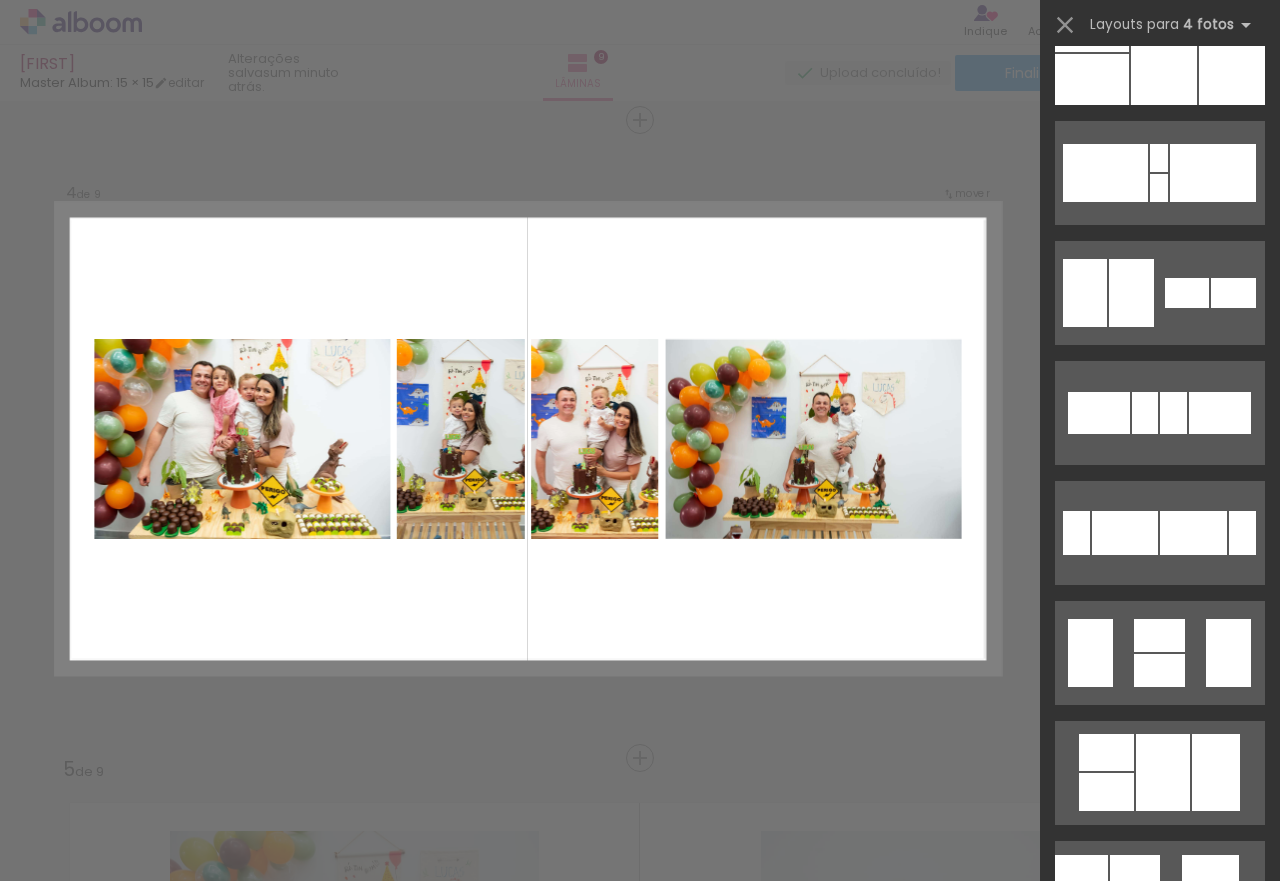 scroll, scrollTop: 0, scrollLeft: 0, axis: both 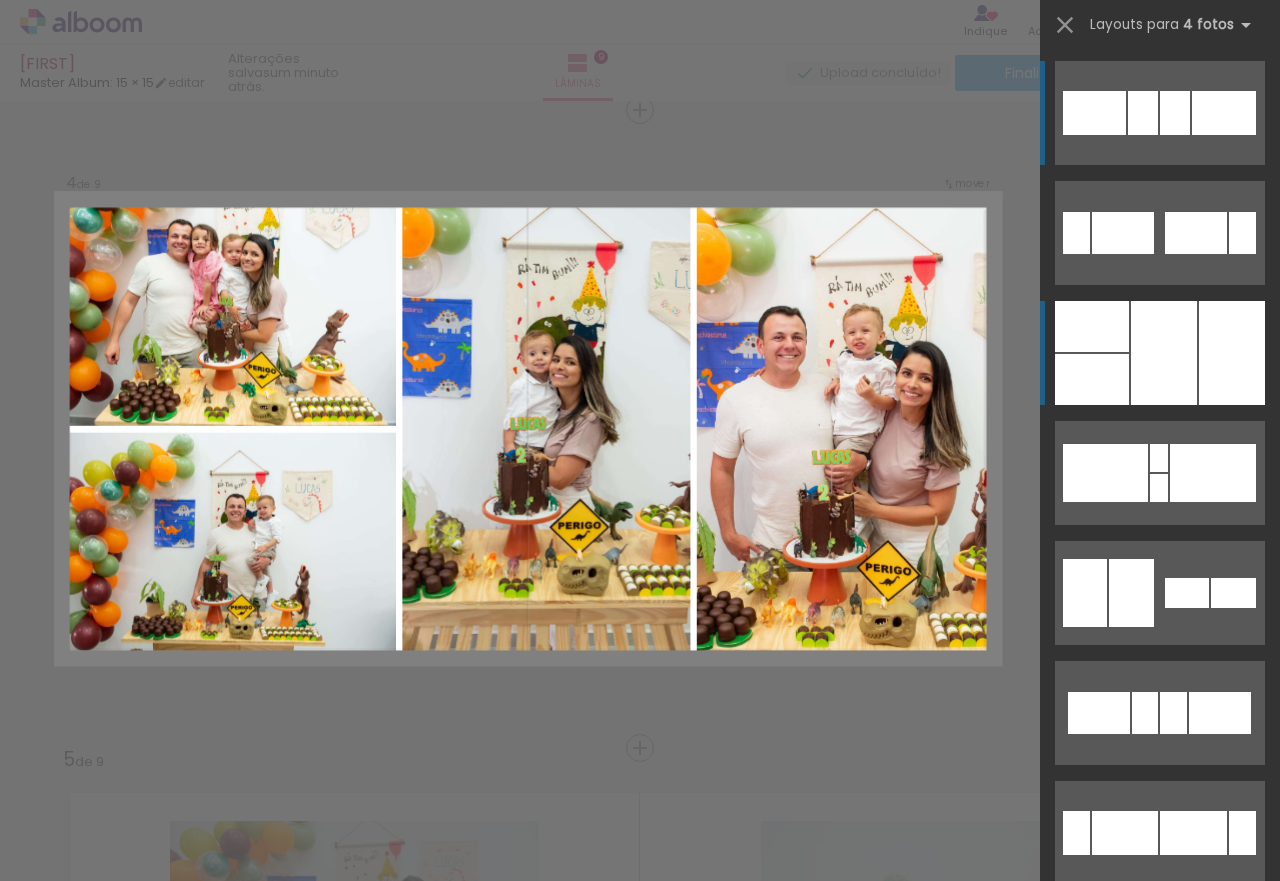 click at bounding box center (1232, 353) 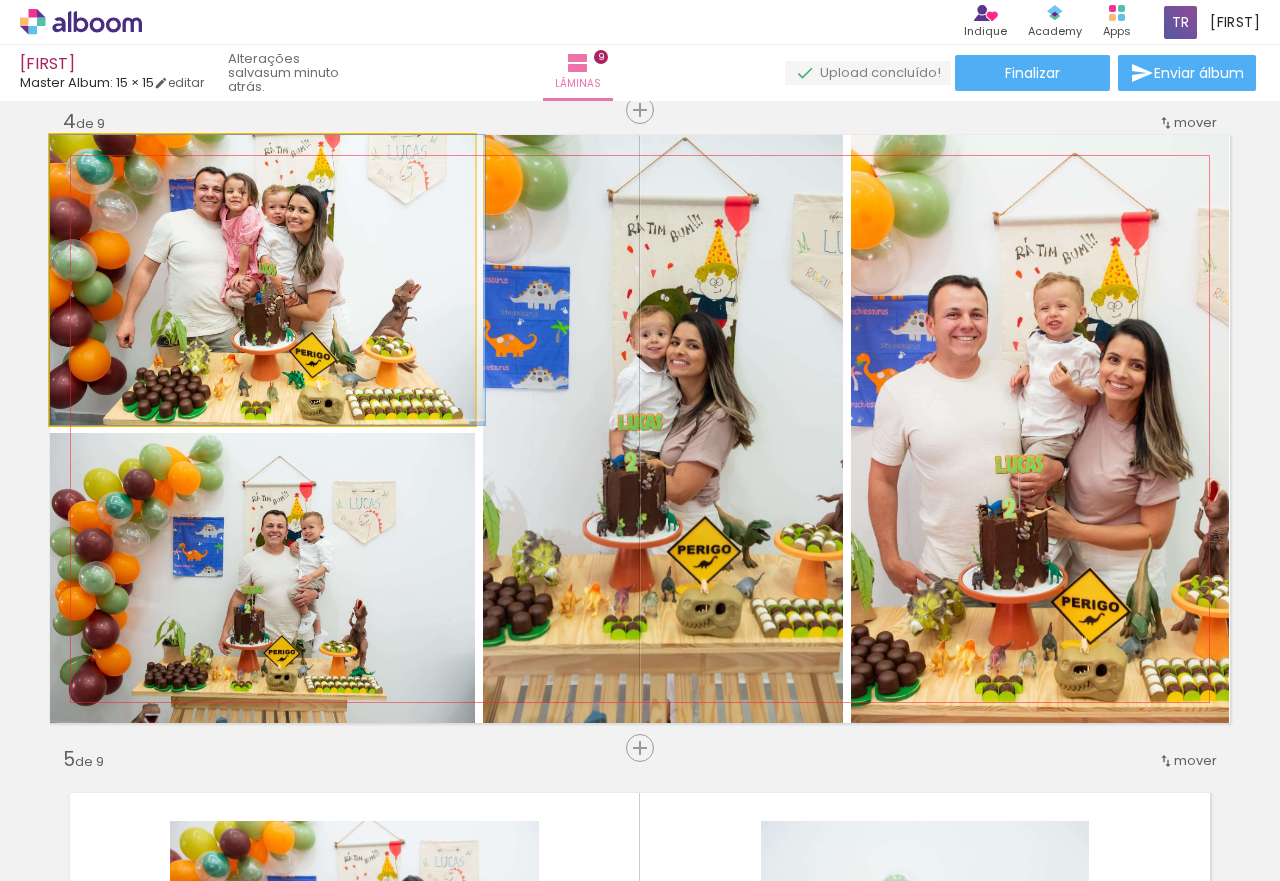 drag, startPoint x: 353, startPoint y: 347, endPoint x: 414, endPoint y: 389, distance: 74.06078 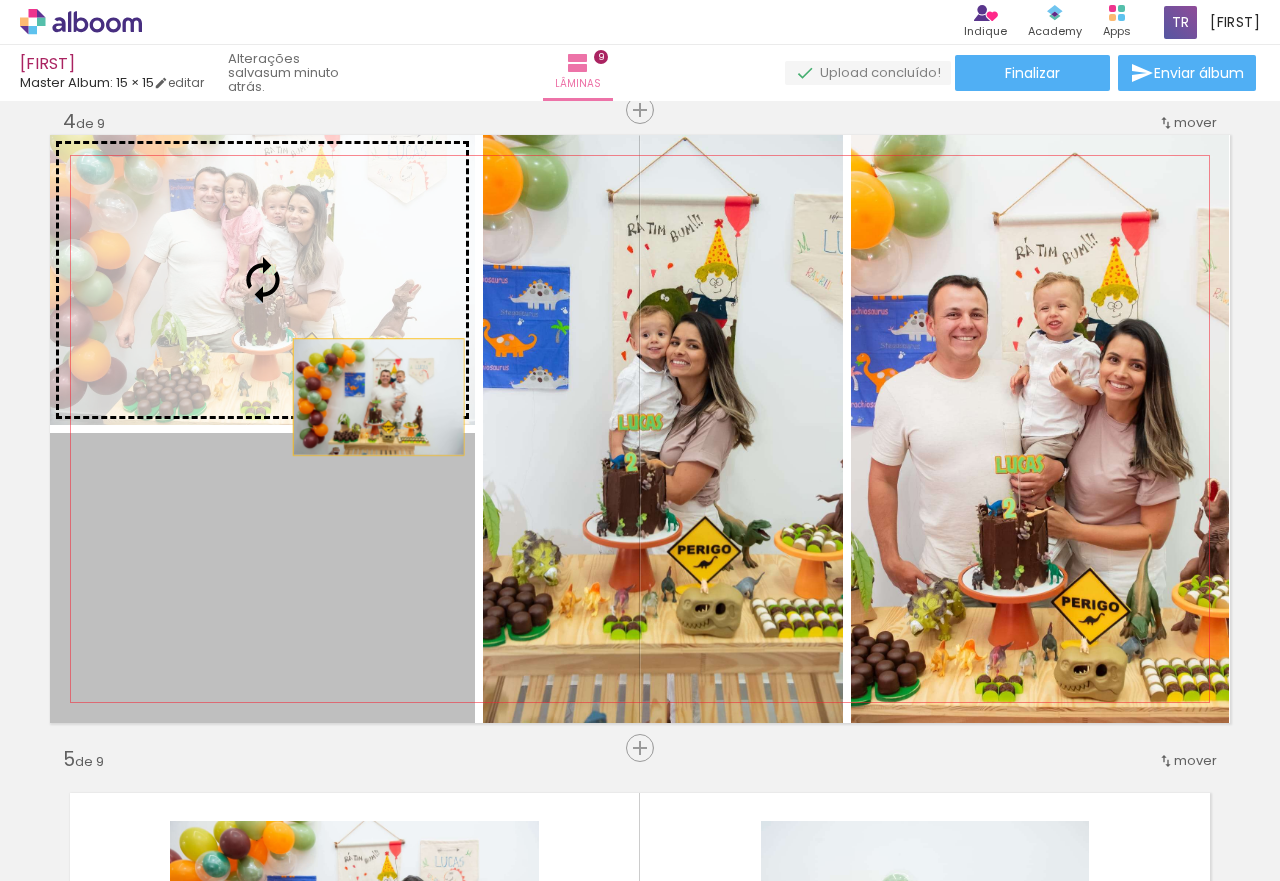 drag, startPoint x: 363, startPoint y: 558, endPoint x: 369, endPoint y: 334, distance: 224.08034 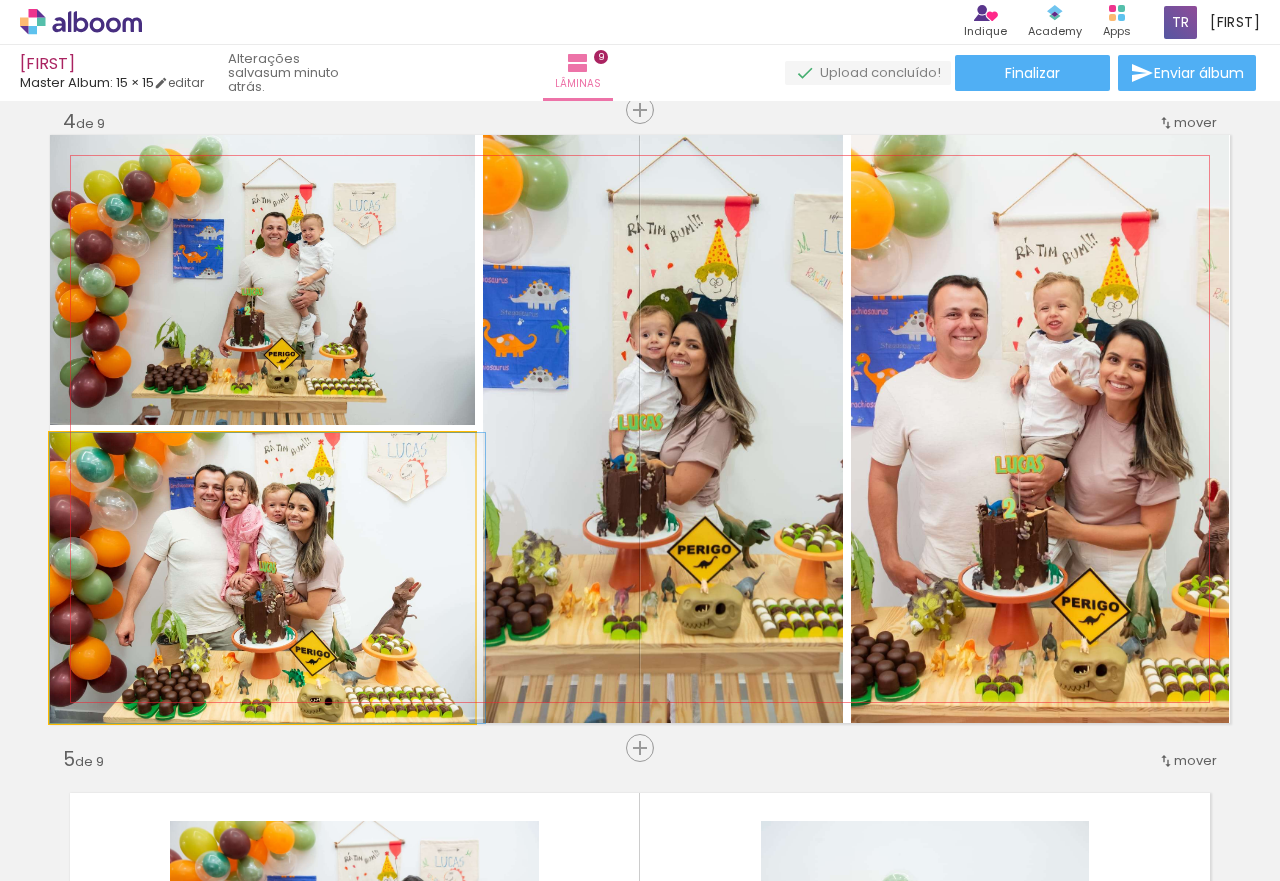 drag, startPoint x: 369, startPoint y: 549, endPoint x: 485, endPoint y: 565, distance: 117.09825 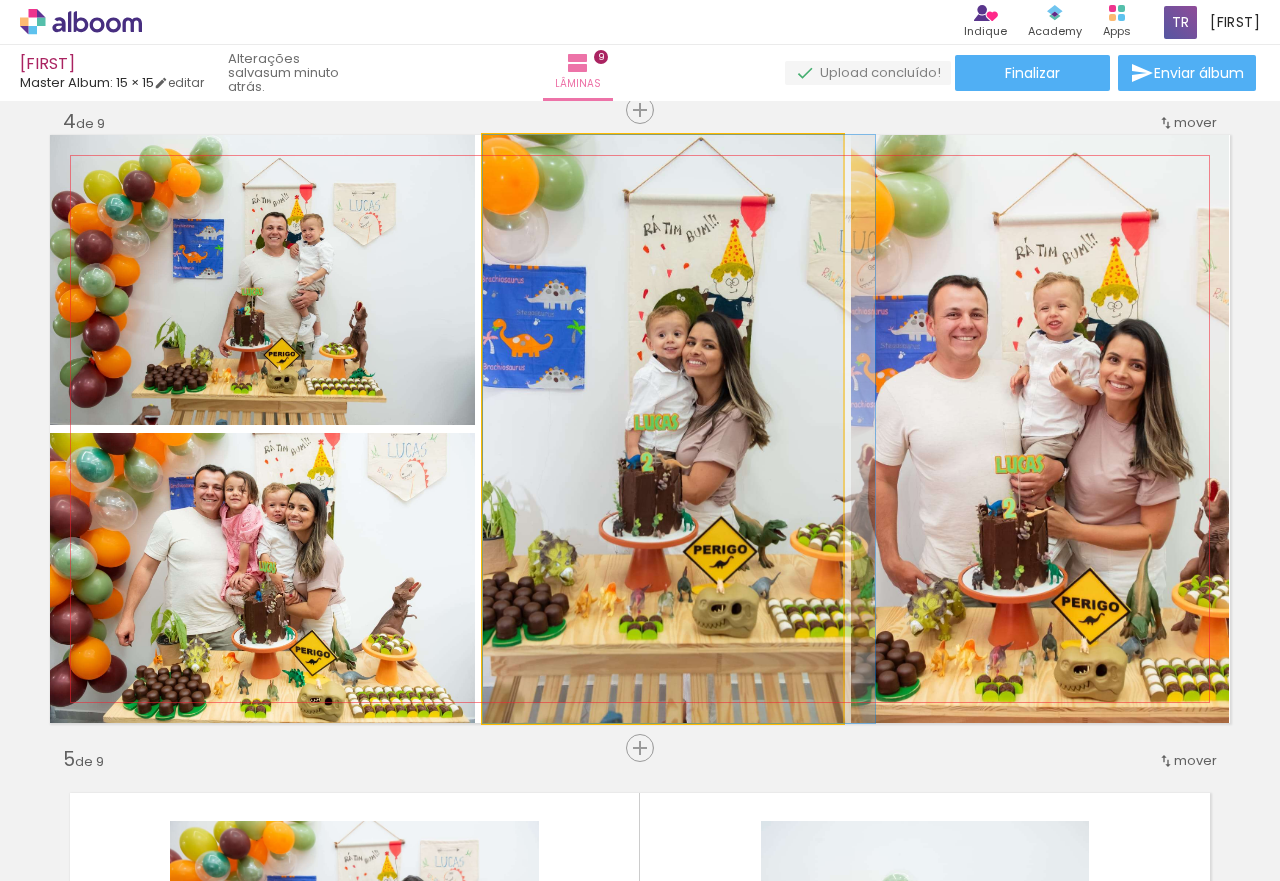 drag, startPoint x: 724, startPoint y: 504, endPoint x: 786, endPoint y: 496, distance: 62.514 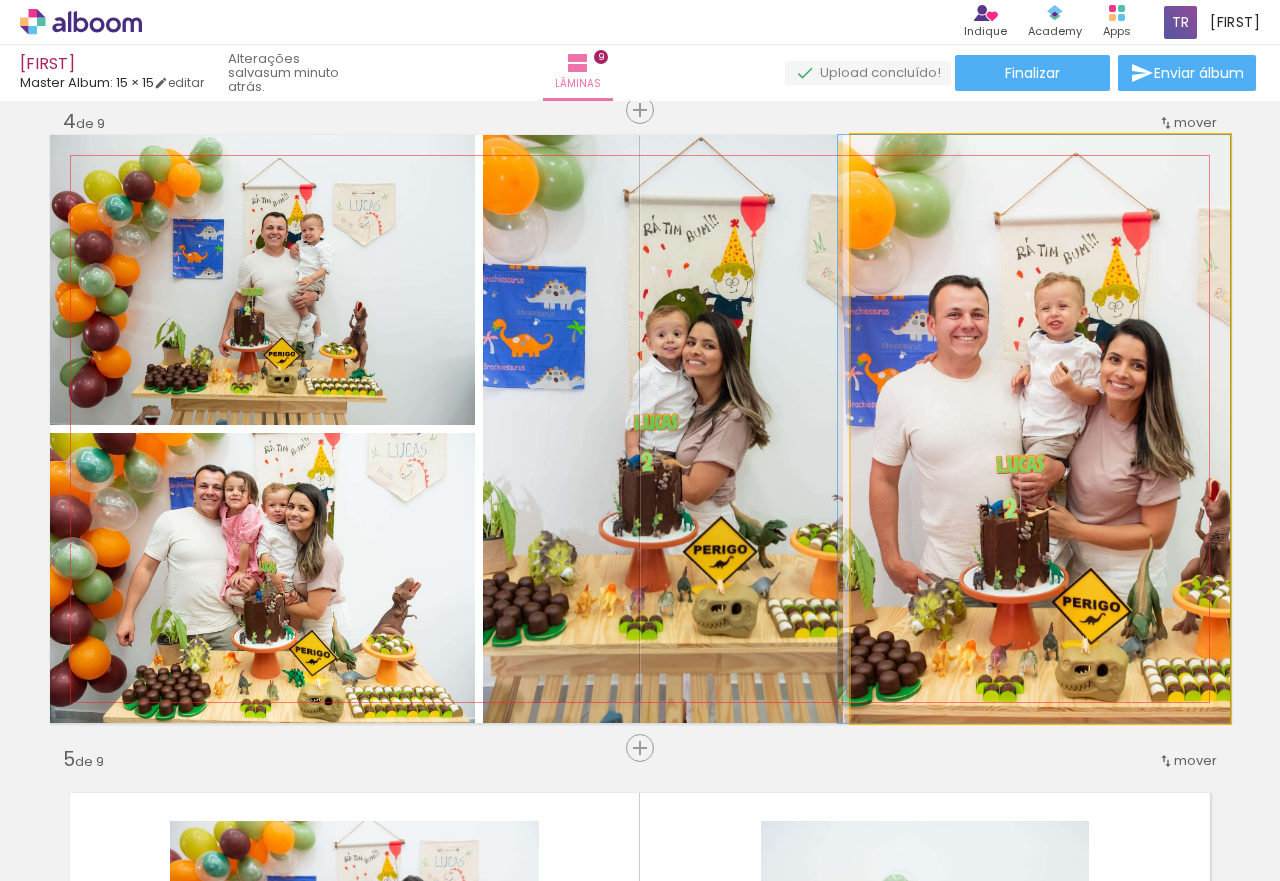 drag, startPoint x: 955, startPoint y: 460, endPoint x: 936, endPoint y: 465, distance: 19.646883 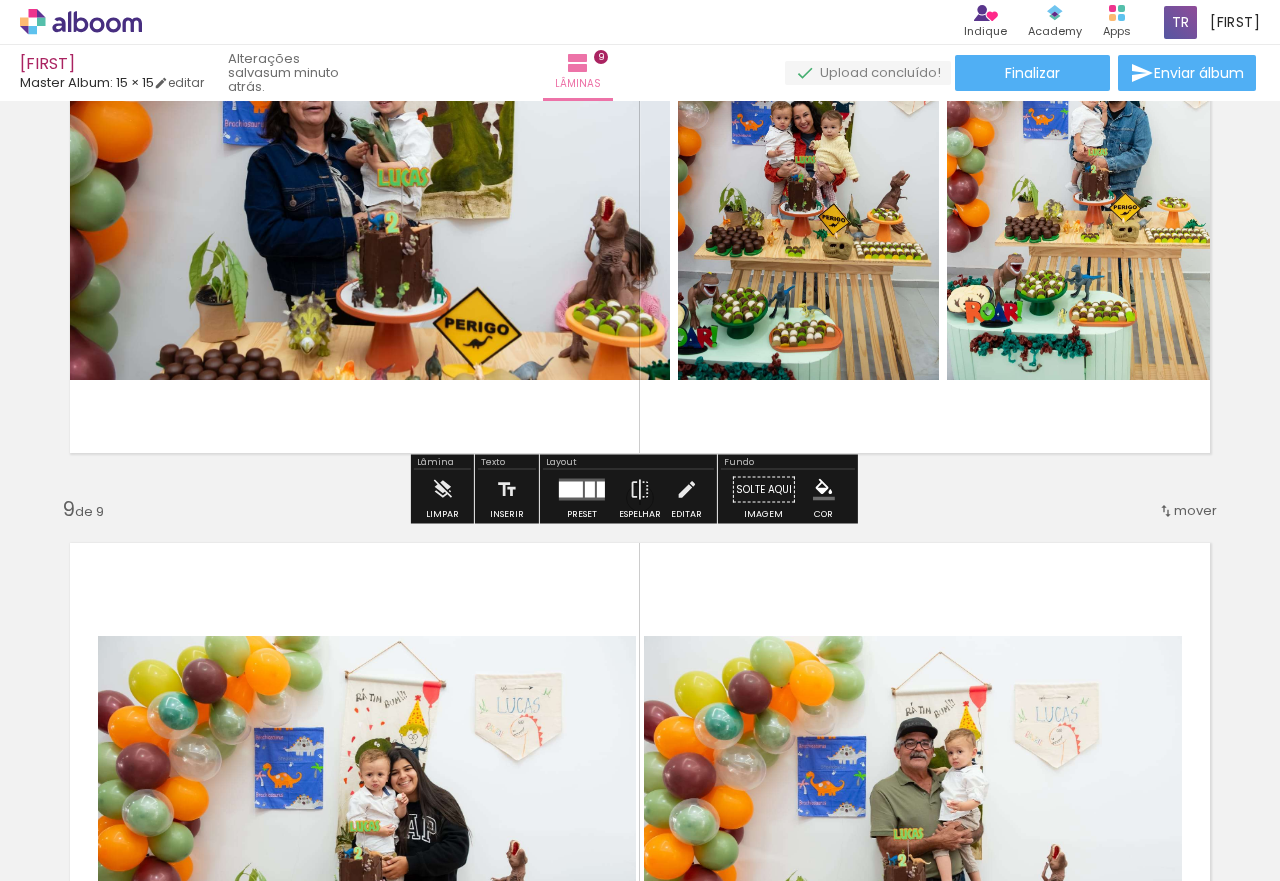 scroll, scrollTop: 4838, scrollLeft: 0, axis: vertical 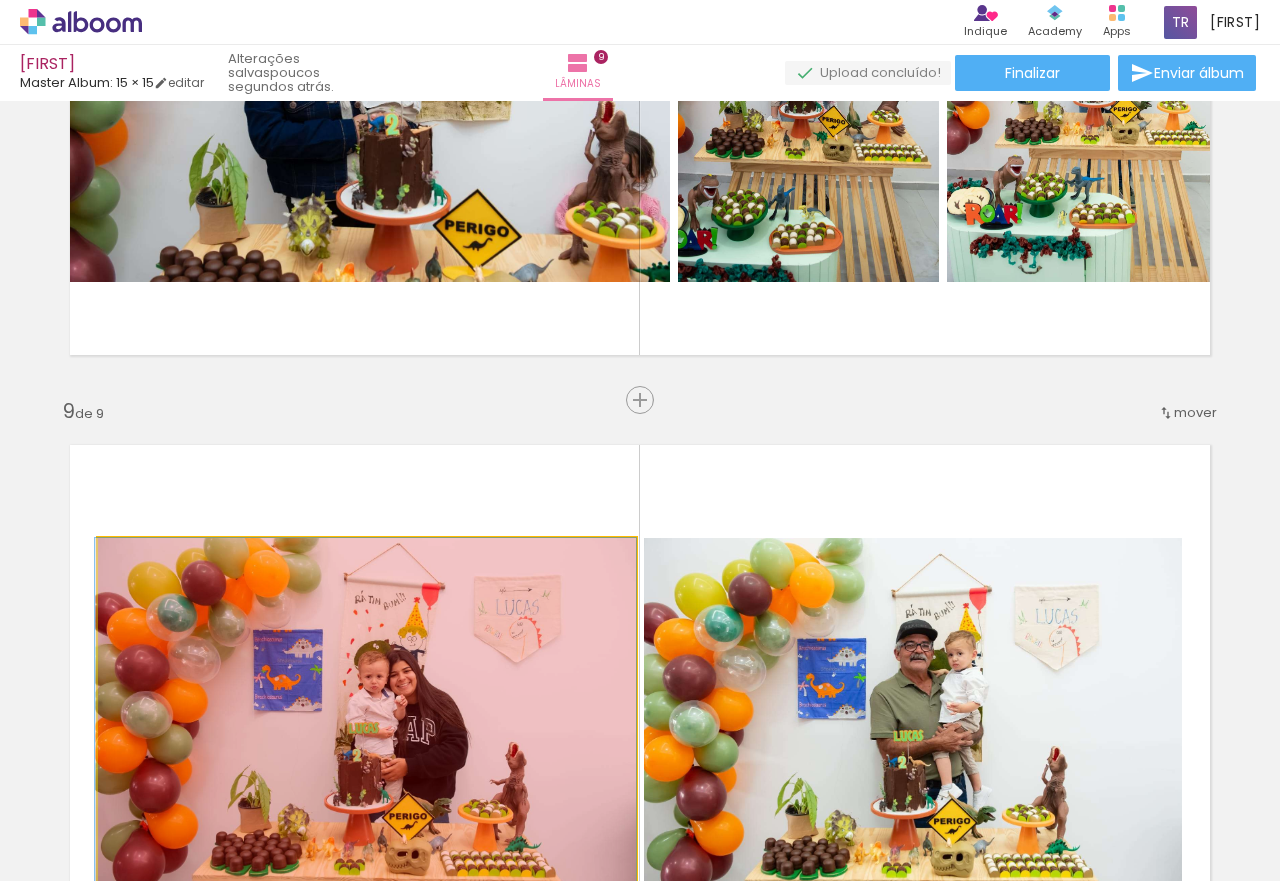 drag, startPoint x: 518, startPoint y: 633, endPoint x: 521, endPoint y: 771, distance: 138.03261 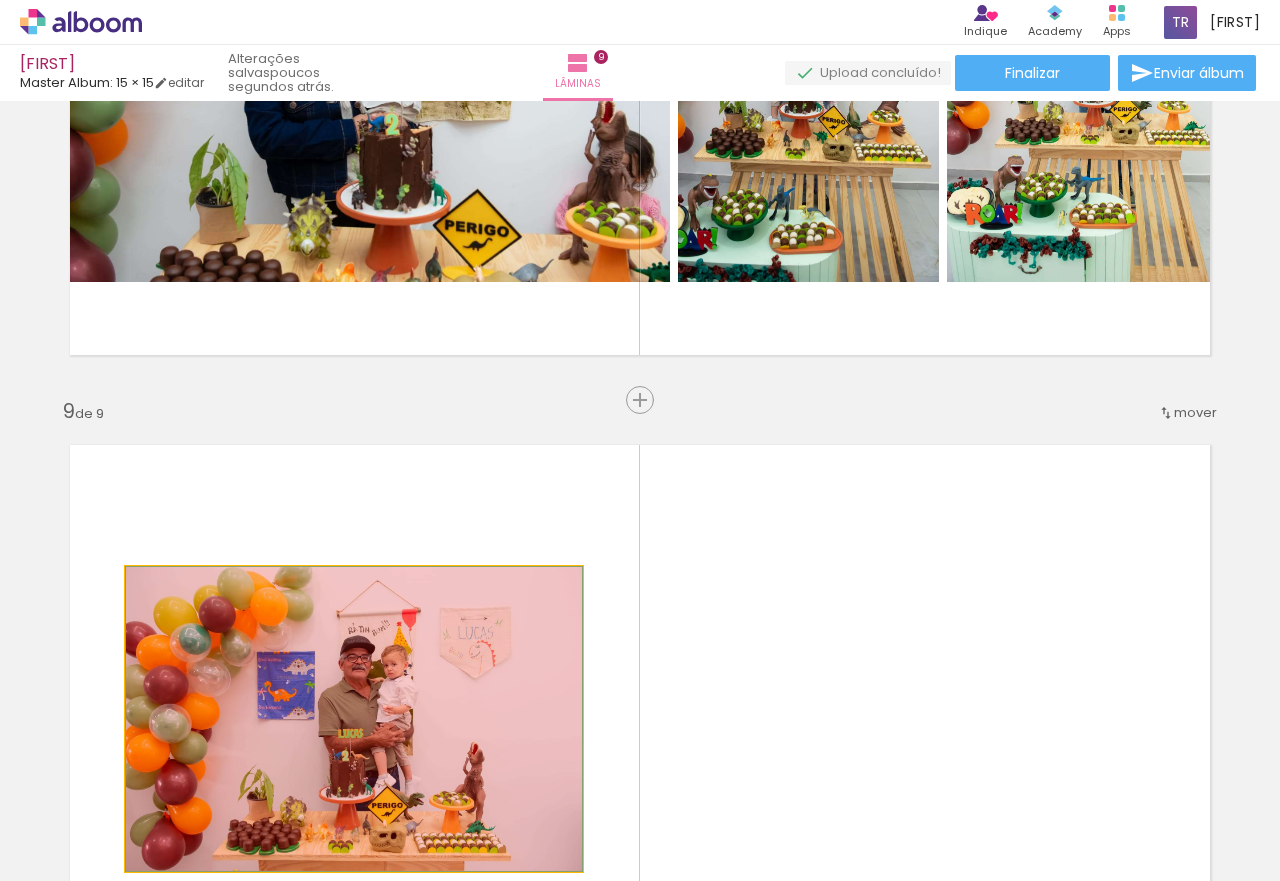 drag, startPoint x: 483, startPoint y: 632, endPoint x: 482, endPoint y: 809, distance: 177.00282 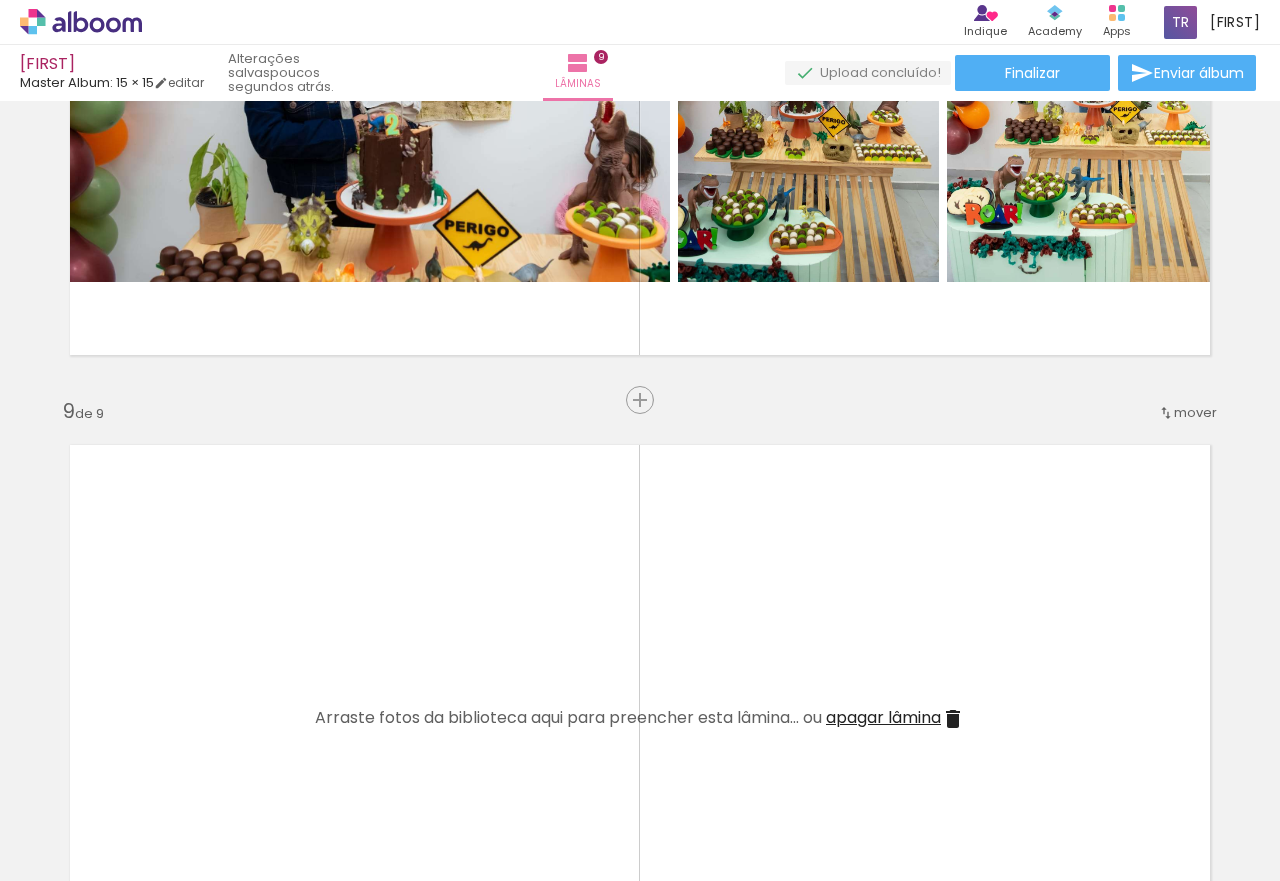 click on "apagar lâmina" at bounding box center (883, 717) 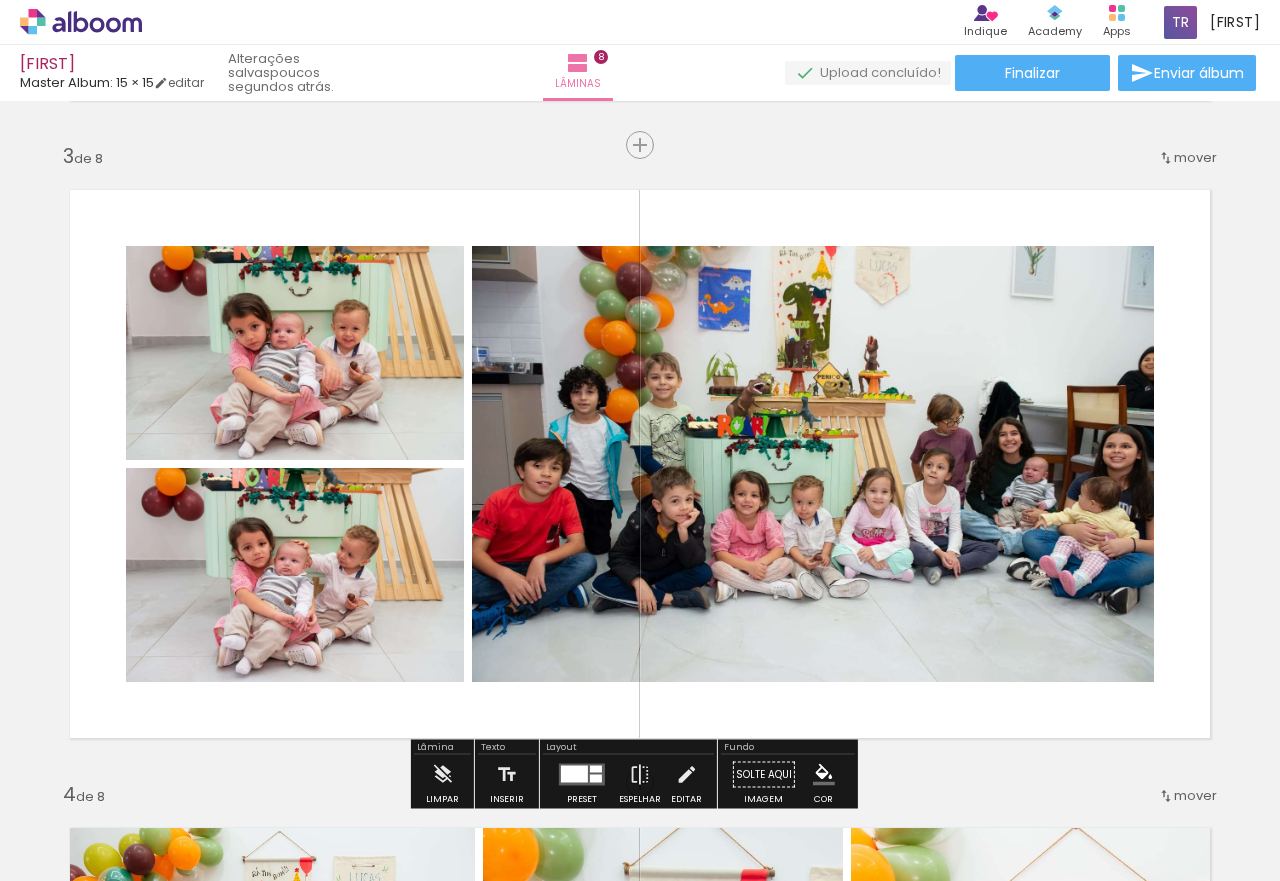 scroll, scrollTop: 1138, scrollLeft: 0, axis: vertical 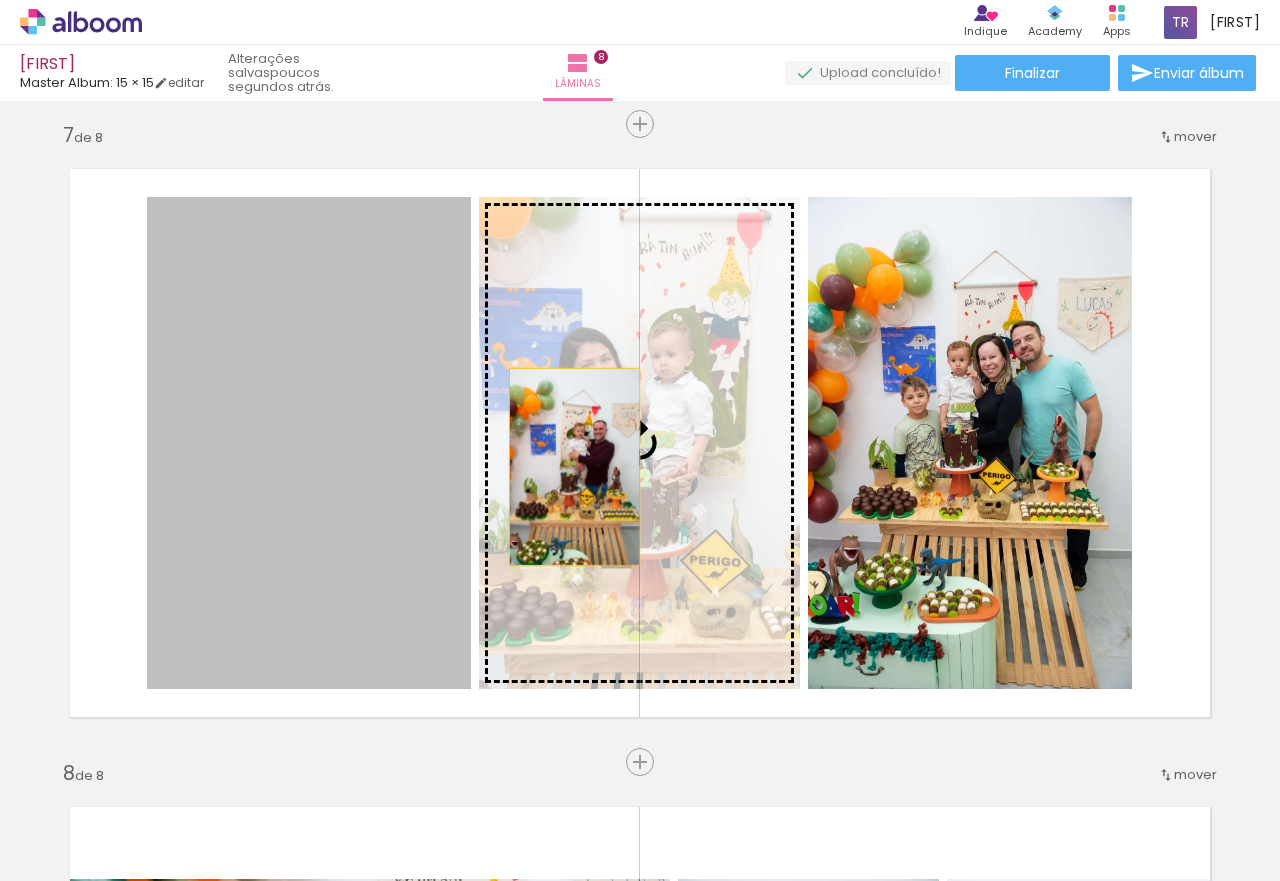 drag, startPoint x: 280, startPoint y: 464, endPoint x: 572, endPoint y: 467, distance: 292.0154 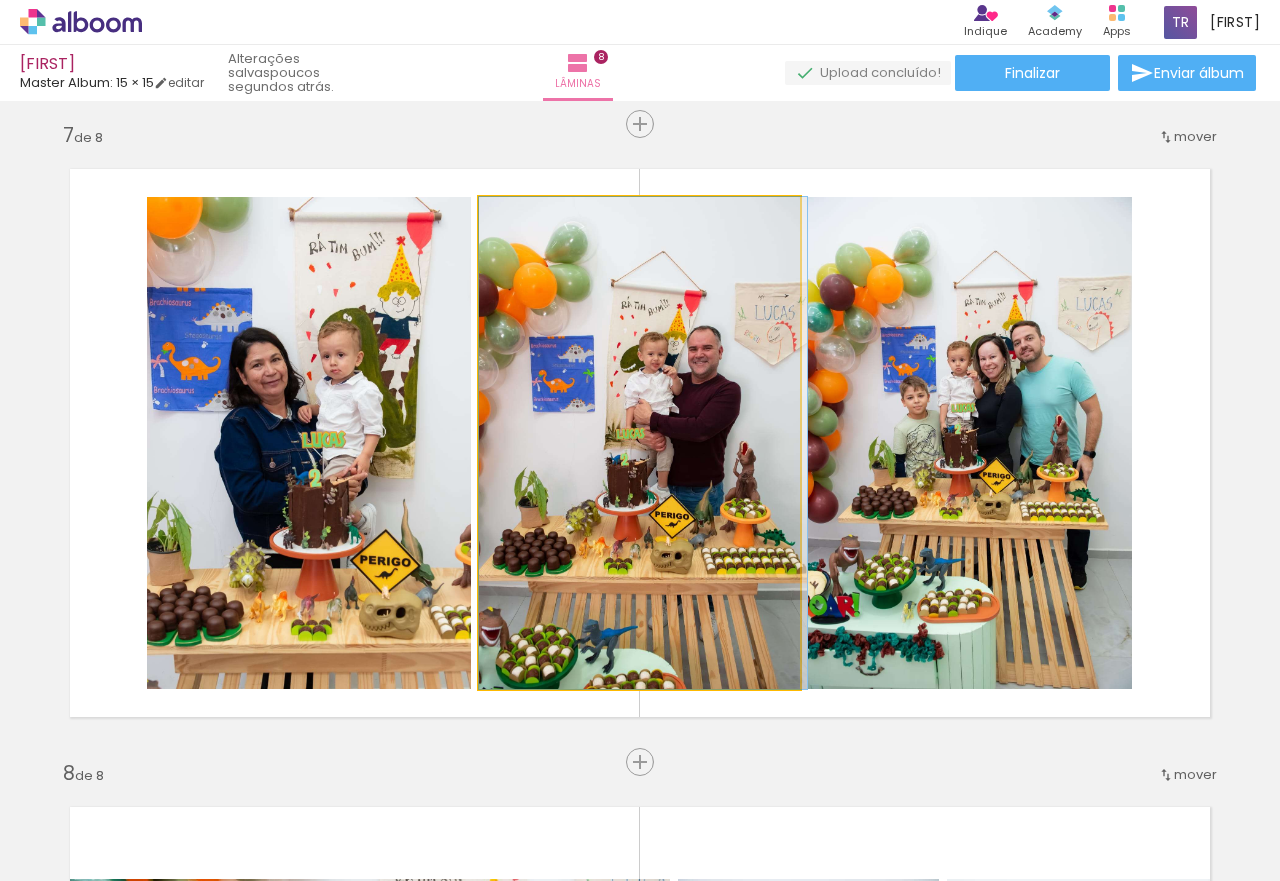drag, startPoint x: 673, startPoint y: 467, endPoint x: 764, endPoint y: 467, distance: 91 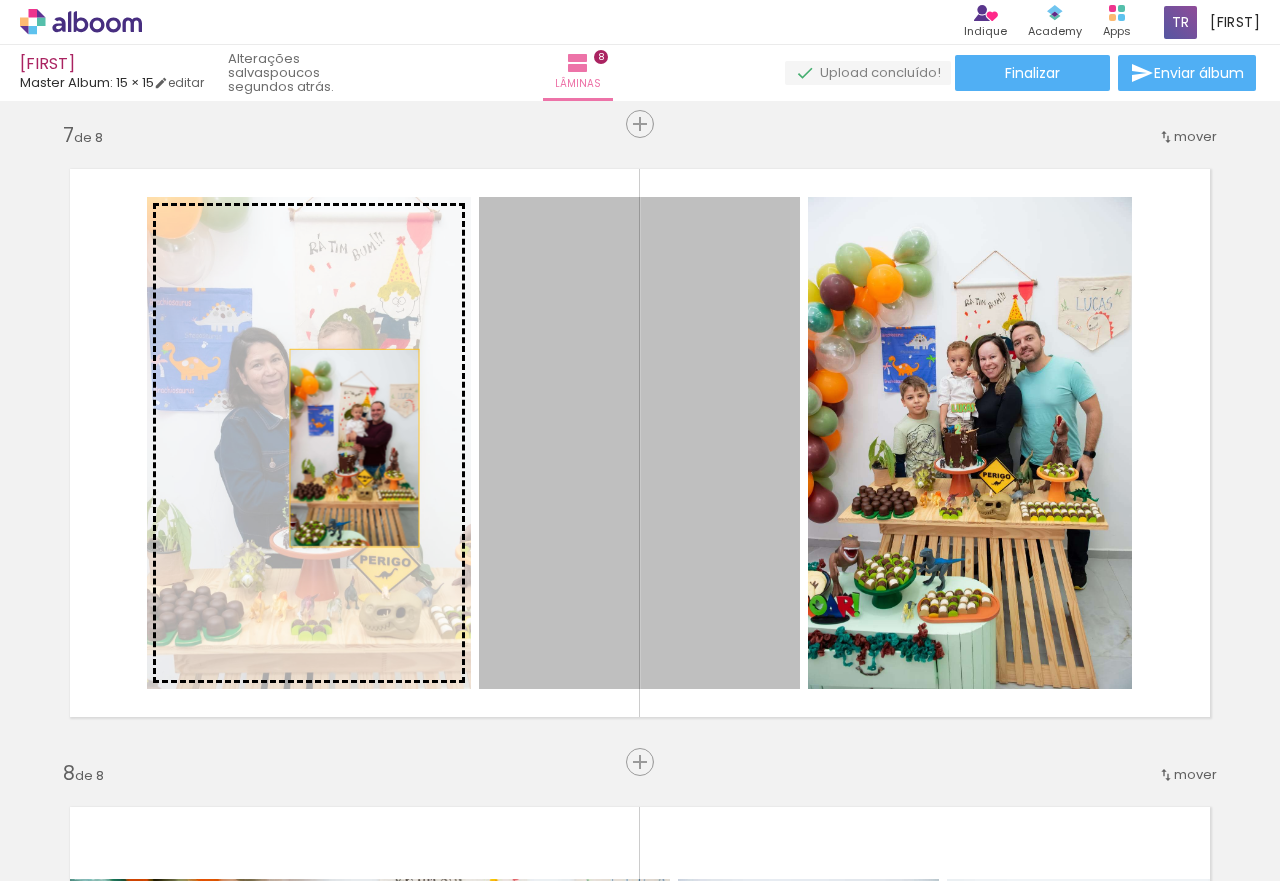 drag, startPoint x: 734, startPoint y: 457, endPoint x: 346, endPoint y: 448, distance: 388.10437 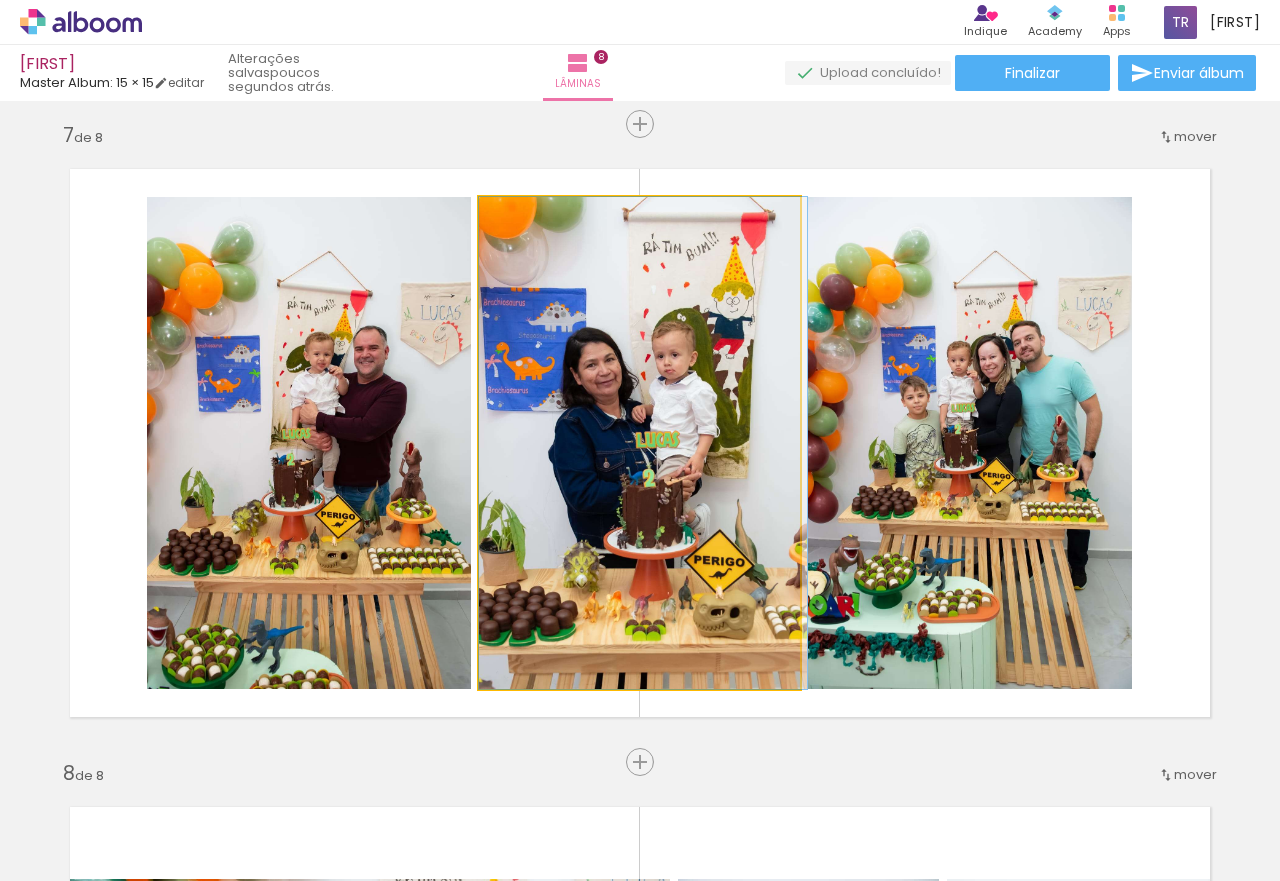 drag, startPoint x: 690, startPoint y: 437, endPoint x: 704, endPoint y: 437, distance: 14 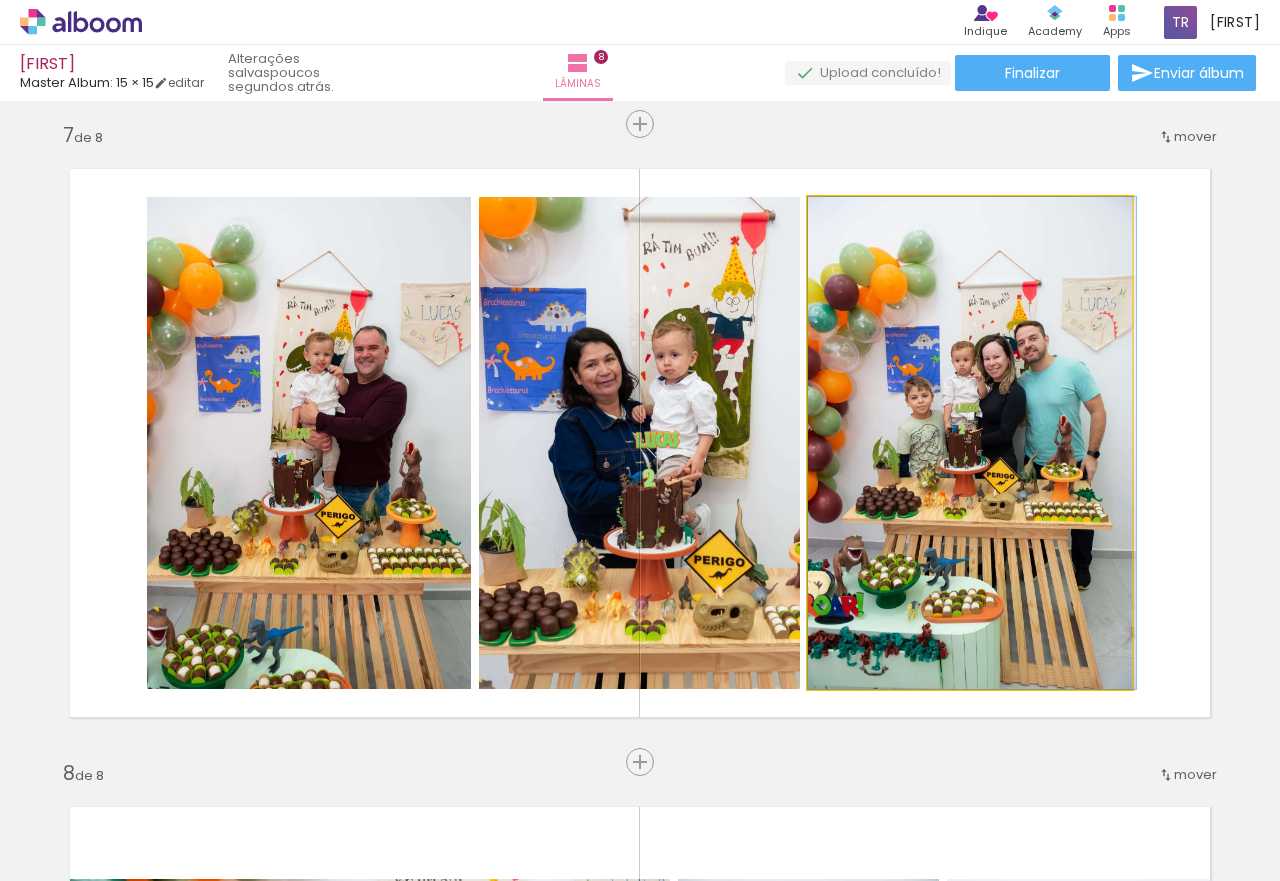 drag, startPoint x: 1000, startPoint y: 419, endPoint x: 1030, endPoint y: 418, distance: 30.016663 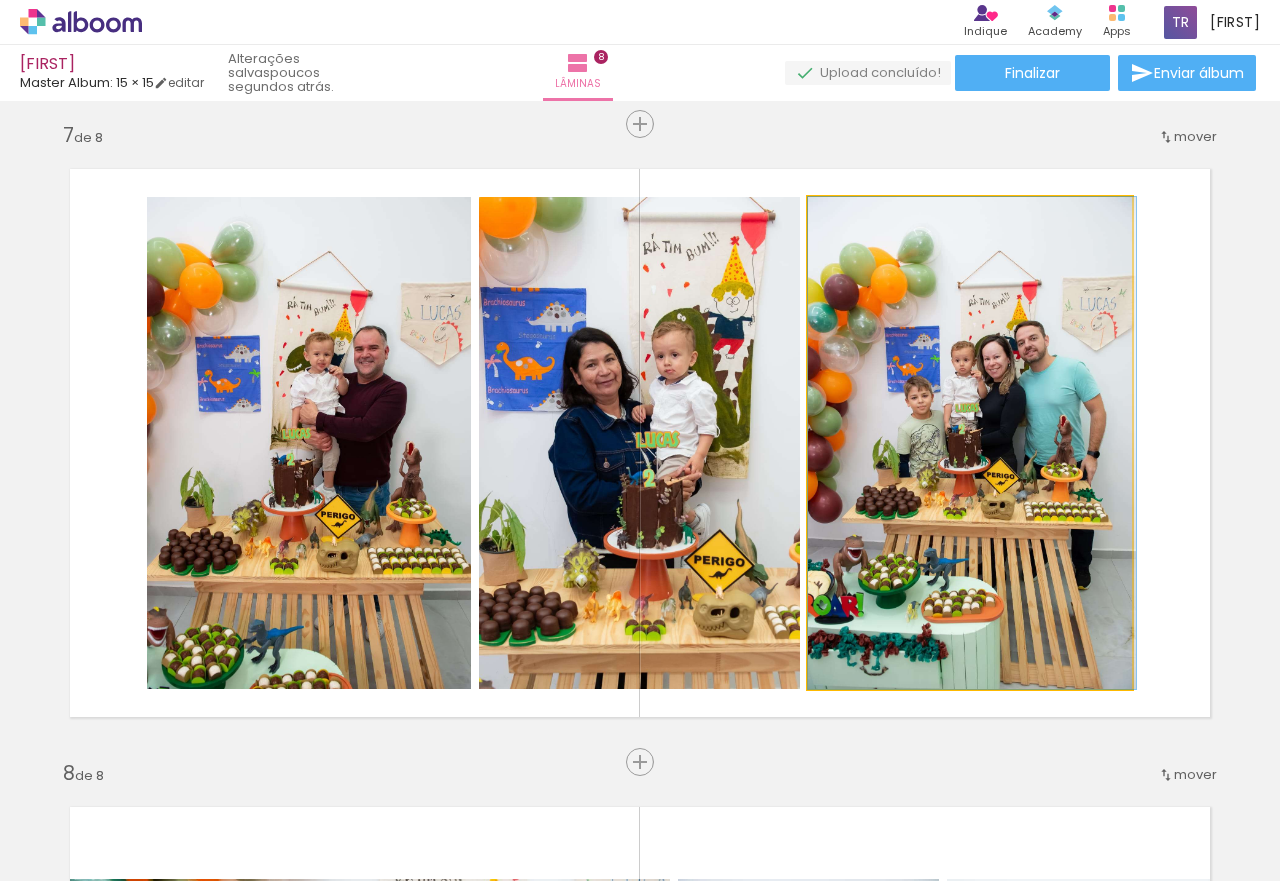 drag, startPoint x: 1026, startPoint y: 418, endPoint x: 596, endPoint y: 381, distance: 431.58893 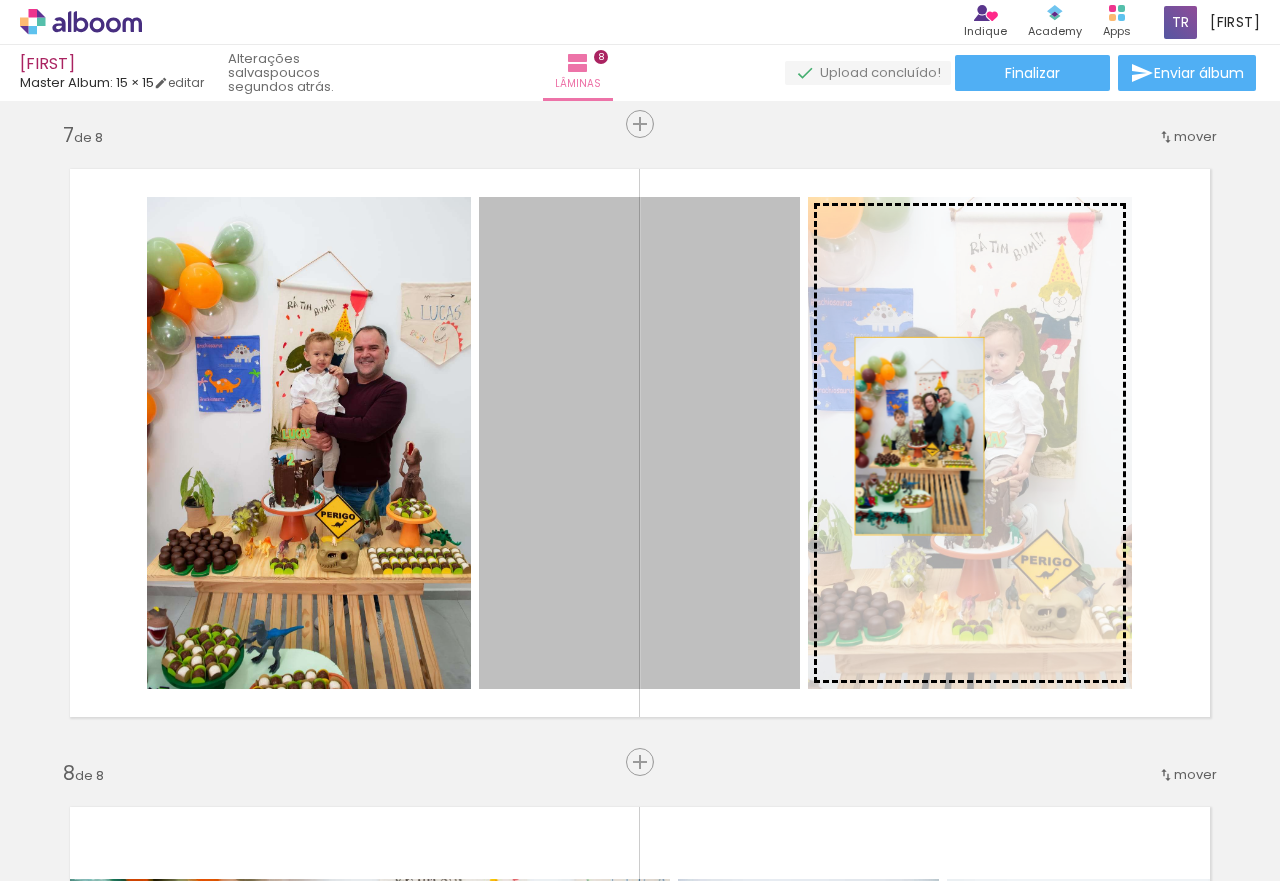 drag, startPoint x: 677, startPoint y: 426, endPoint x: 906, endPoint y: 434, distance: 229.1397 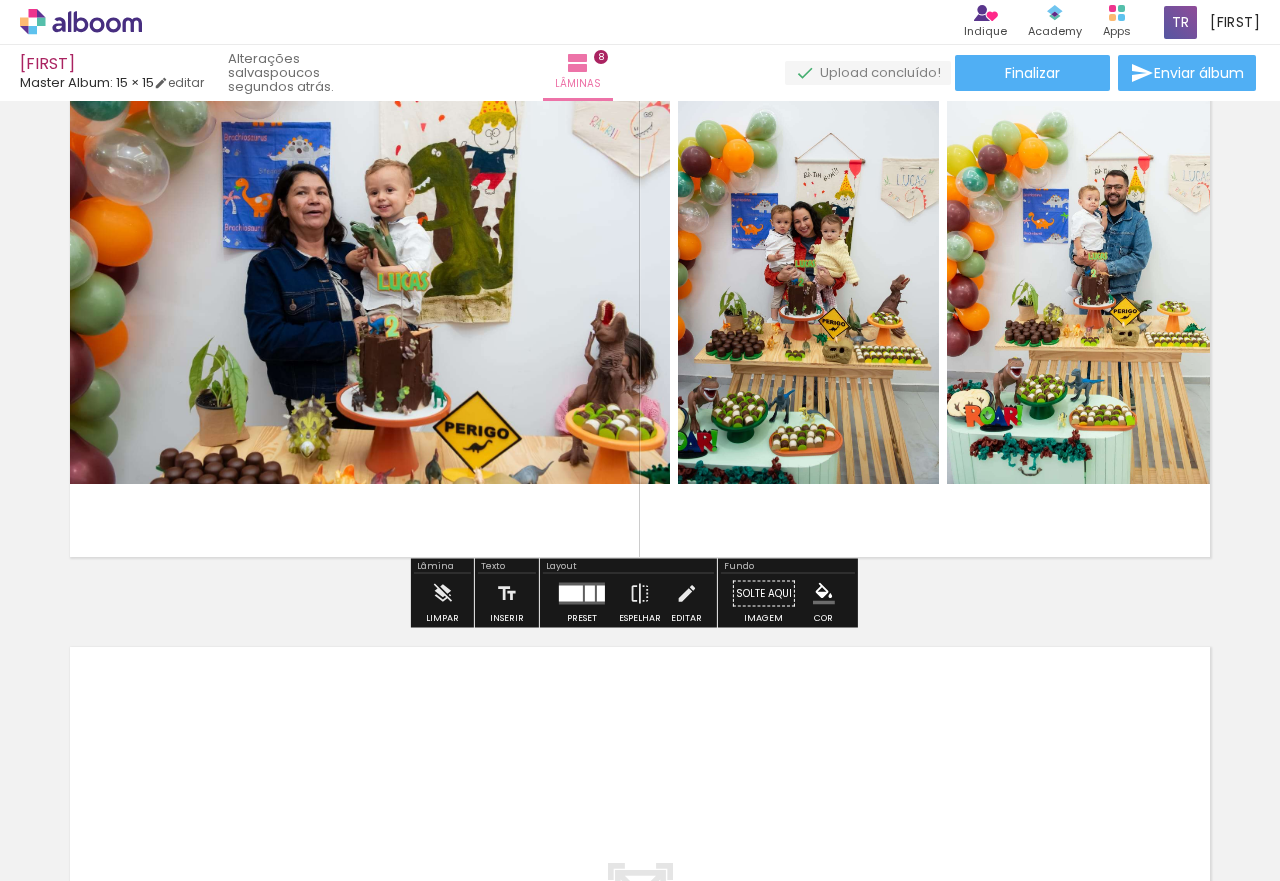 scroll, scrollTop: 4638, scrollLeft: 0, axis: vertical 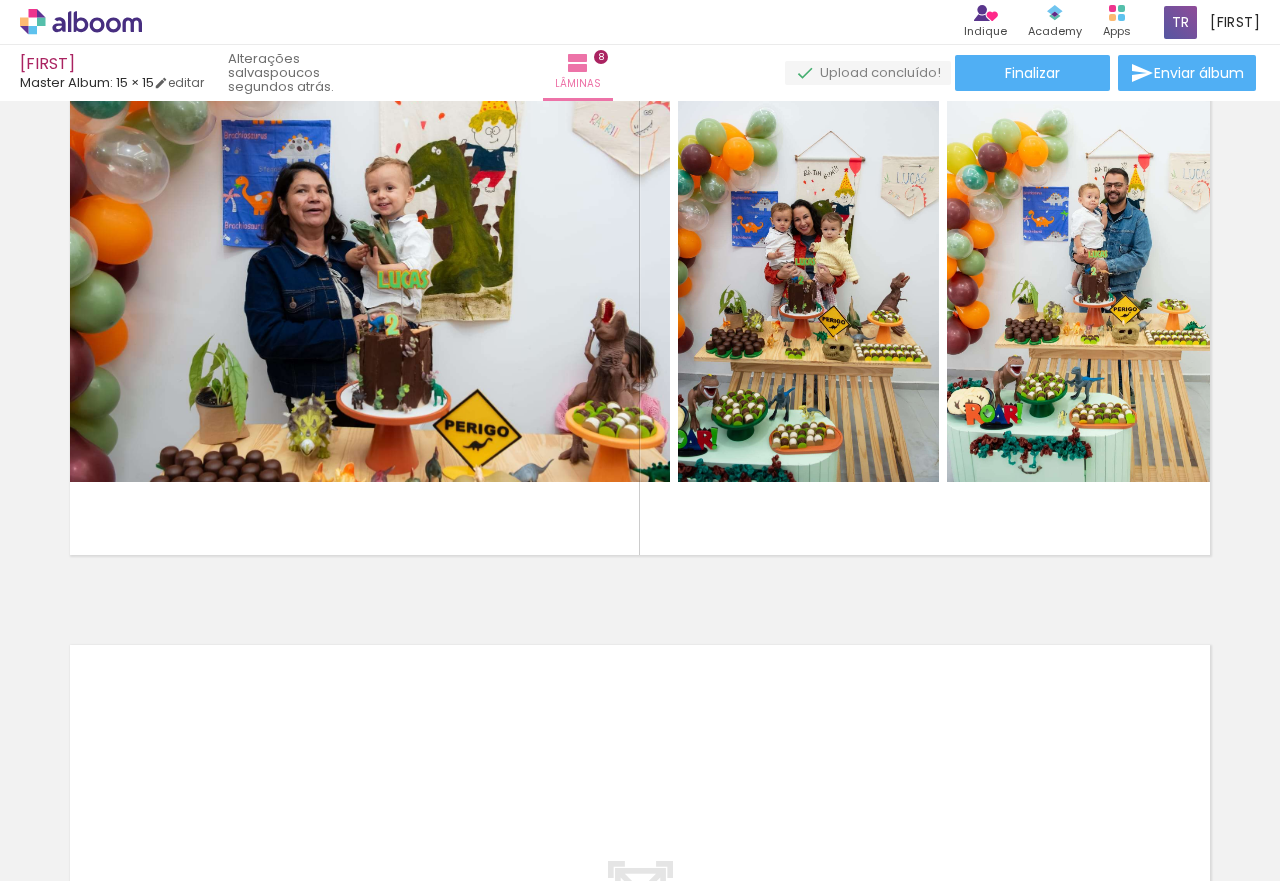 click at bounding box center [-34, 814] 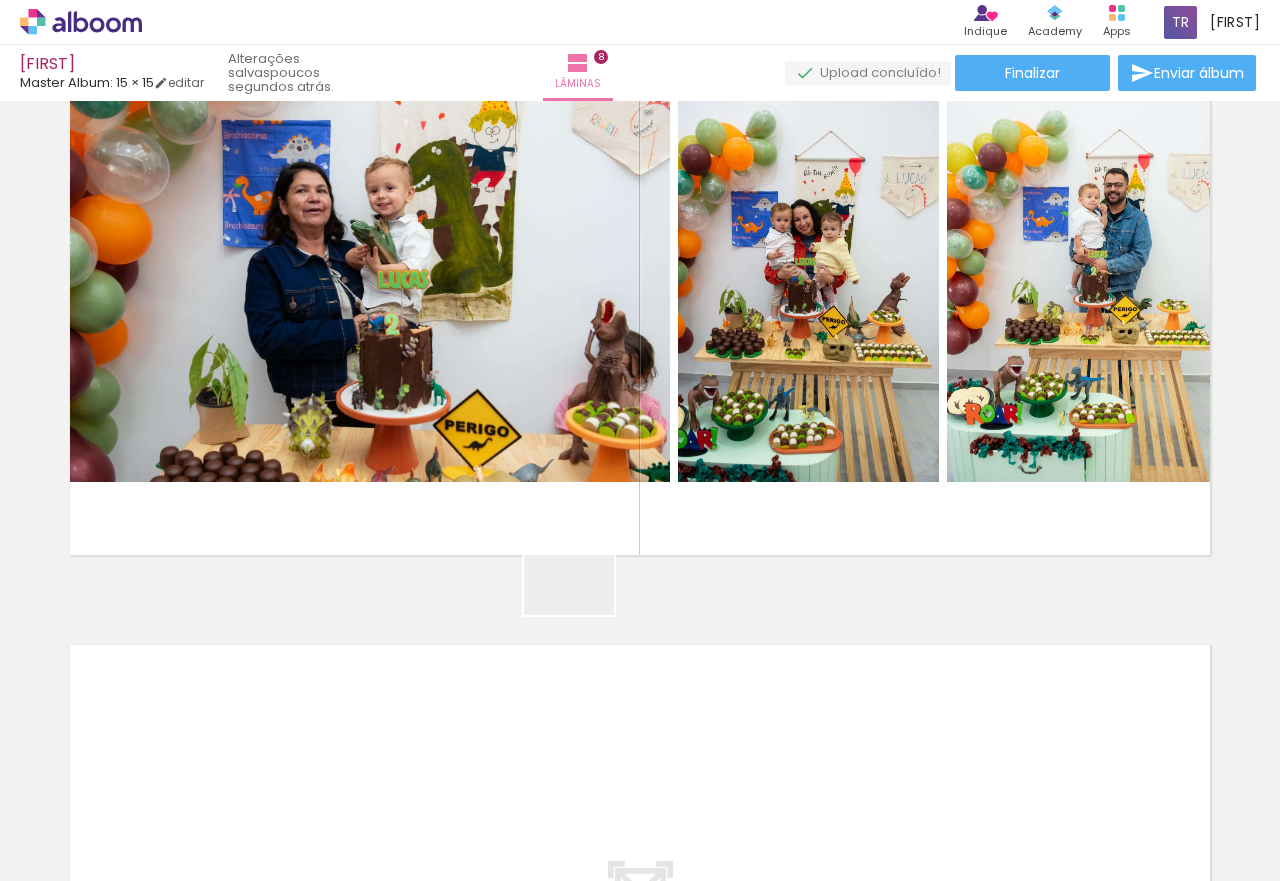 drag, startPoint x: 570, startPoint y: 831, endPoint x: 571, endPoint y: 804, distance: 27.018513 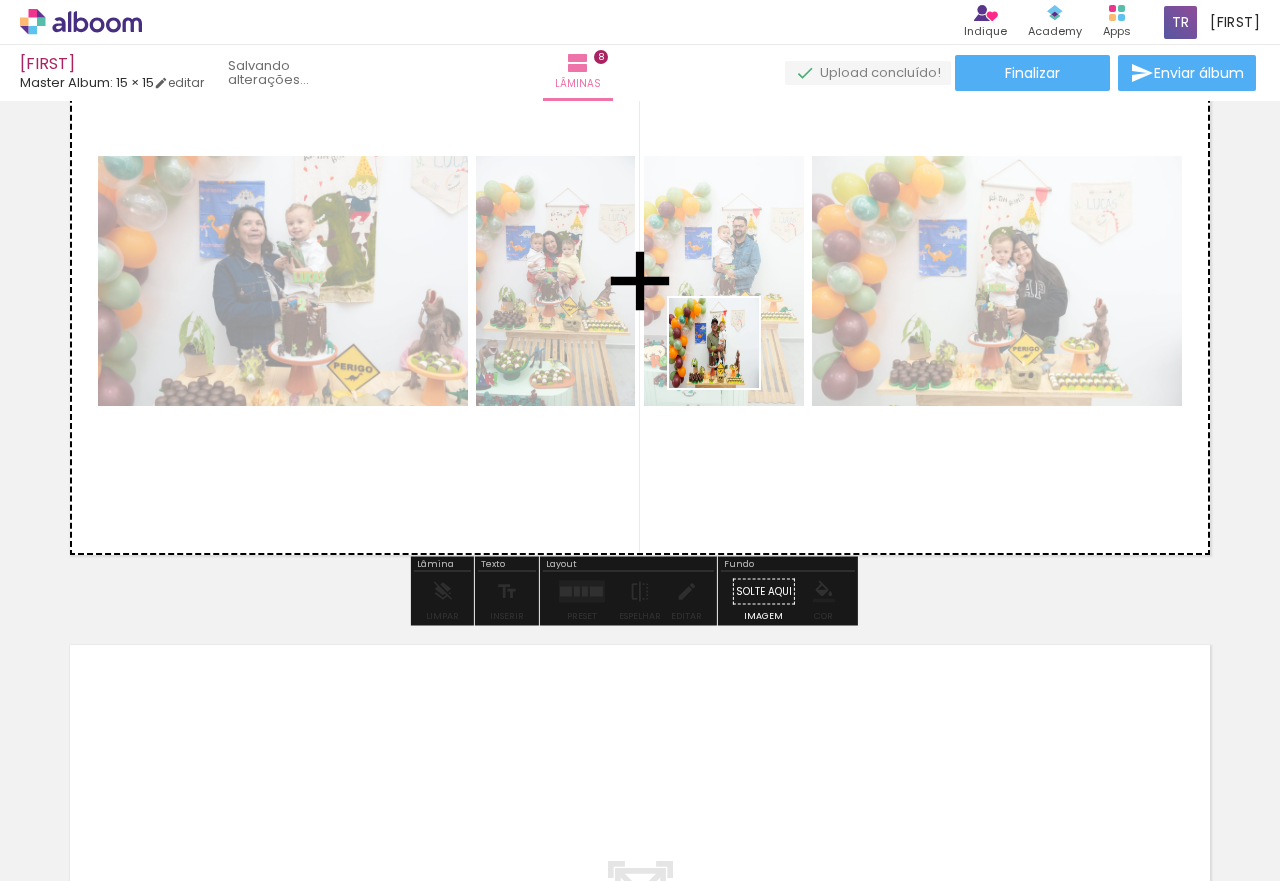 click at bounding box center (640, 440) 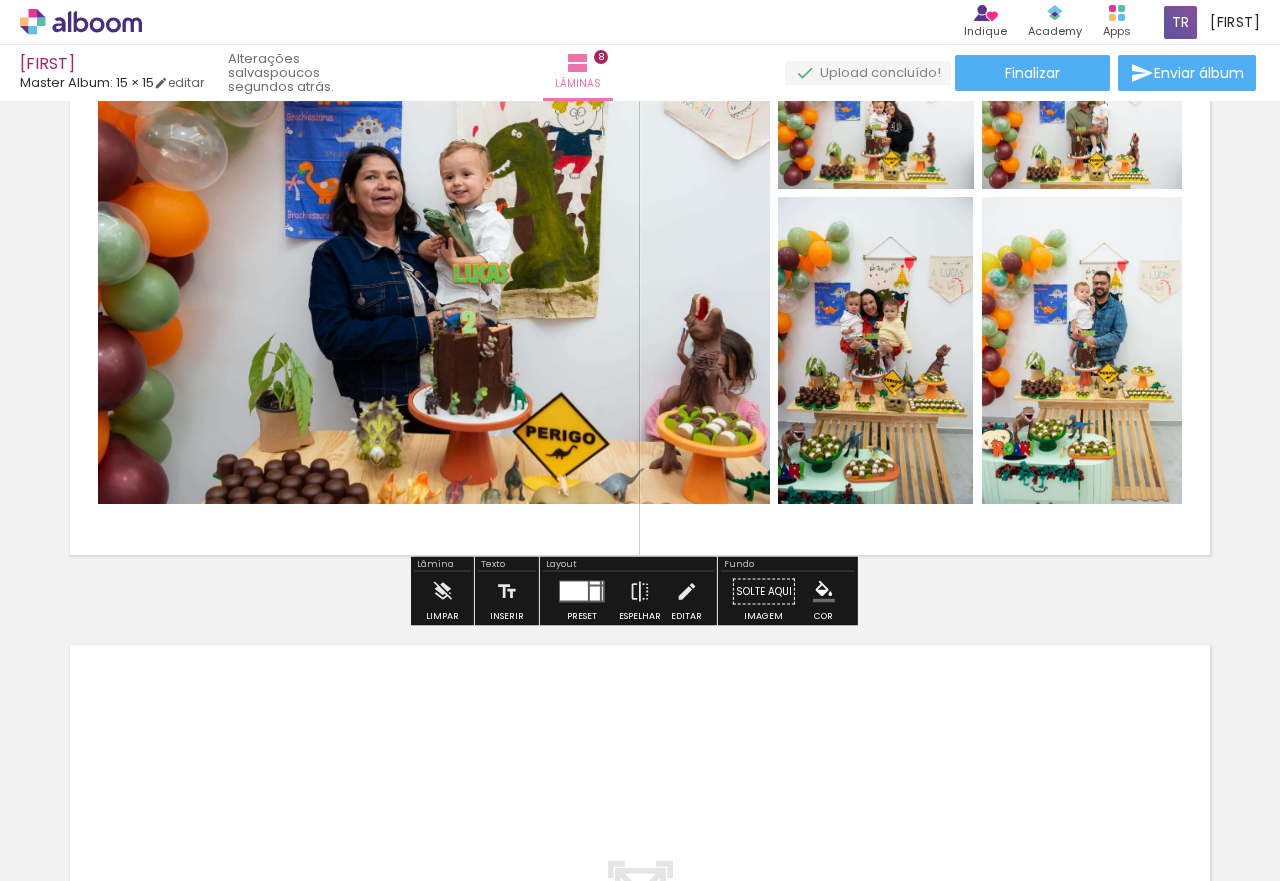 click at bounding box center (574, 591) 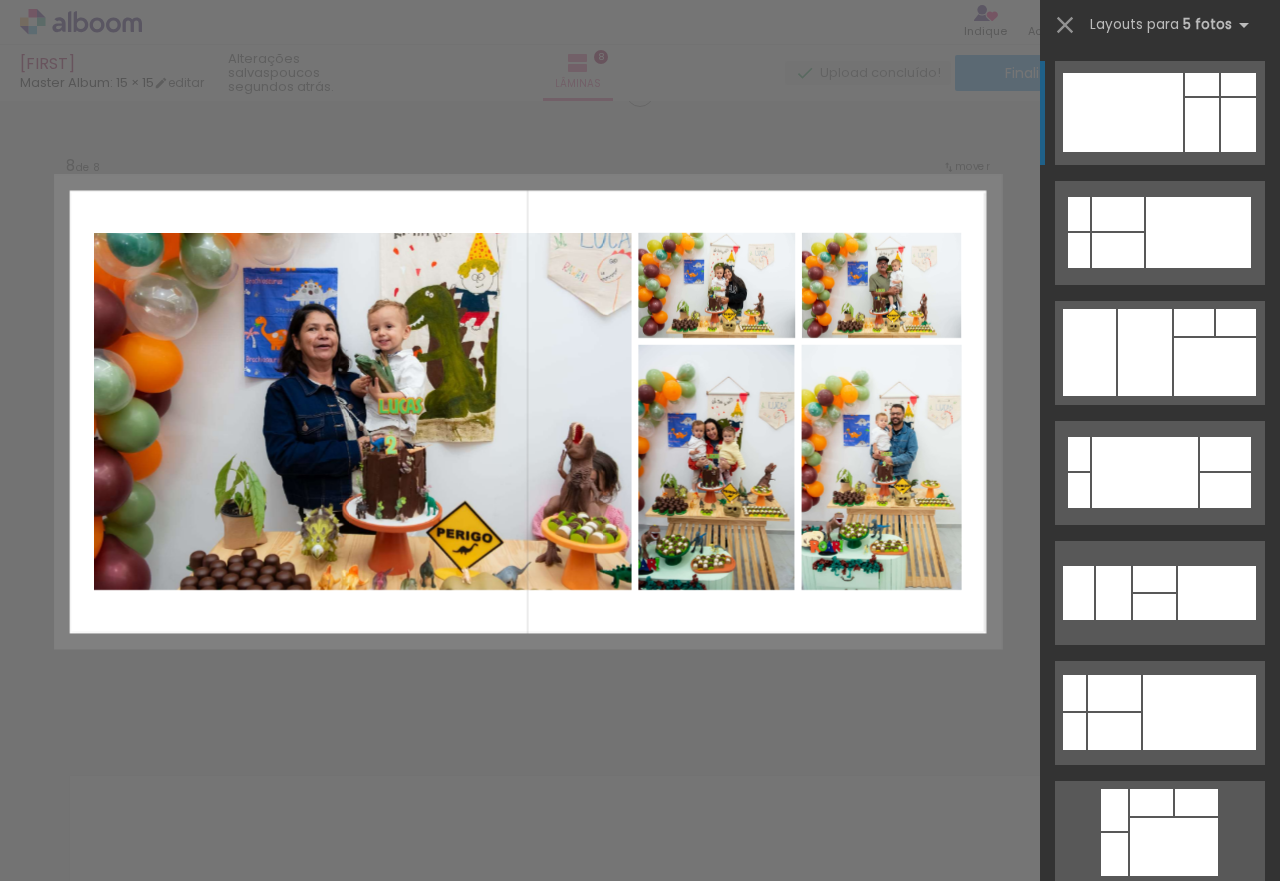 scroll, scrollTop: 4490, scrollLeft: 0, axis: vertical 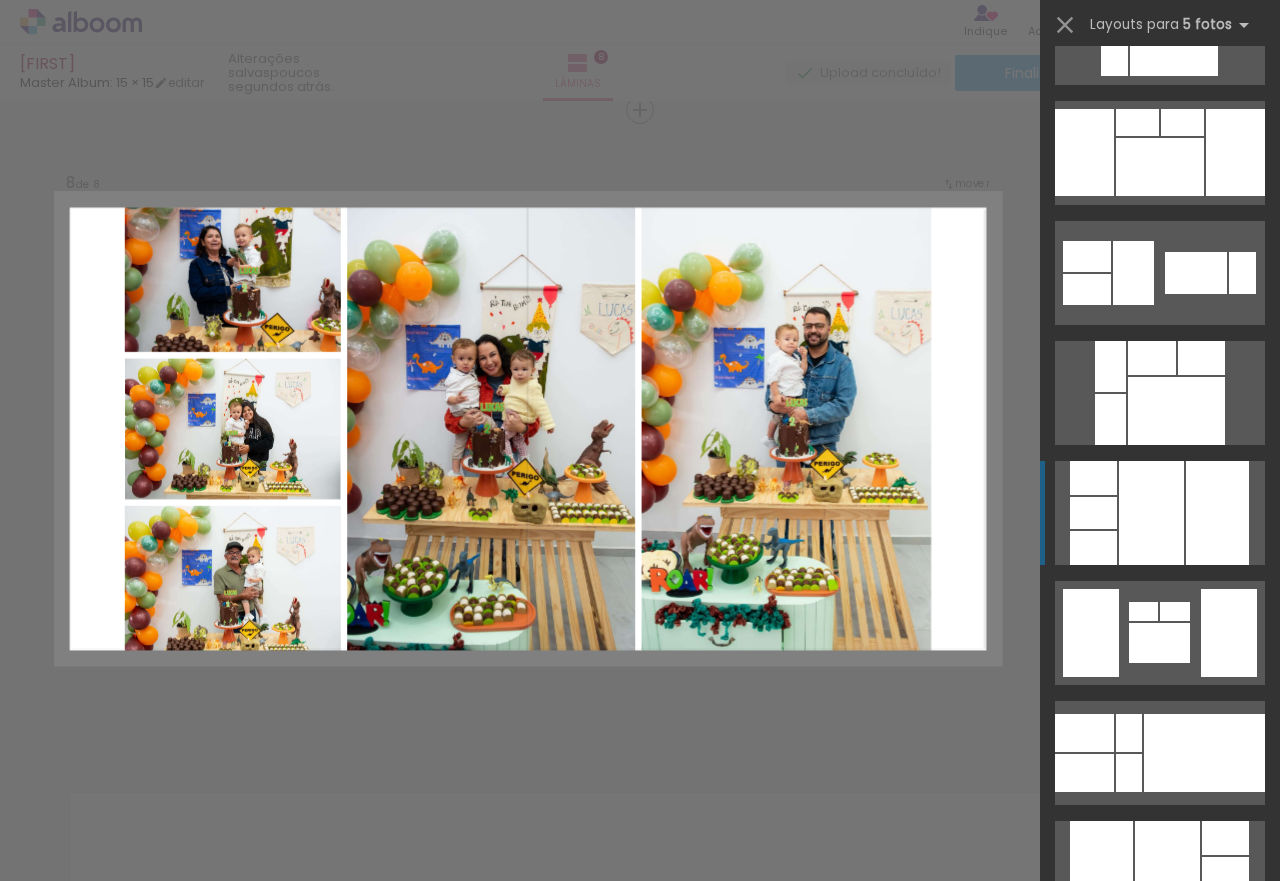 click at bounding box center [1235, 152] 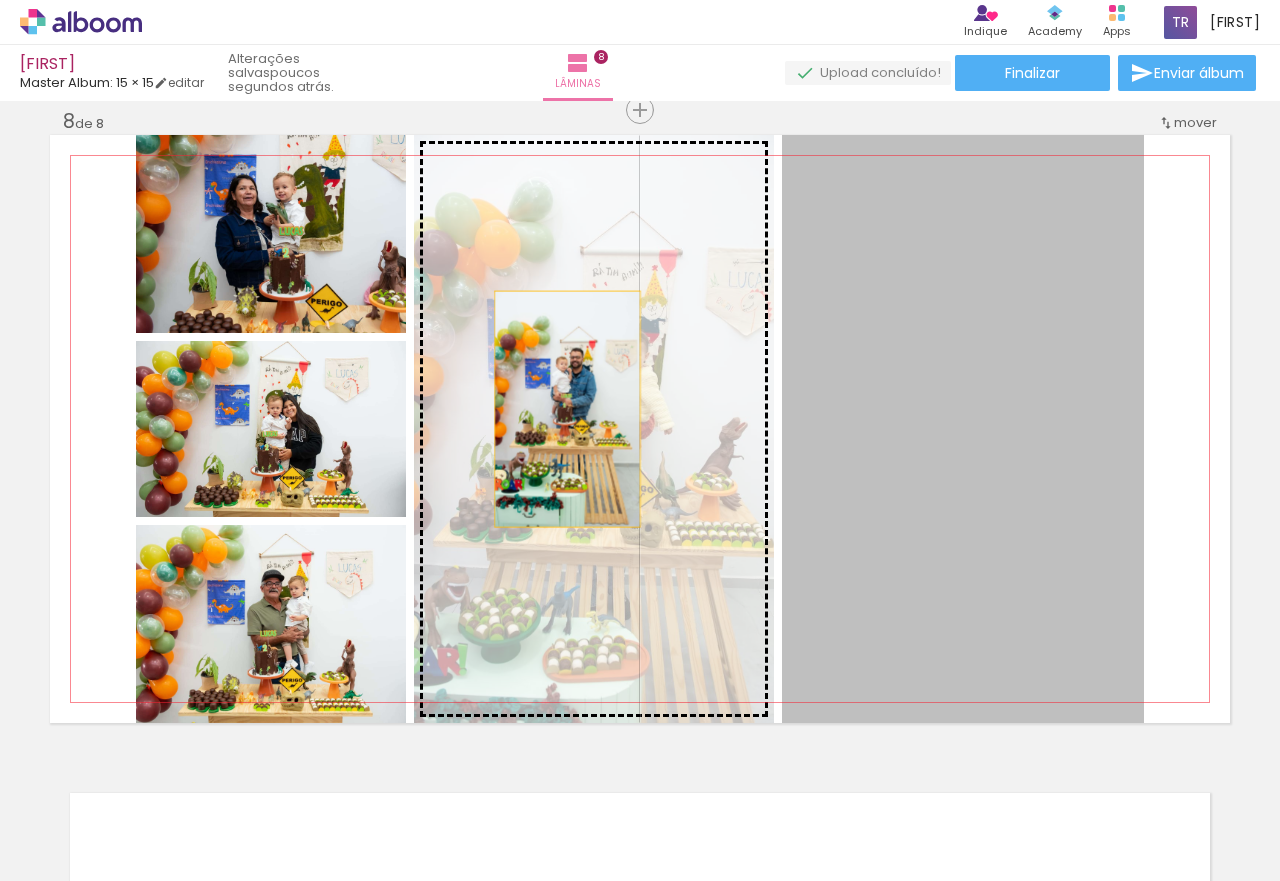 drag, startPoint x: 906, startPoint y: 448, endPoint x: 492, endPoint y: 409, distance: 415.8329 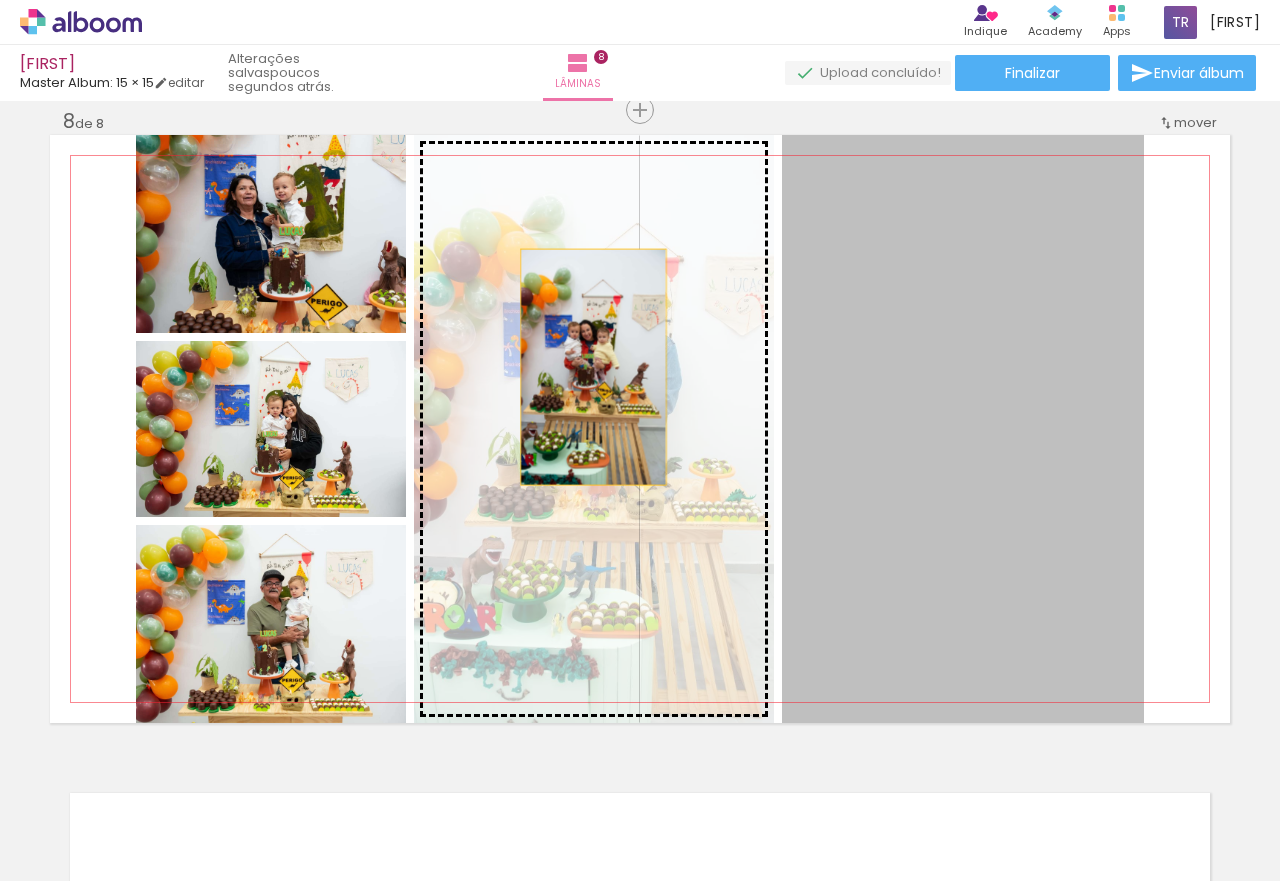 drag, startPoint x: 927, startPoint y: 403, endPoint x: 585, endPoint y: 367, distance: 343.88953 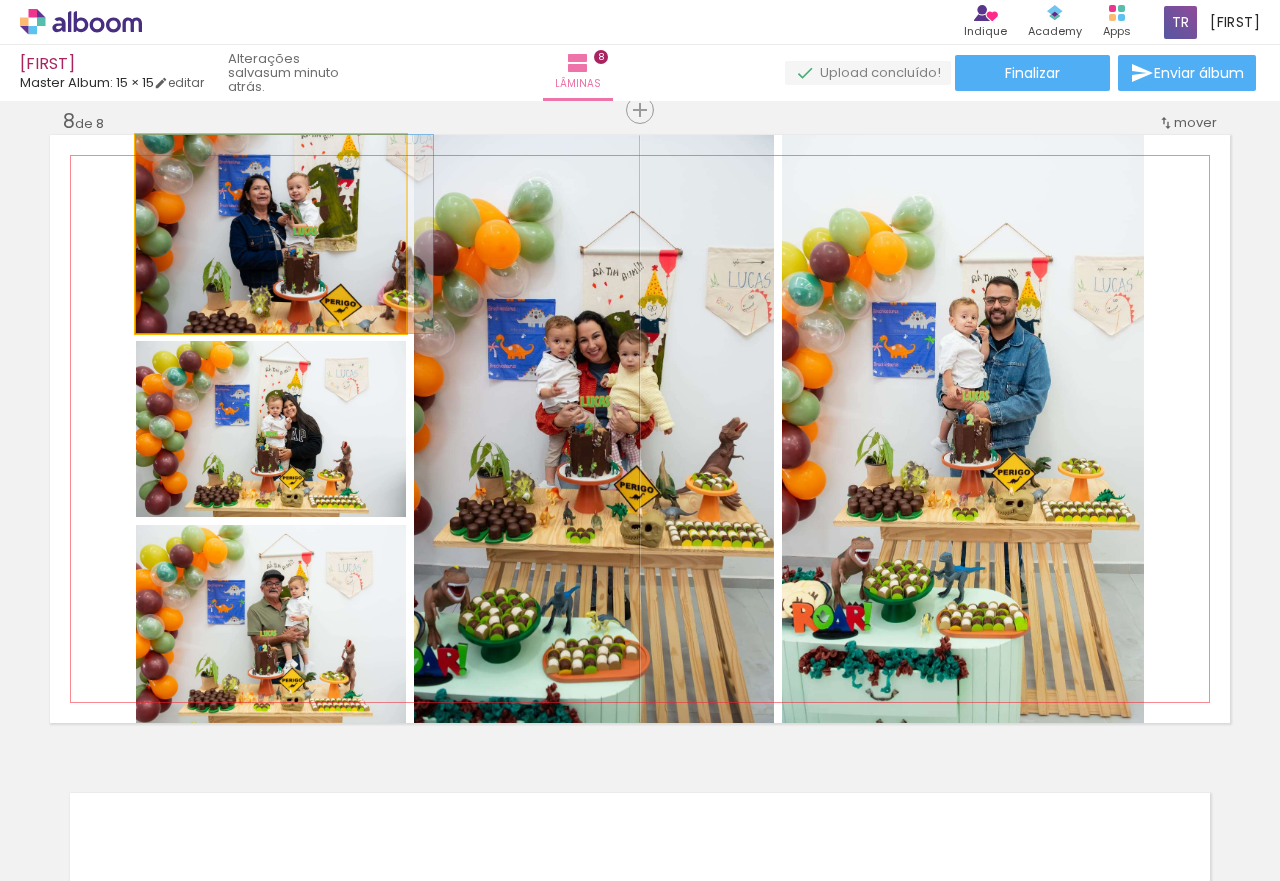 drag, startPoint x: 314, startPoint y: 267, endPoint x: 358, endPoint y: 271, distance: 44.181442 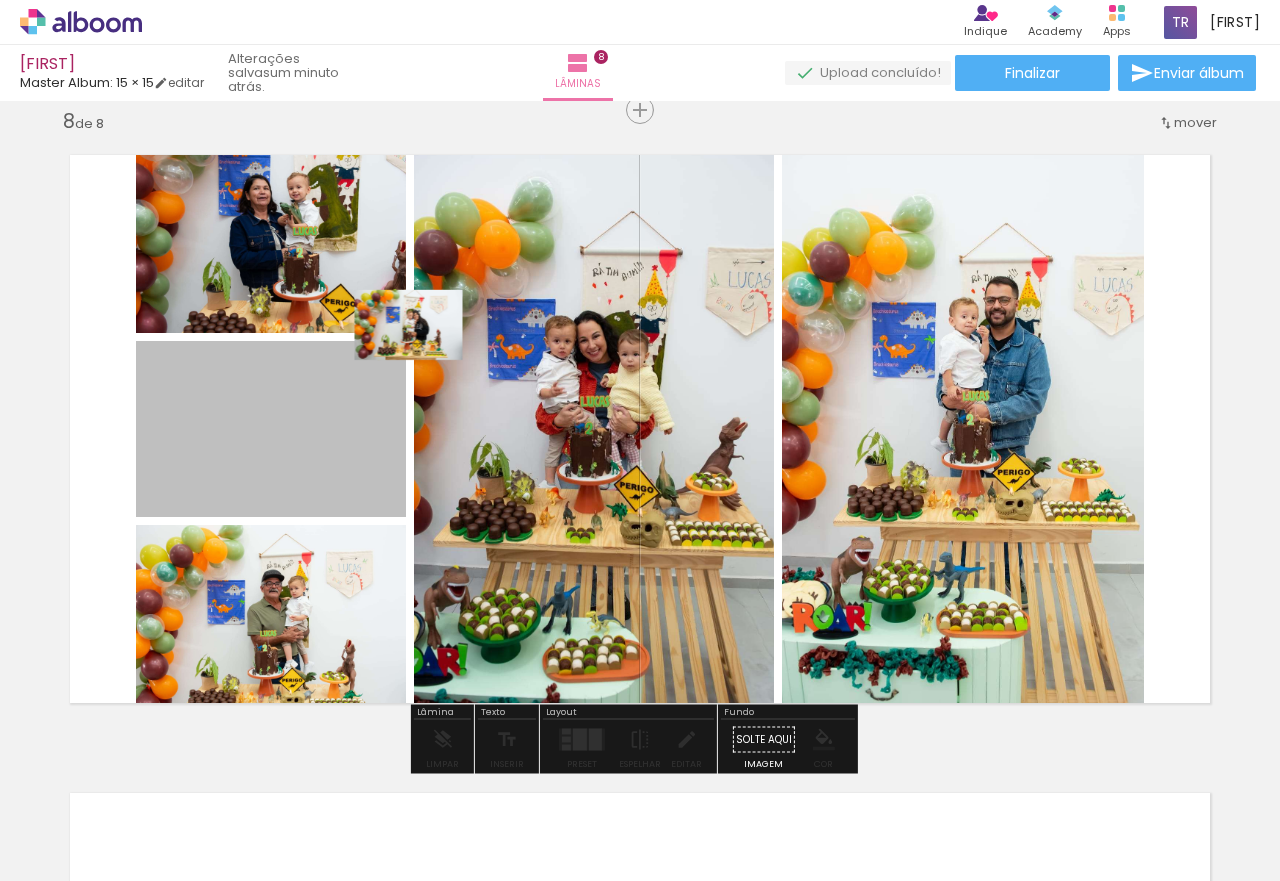 drag, startPoint x: 332, startPoint y: 405, endPoint x: 402, endPoint y: 318, distance: 111.66467 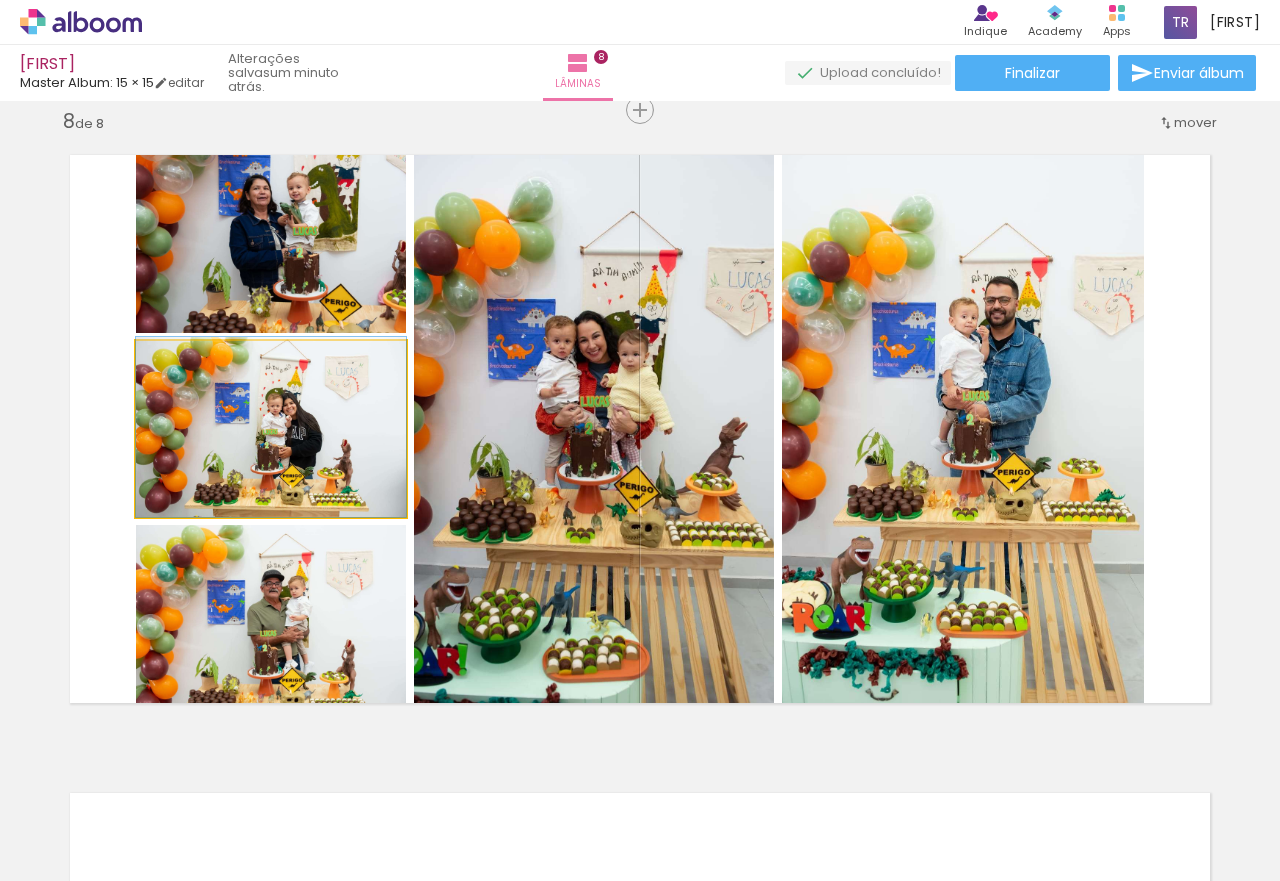 drag, startPoint x: 305, startPoint y: 441, endPoint x: 340, endPoint y: 391, distance: 61.03278 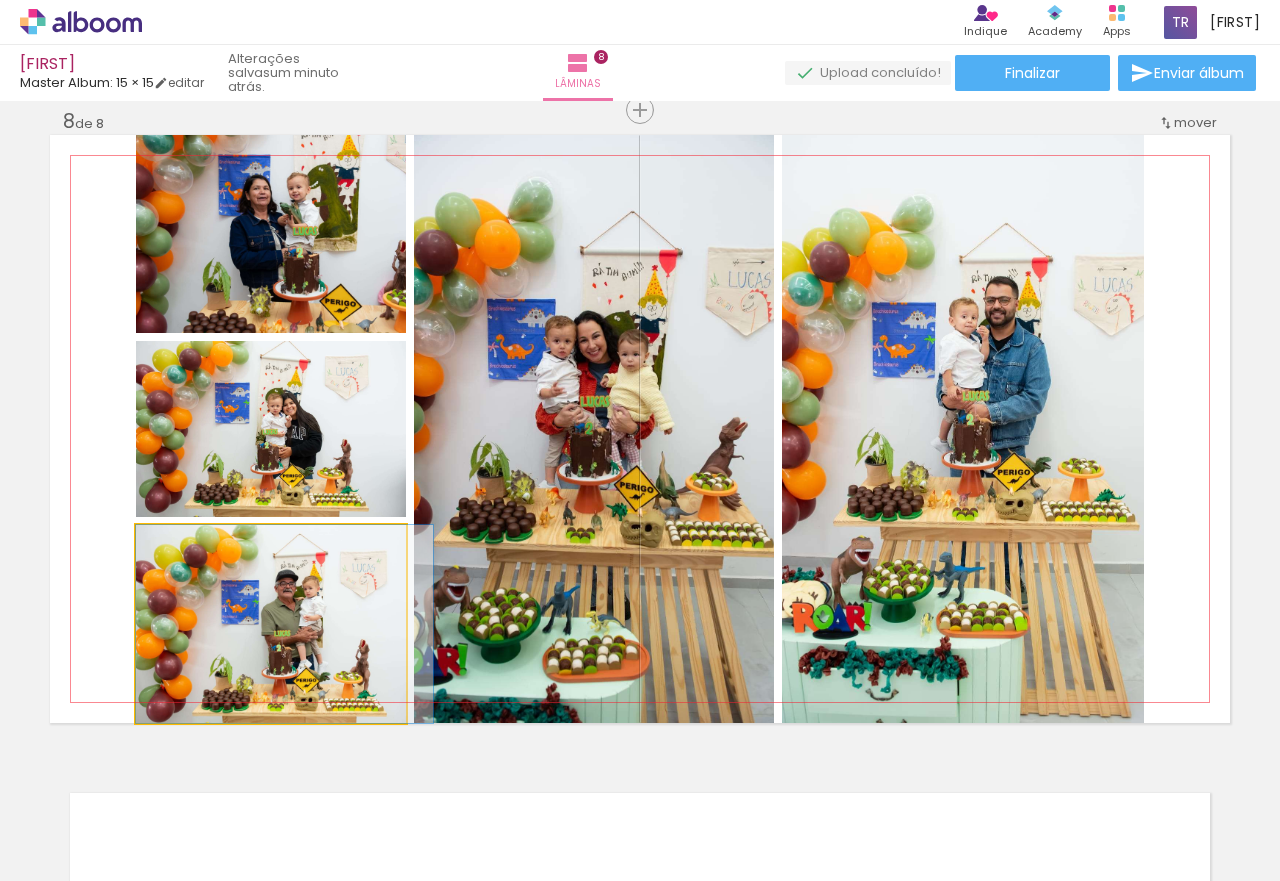 drag, startPoint x: 335, startPoint y: 611, endPoint x: 395, endPoint y: 536, distance: 96.04687 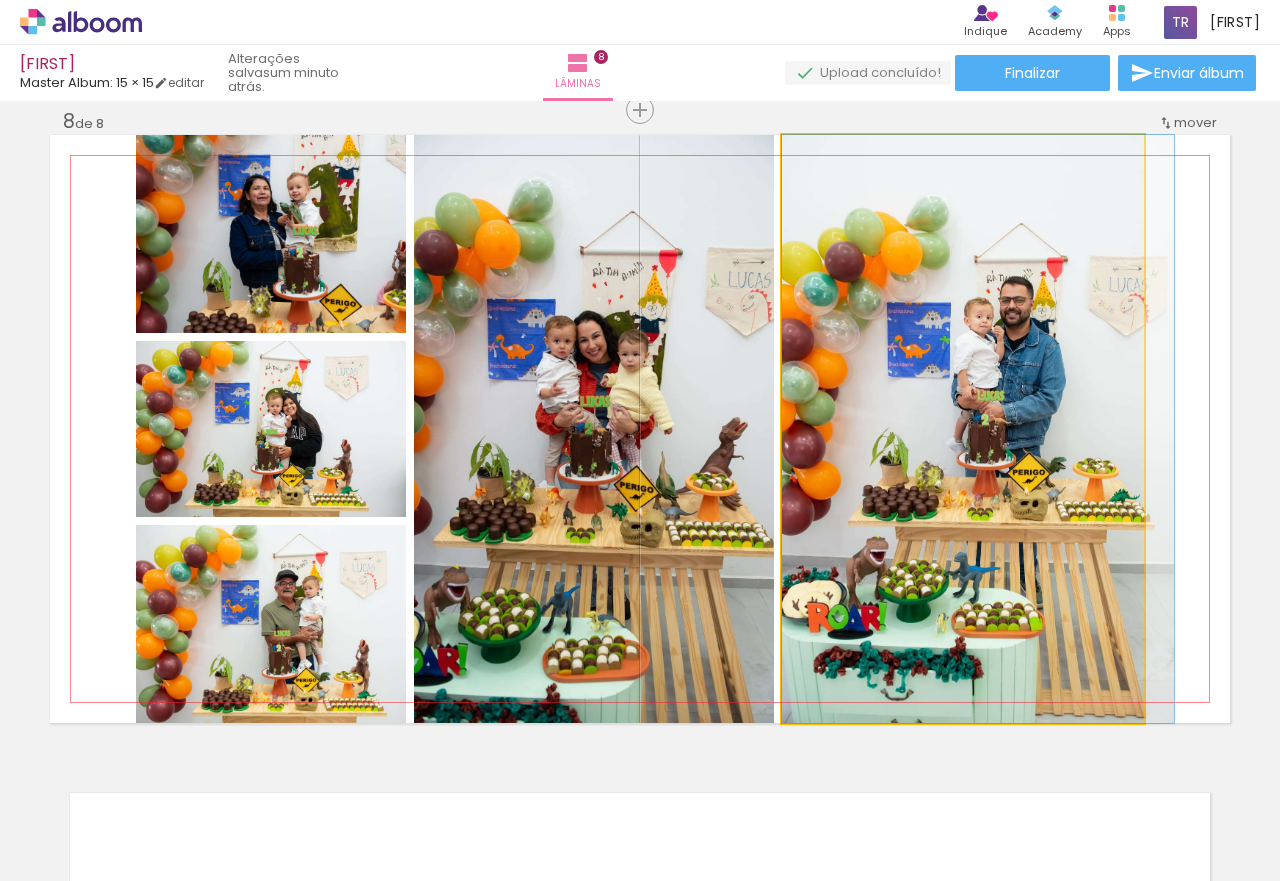 drag, startPoint x: 1057, startPoint y: 359, endPoint x: 1099, endPoint y: 355, distance: 42.190044 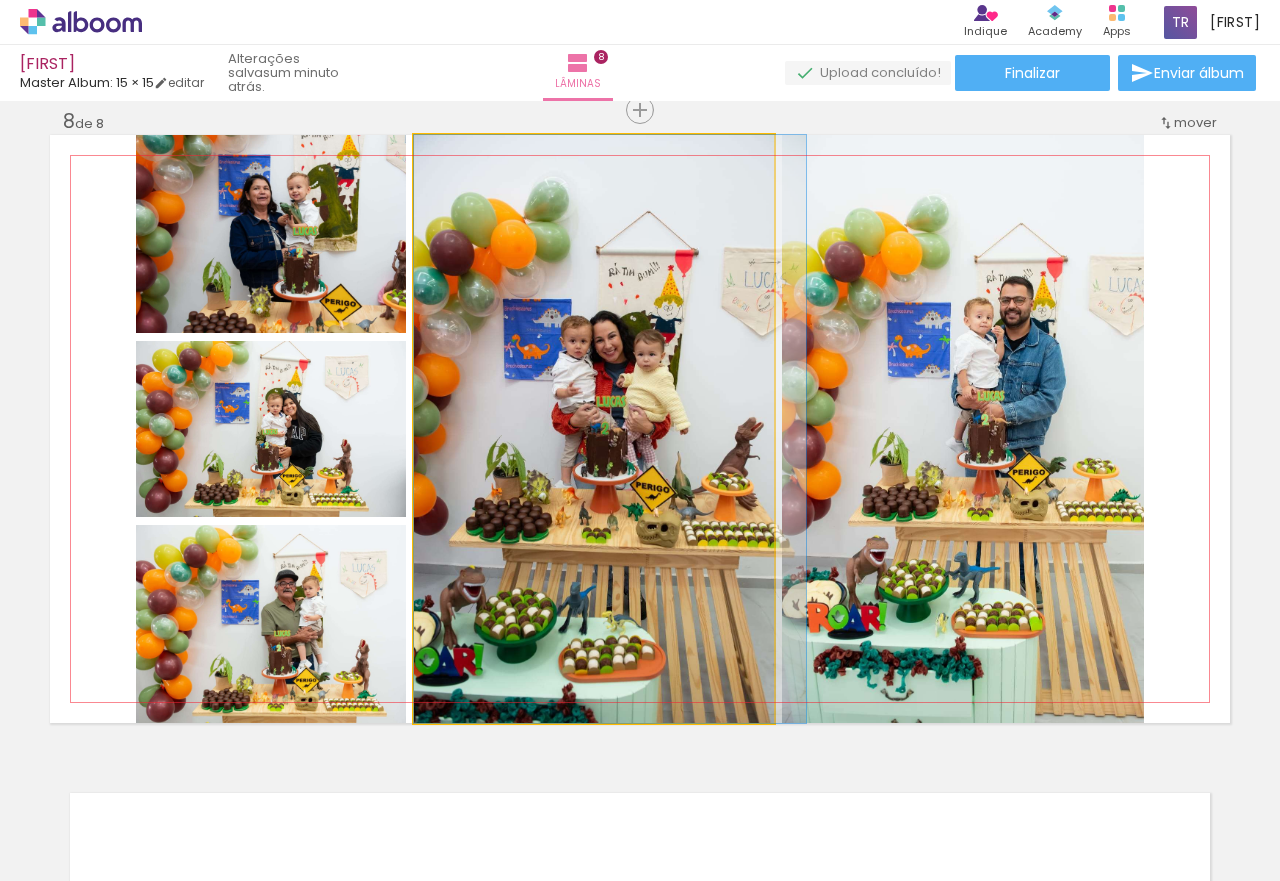 drag, startPoint x: 642, startPoint y: 372, endPoint x: 718, endPoint y: 365, distance: 76.321686 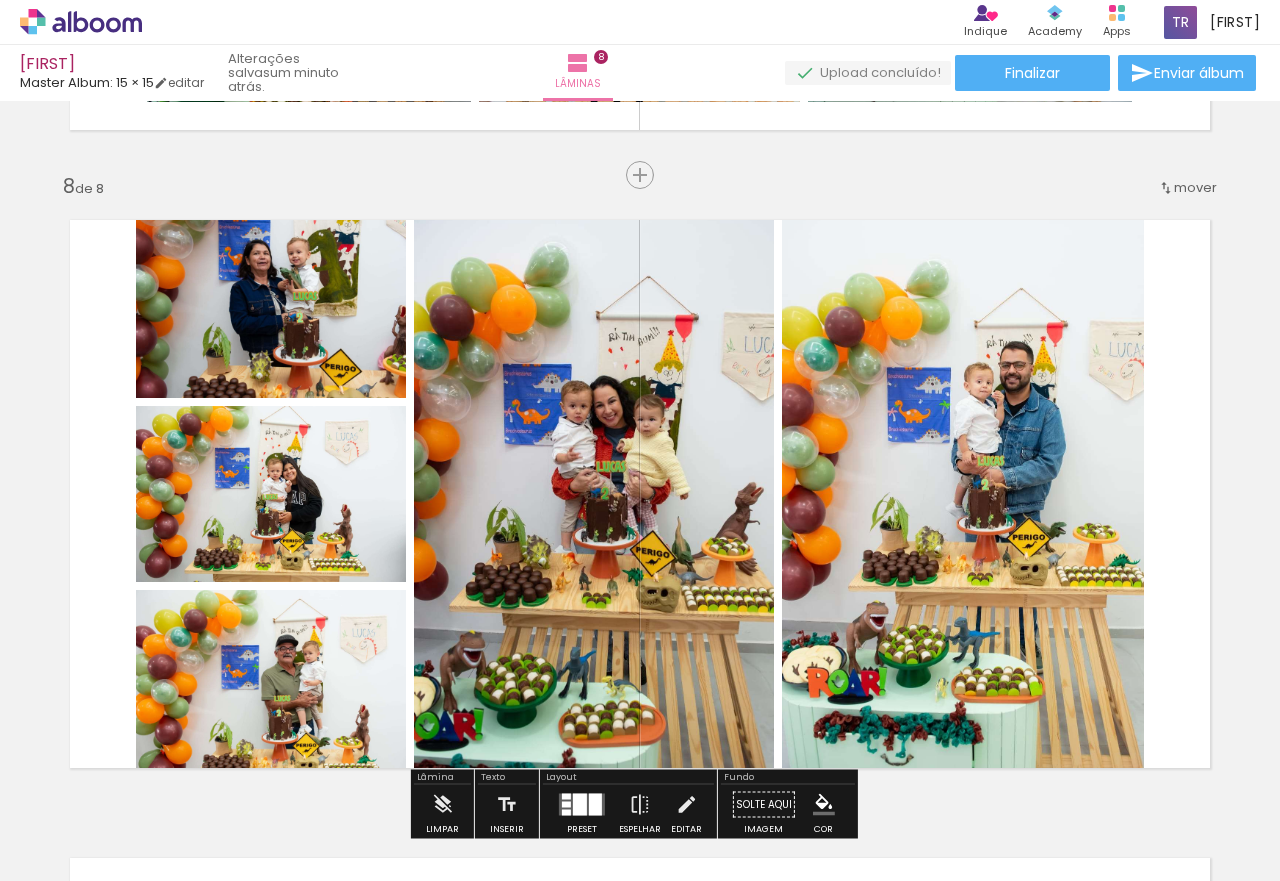 scroll, scrollTop: 4390, scrollLeft: 0, axis: vertical 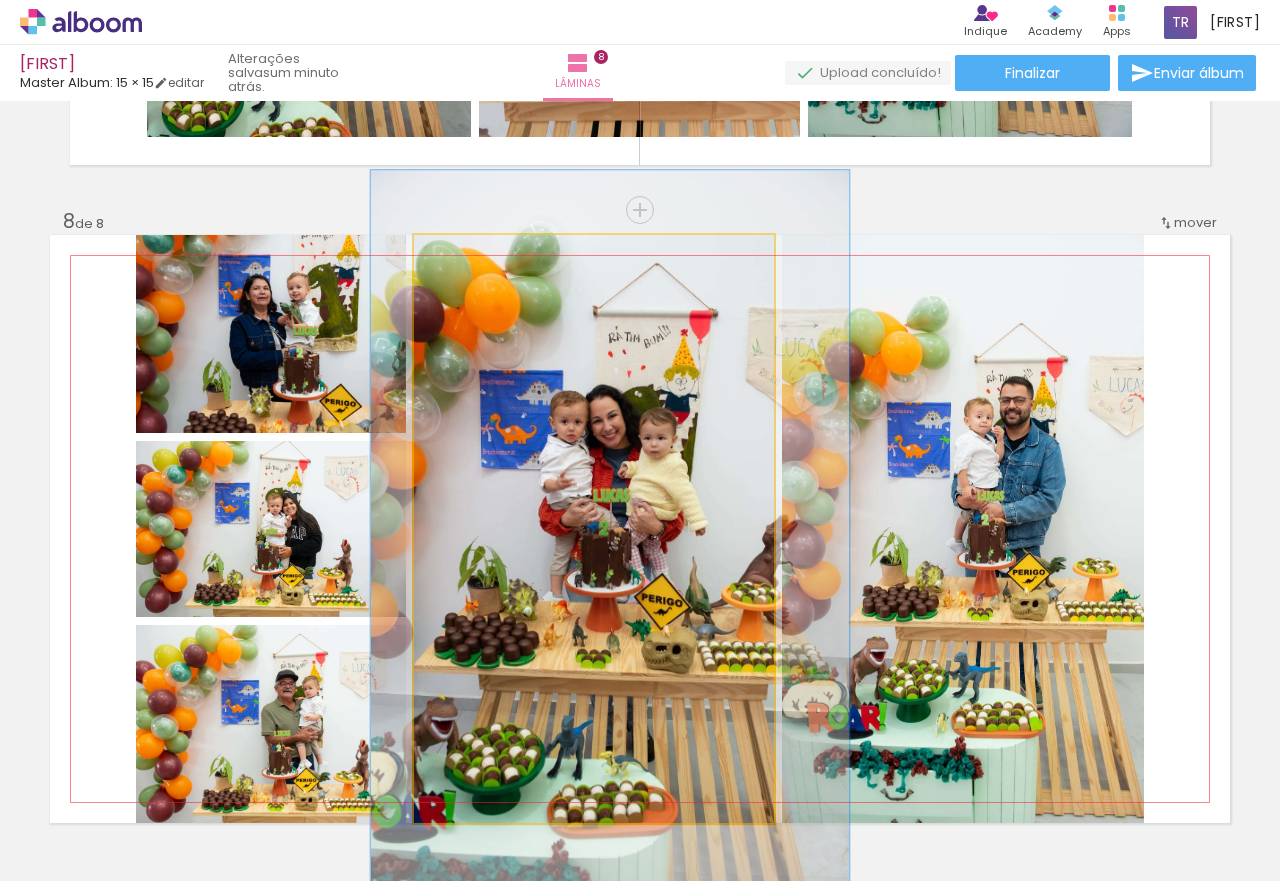 drag, startPoint x: 462, startPoint y: 258, endPoint x: 477, endPoint y: 262, distance: 15.524175 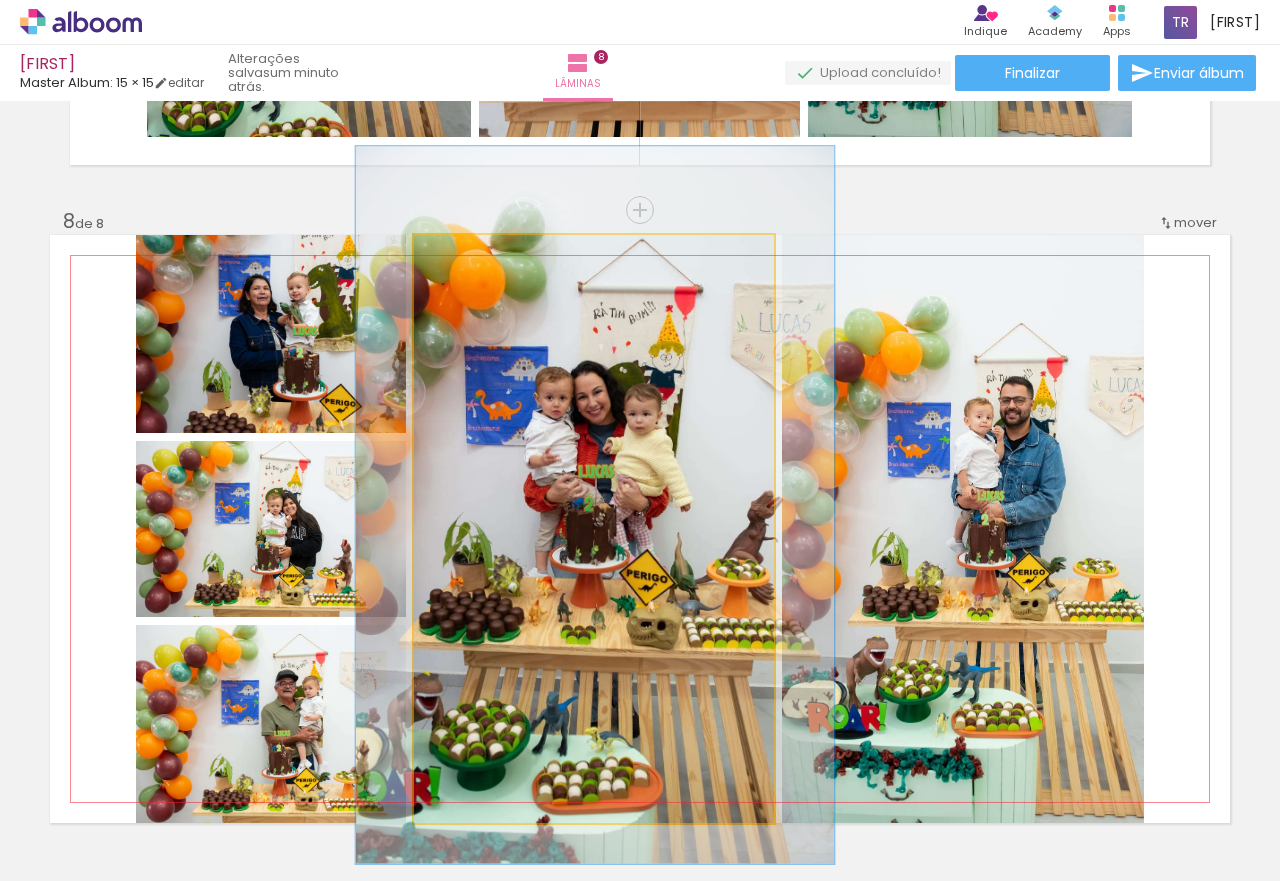 drag, startPoint x: 670, startPoint y: 428, endPoint x: 655, endPoint y: 404, distance: 28.301943 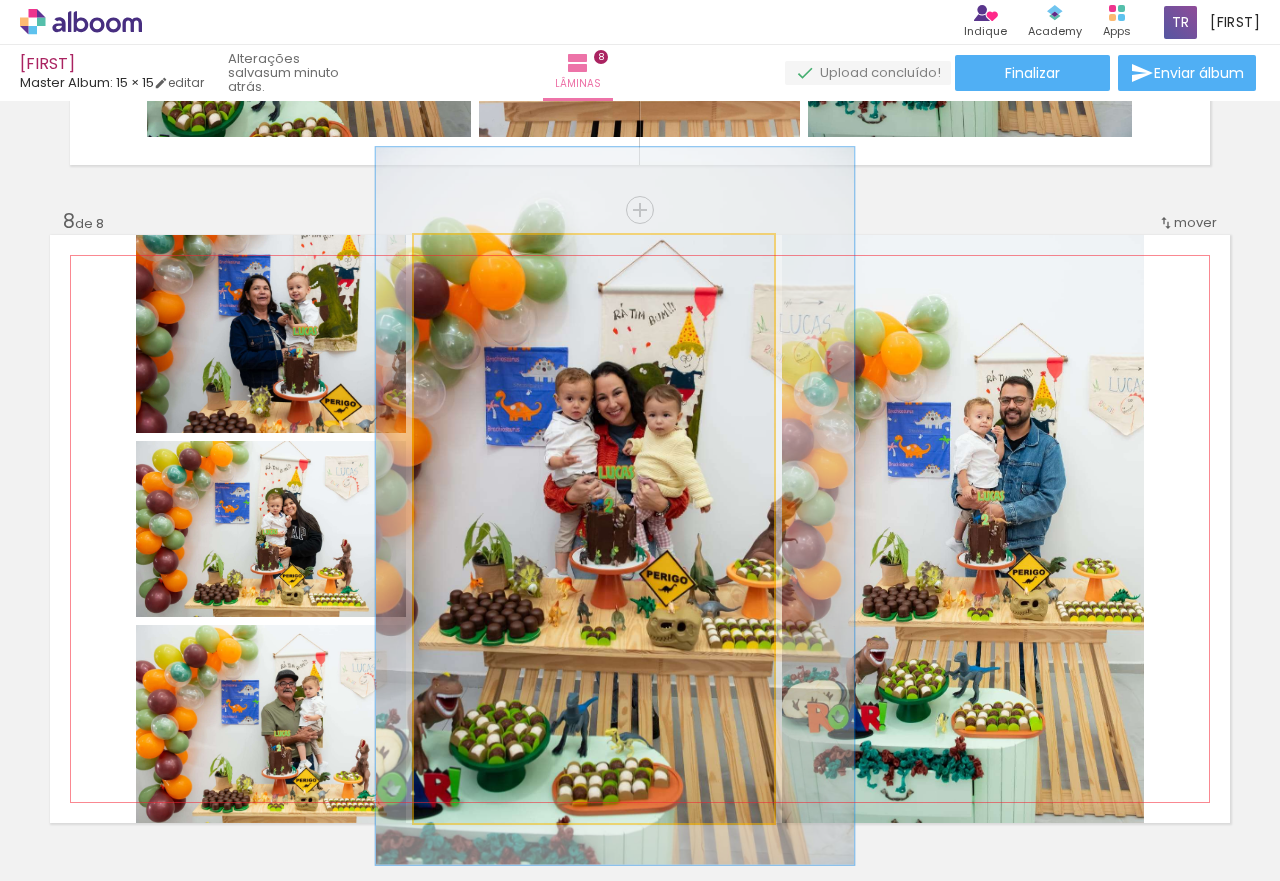 drag, startPoint x: 667, startPoint y: 415, endPoint x: 687, endPoint y: 416, distance: 20.024984 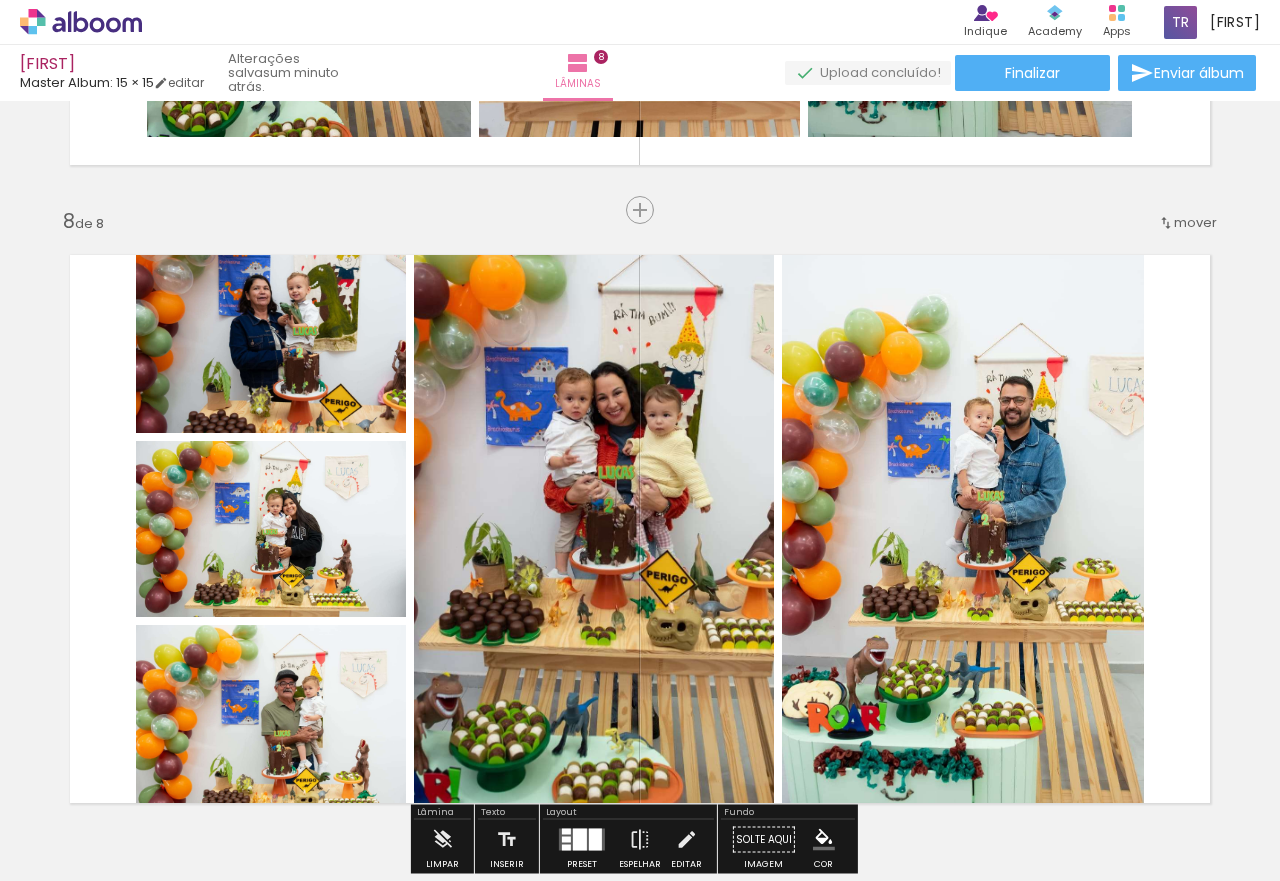 click on "Inserir lâmina 1  de 8  Inserir lâmina 2  de 8  Inserir lâmina 3  de 8  Inserir lâmina 4  de 8  Inserir lâmina 5  de 8  Inserir lâmina 6  de 8  Inserir lâmina 7  de 8  Inserir lâmina 8  de 8" at bounding box center (640, -1411) 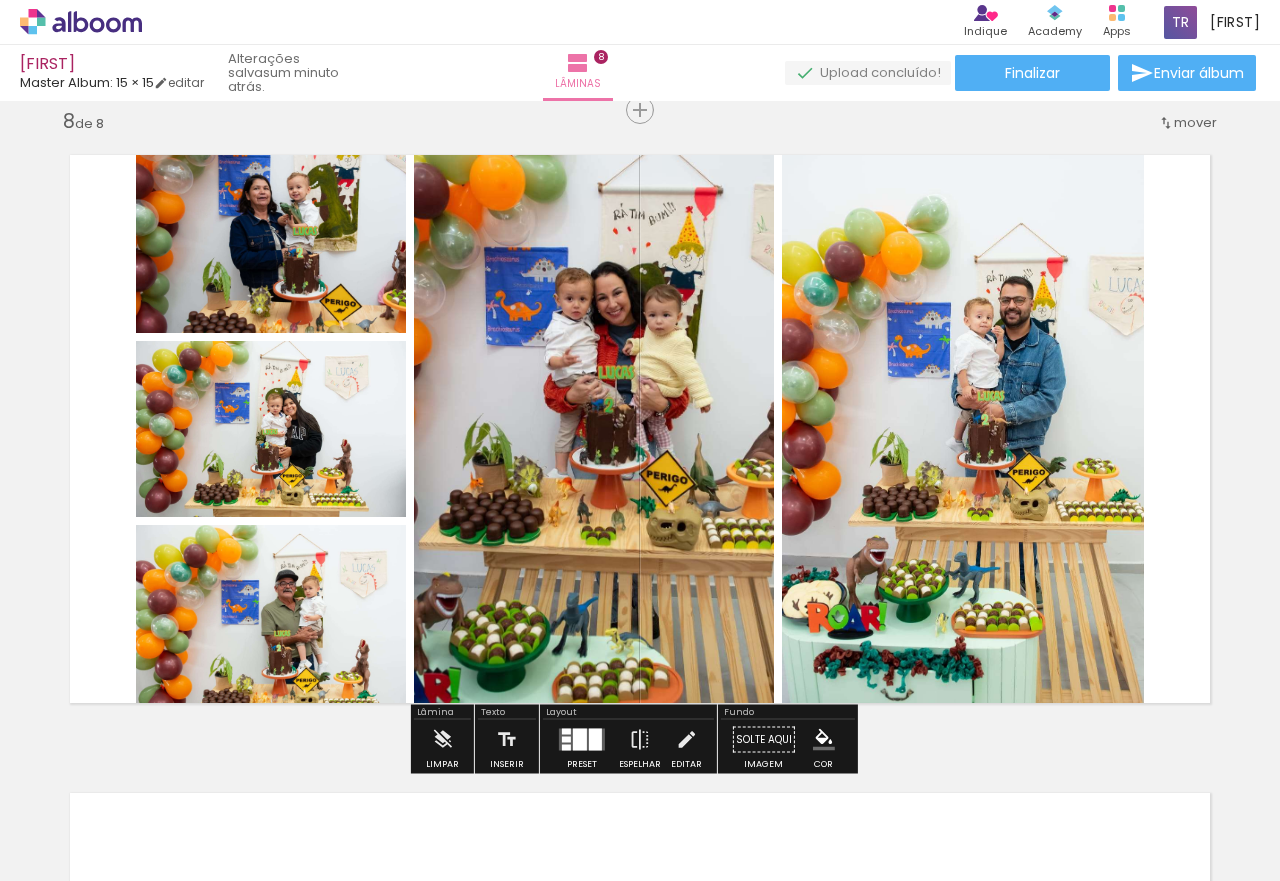 scroll, scrollTop: 4690, scrollLeft: 0, axis: vertical 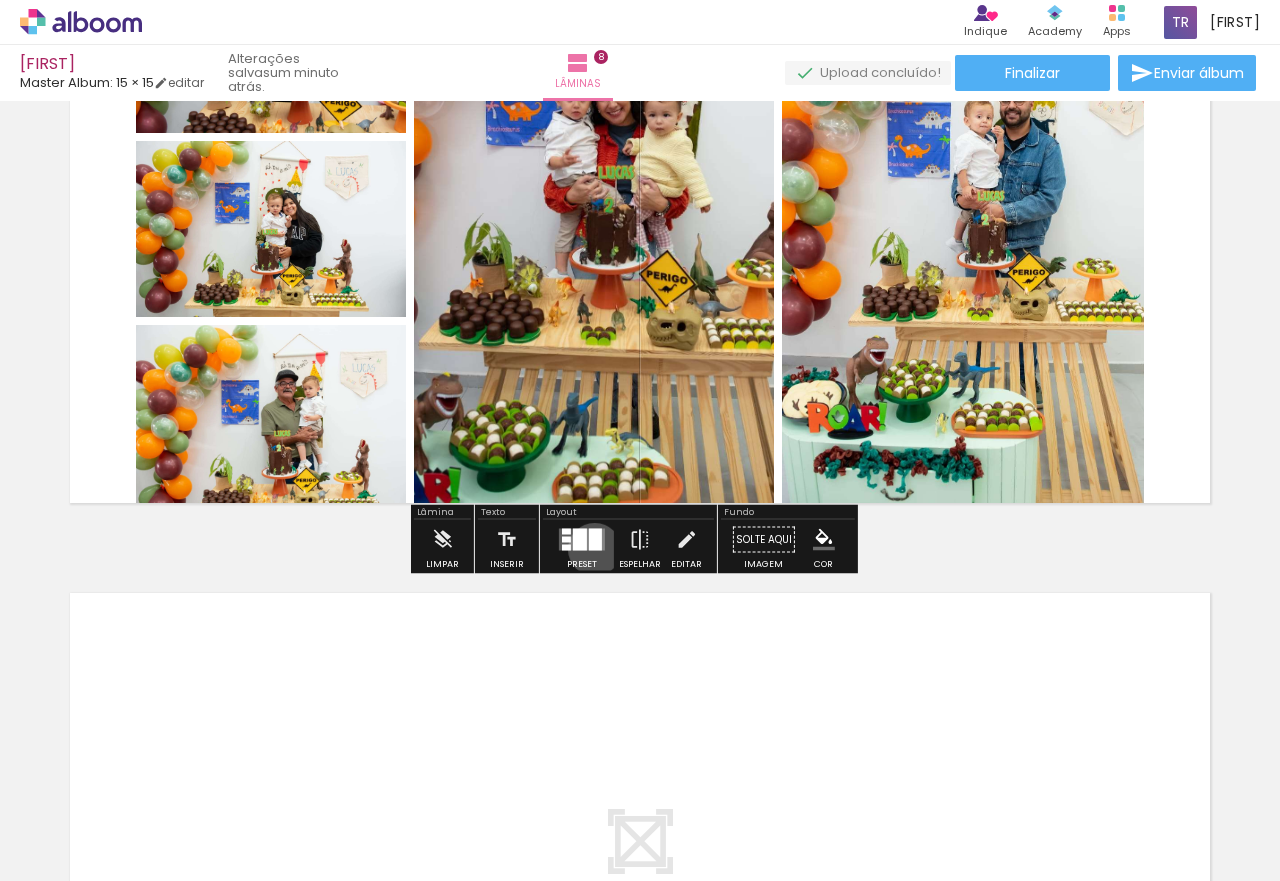 click at bounding box center [595, 540] 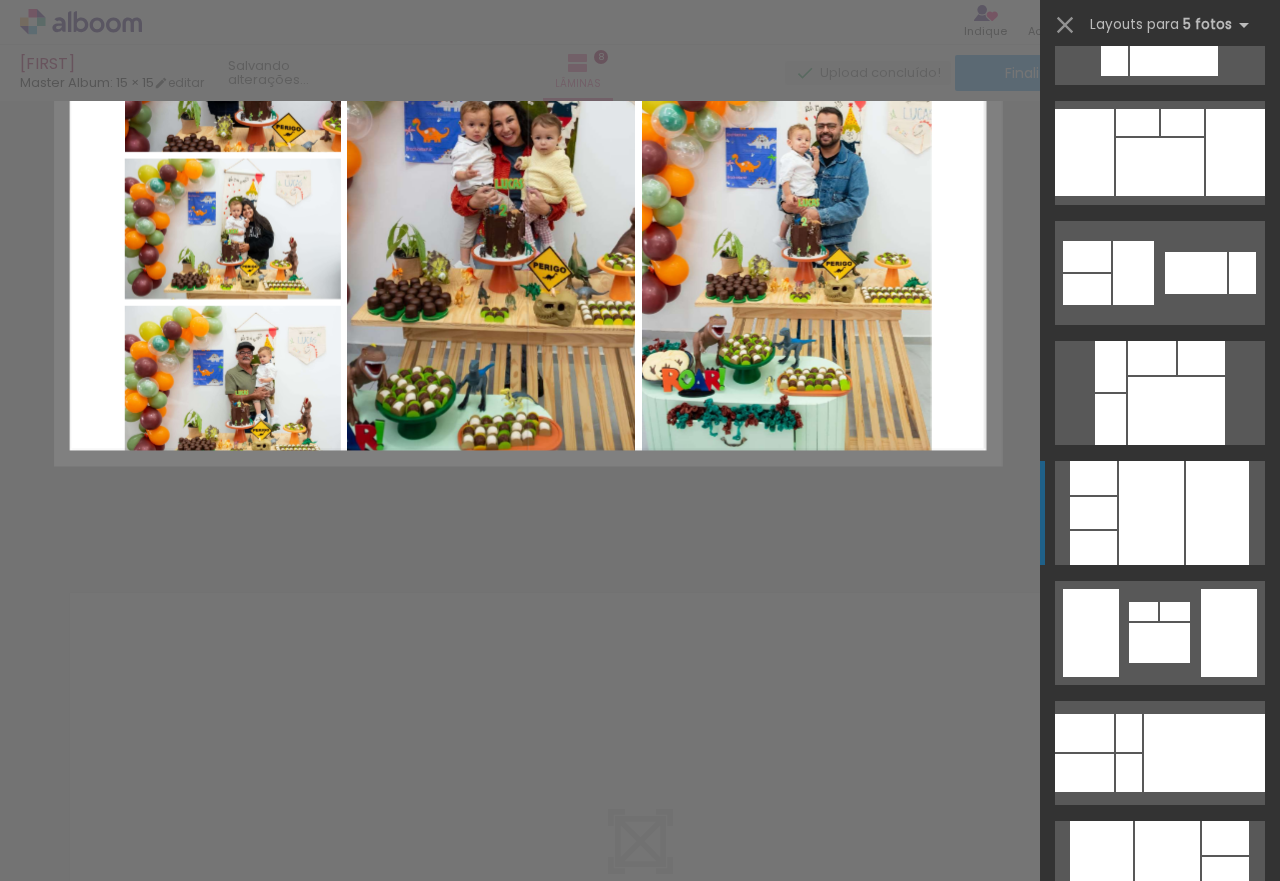 scroll, scrollTop: 1200, scrollLeft: 0, axis: vertical 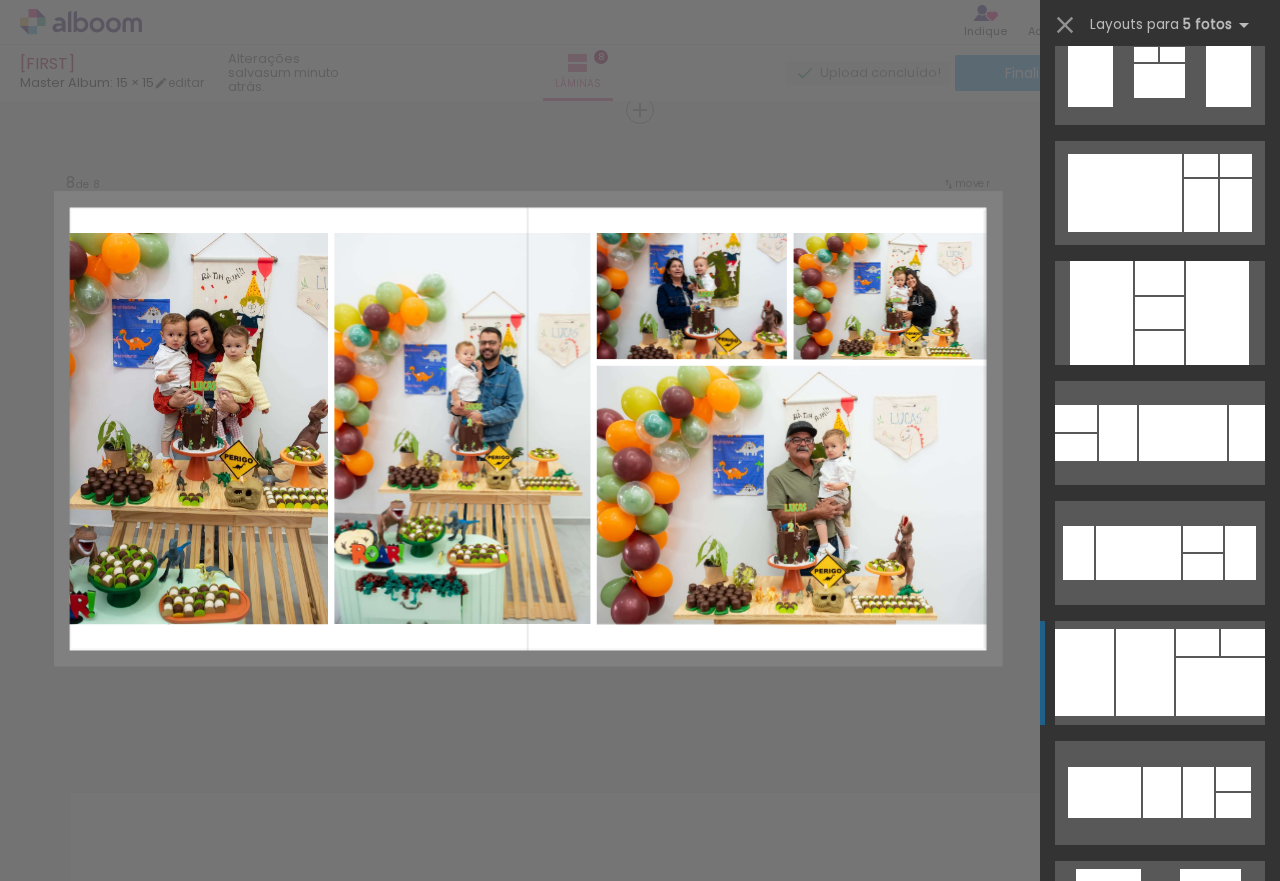 click at bounding box center [1120, 1152] 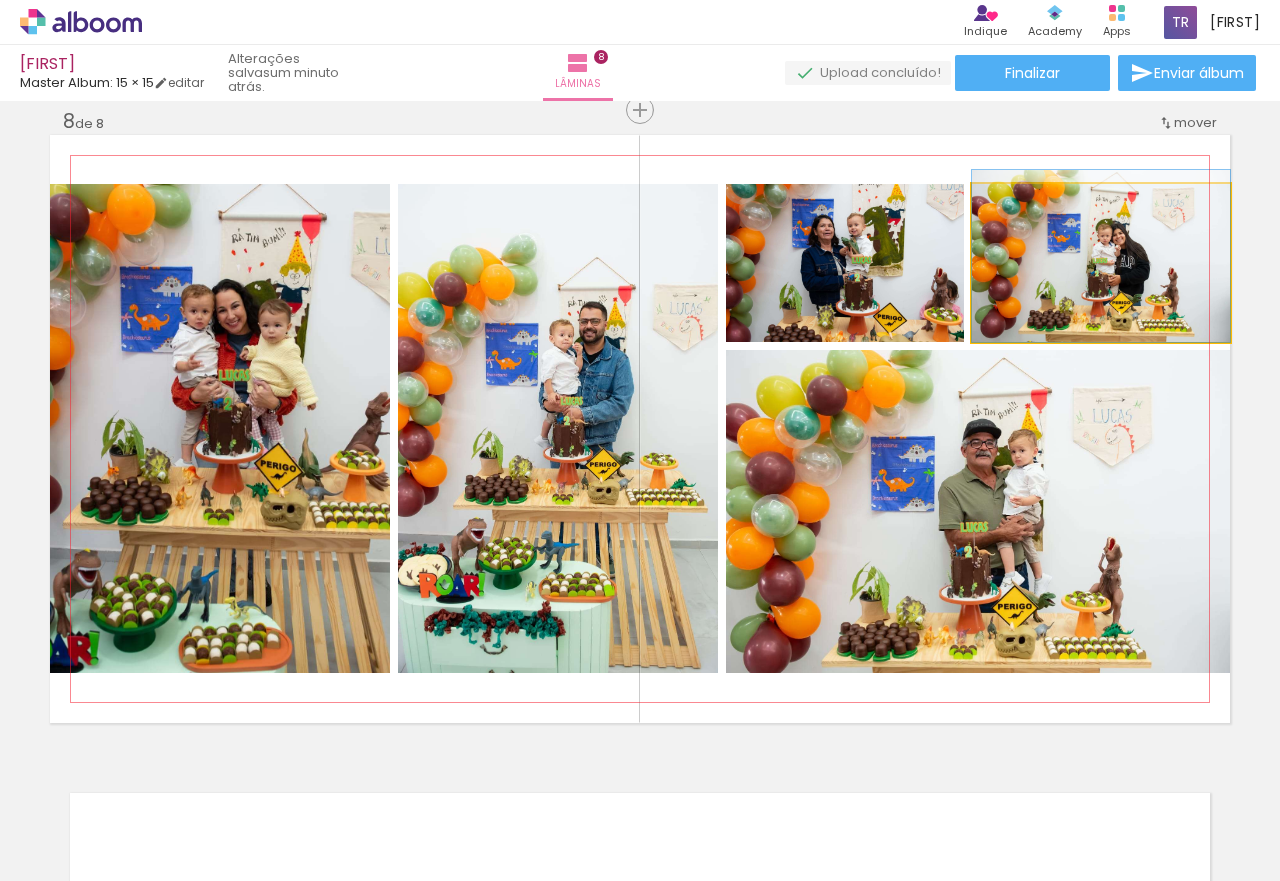 drag, startPoint x: 1125, startPoint y: 284, endPoint x: 1115, endPoint y: 283, distance: 10.049875 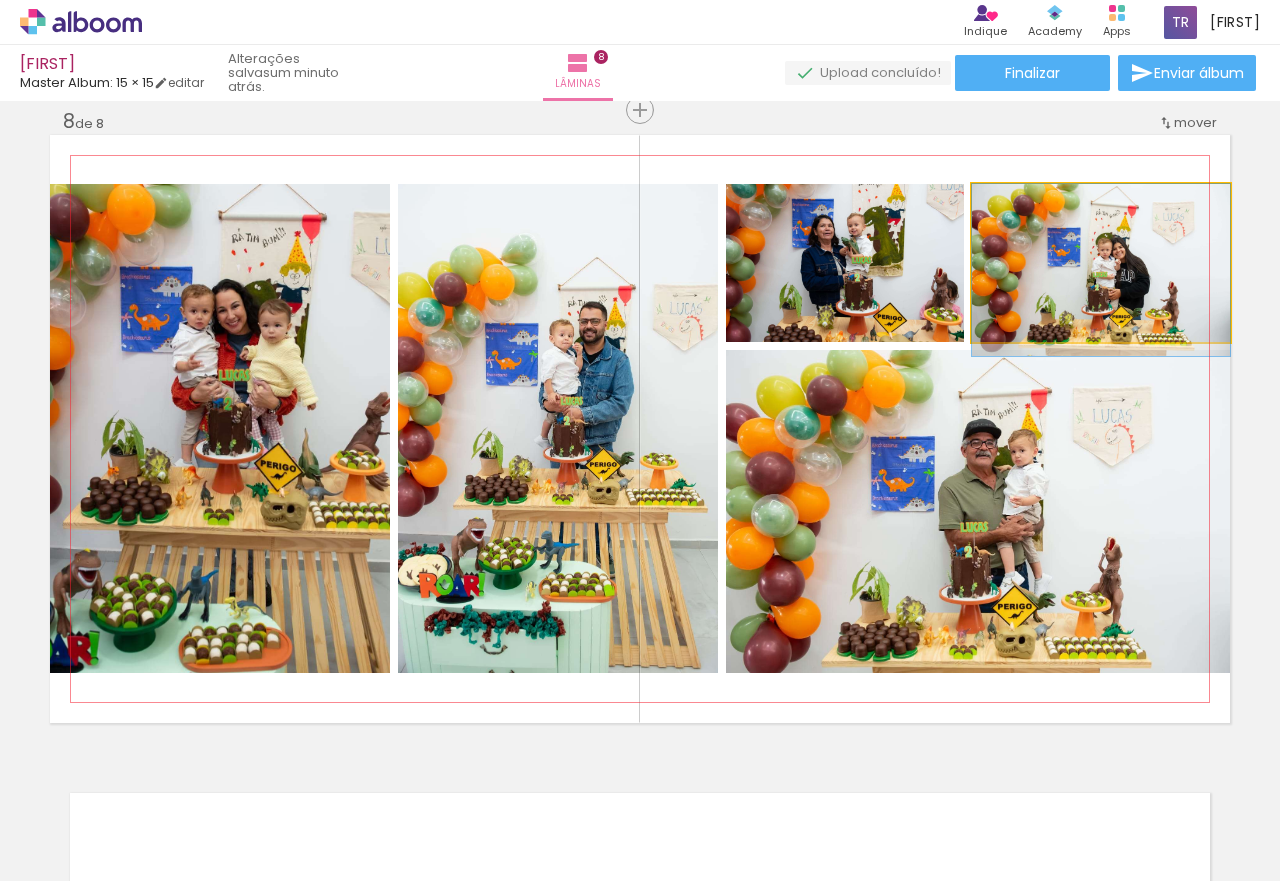 drag, startPoint x: 1097, startPoint y: 275, endPoint x: 1097, endPoint y: 318, distance: 43 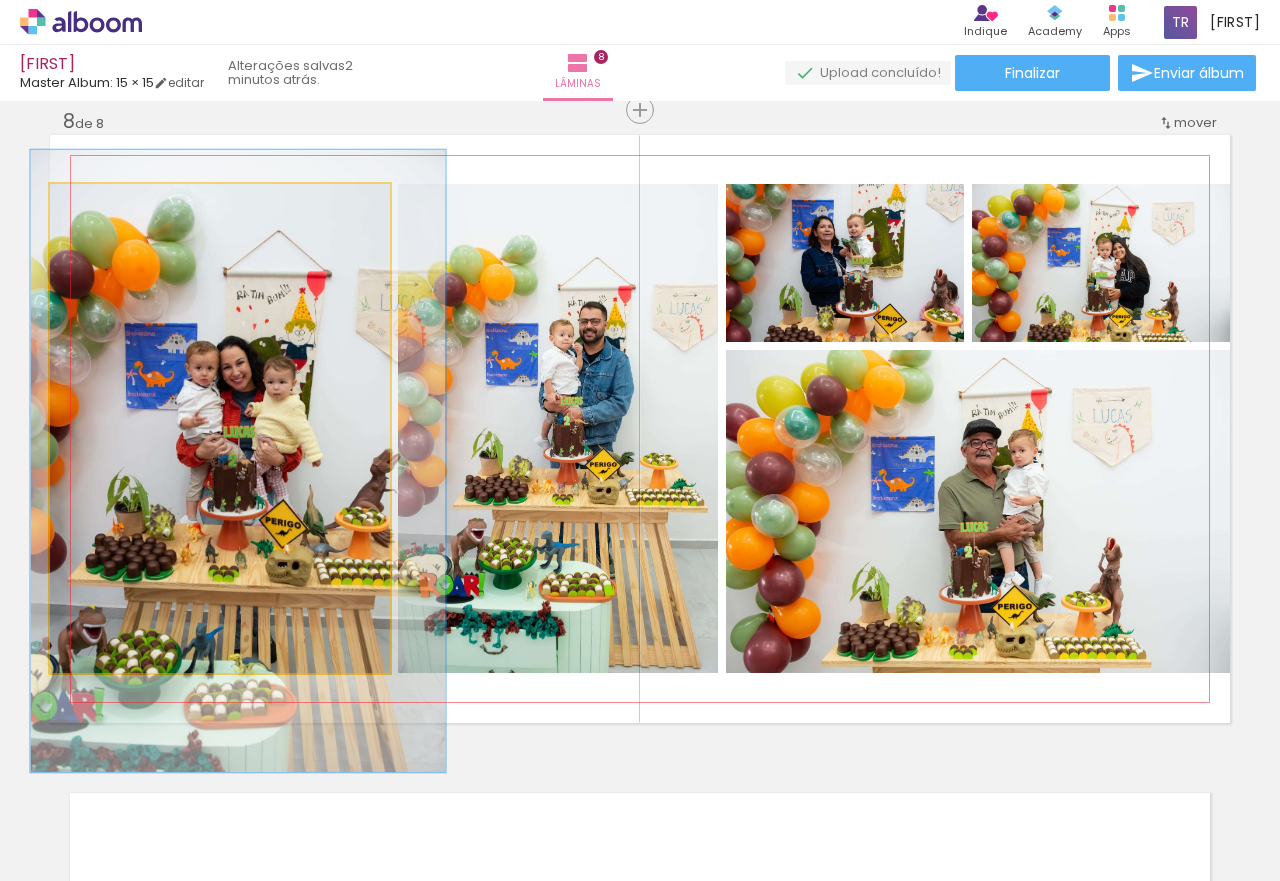 drag, startPoint x: 246, startPoint y: 372, endPoint x: 251, endPoint y: 429, distance: 57.21888 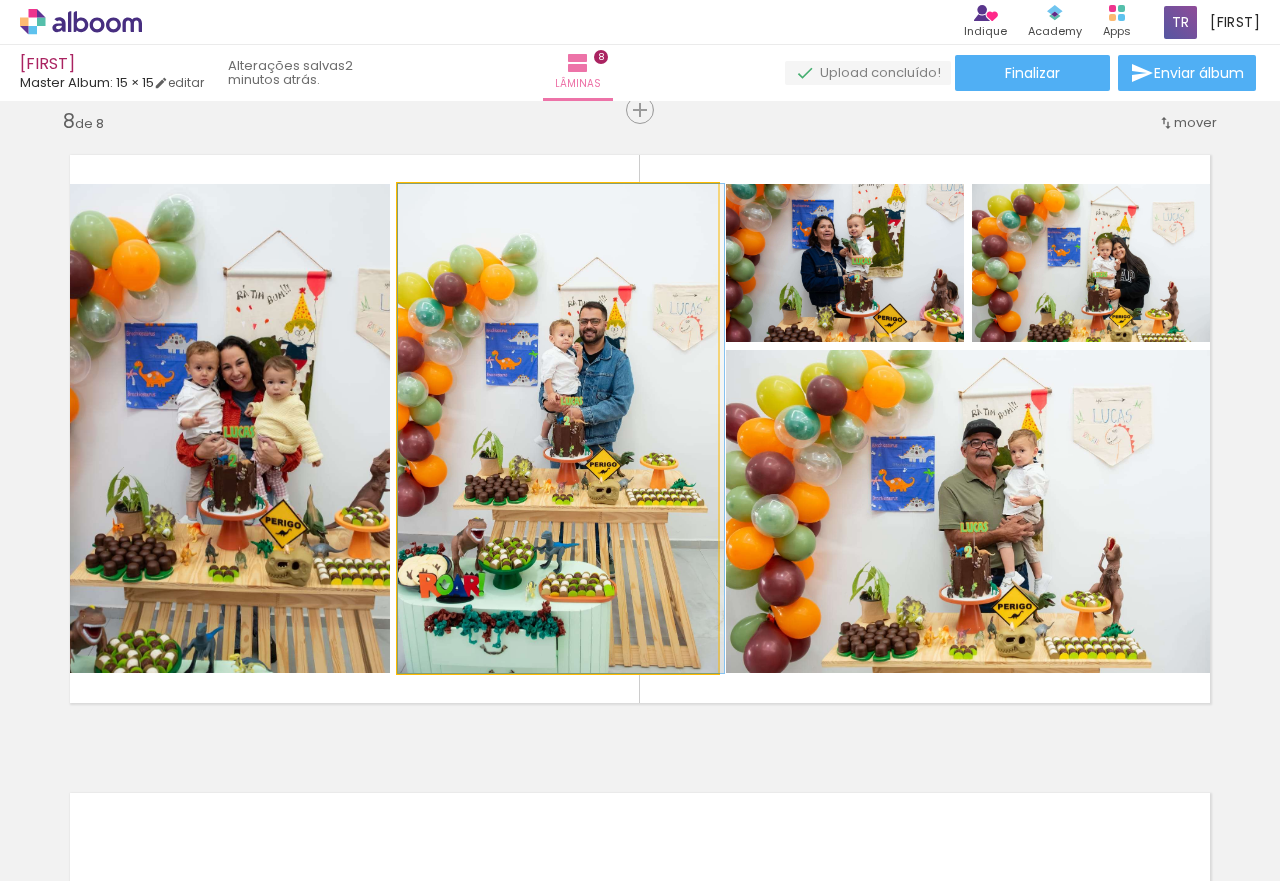 drag, startPoint x: 540, startPoint y: 411, endPoint x: 549, endPoint y: 405, distance: 10.816654 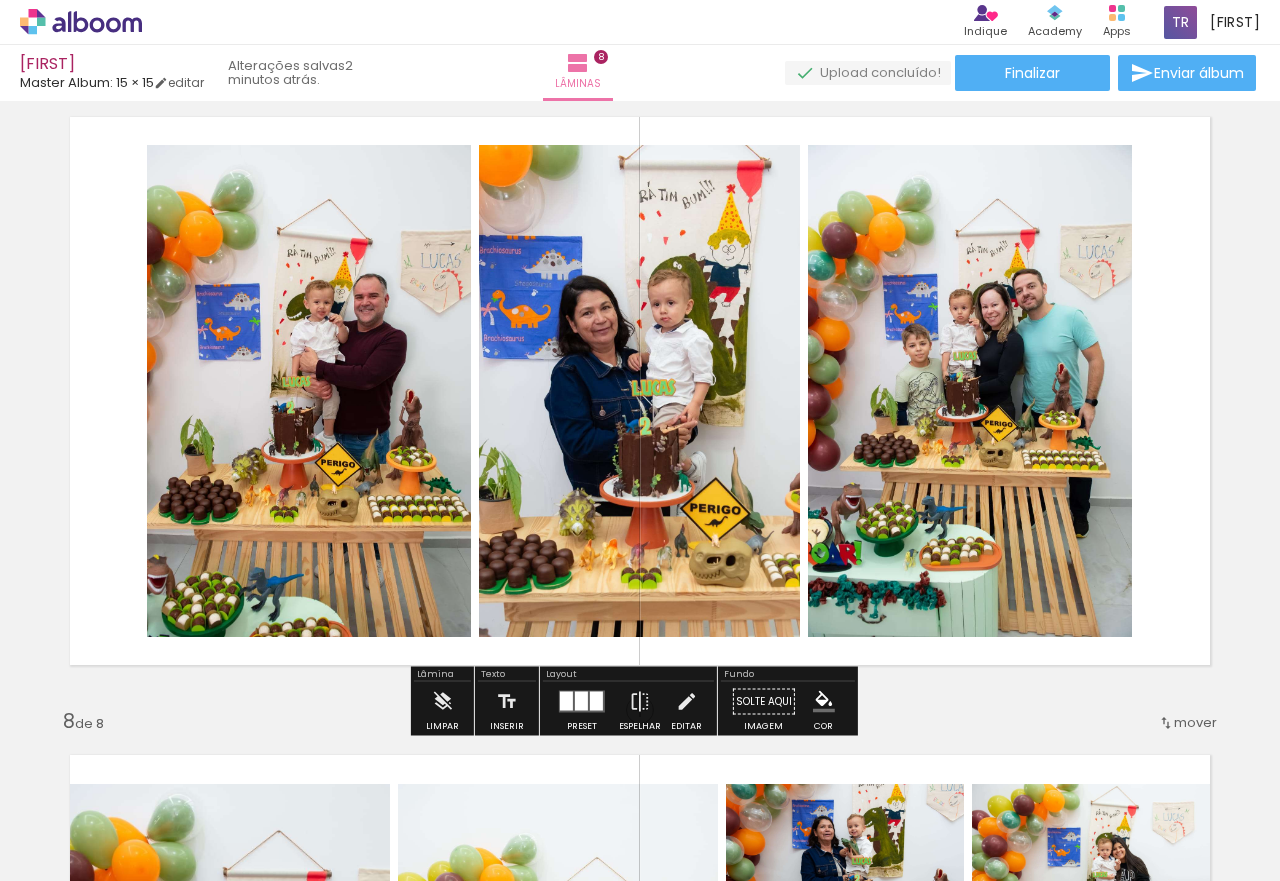 scroll, scrollTop: 4090, scrollLeft: 0, axis: vertical 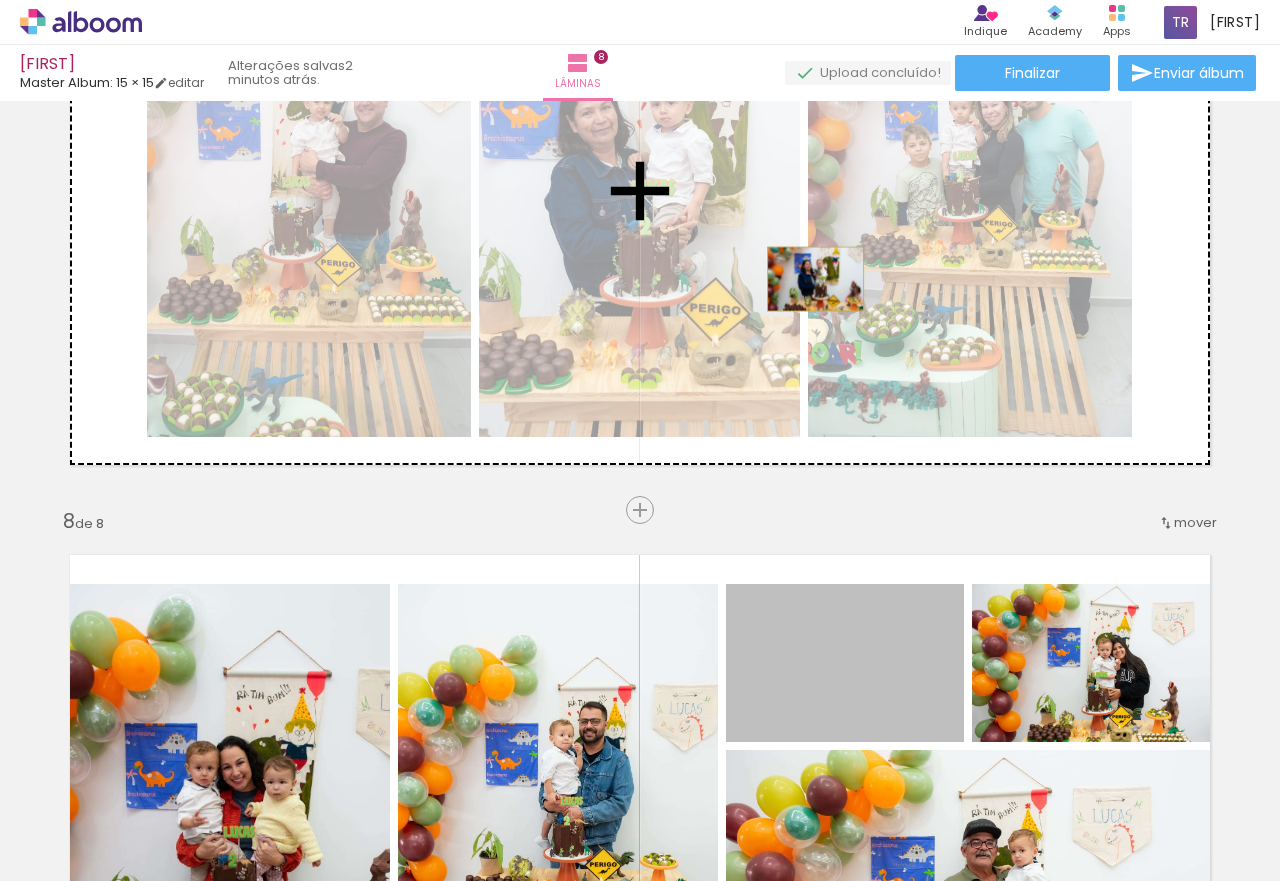 drag, startPoint x: 872, startPoint y: 644, endPoint x: 807, endPoint y: 279, distance: 370.7425 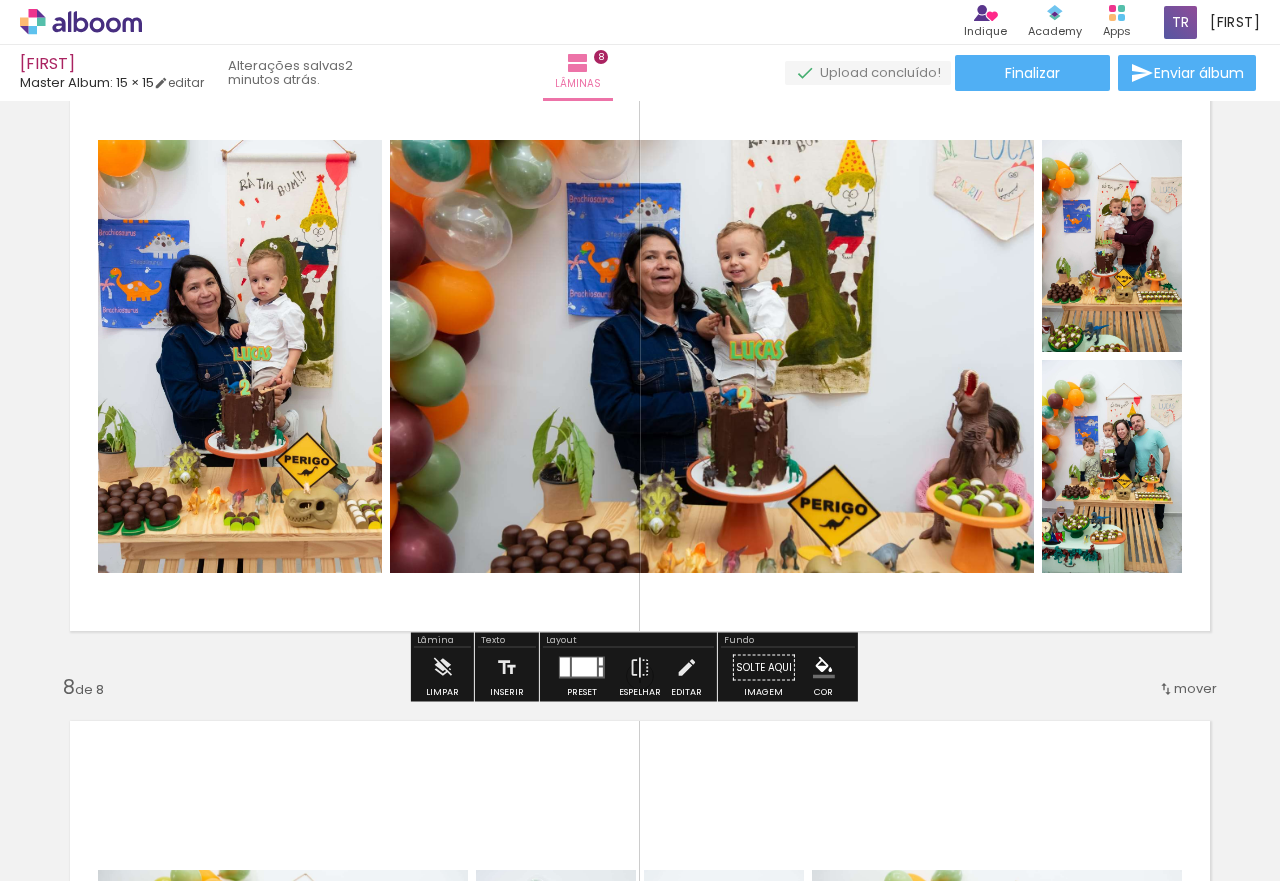 scroll, scrollTop: 3890, scrollLeft: 0, axis: vertical 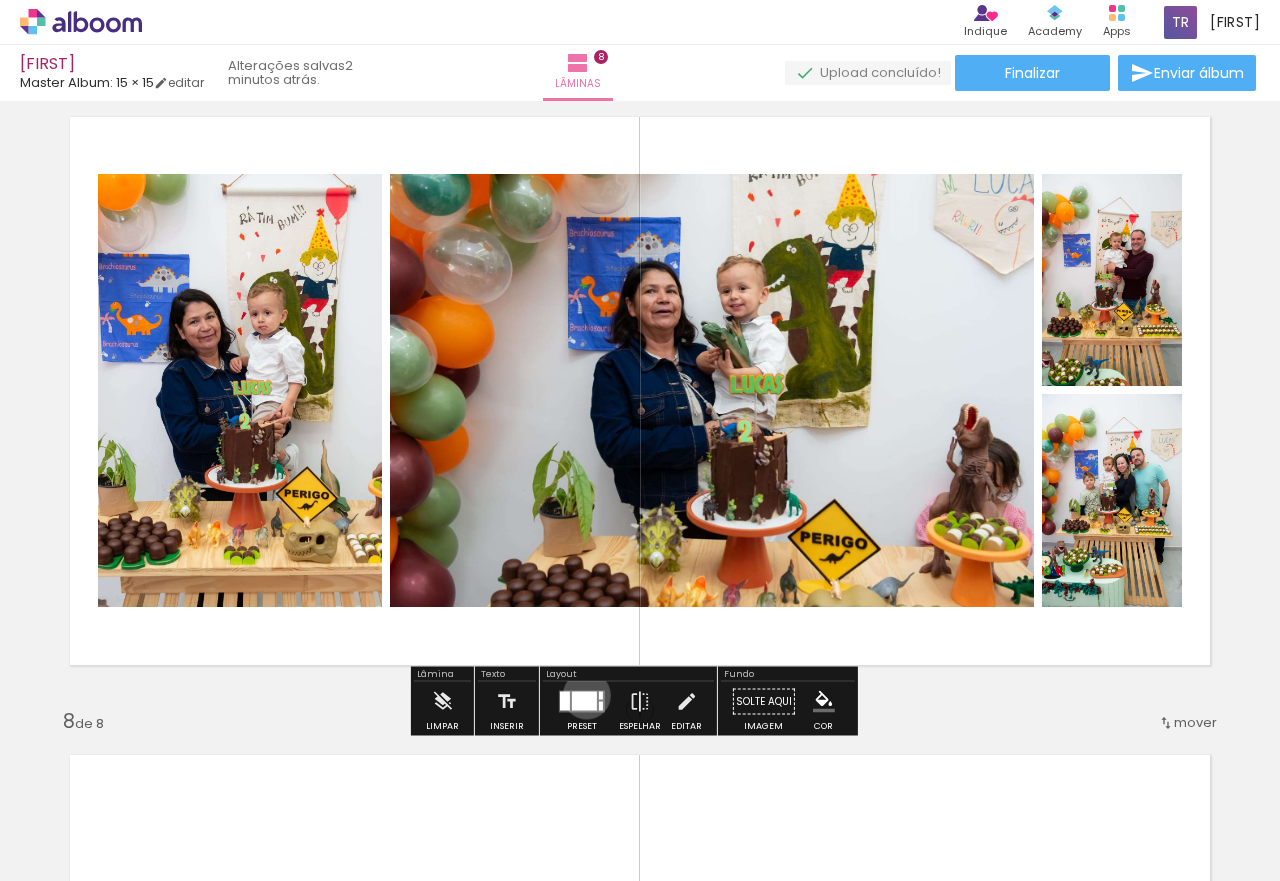 click at bounding box center [584, 701] 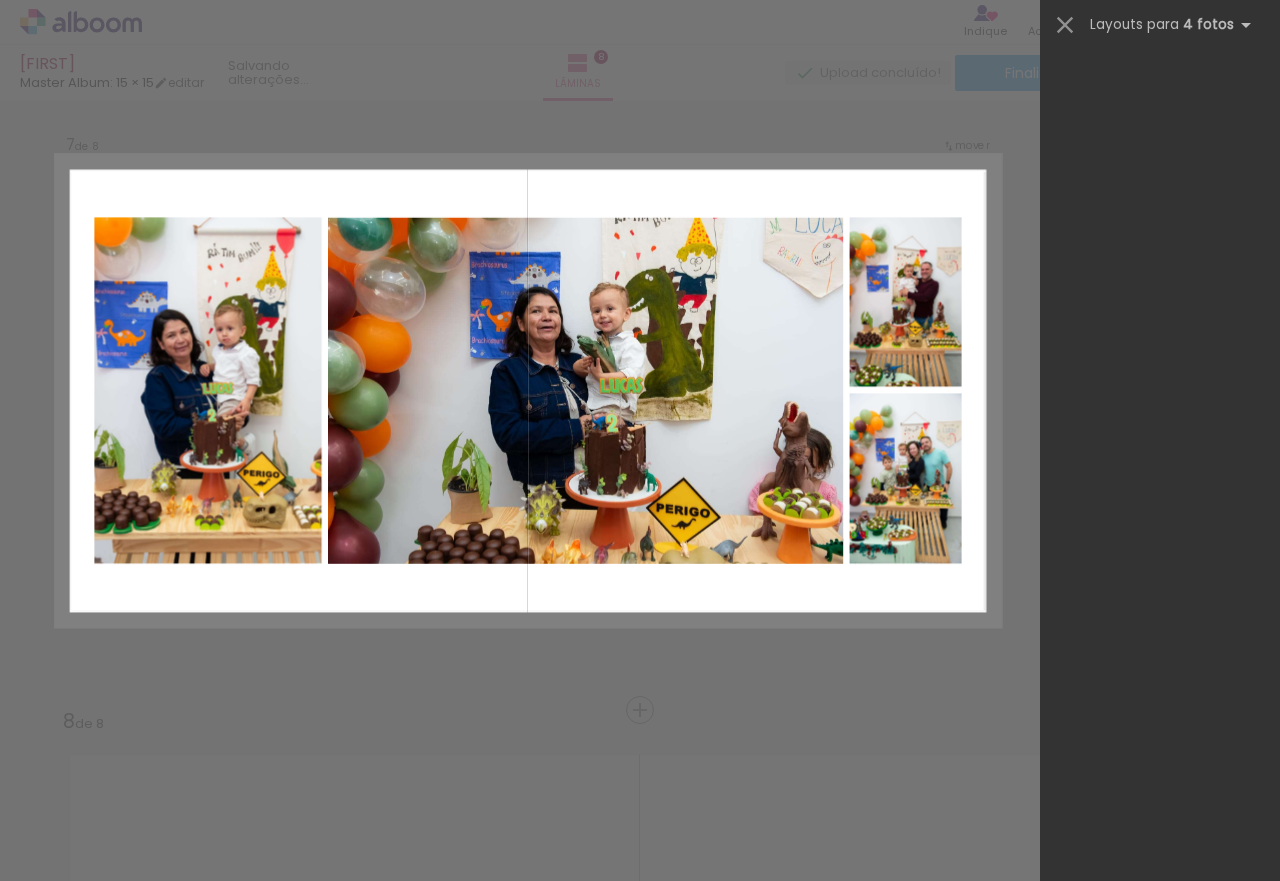 scroll, scrollTop: 0, scrollLeft: 0, axis: both 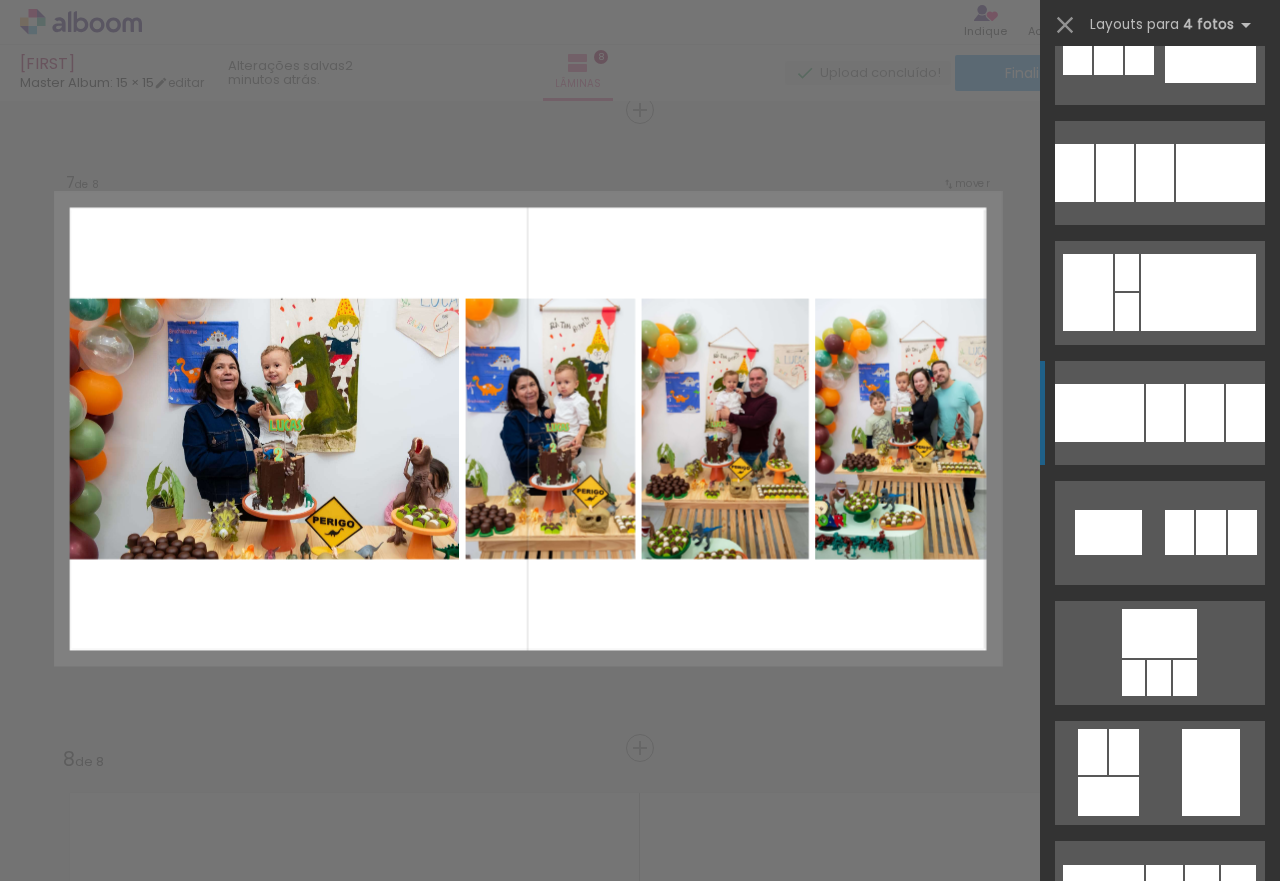 click at bounding box center [1114, -548] 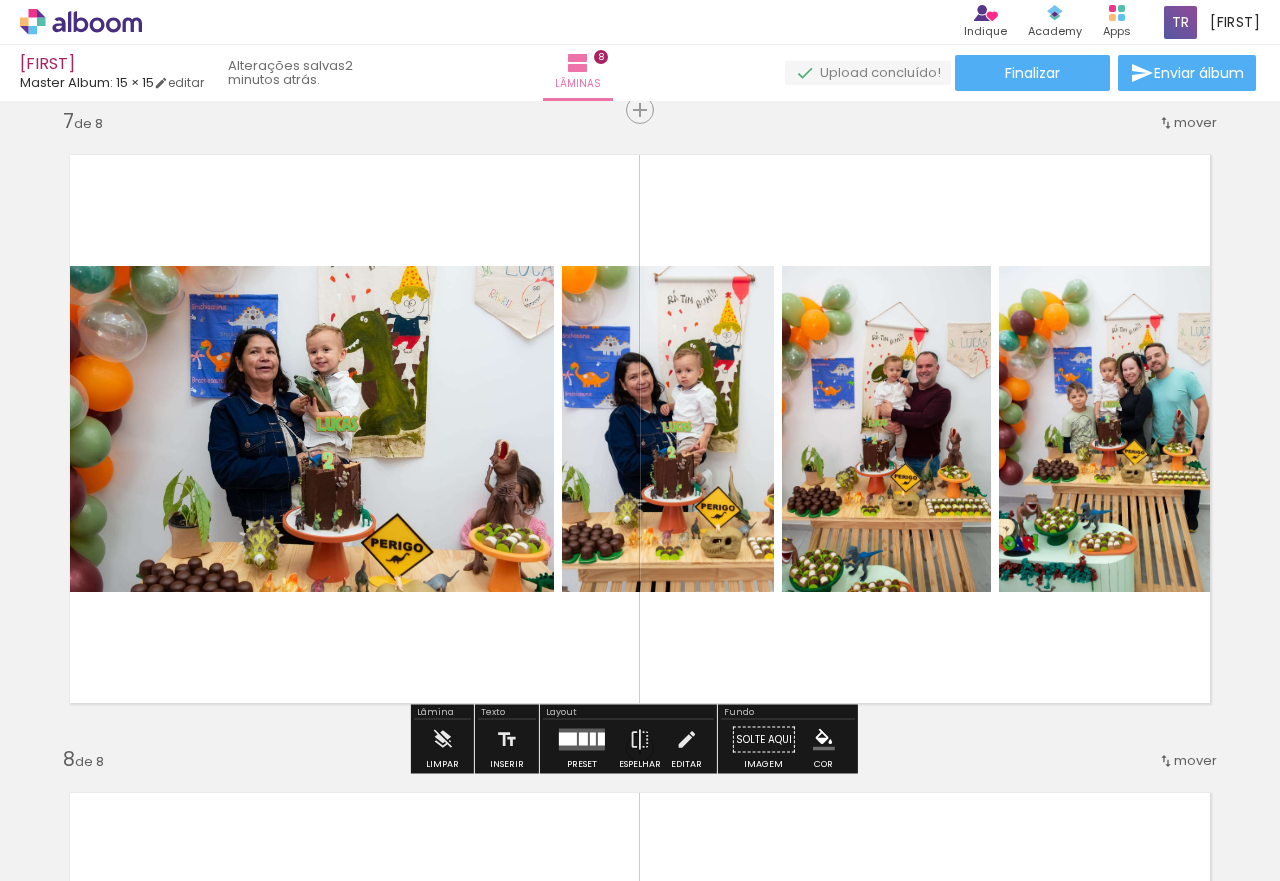 click at bounding box center [593, 739] 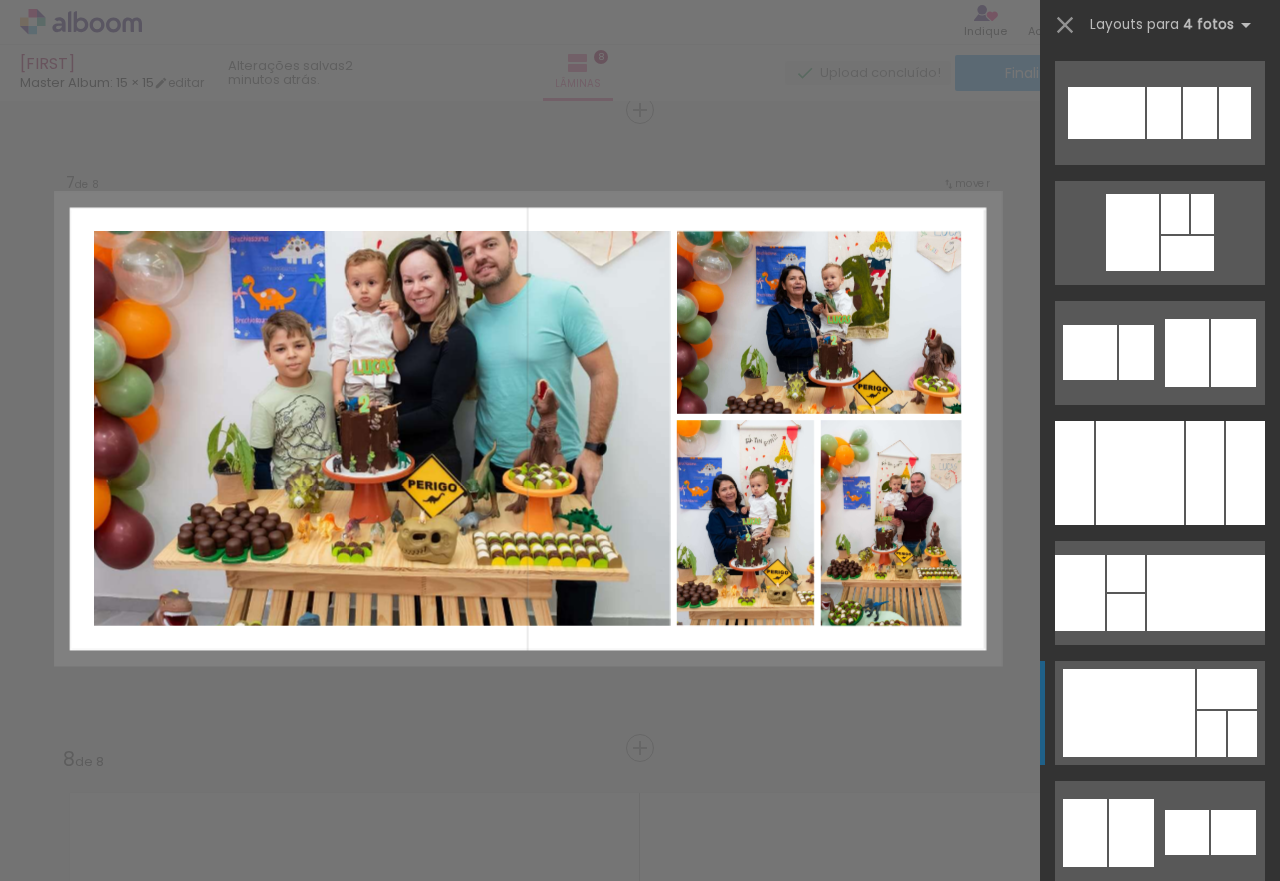 scroll, scrollTop: 8200, scrollLeft: 0, axis: vertical 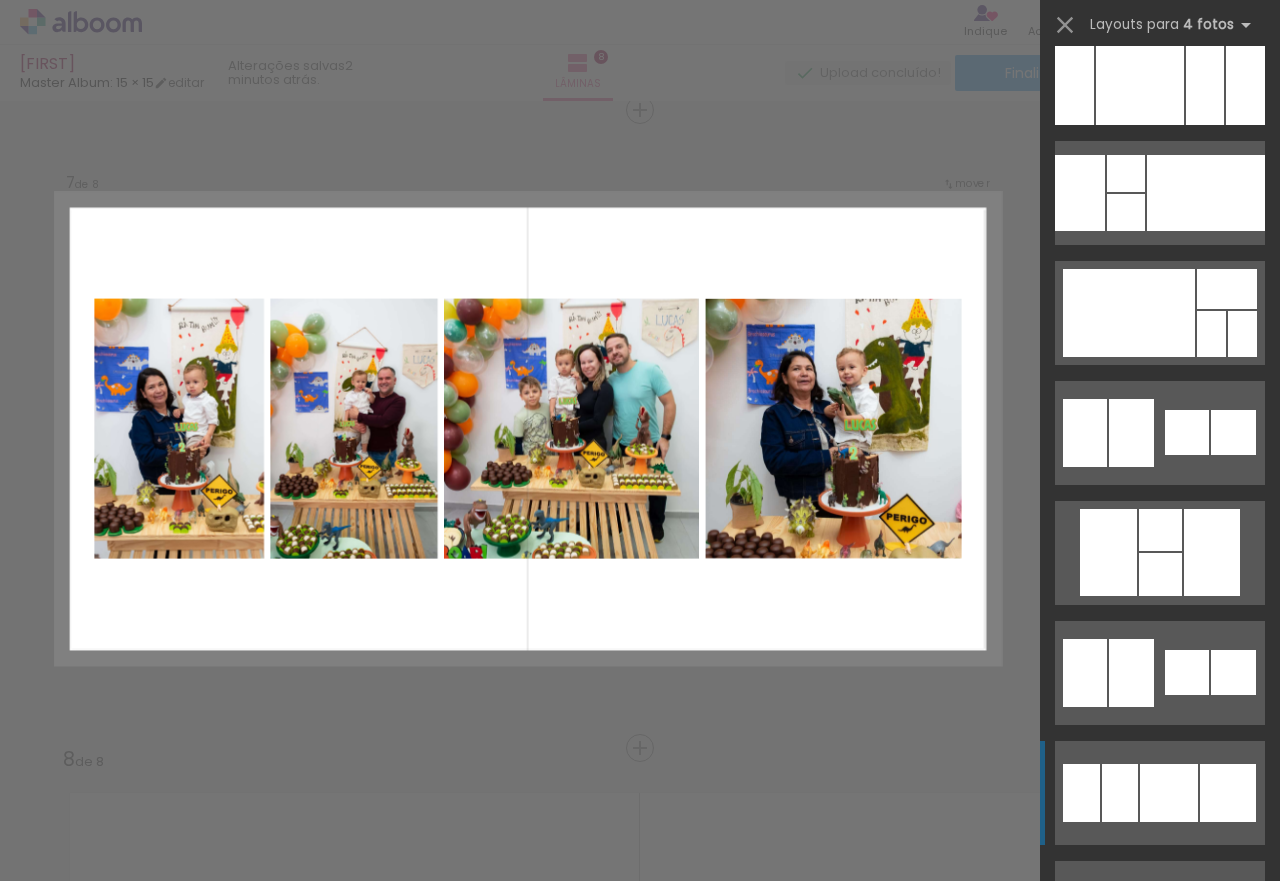 click at bounding box center (1169, 793) 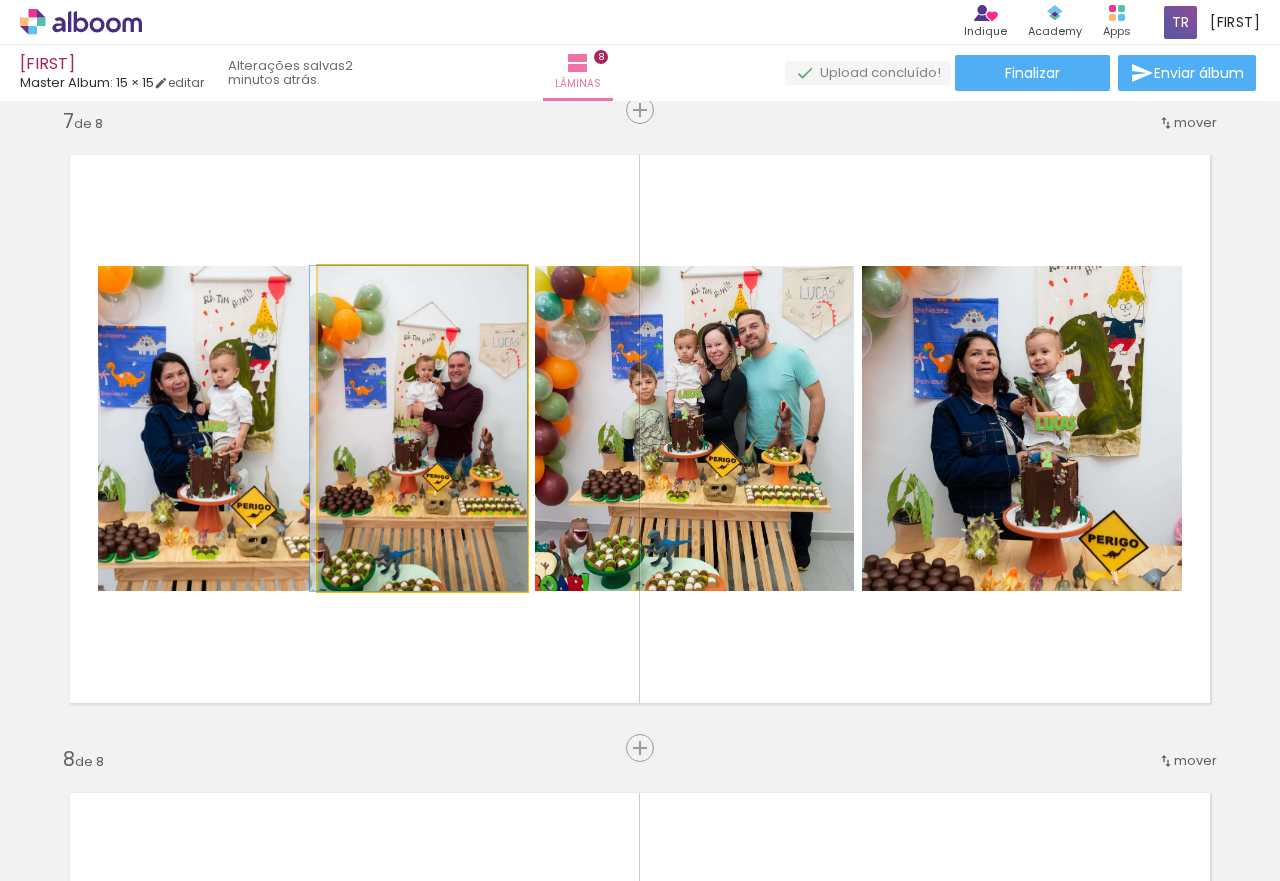 drag, startPoint x: 441, startPoint y: 452, endPoint x: 656, endPoint y: 456, distance: 215.0372 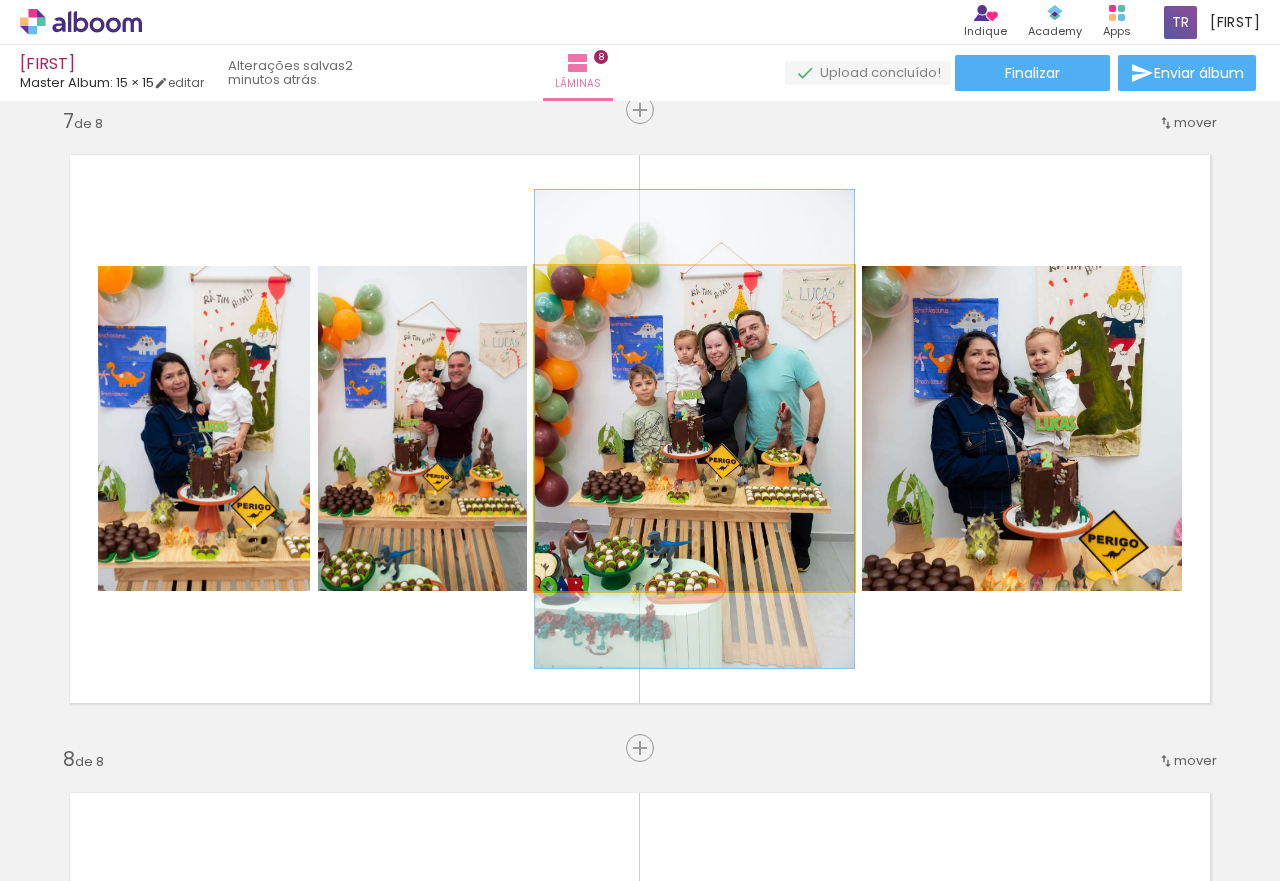 drag, startPoint x: 754, startPoint y: 456, endPoint x: 979, endPoint y: 455, distance: 225.00223 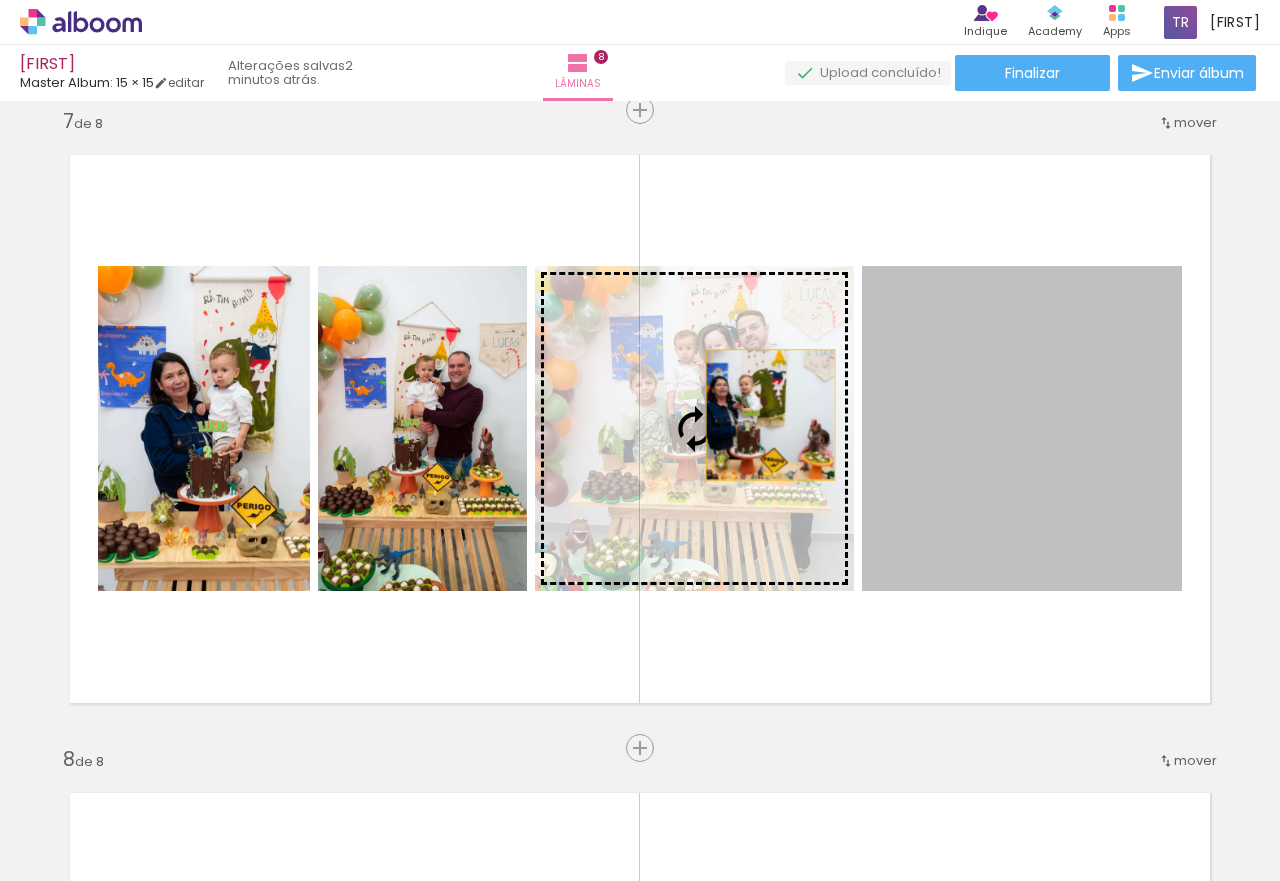 drag, startPoint x: 1006, startPoint y: 451, endPoint x: 746, endPoint y: 414, distance: 262.6195 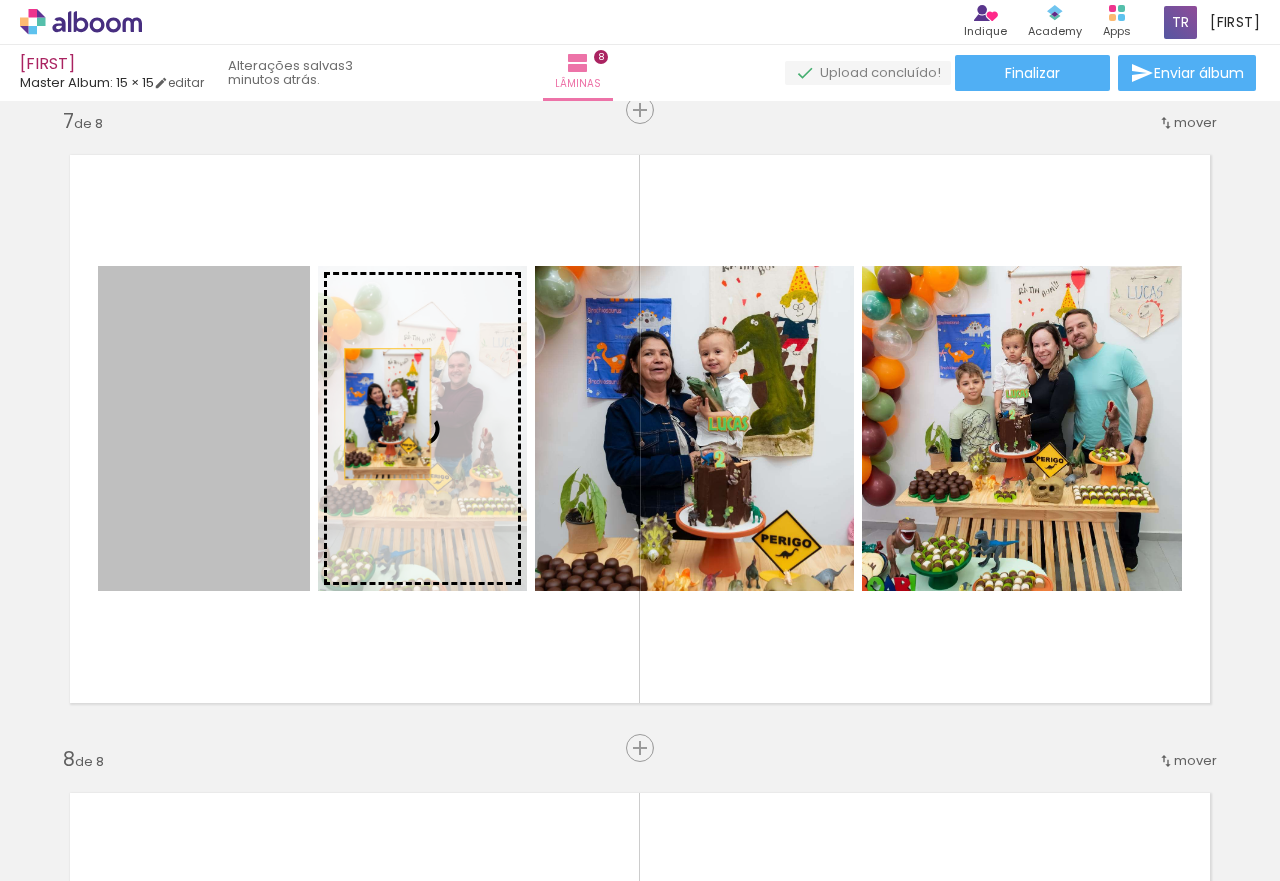 drag, startPoint x: 218, startPoint y: 414, endPoint x: 389, endPoint y: 413, distance: 171.00293 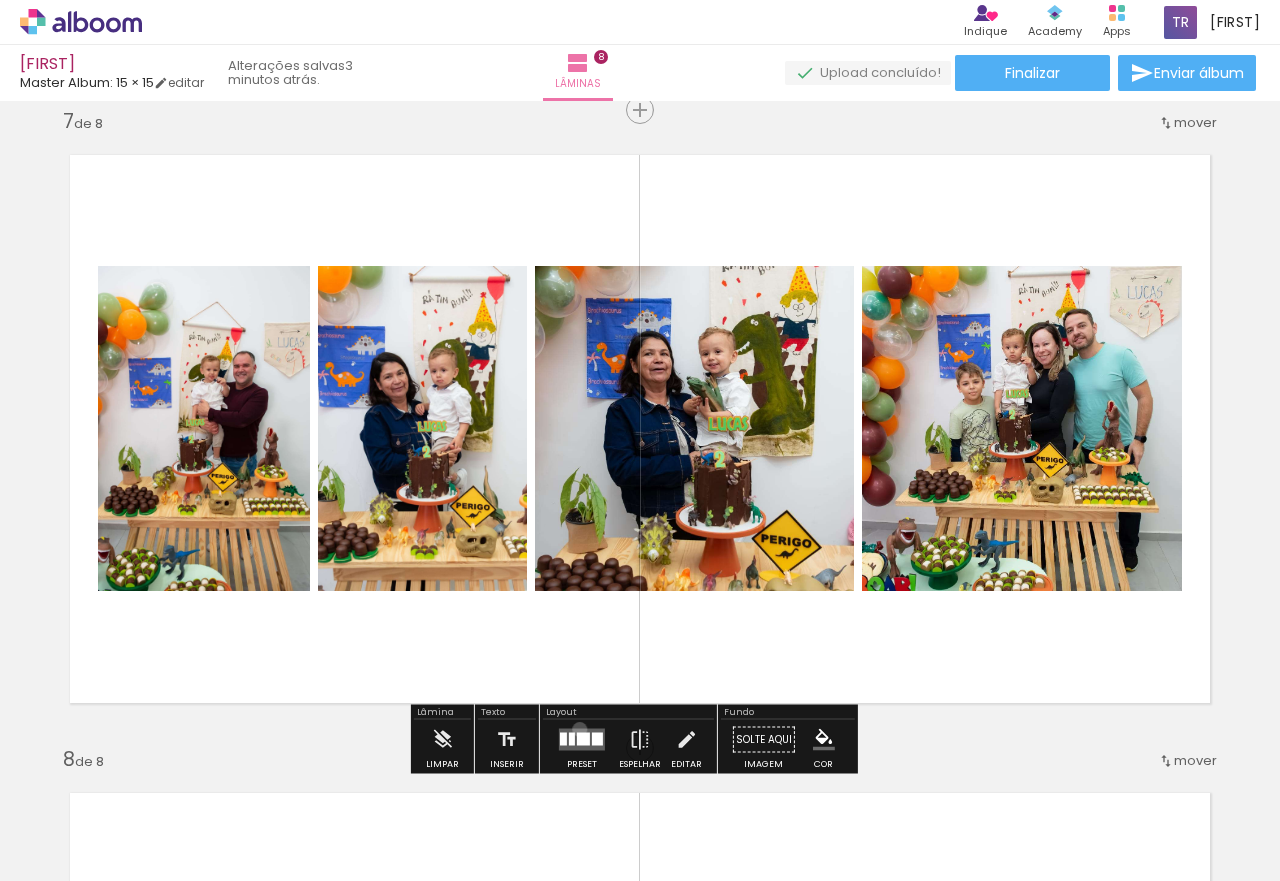 click at bounding box center [582, 740] 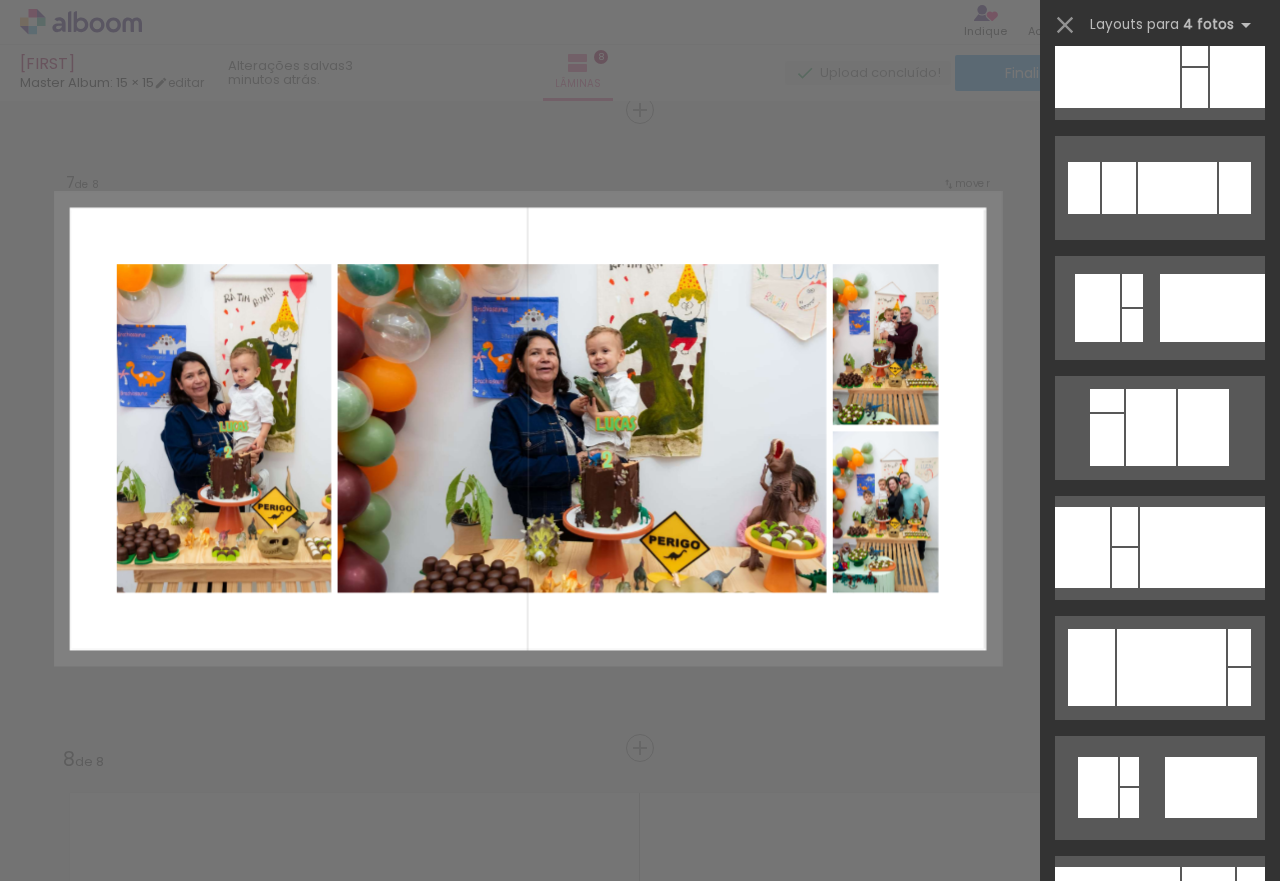 scroll, scrollTop: 3180, scrollLeft: 0, axis: vertical 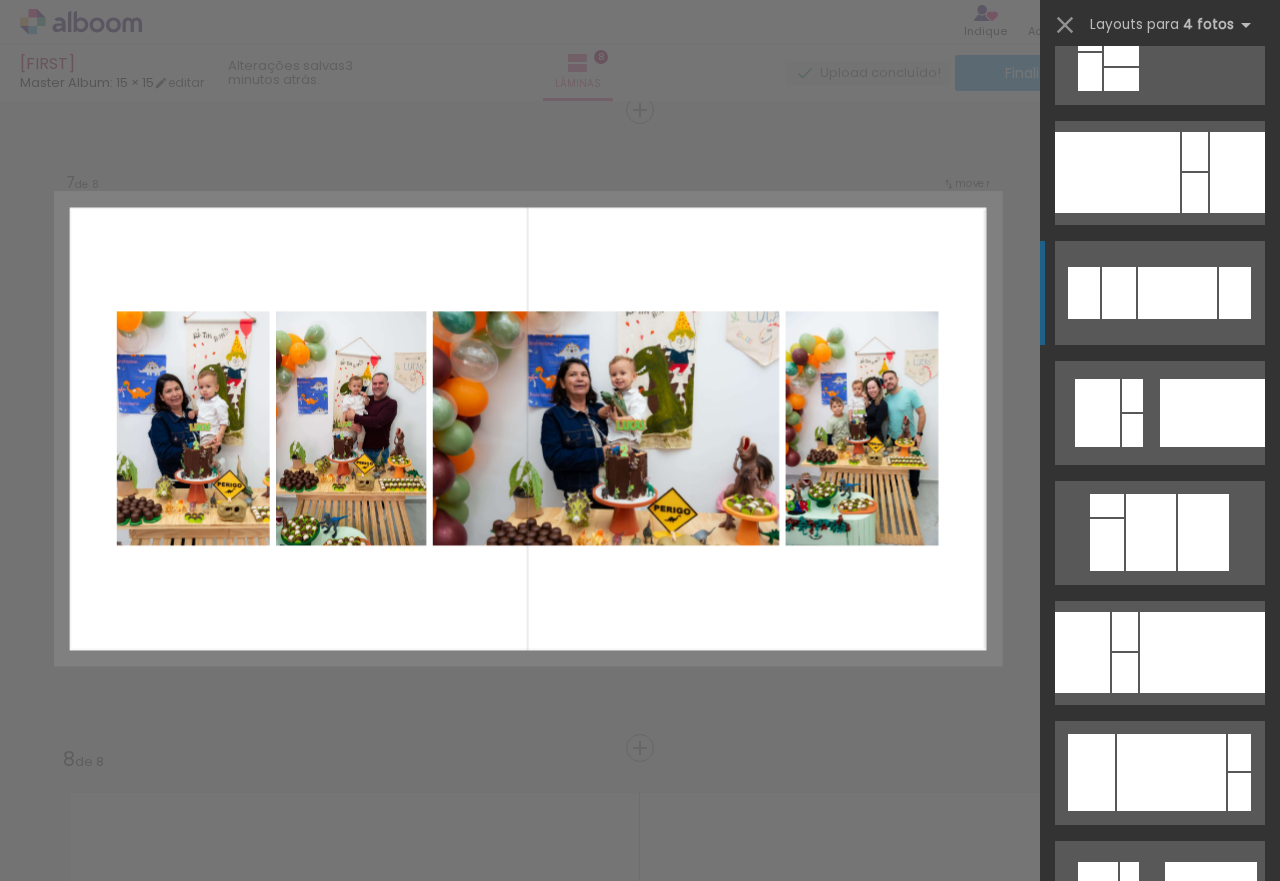 click at bounding box center [1177, 293] 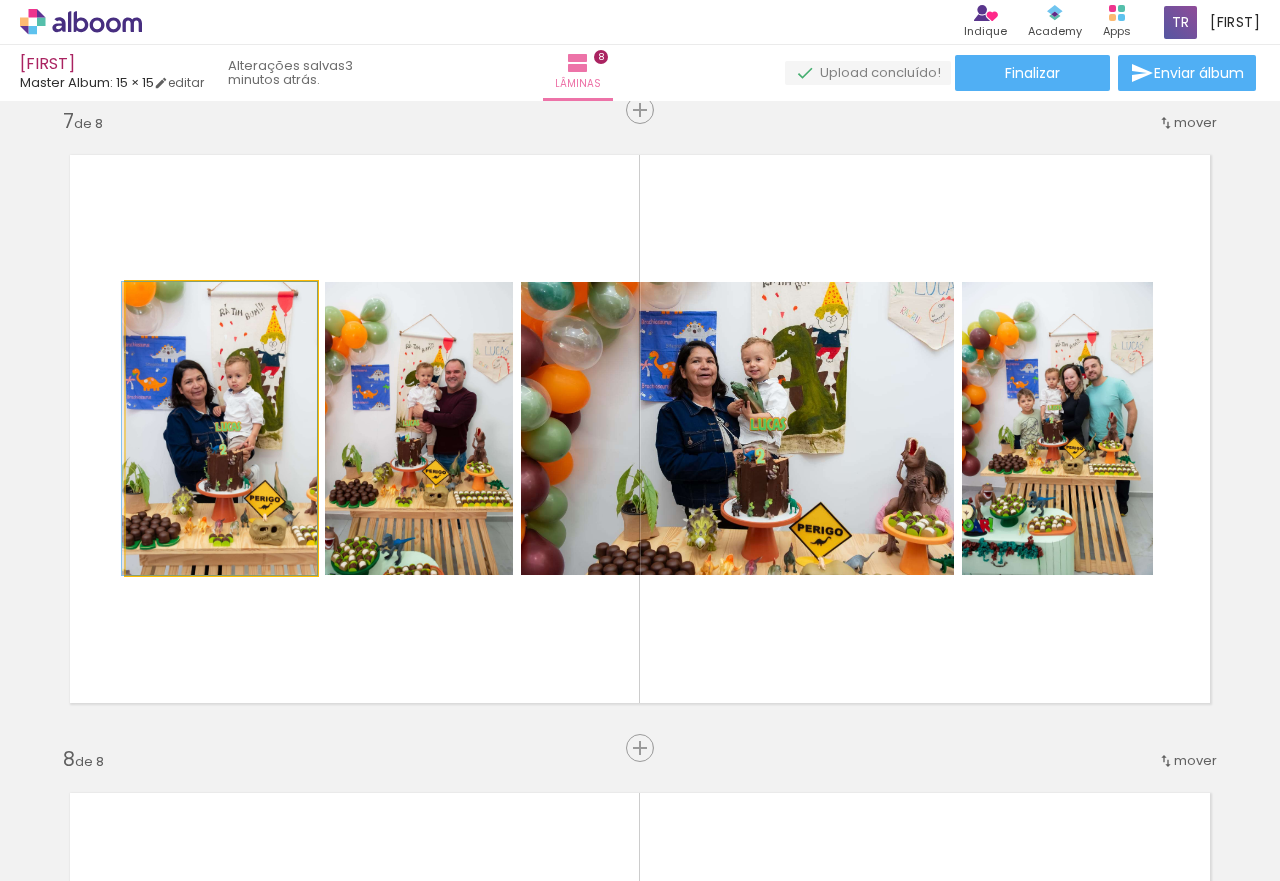 drag, startPoint x: 271, startPoint y: 474, endPoint x: 246, endPoint y: 447, distance: 36.796738 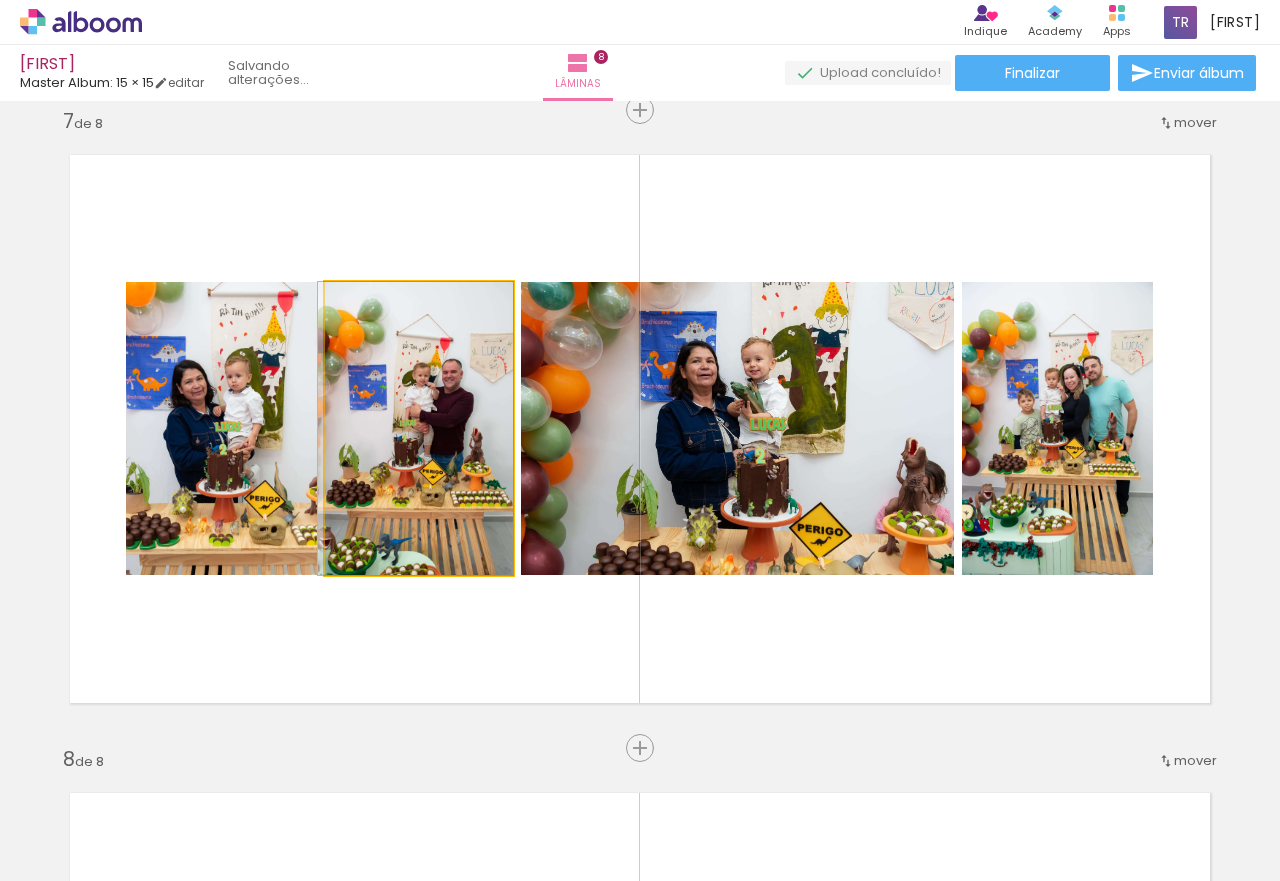 drag, startPoint x: 408, startPoint y: 432, endPoint x: 395, endPoint y: 422, distance: 16.40122 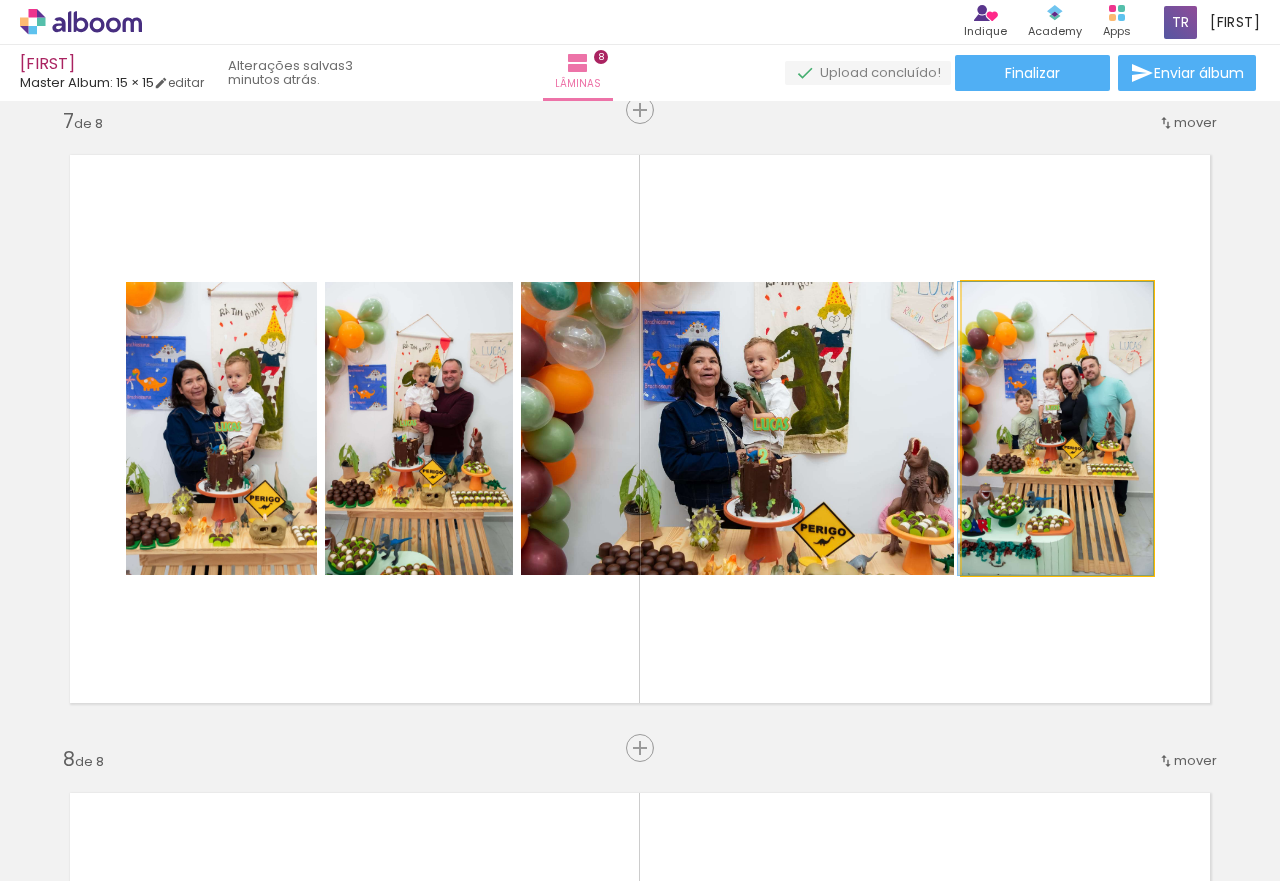 drag, startPoint x: 1040, startPoint y: 443, endPoint x: 989, endPoint y: 424, distance: 54.42426 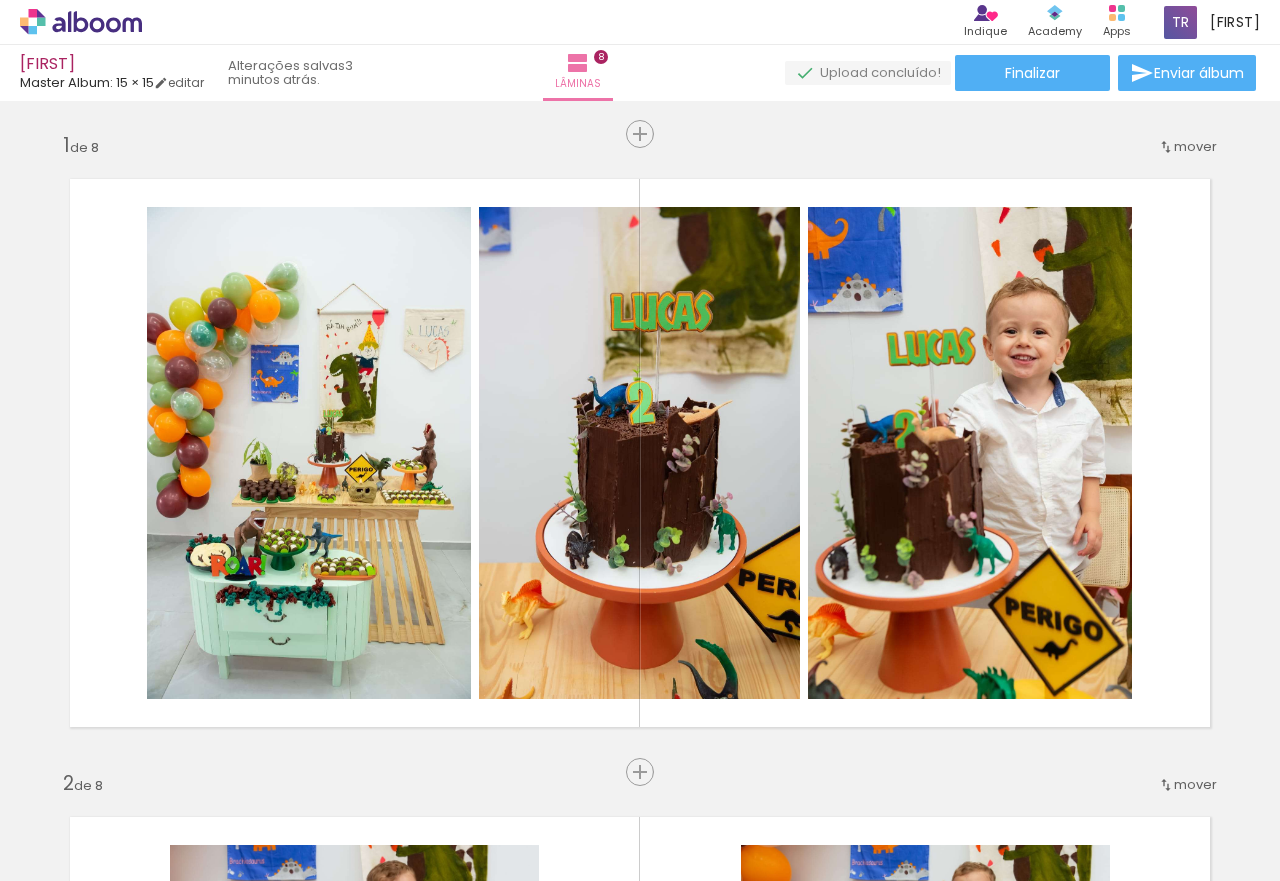 scroll, scrollTop: 0, scrollLeft: 0, axis: both 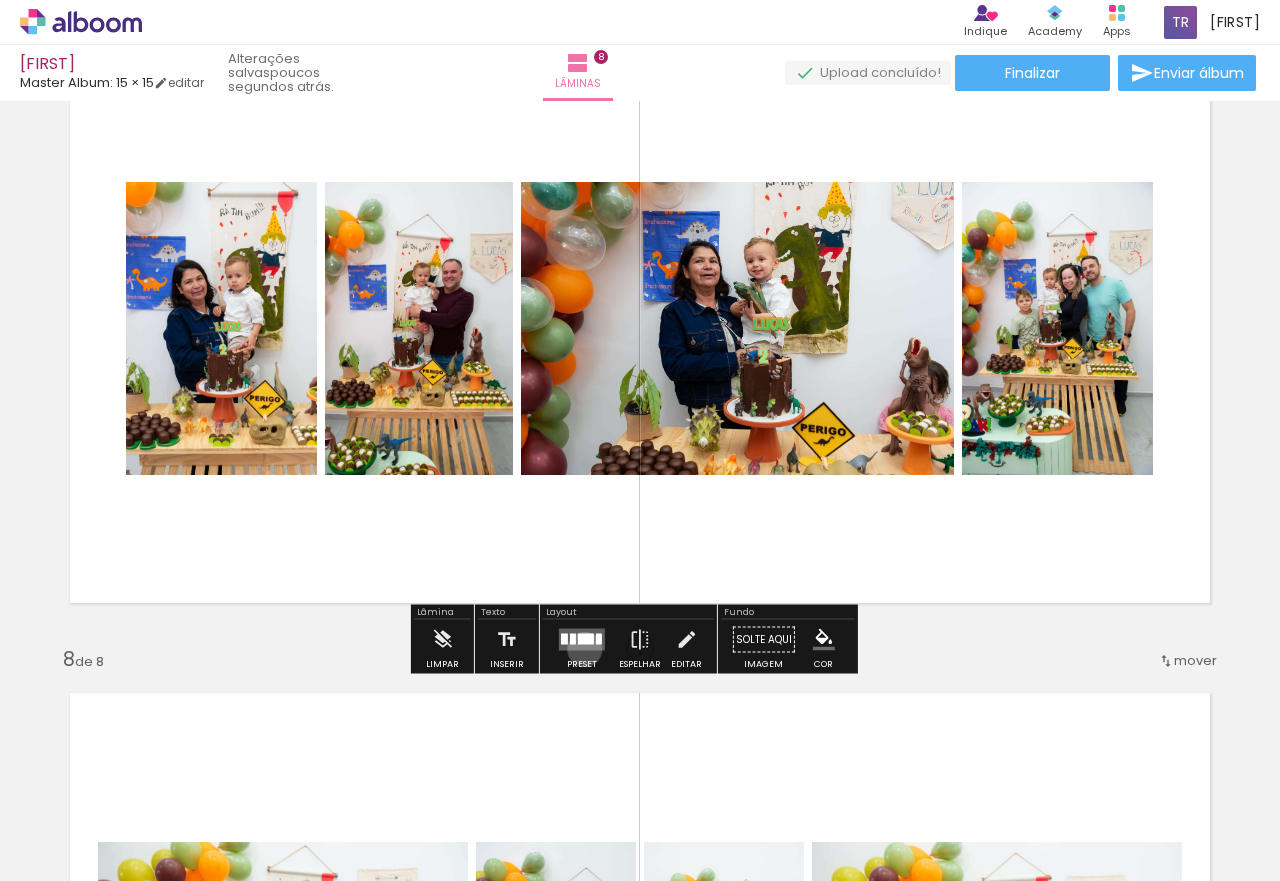 click at bounding box center (582, 640) 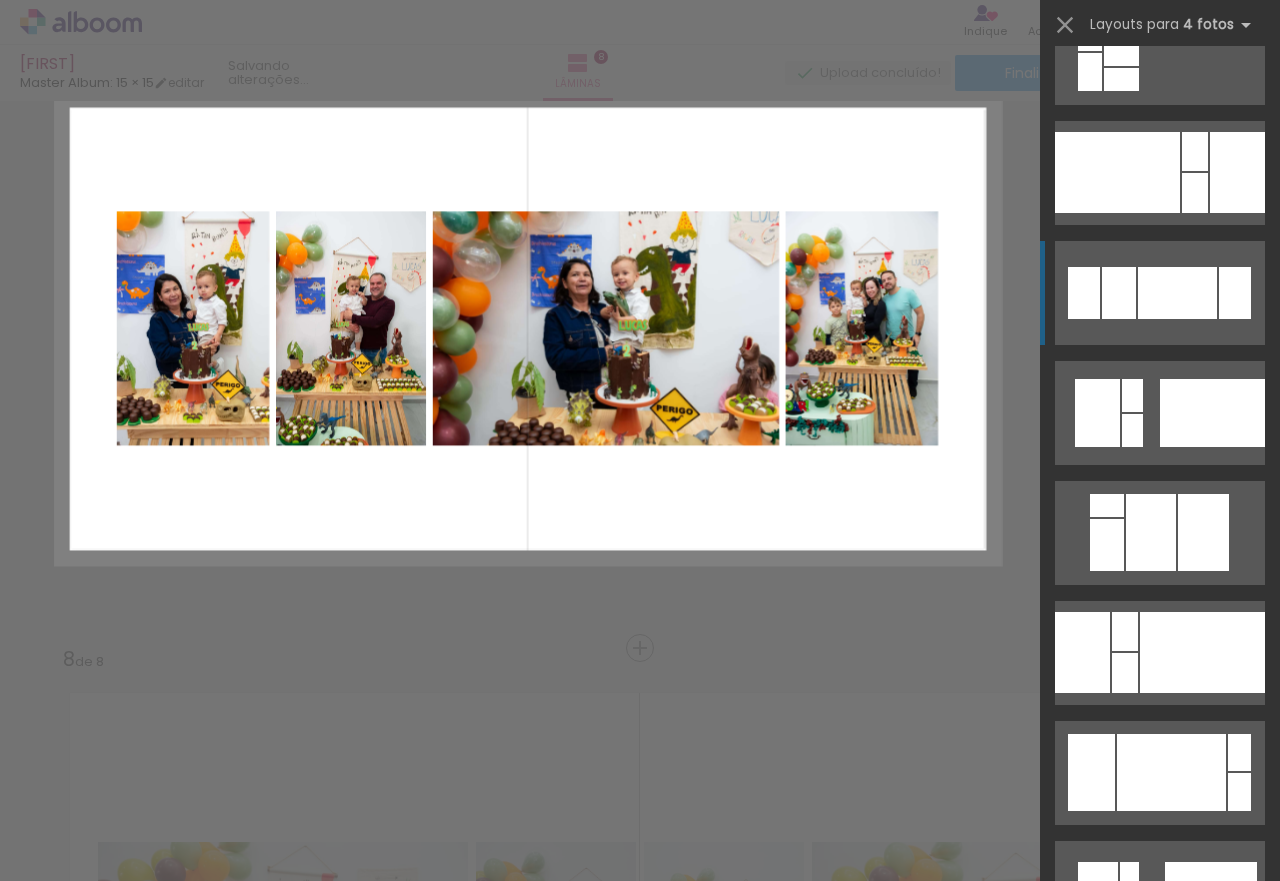 scroll, scrollTop: 3360, scrollLeft: 0, axis: vertical 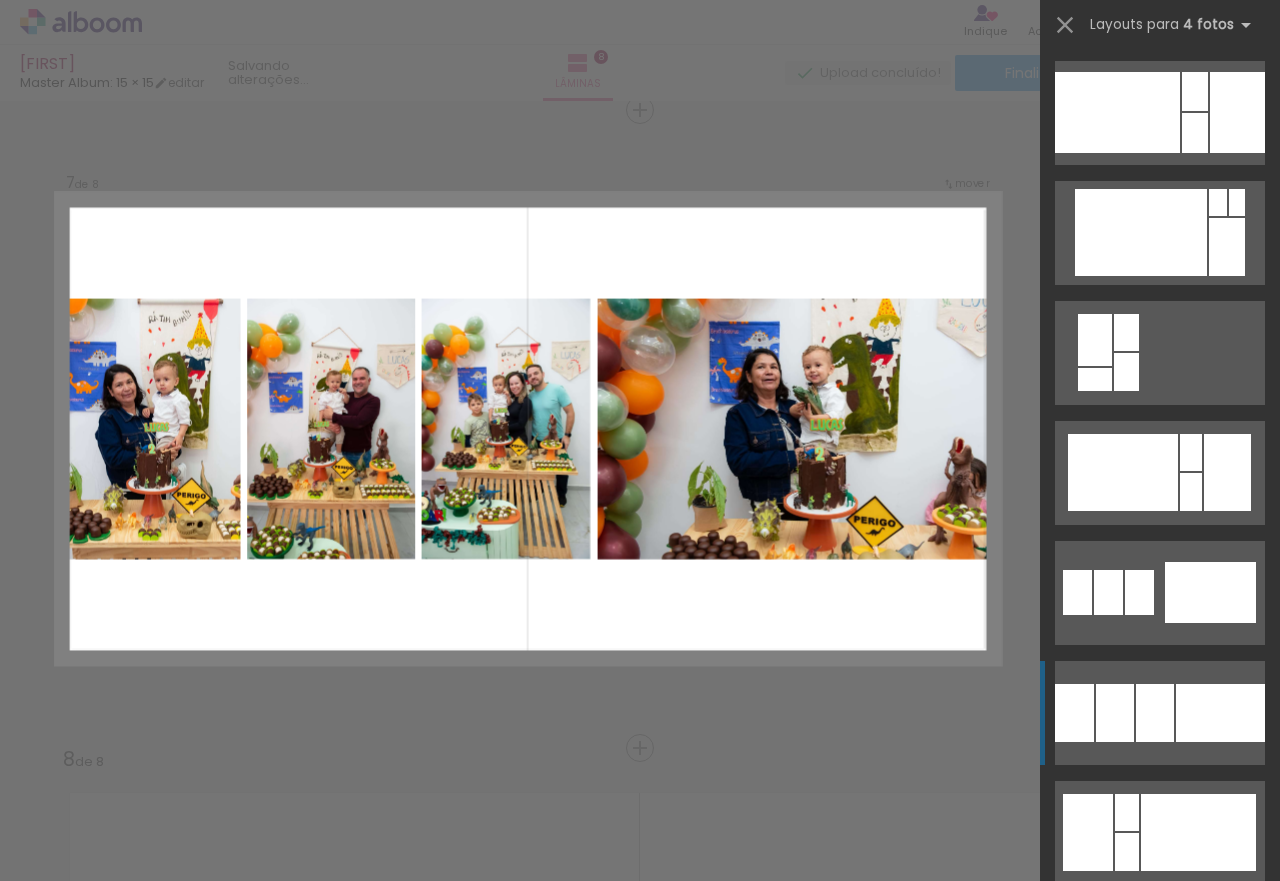 click at bounding box center (1202, -728) 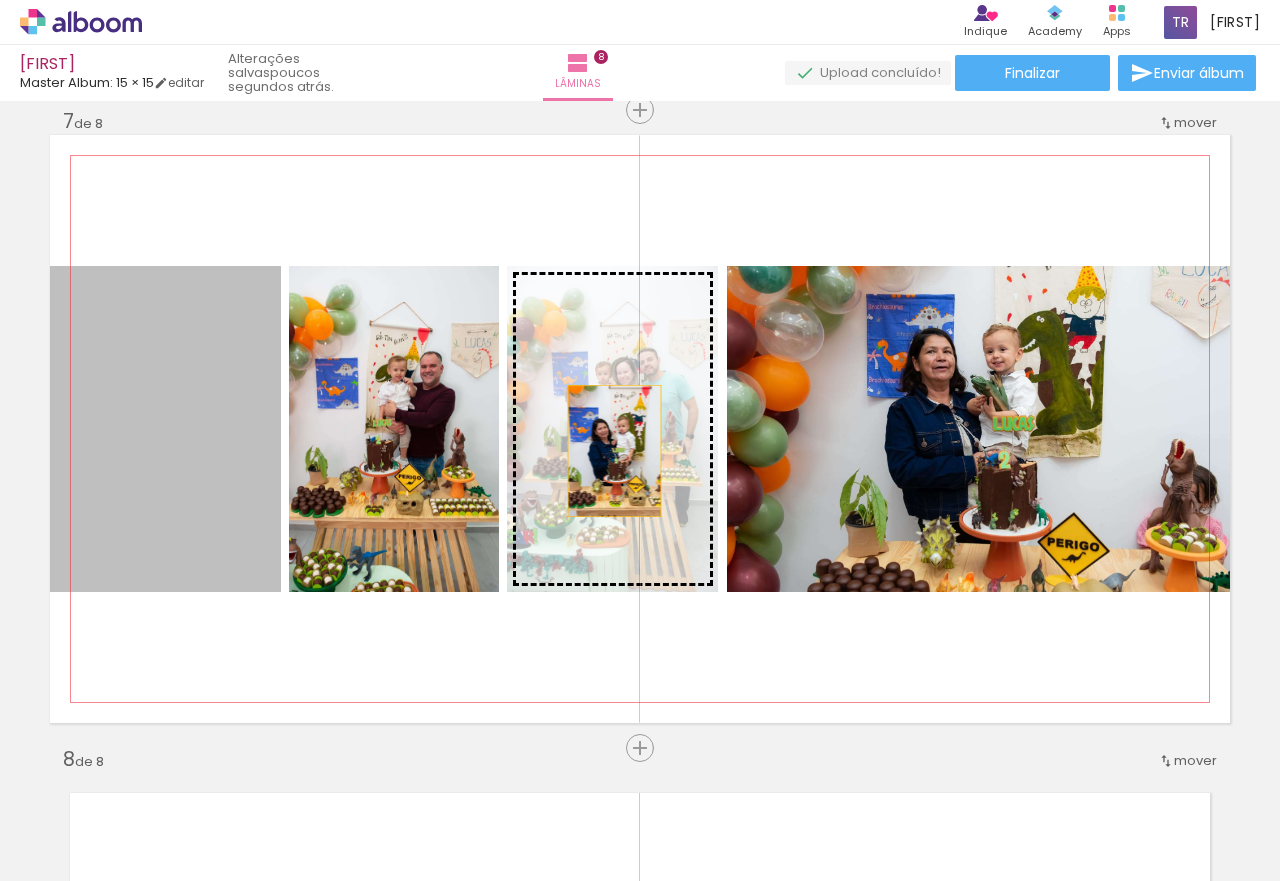 drag, startPoint x: 216, startPoint y: 454, endPoint x: 607, endPoint y: 451, distance: 391.0115 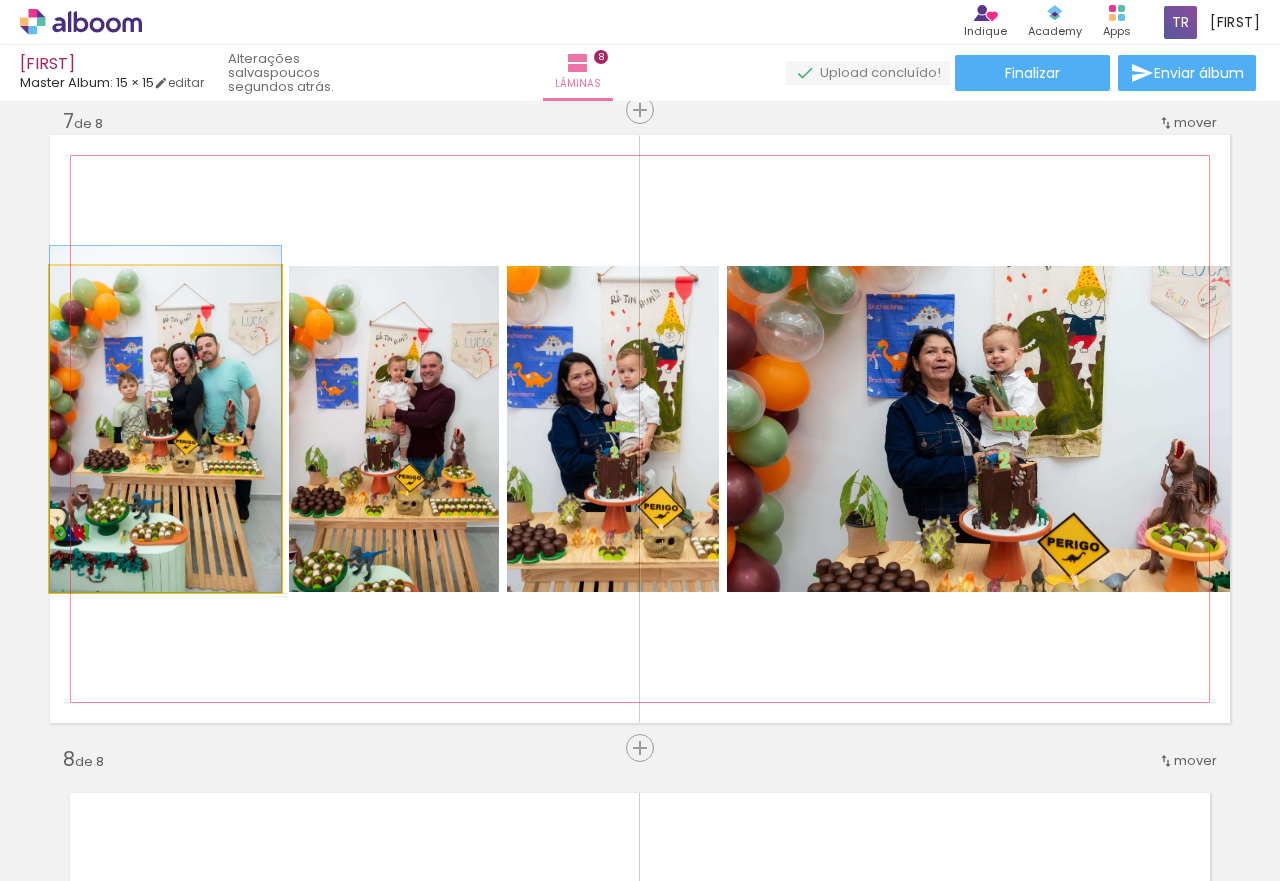 drag, startPoint x: 210, startPoint y: 425, endPoint x: 264, endPoint y: 406, distance: 57.245087 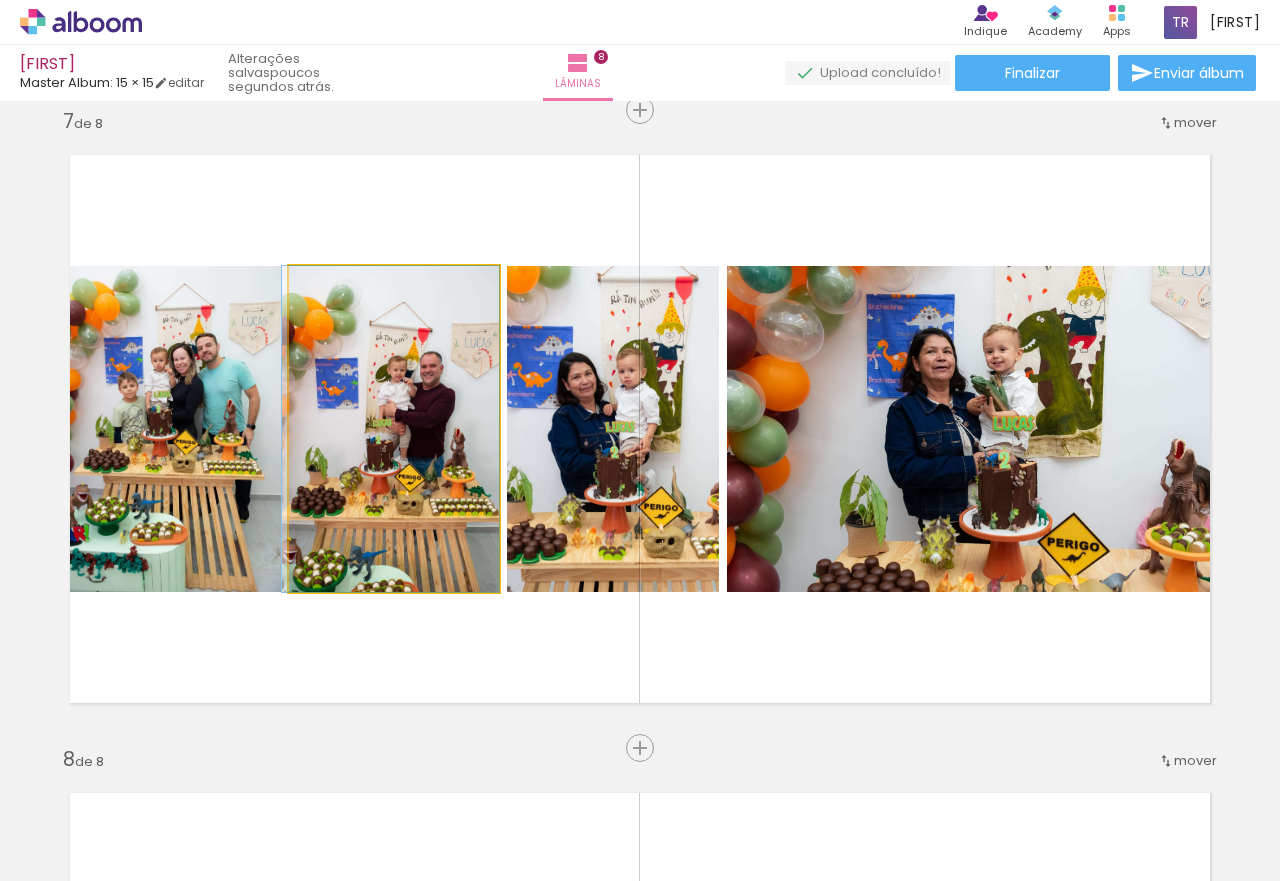 drag, startPoint x: 375, startPoint y: 439, endPoint x: 361, endPoint y: 406, distance: 35.846897 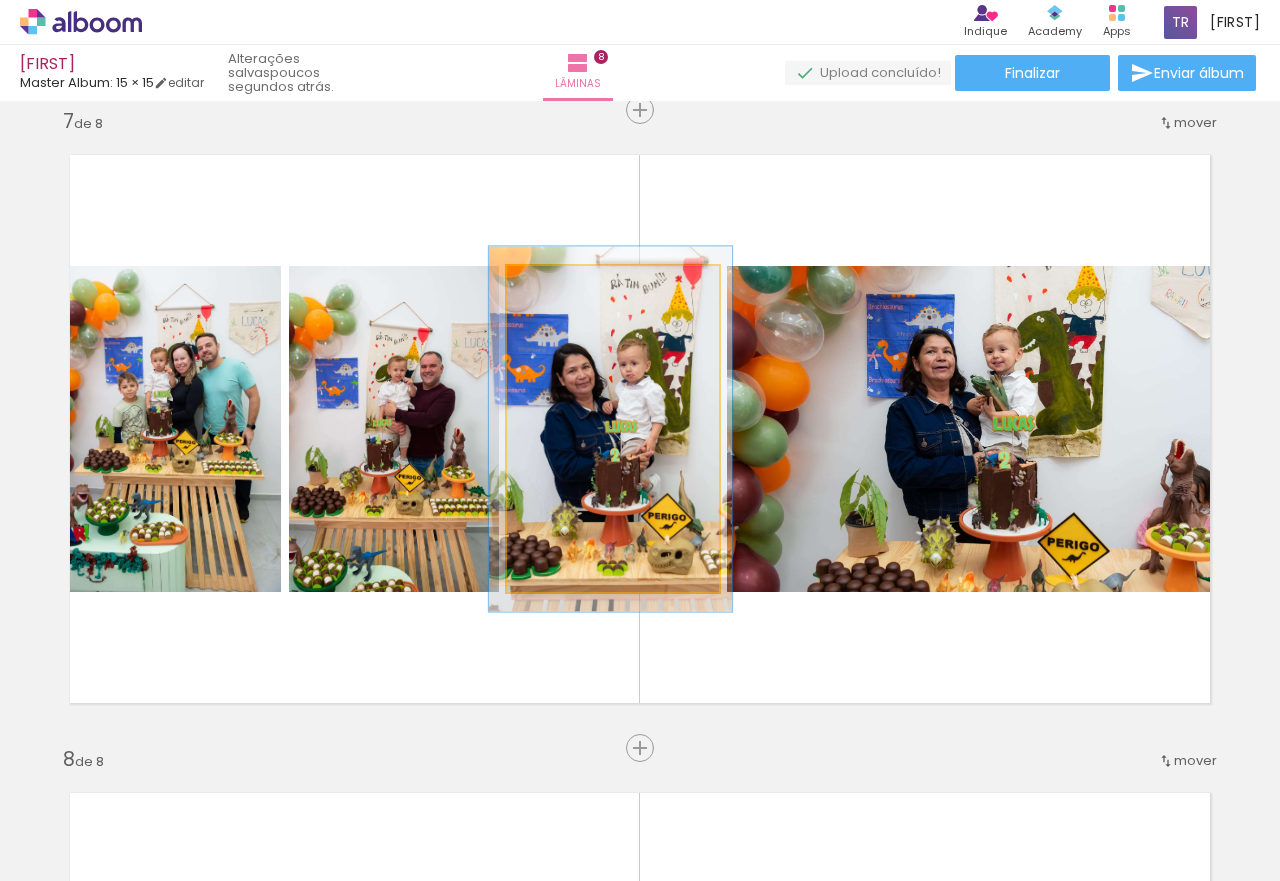 type on "112" 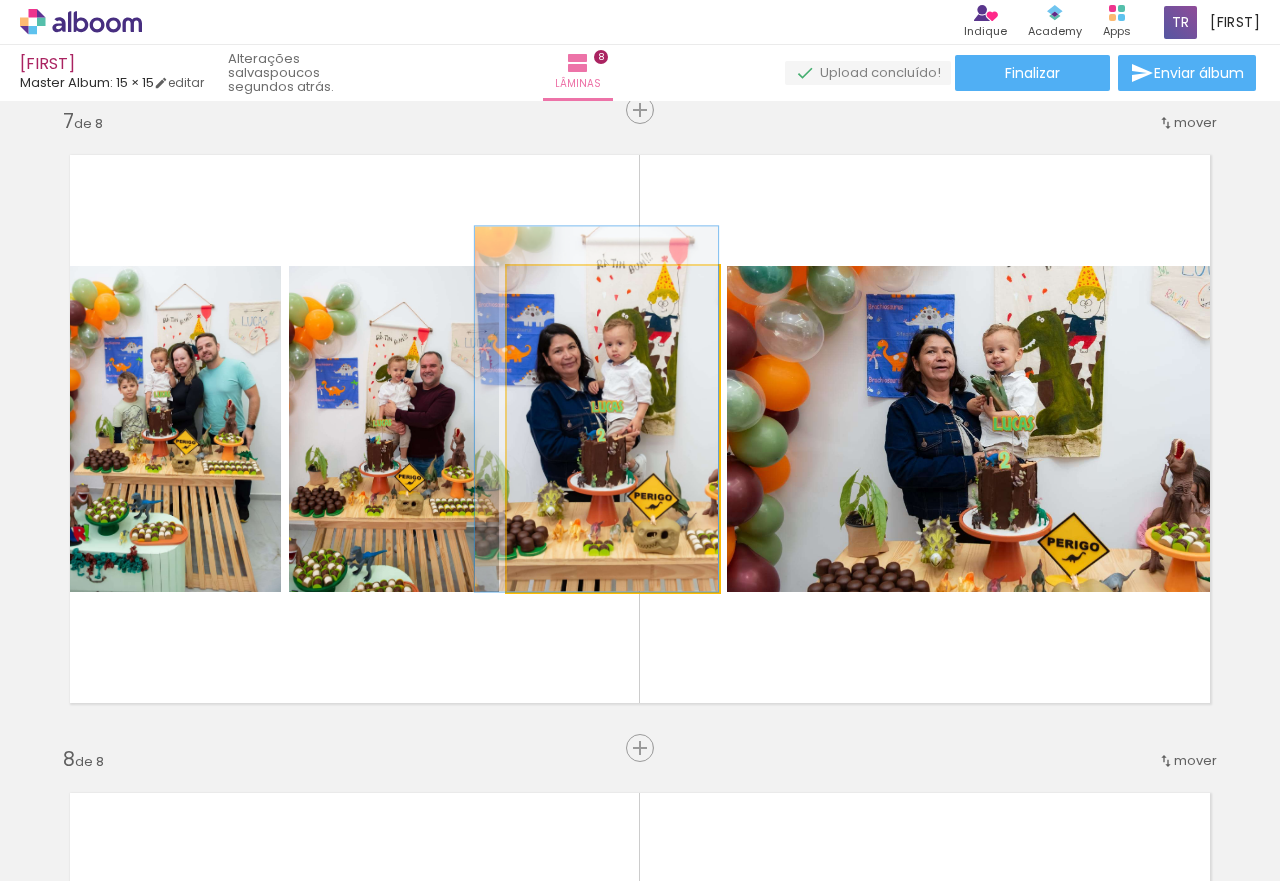 drag, startPoint x: 595, startPoint y: 387, endPoint x: 522, endPoint y: 355, distance: 79.70571 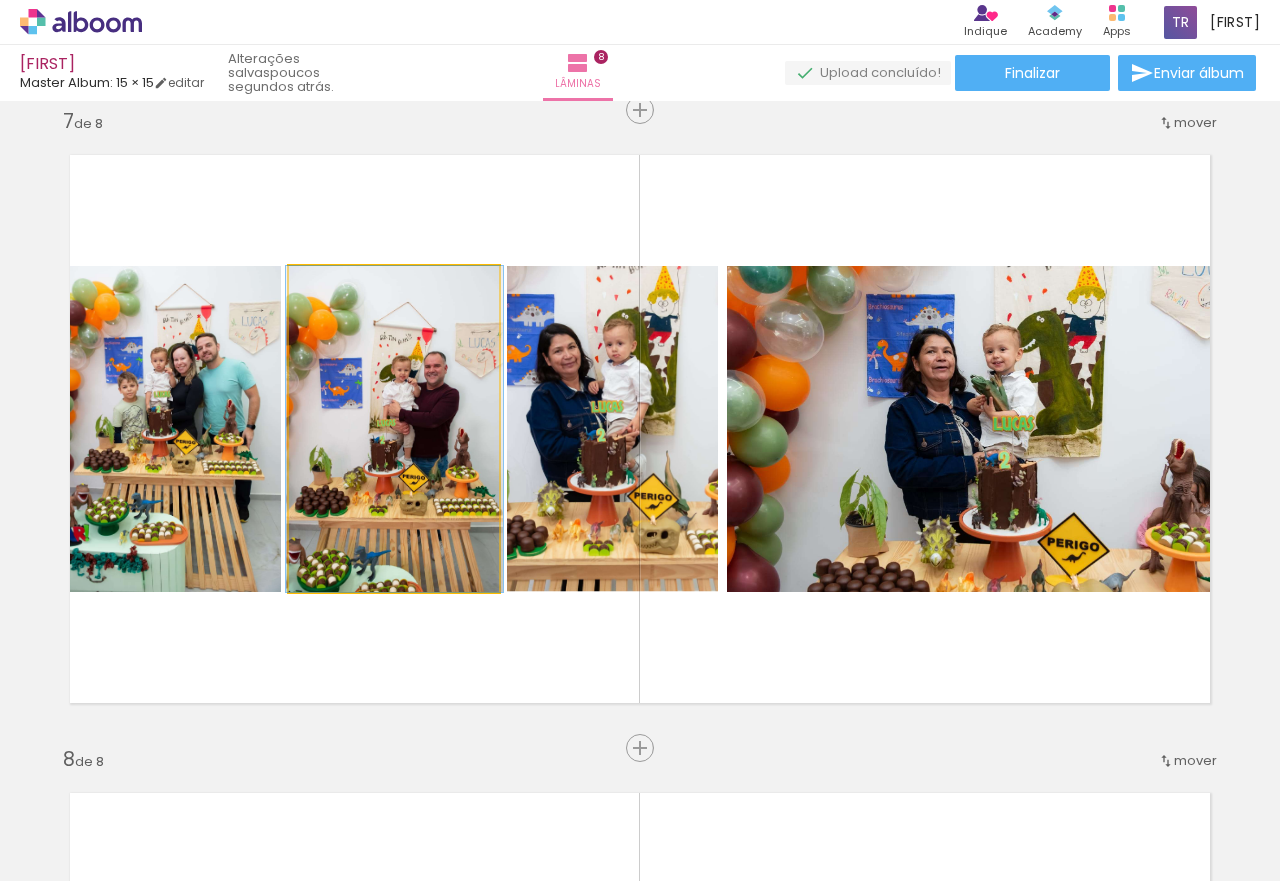 drag, startPoint x: 398, startPoint y: 393, endPoint x: 389, endPoint y: 308, distance: 85.47514 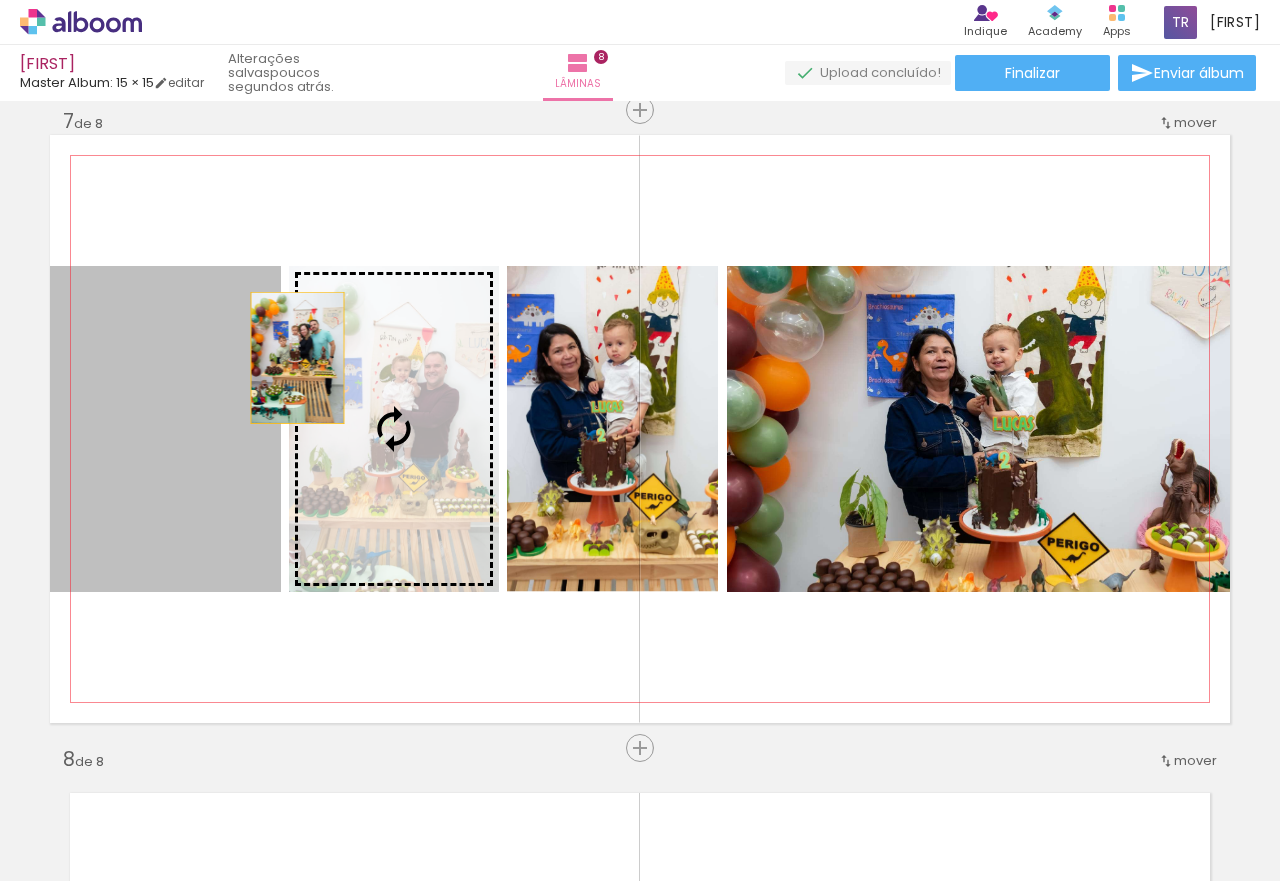 drag, startPoint x: 230, startPoint y: 389, endPoint x: 214, endPoint y: 379, distance: 18.867962 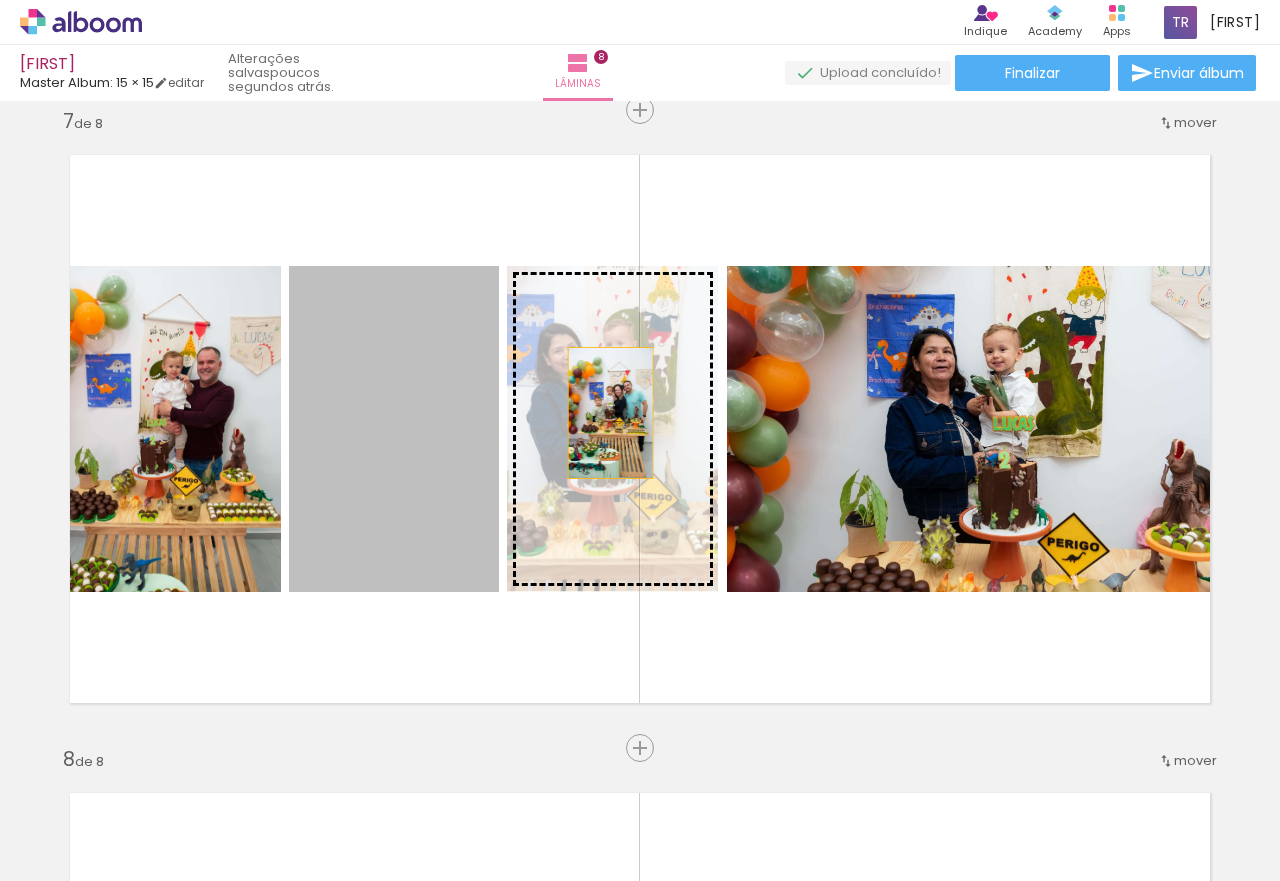 drag, startPoint x: 388, startPoint y: 412, endPoint x: 579, endPoint y: 431, distance: 191.9427 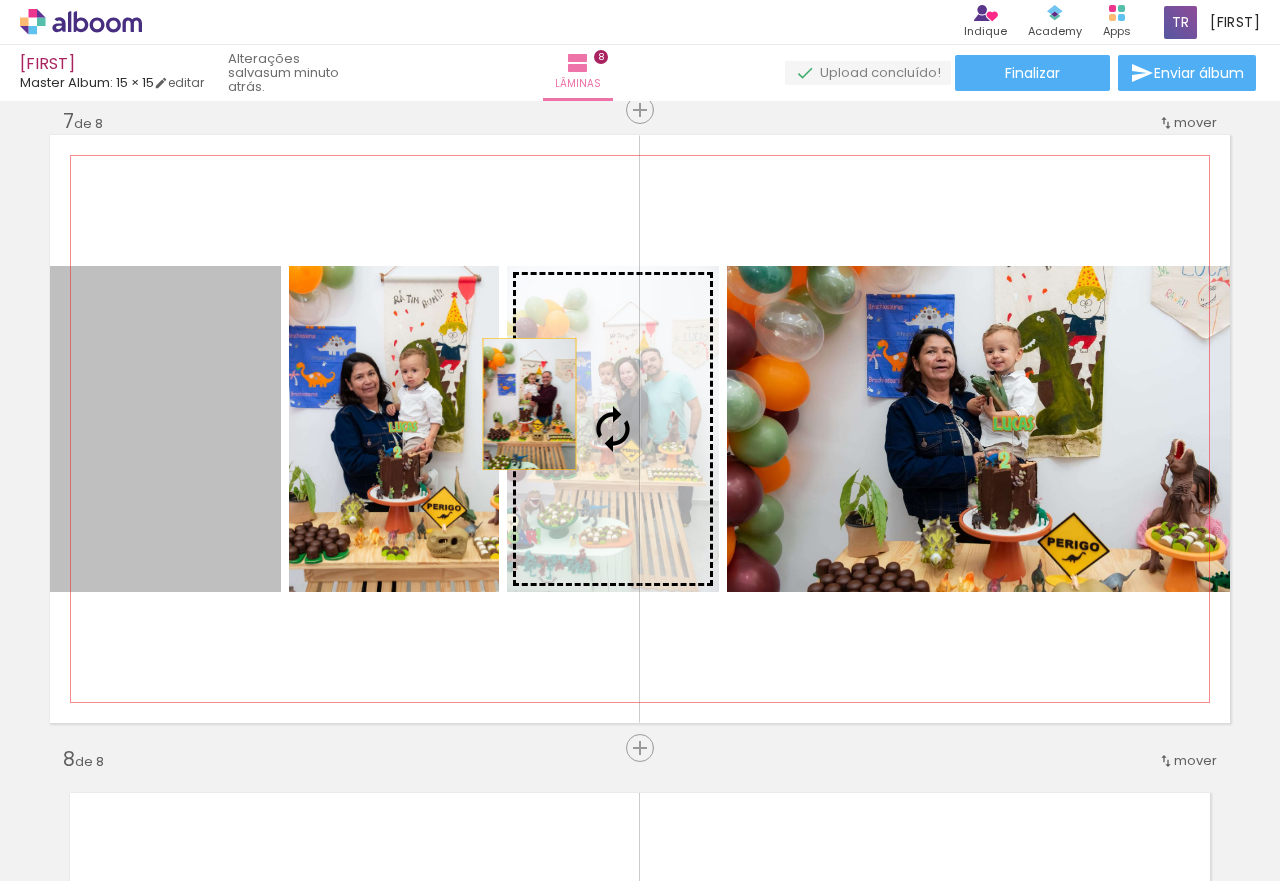 drag, startPoint x: 206, startPoint y: 424, endPoint x: 581, endPoint y: 409, distance: 375.29987 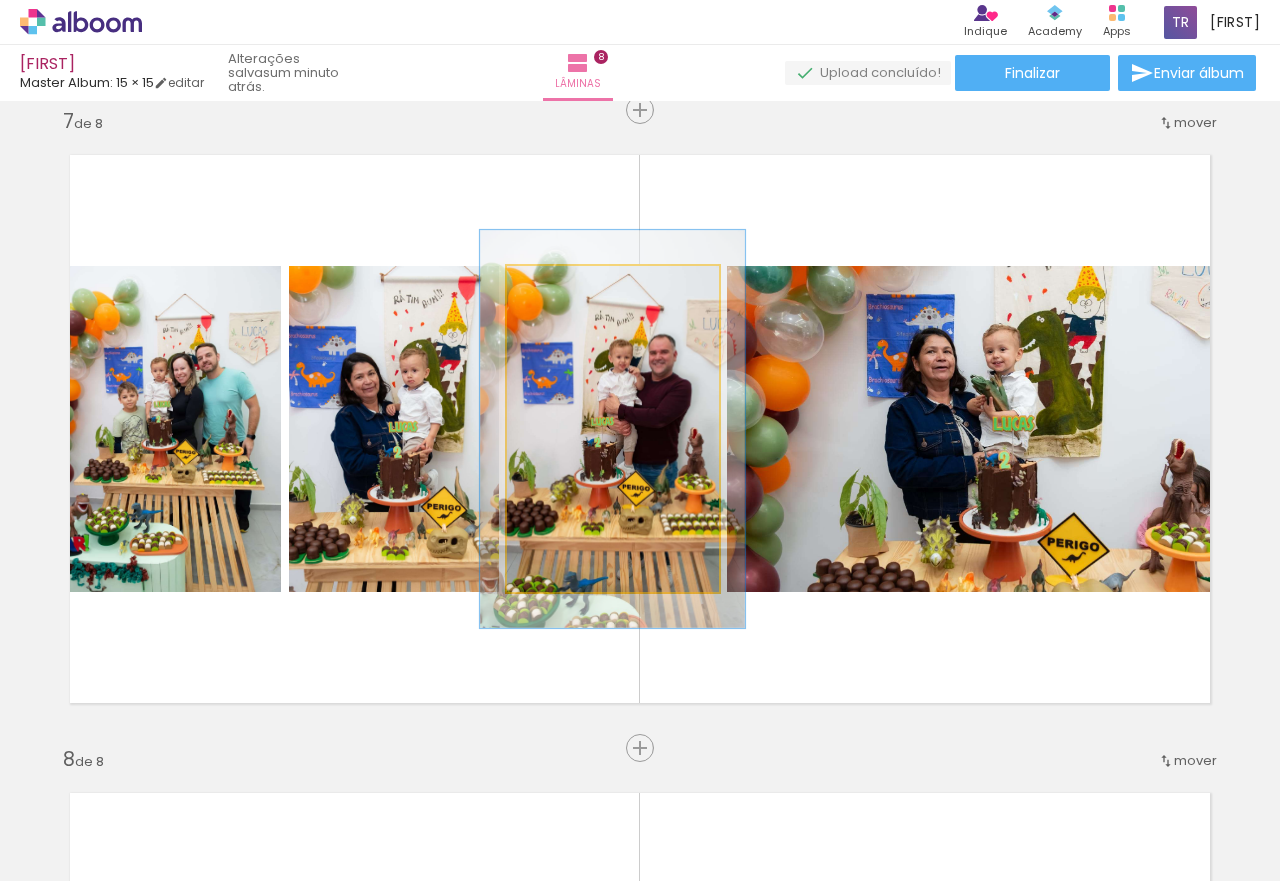 drag, startPoint x: 551, startPoint y: 290, endPoint x: 565, endPoint y: 292, distance: 14.142136 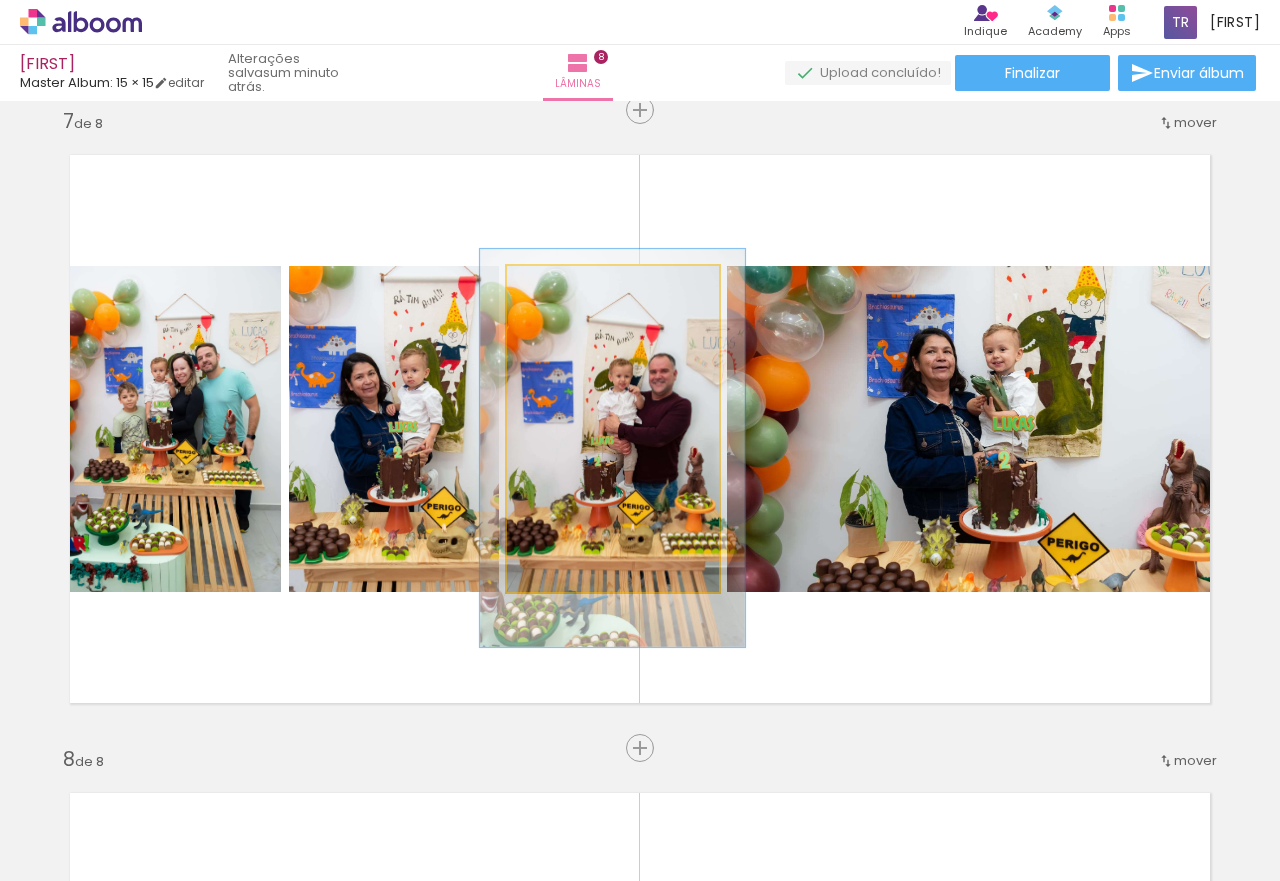 drag, startPoint x: 653, startPoint y: 426, endPoint x: 653, endPoint y: 445, distance: 19 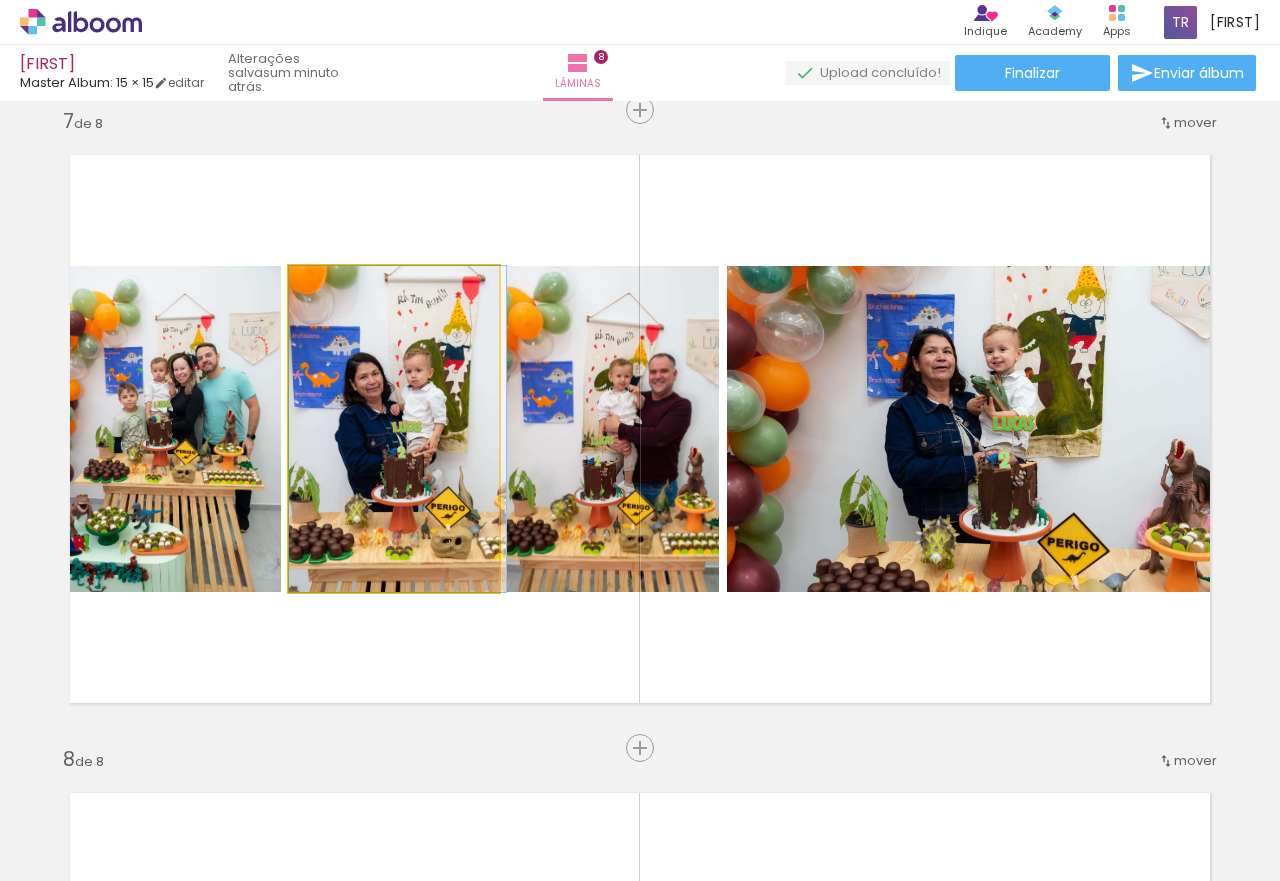 drag, startPoint x: 426, startPoint y: 433, endPoint x: 481, endPoint y: 458, distance: 60.41523 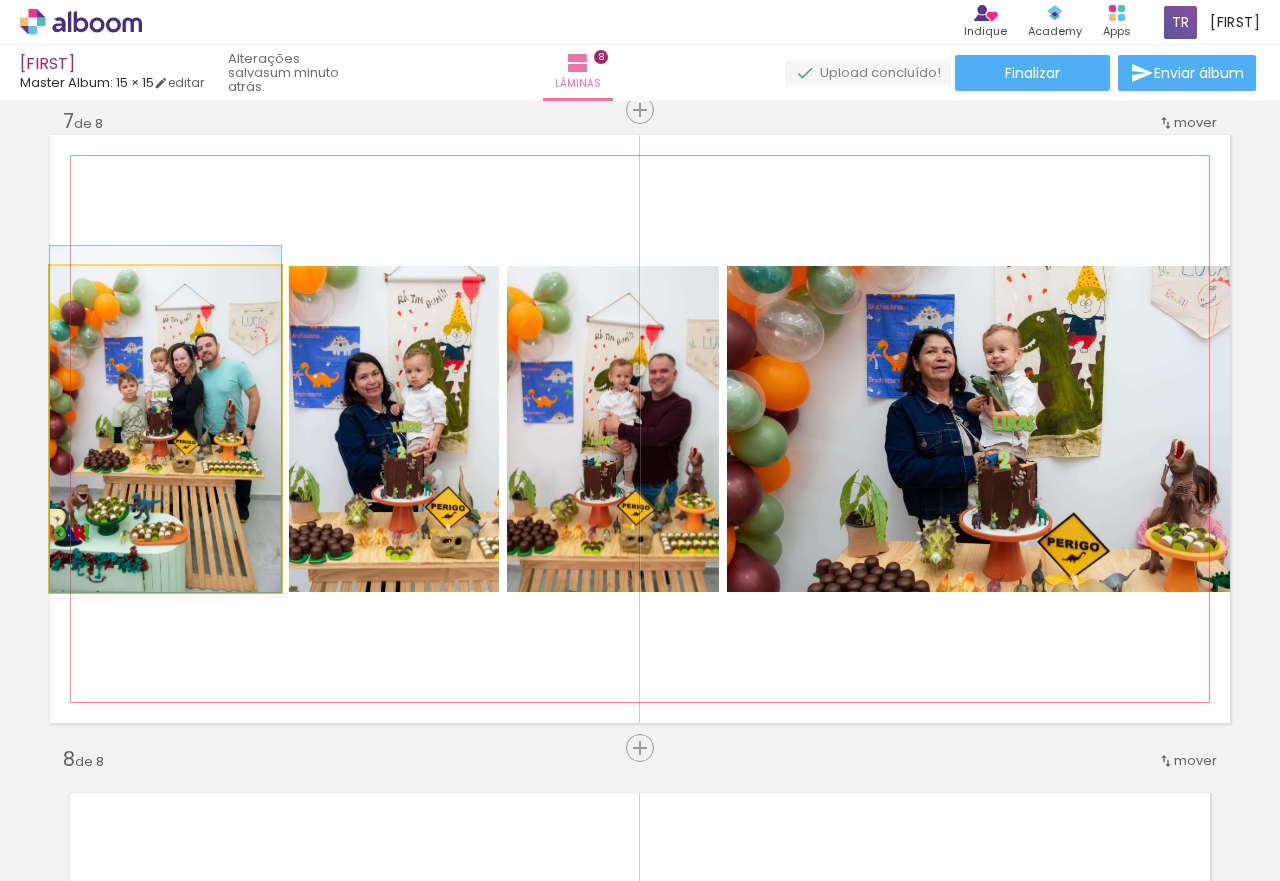 drag, startPoint x: 206, startPoint y: 437, endPoint x: 258, endPoint y: 428, distance: 52.773098 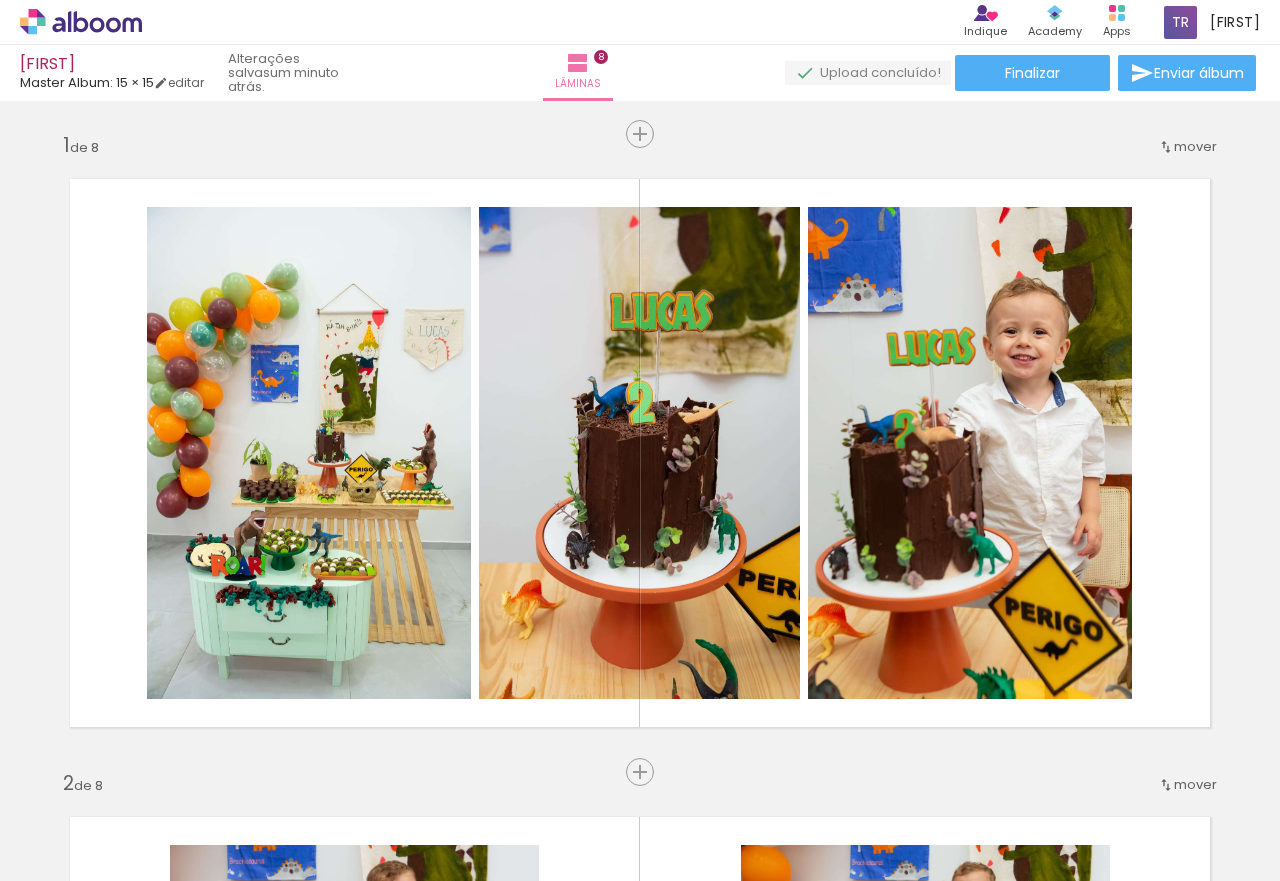 click on "Espelhar" at bounding box center [640, 4597] 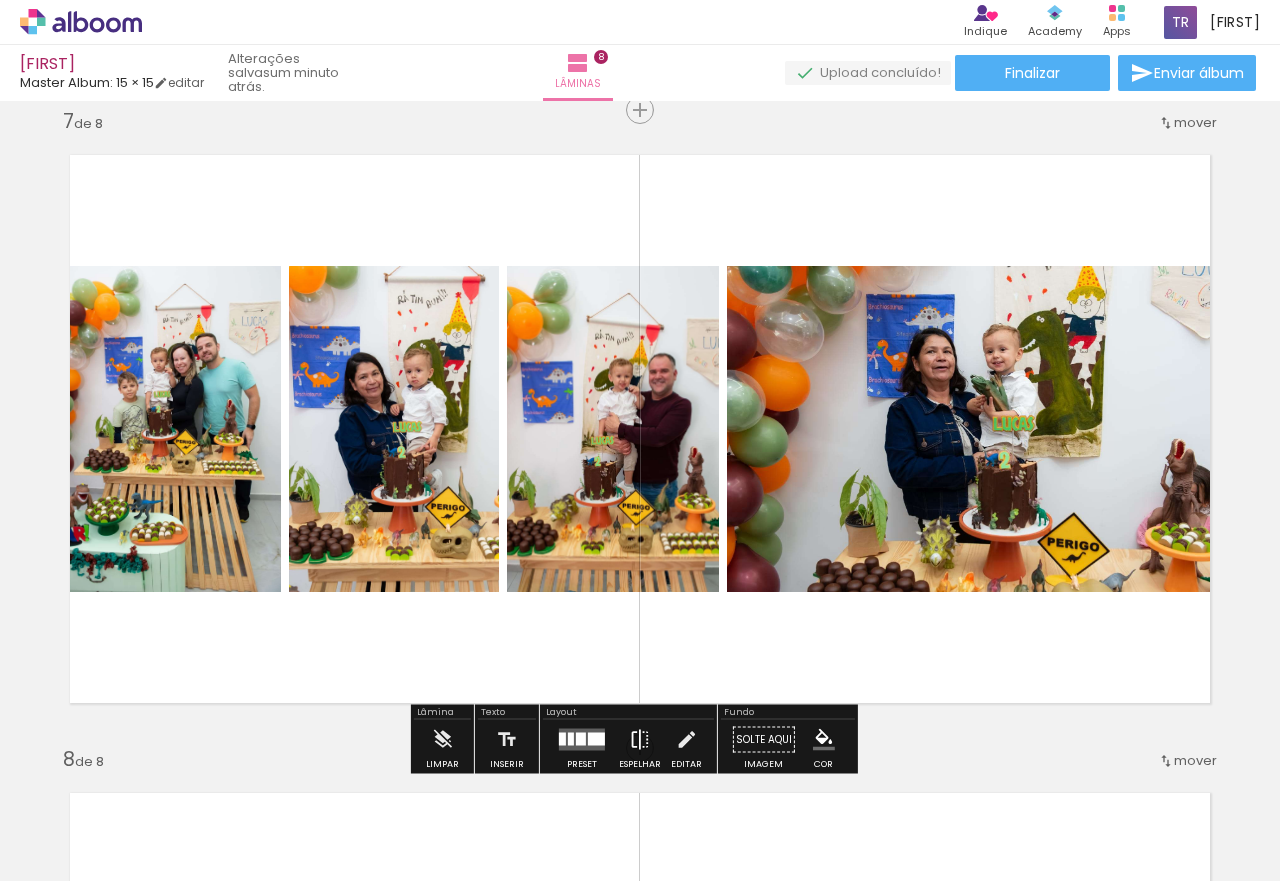 click at bounding box center (640, 740) 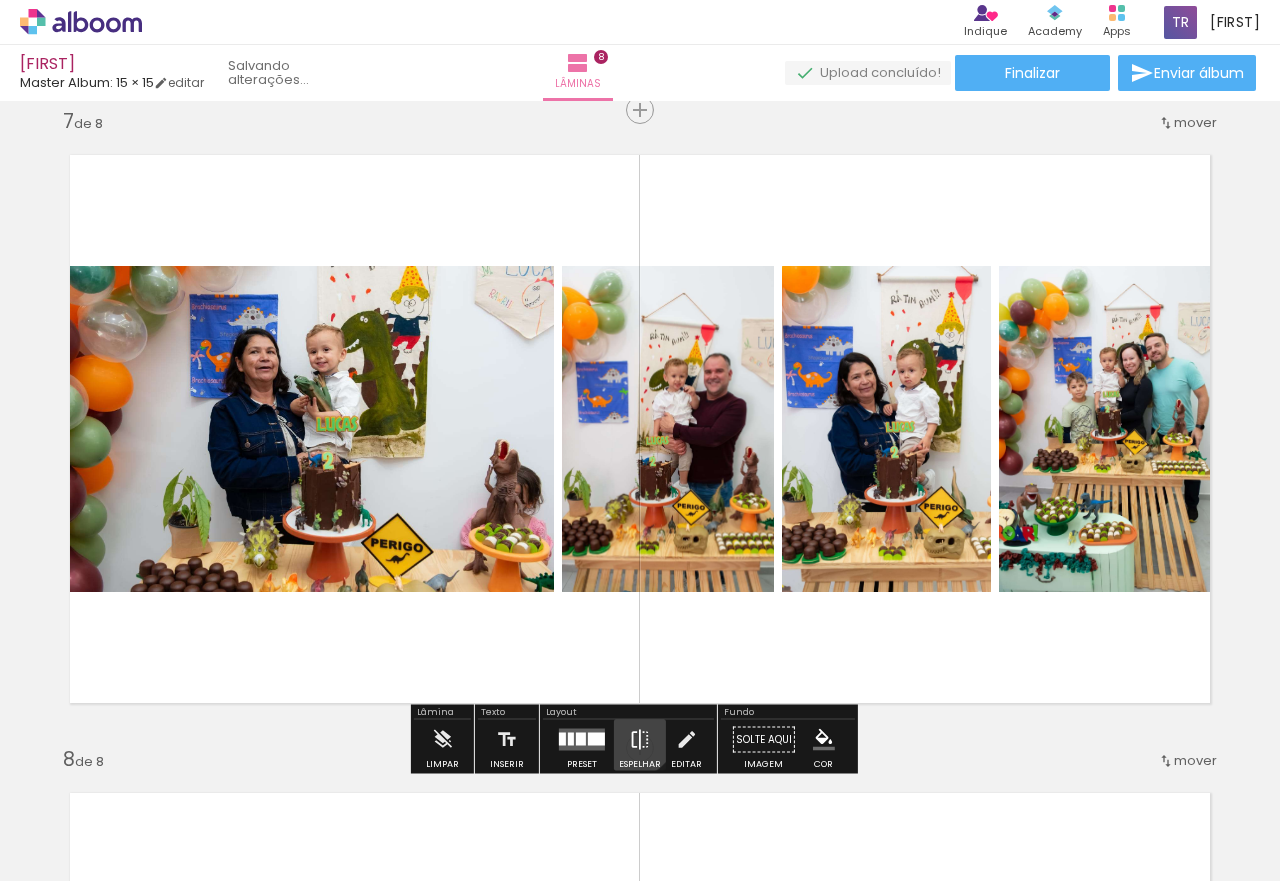 scroll, scrollTop: 4560, scrollLeft: 0, axis: vertical 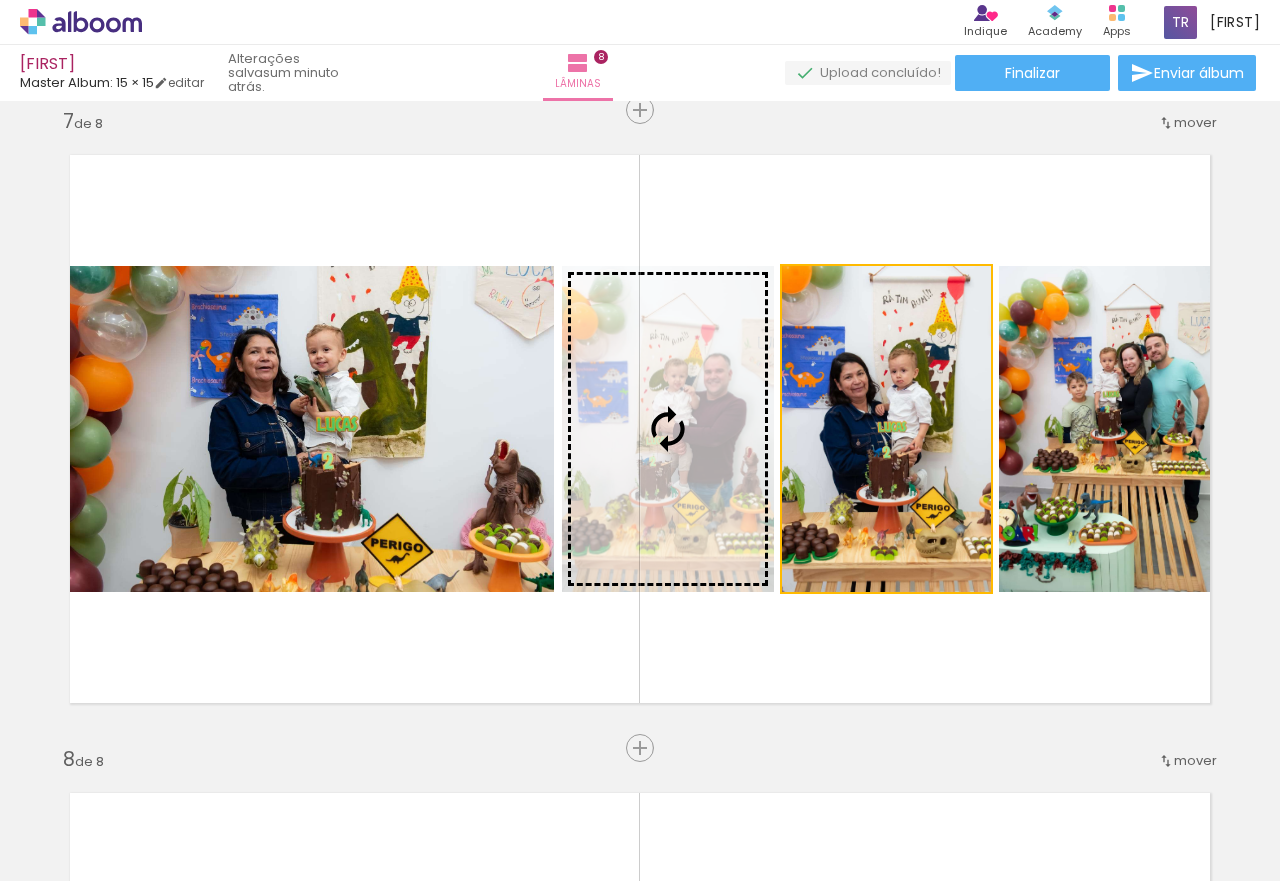 drag, startPoint x: 918, startPoint y: 511, endPoint x: 725, endPoint y: 507, distance: 193.04144 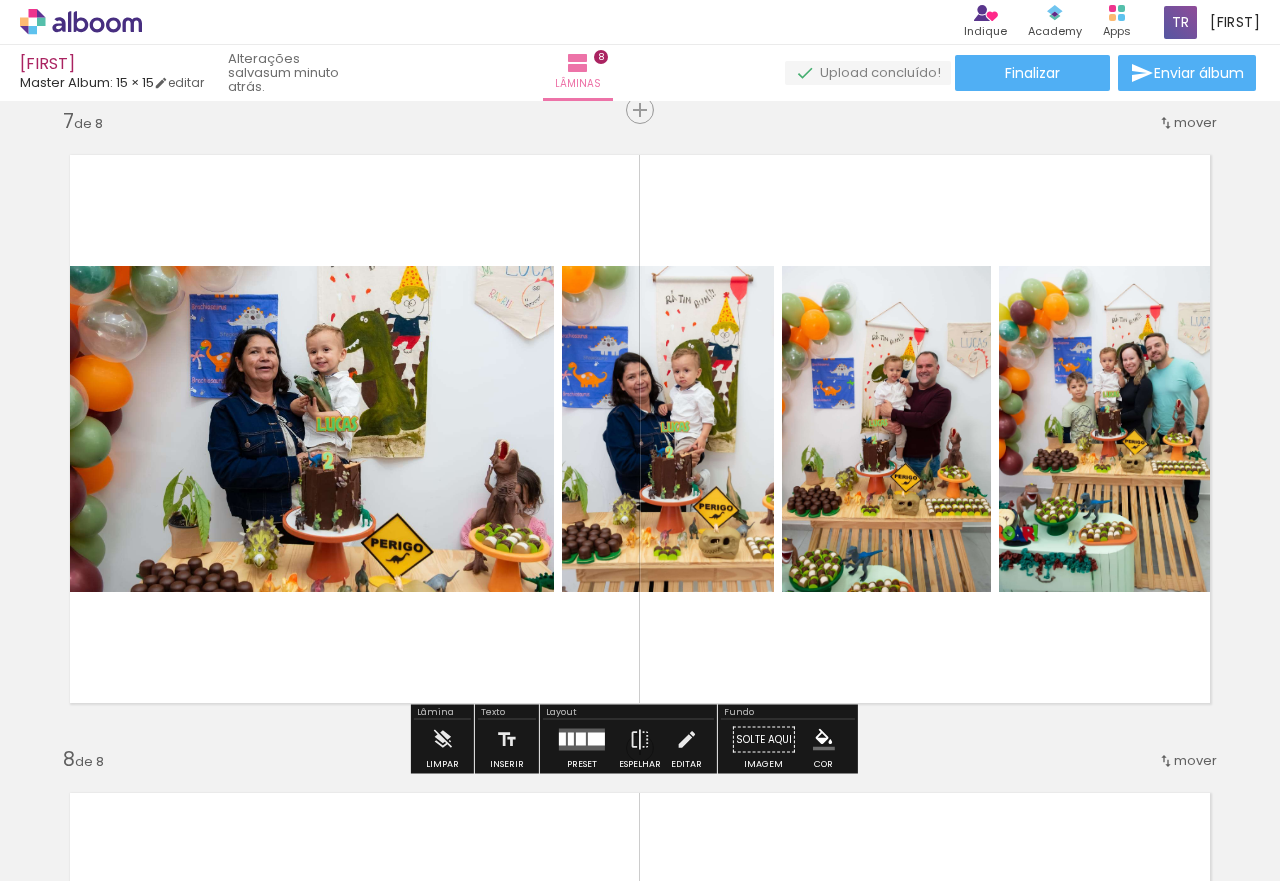 click at bounding box center (581, 739) 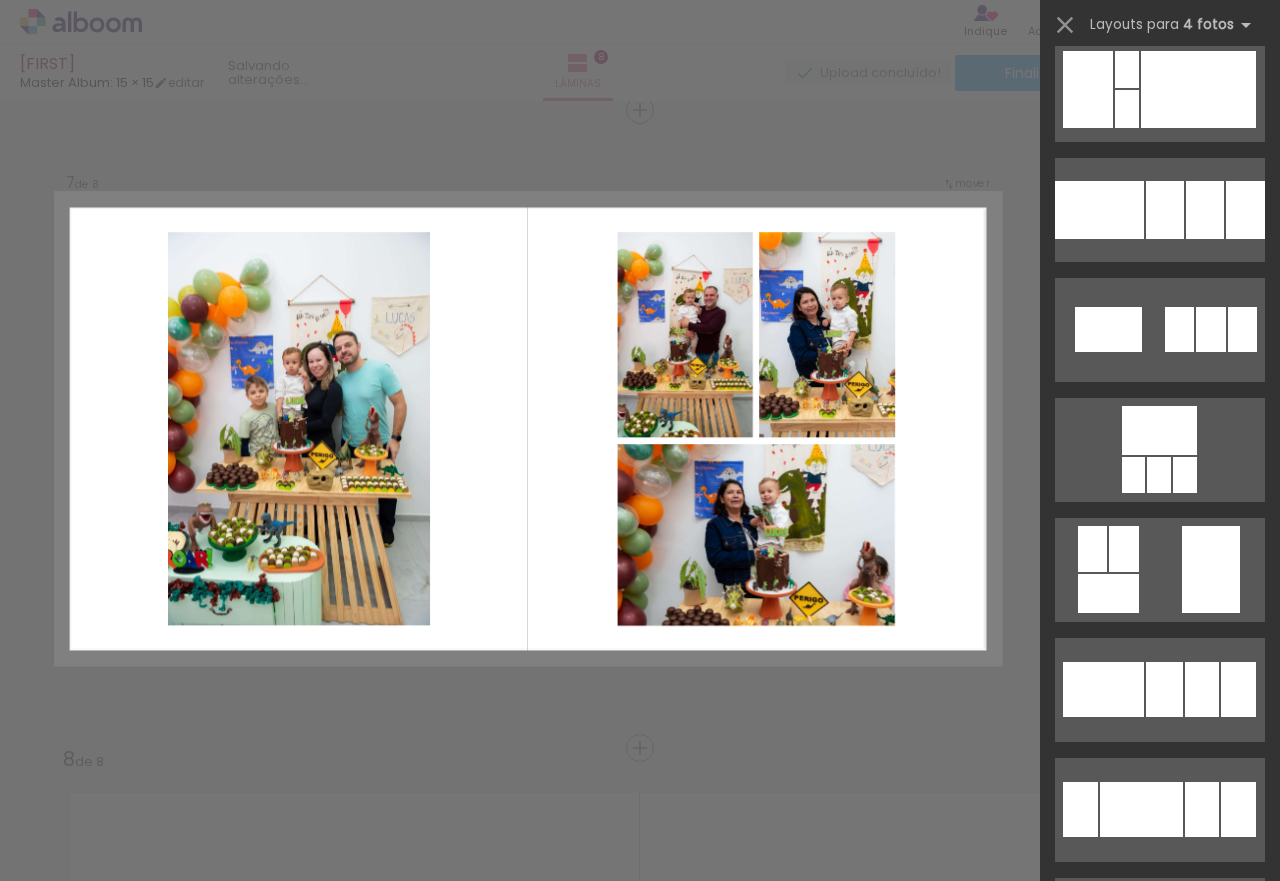 scroll, scrollTop: 5460, scrollLeft: 0, axis: vertical 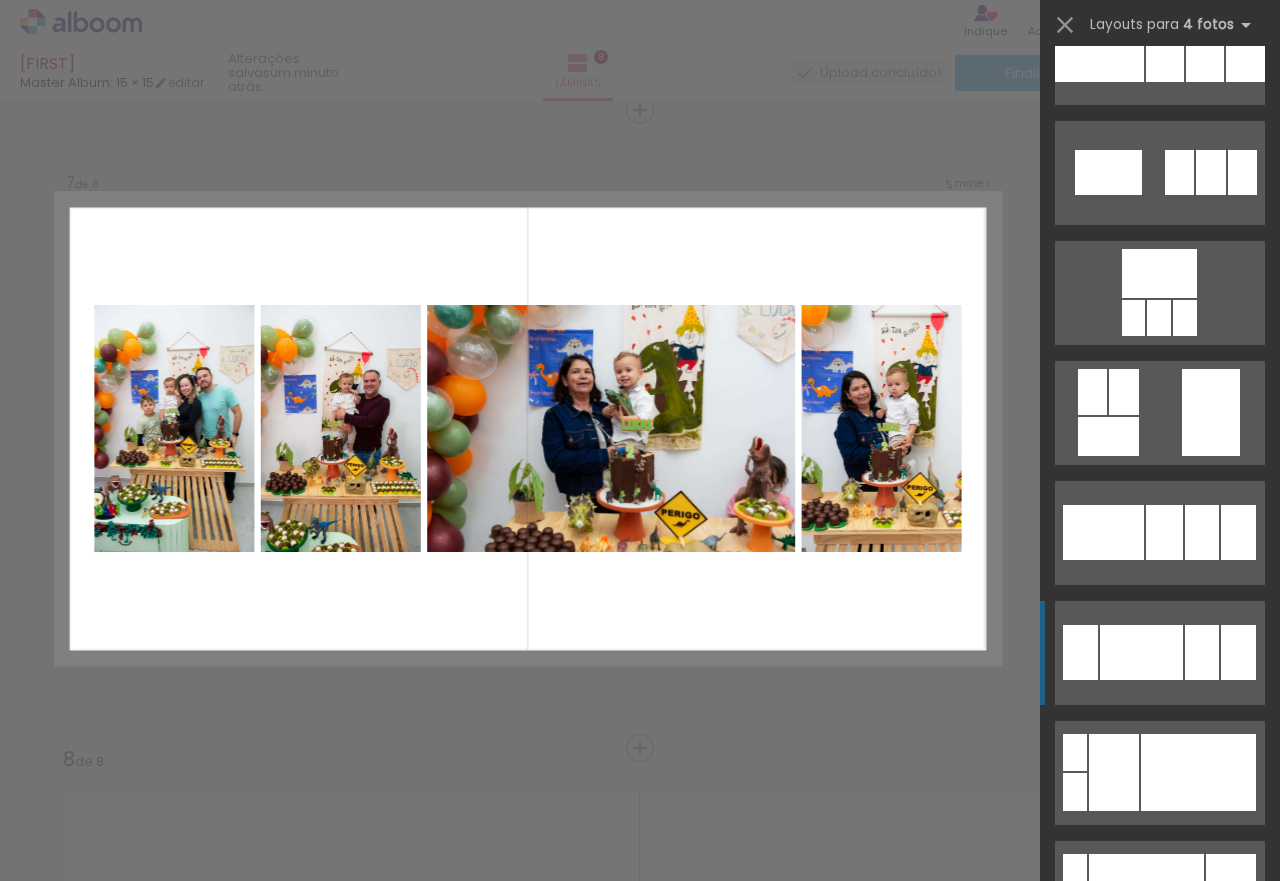 click at bounding box center [1173, -1028] 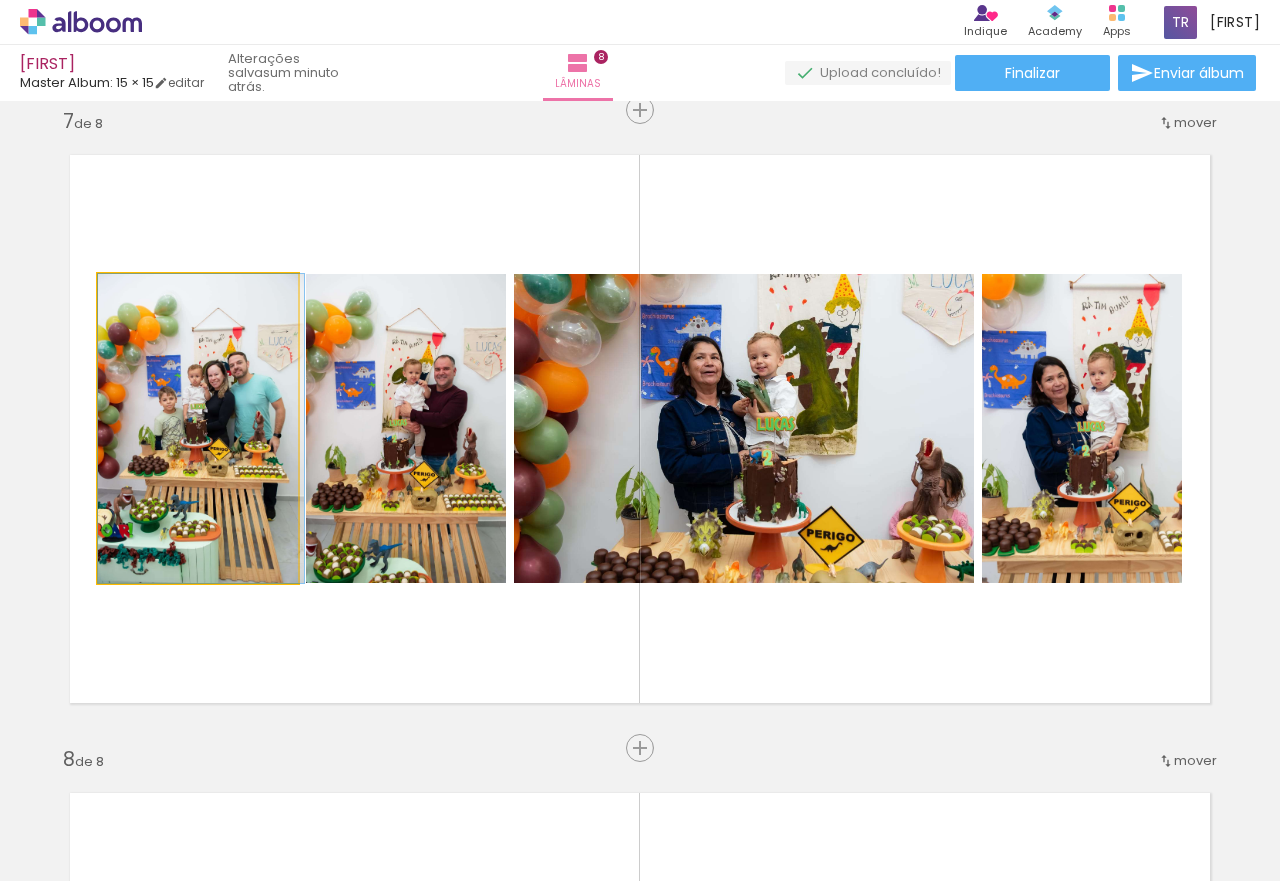 drag, startPoint x: 192, startPoint y: 448, endPoint x: 201, endPoint y: 442, distance: 10.816654 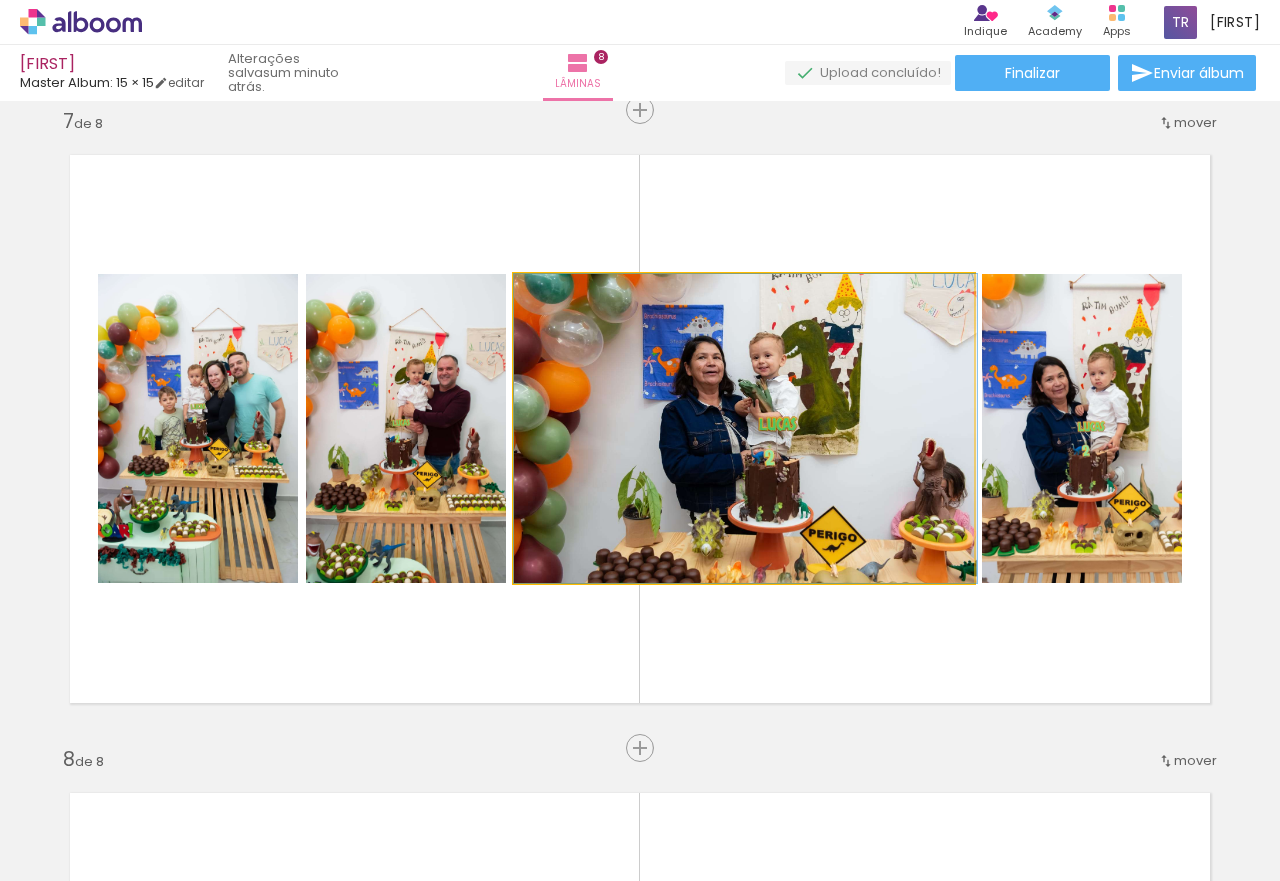 drag, startPoint x: 738, startPoint y: 468, endPoint x: 963, endPoint y: 468, distance: 225 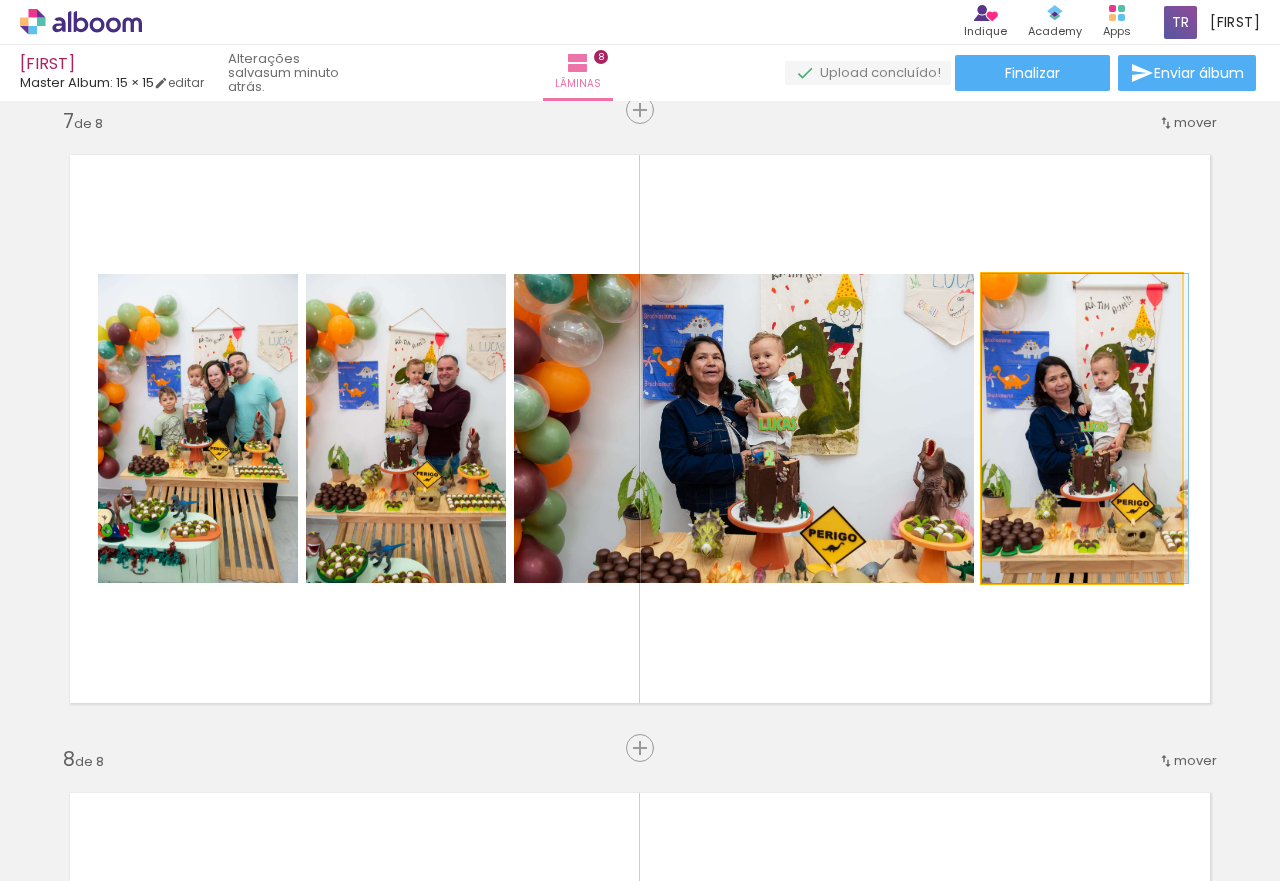 drag, startPoint x: 1000, startPoint y: 466, endPoint x: 1012, endPoint y: 466, distance: 12 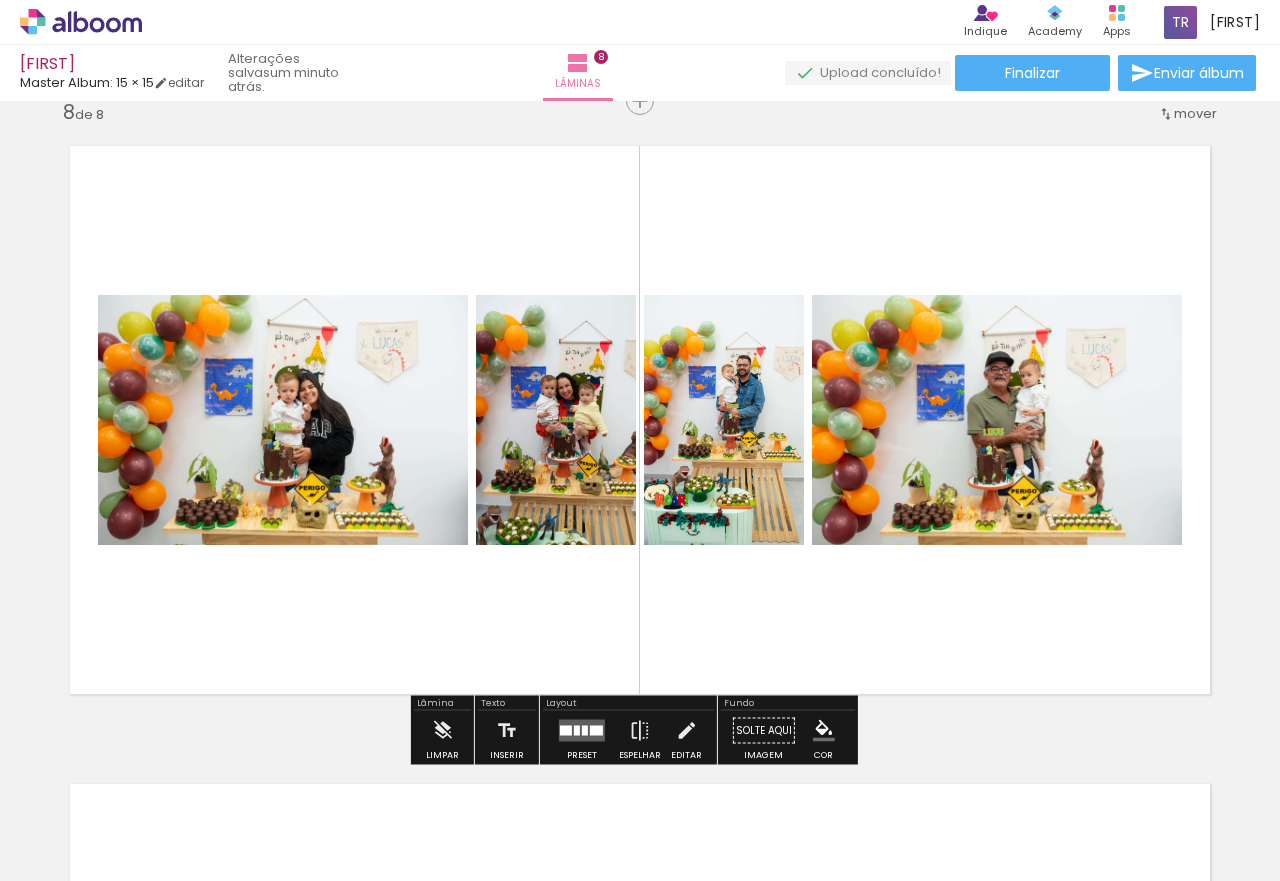 scroll, scrollTop: 4552, scrollLeft: 0, axis: vertical 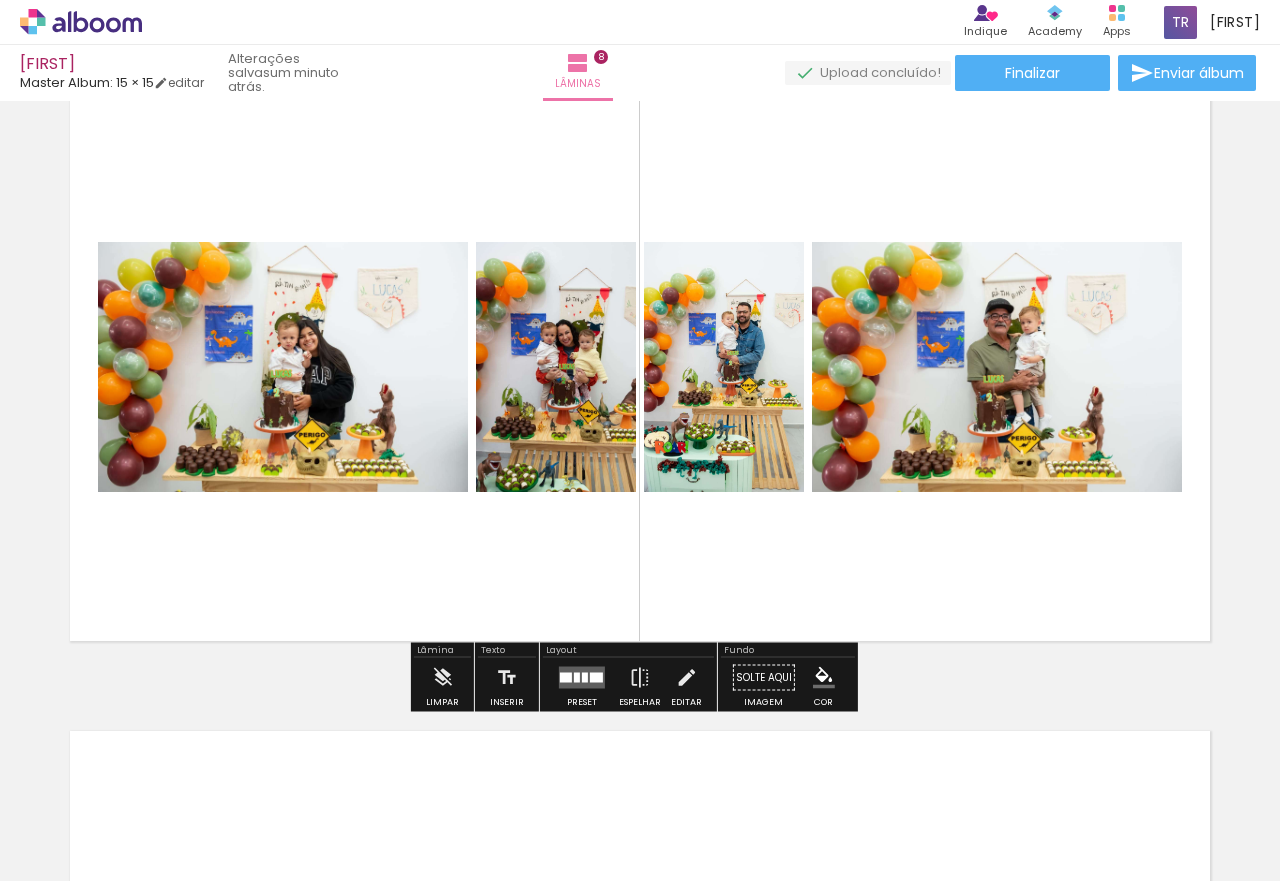 click at bounding box center (596, 678) 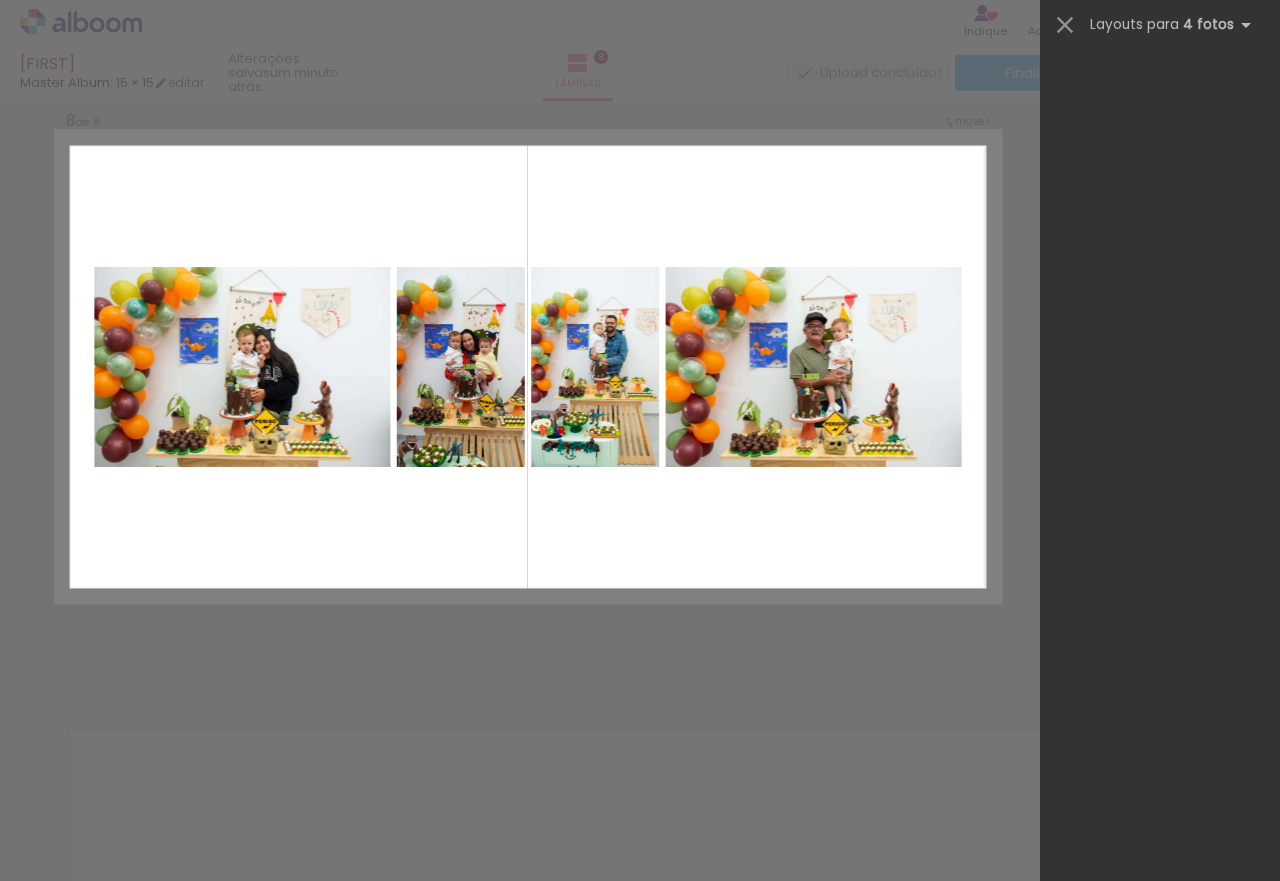 scroll, scrollTop: 0, scrollLeft: 0, axis: both 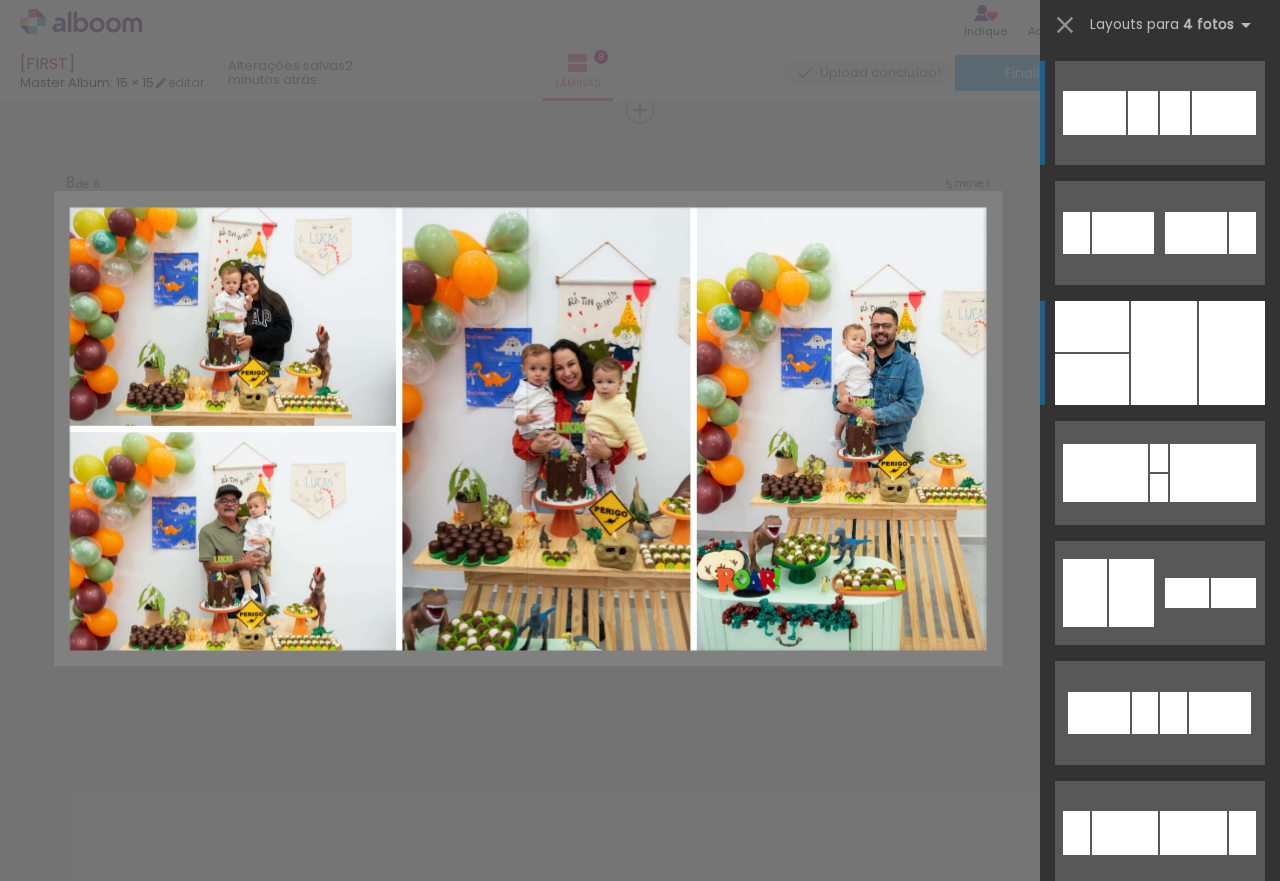 click at bounding box center [1160, 2659] 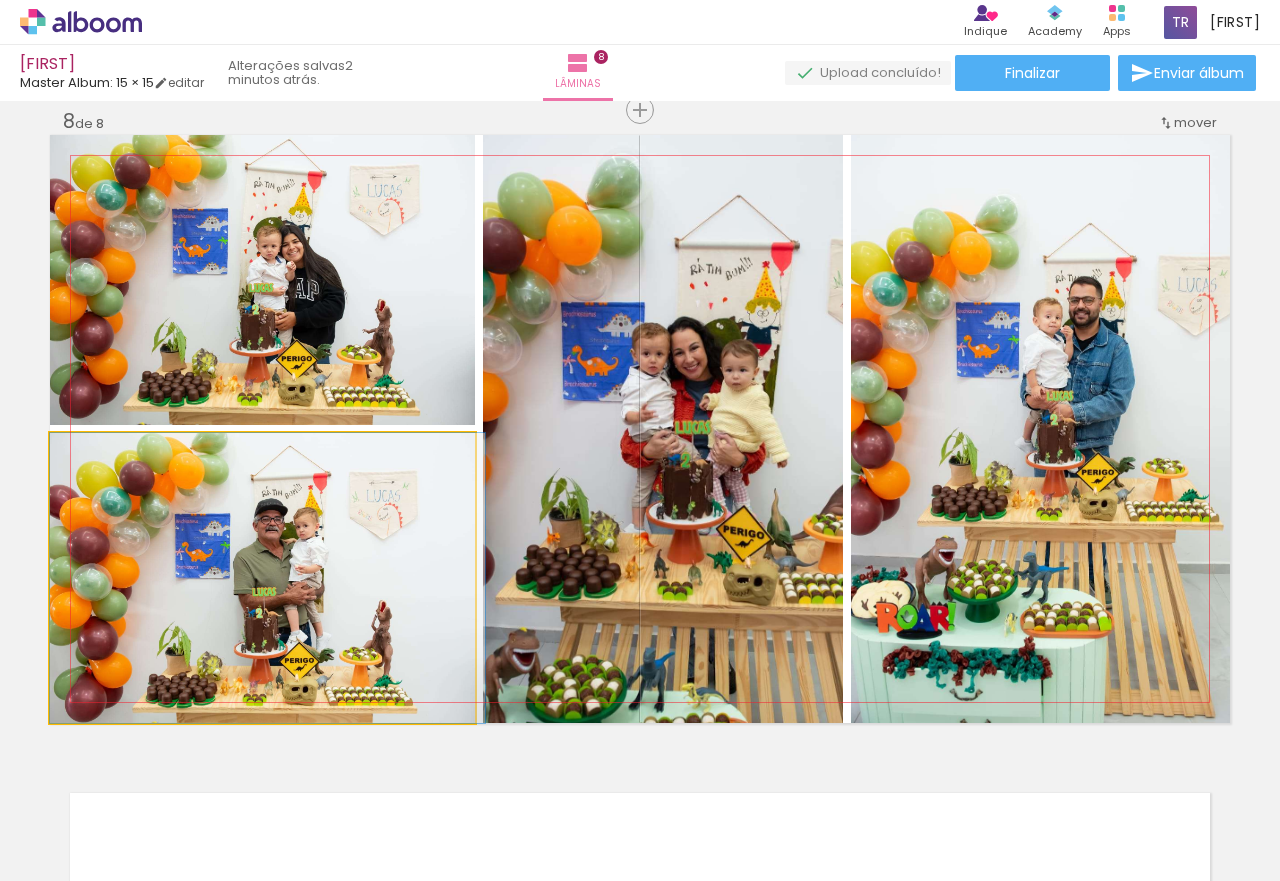 drag, startPoint x: 318, startPoint y: 564, endPoint x: 372, endPoint y: 527, distance: 65.459915 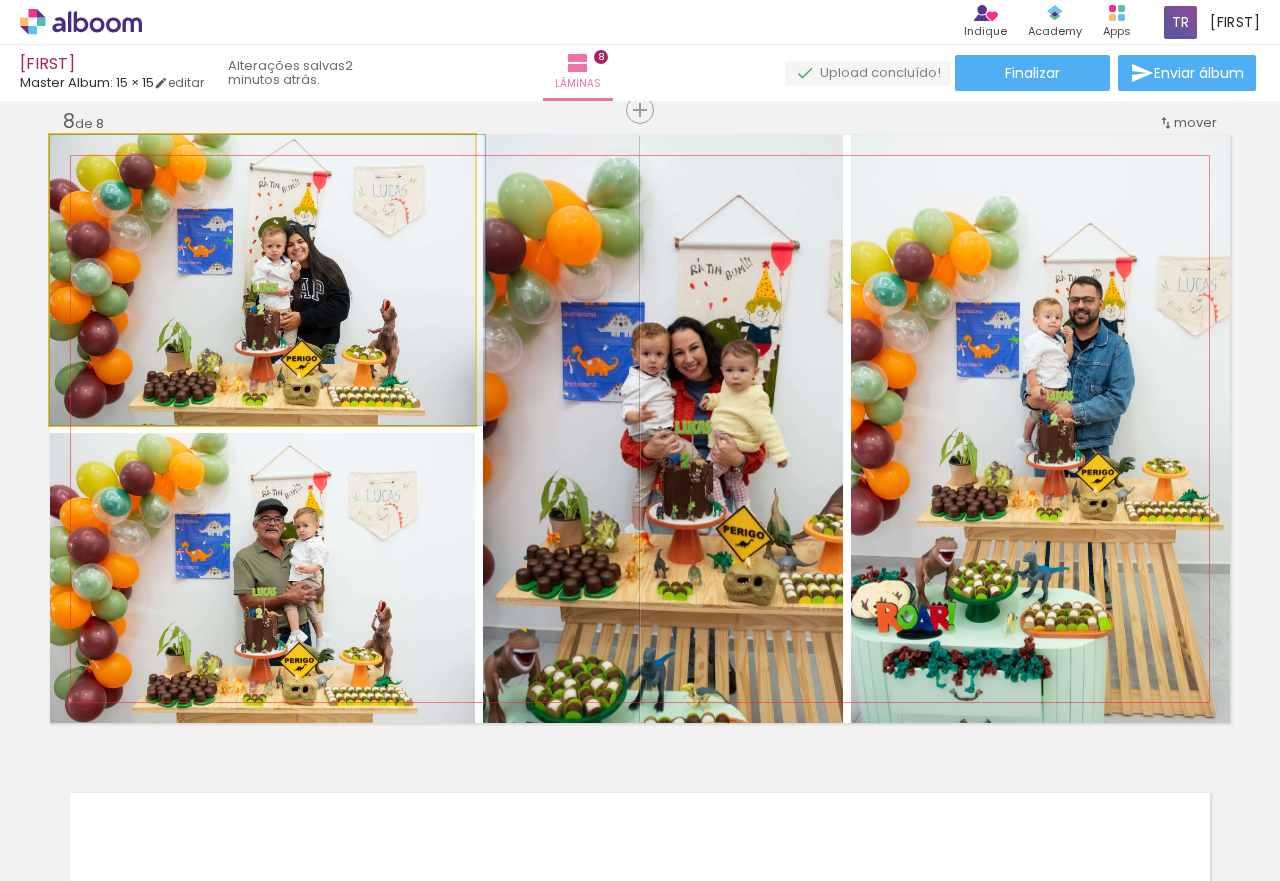 drag, startPoint x: 317, startPoint y: 312, endPoint x: 445, endPoint y: 318, distance: 128.14055 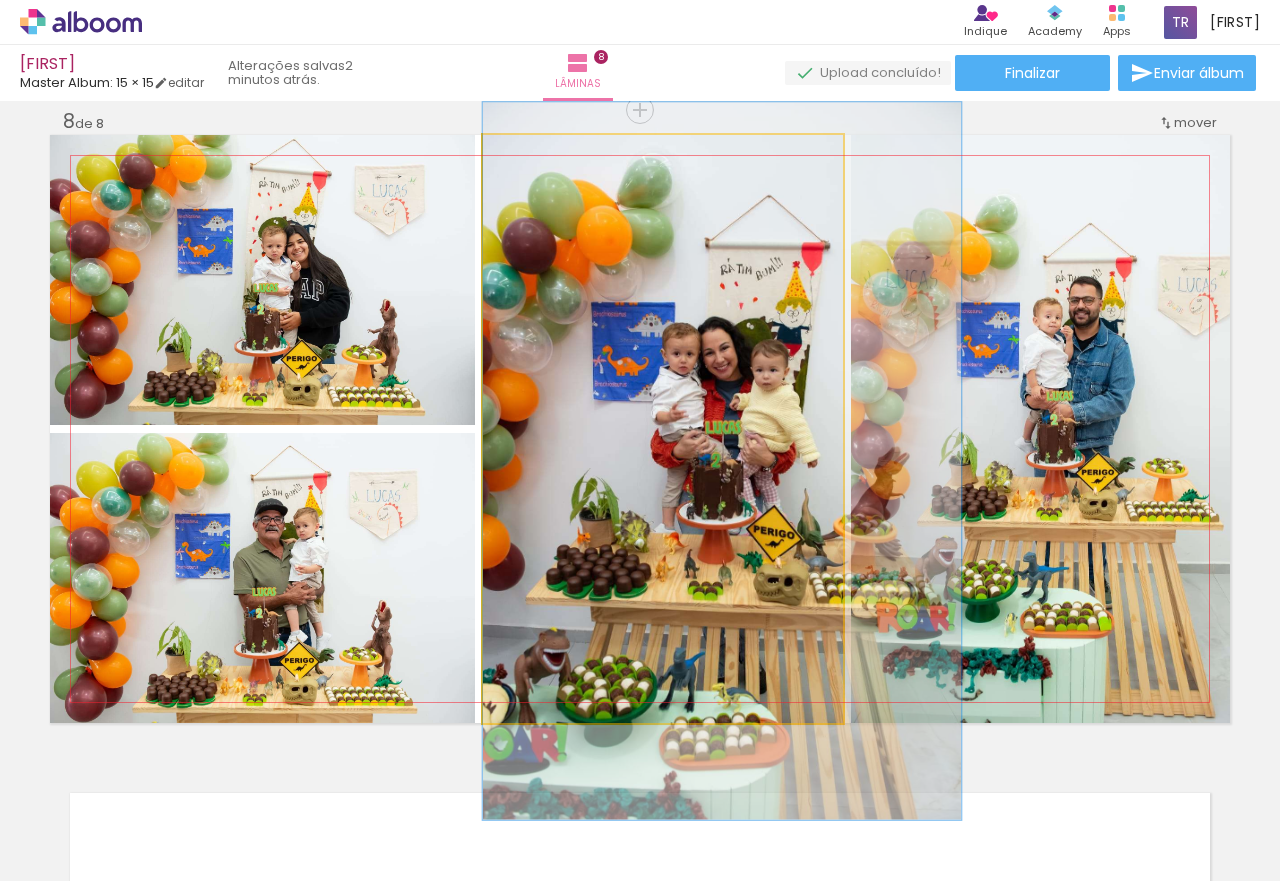 drag, startPoint x: 739, startPoint y: 416, endPoint x: 807, endPoint y: 410, distance: 68.26419 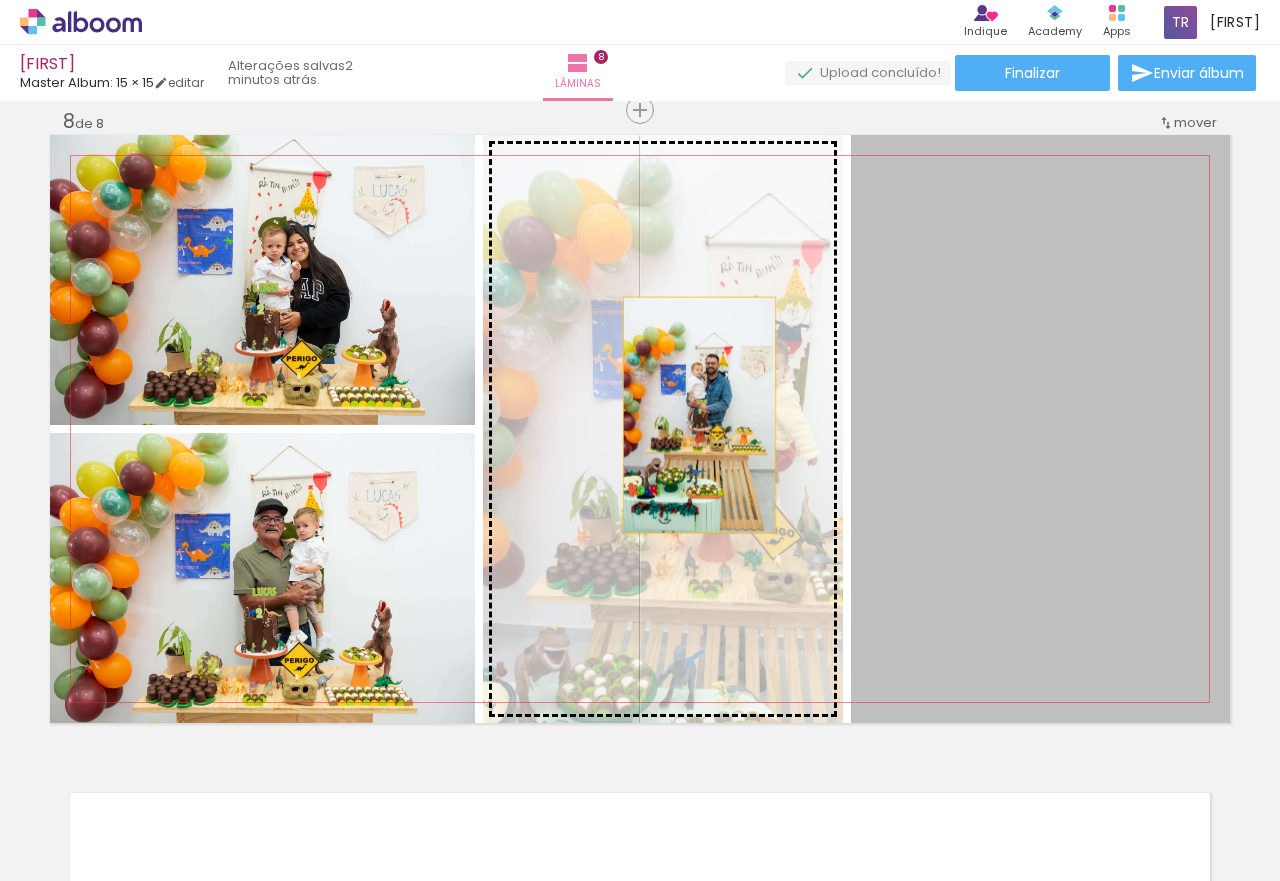 drag, startPoint x: 973, startPoint y: 434, endPoint x: 687, endPoint y: 431, distance: 286.01575 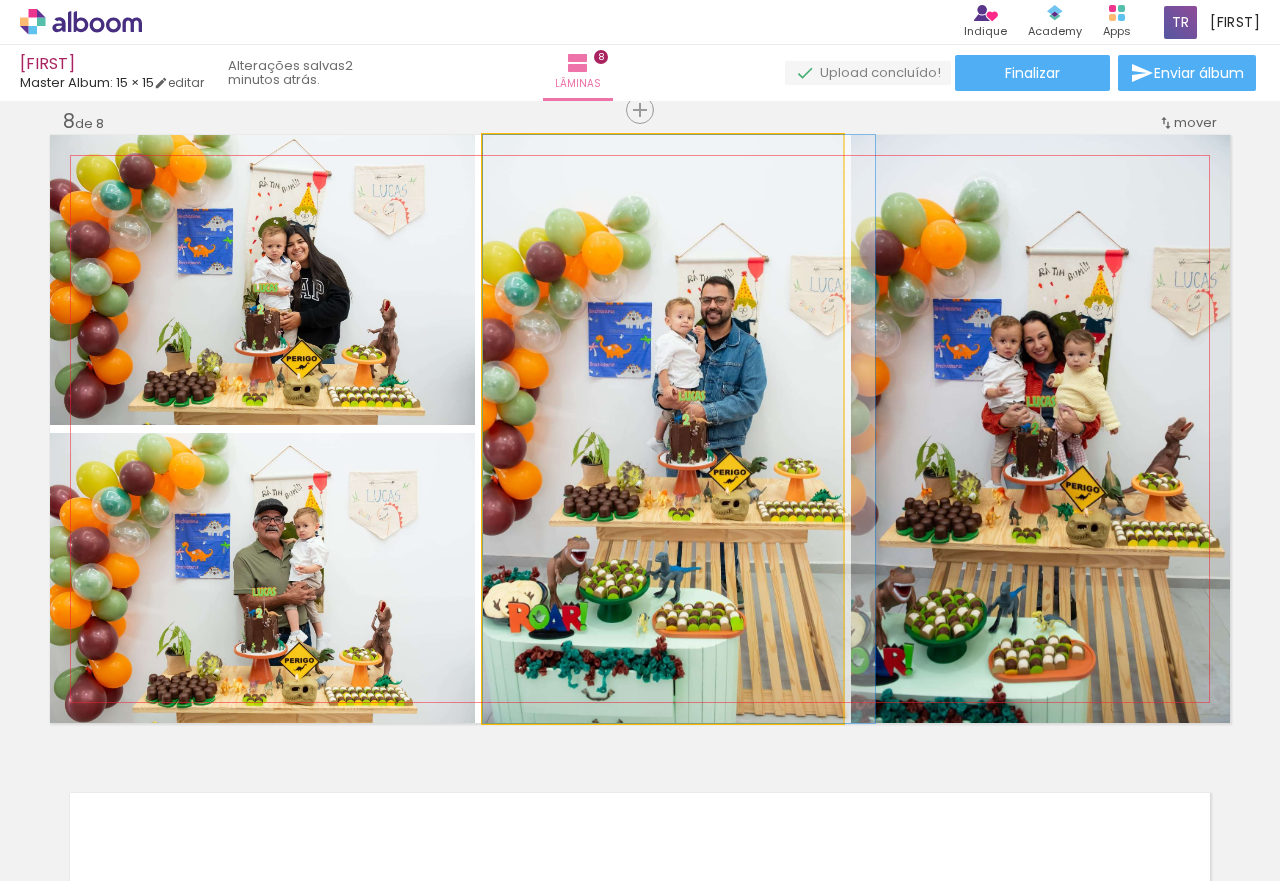 drag, startPoint x: 684, startPoint y: 495, endPoint x: 733, endPoint y: 486, distance: 49.819675 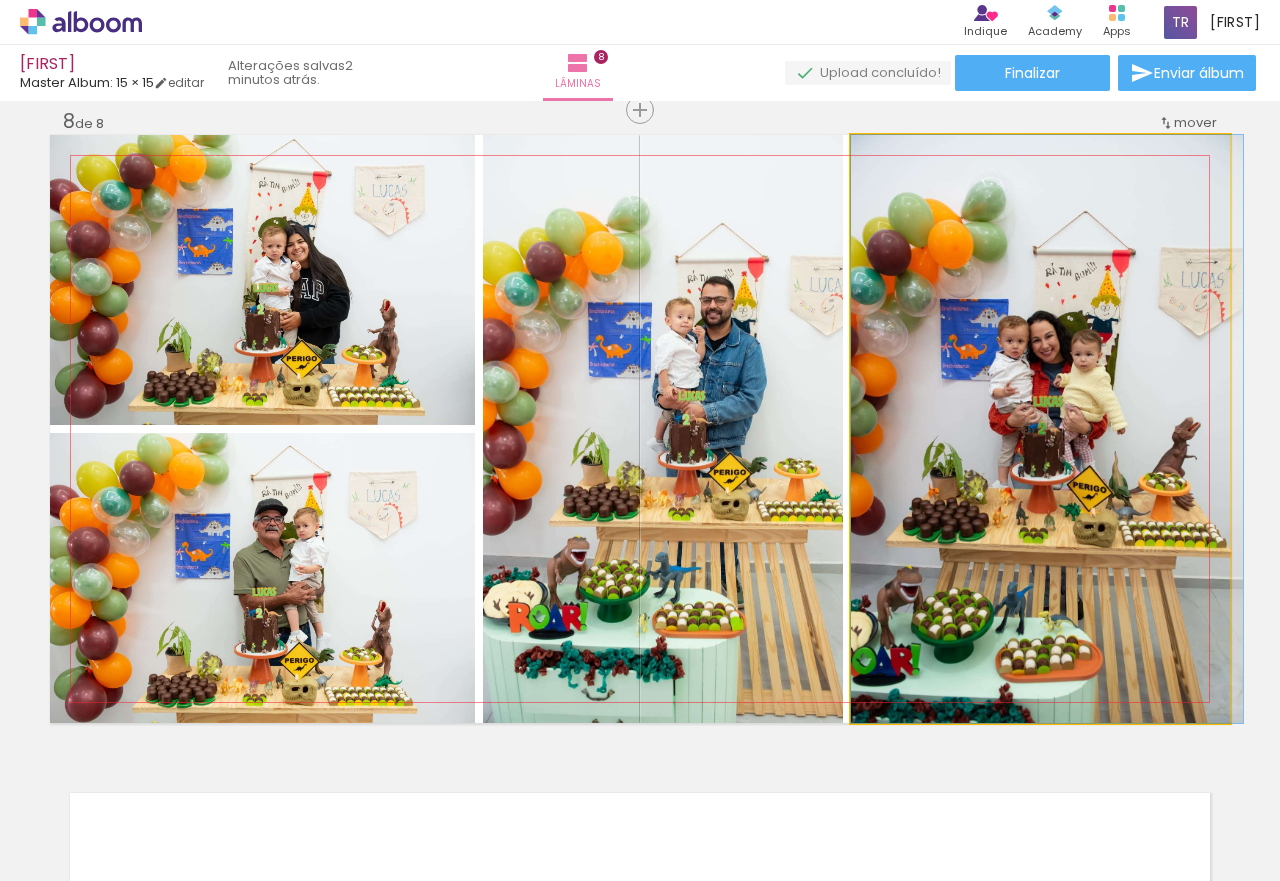 drag, startPoint x: 993, startPoint y: 498, endPoint x: 1038, endPoint y: 466, distance: 55.21775 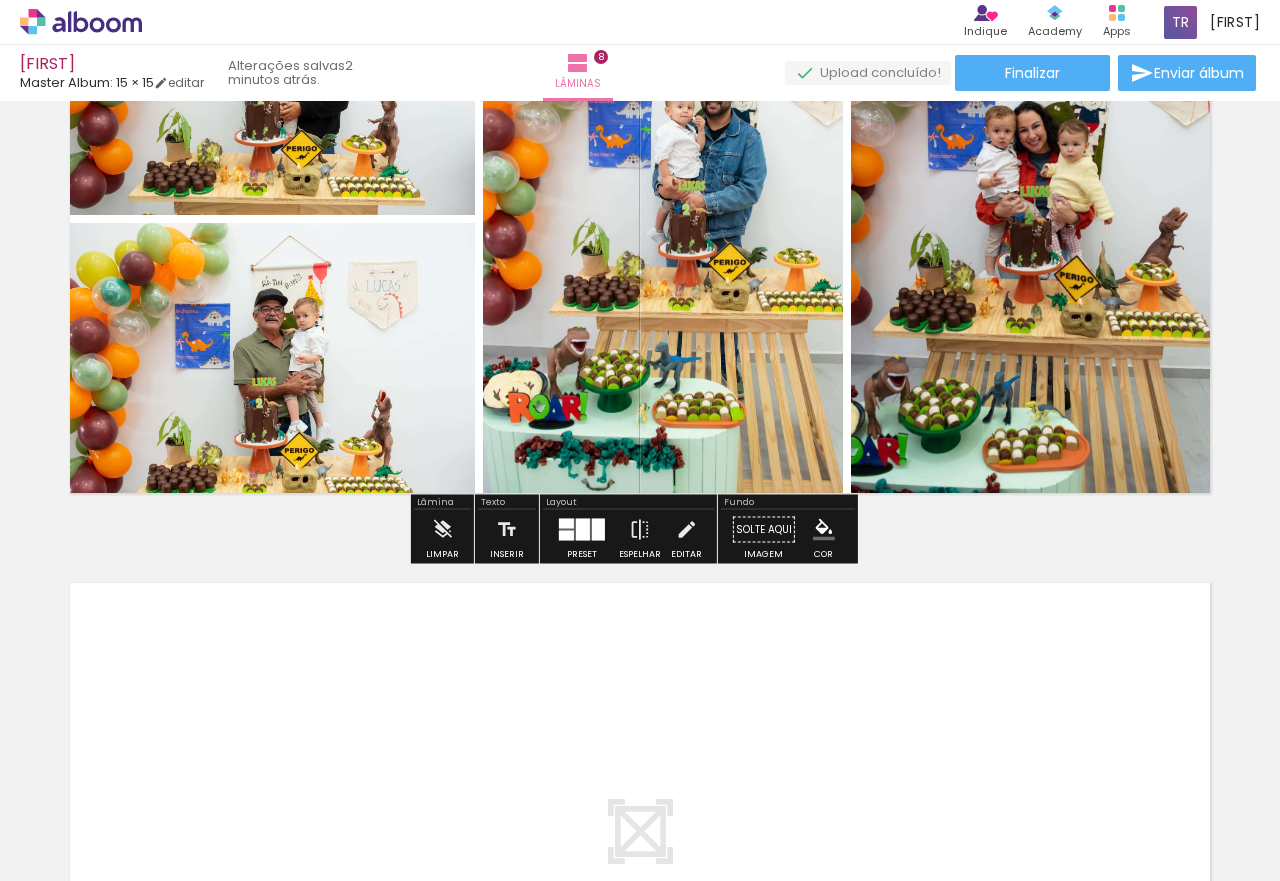 scroll, scrollTop: 4490, scrollLeft: 0, axis: vertical 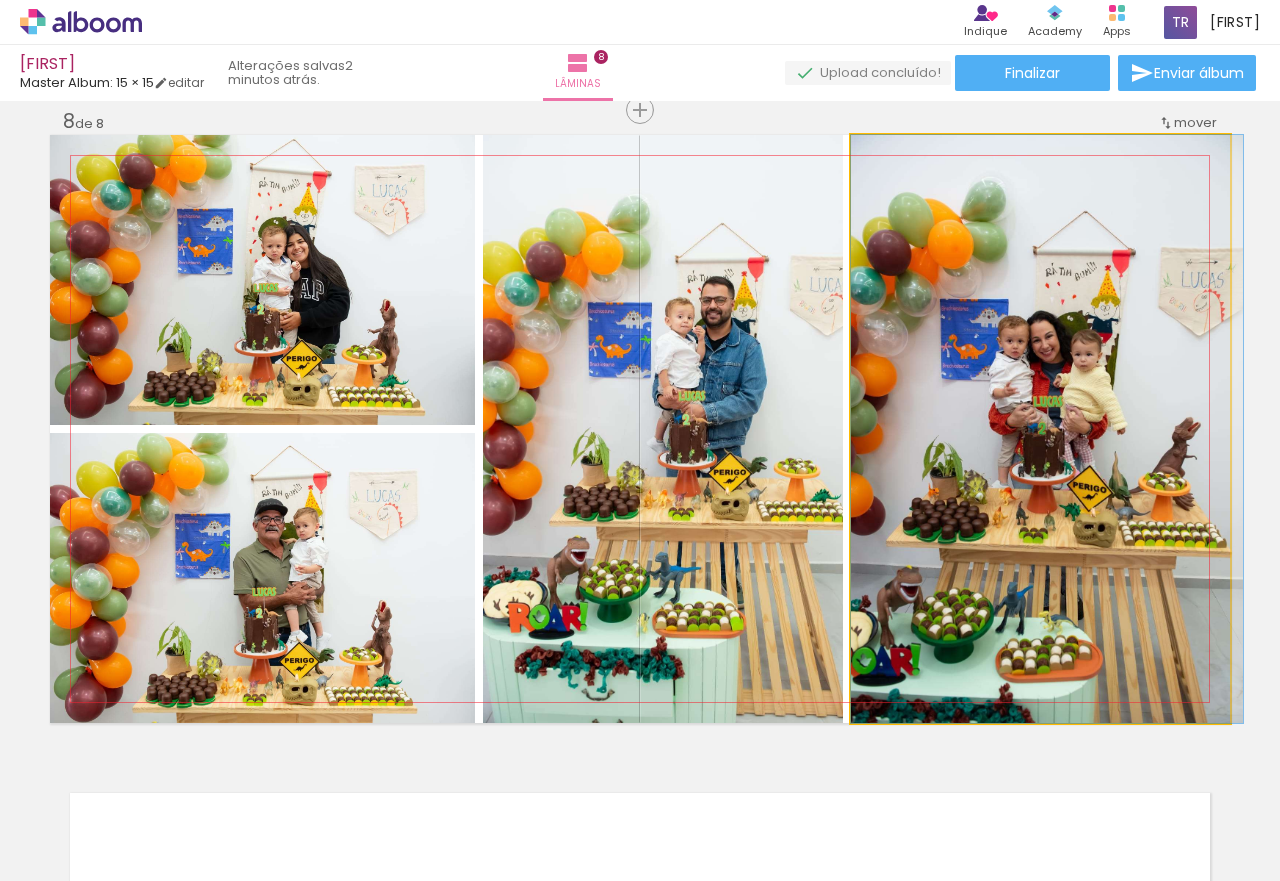 drag, startPoint x: 1107, startPoint y: 441, endPoint x: 1149, endPoint y: 437, distance: 42.190044 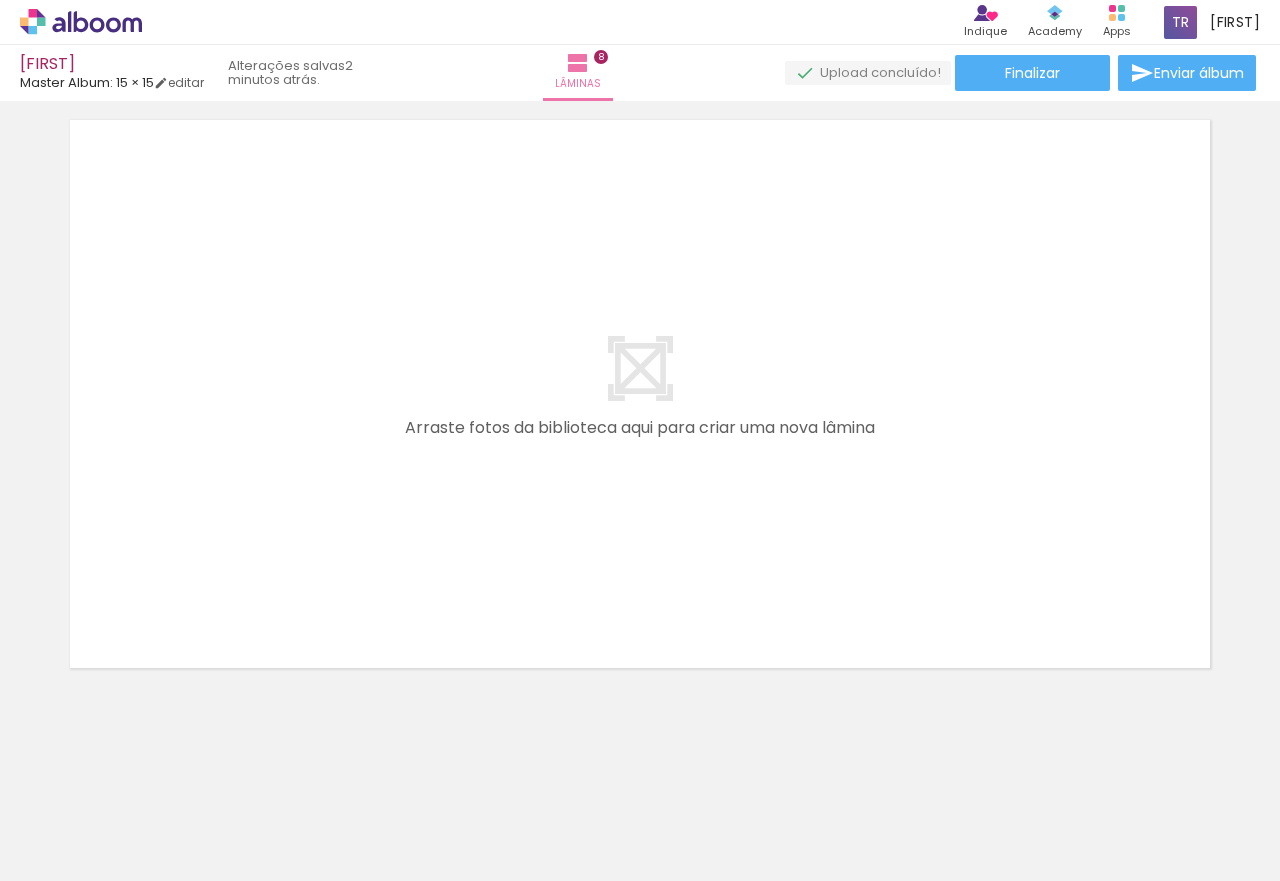 scroll, scrollTop: 5165, scrollLeft: 0, axis: vertical 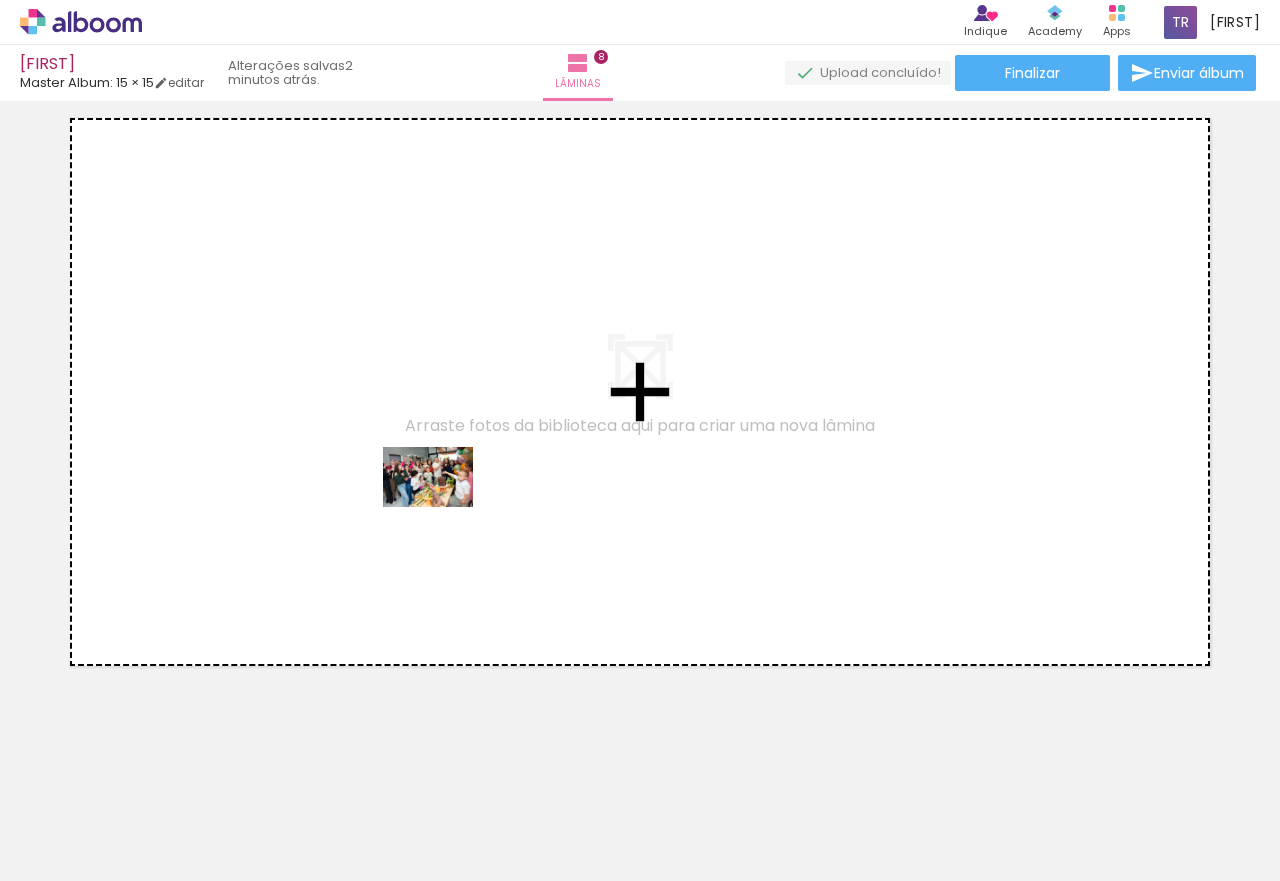 drag, startPoint x: 448, startPoint y: 820, endPoint x: 441, endPoint y: 488, distance: 332.0738 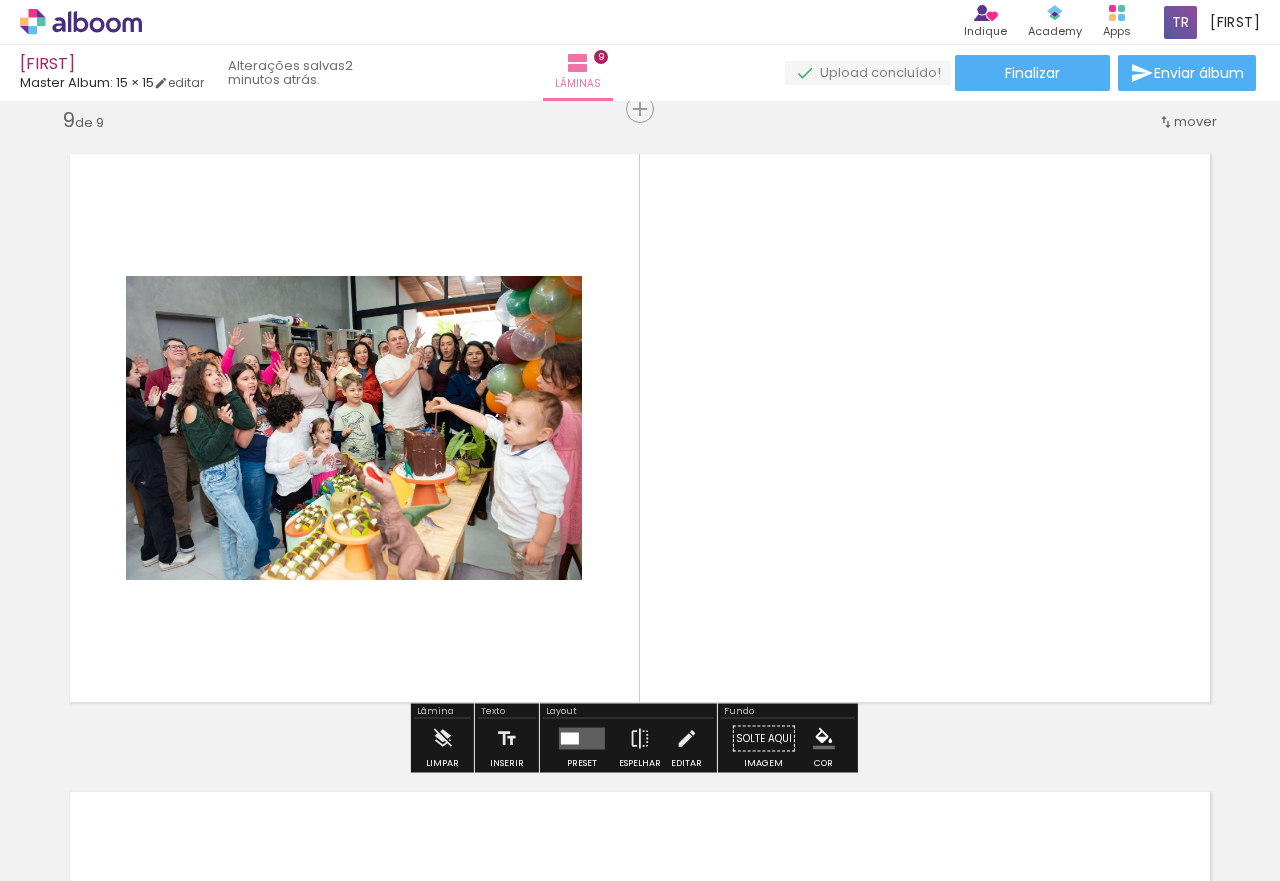 scroll, scrollTop: 5128, scrollLeft: 0, axis: vertical 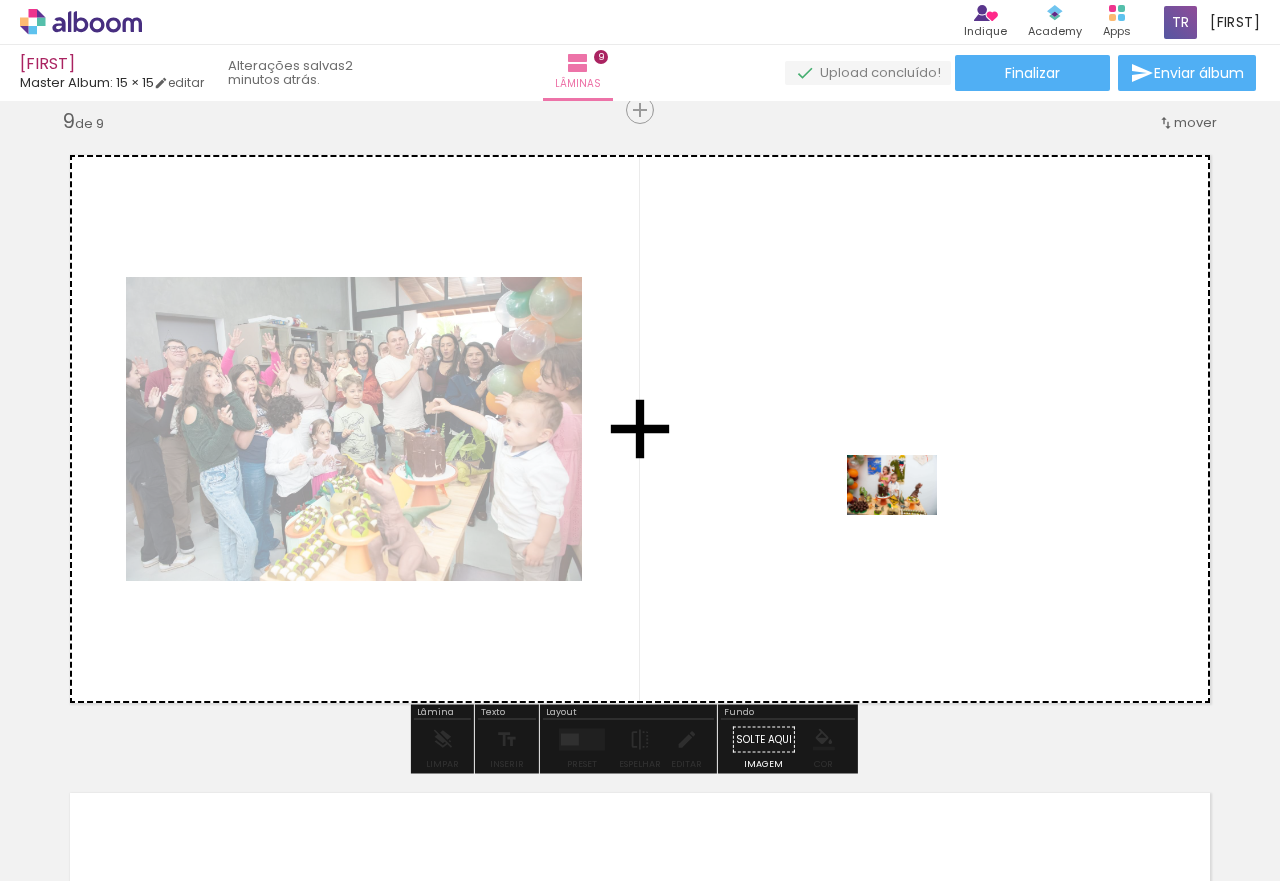 drag, startPoint x: 991, startPoint y: 832, endPoint x: 907, endPoint y: 515, distance: 327.94055 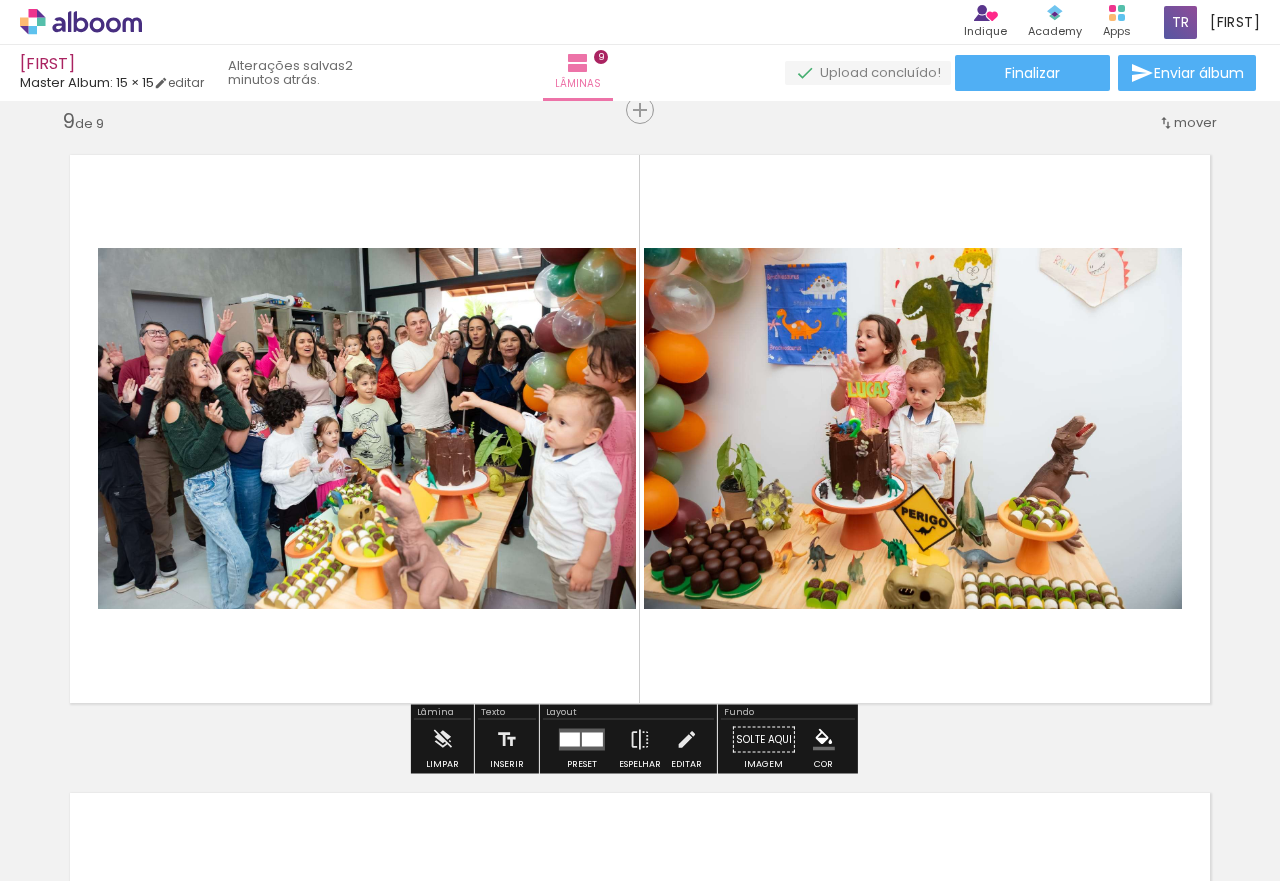 scroll, scrollTop: 0, scrollLeft: 10, axis: horizontal 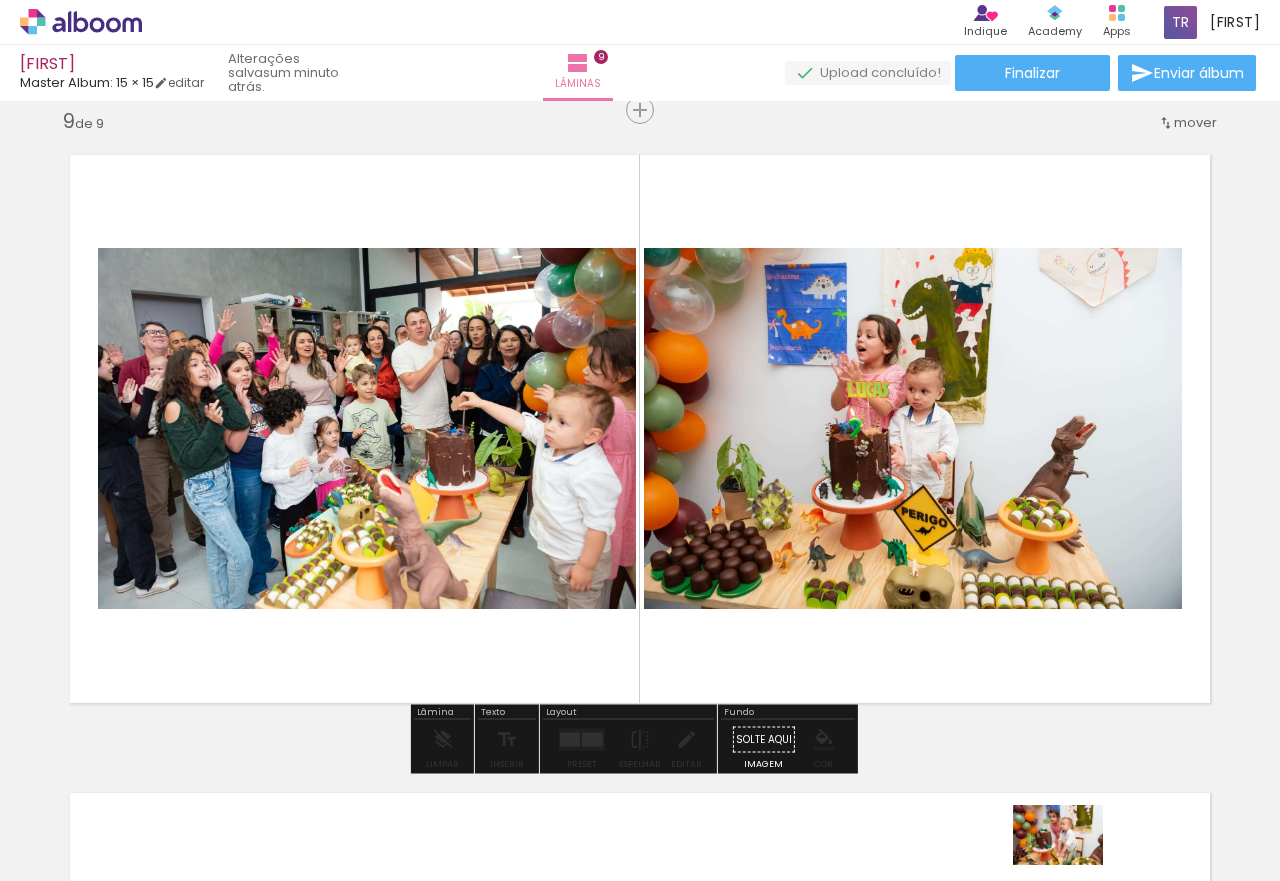 drag, startPoint x: 1115, startPoint y: 828, endPoint x: 1097, endPoint y: 872, distance: 47.539455 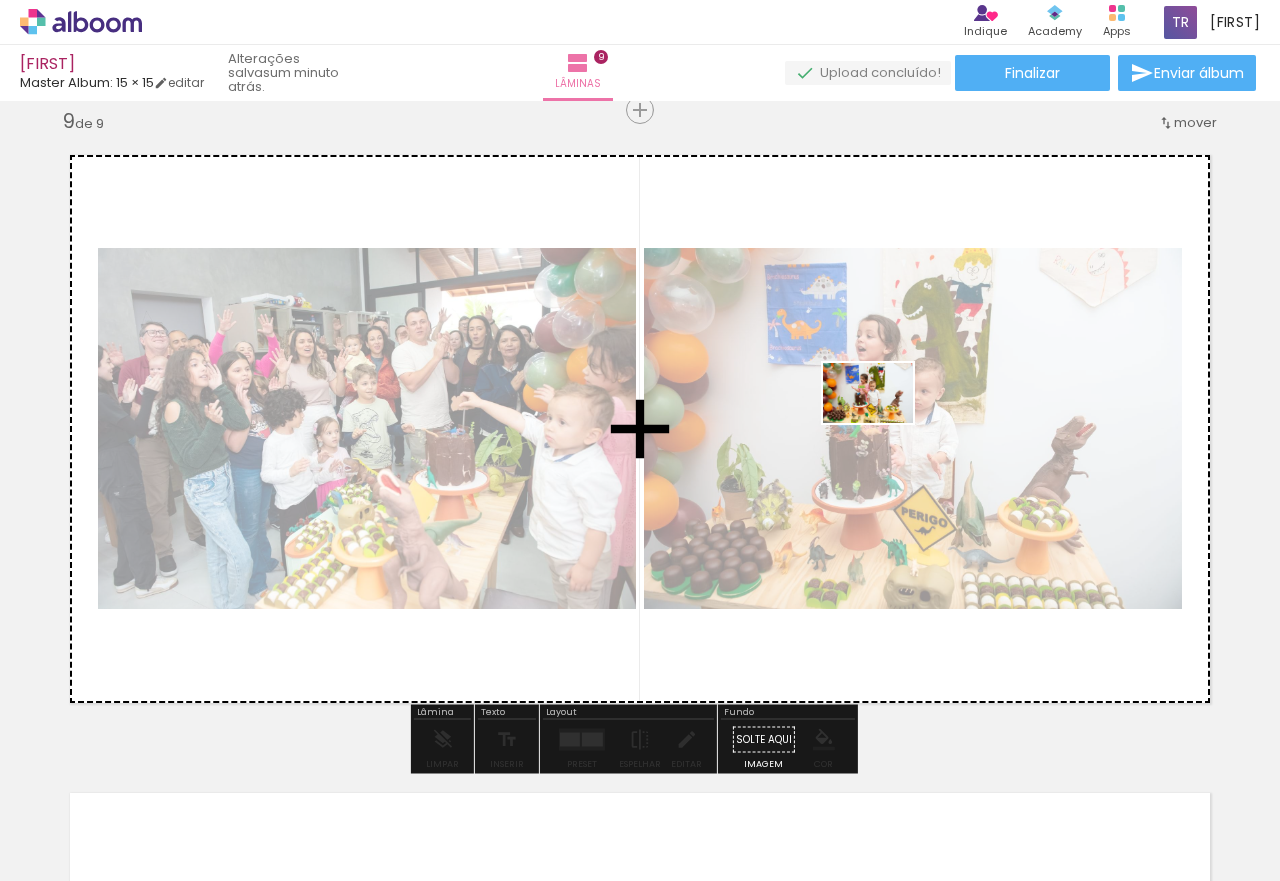 drag, startPoint x: 1164, startPoint y: 737, endPoint x: 883, endPoint y: 423, distance: 421.37512 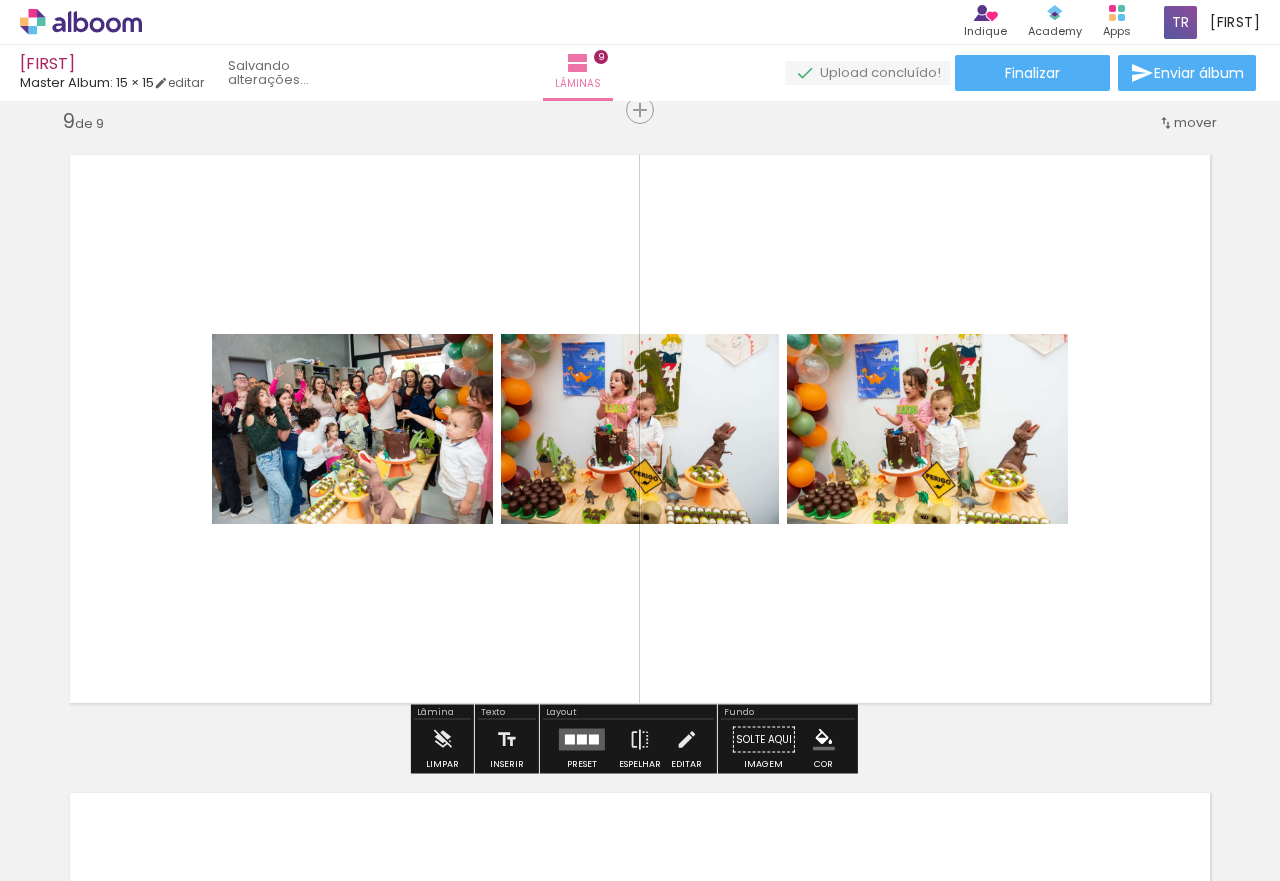 scroll, scrollTop: 0, scrollLeft: 0, axis: both 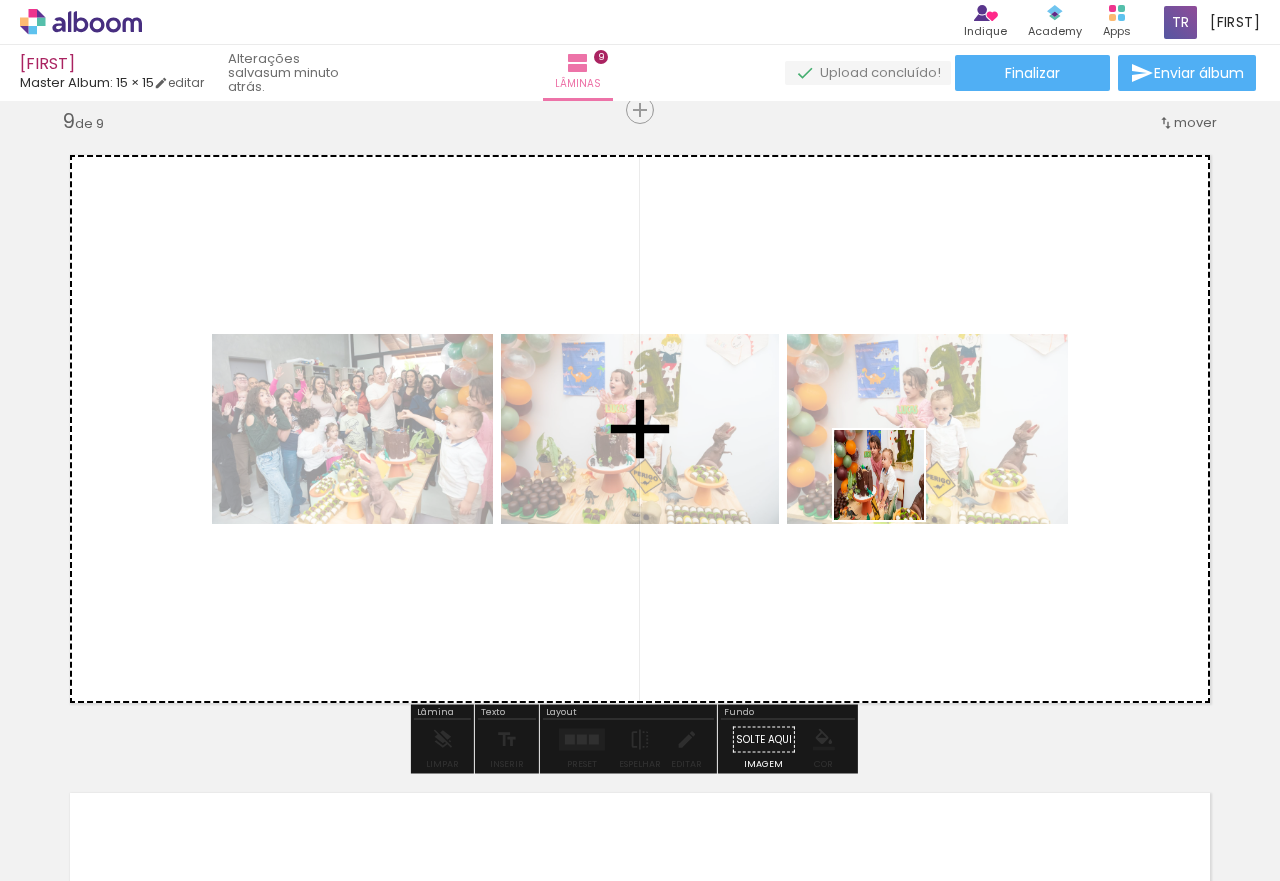 drag, startPoint x: 1097, startPoint y: 802, endPoint x: 889, endPoint y: 497, distance: 369.1734 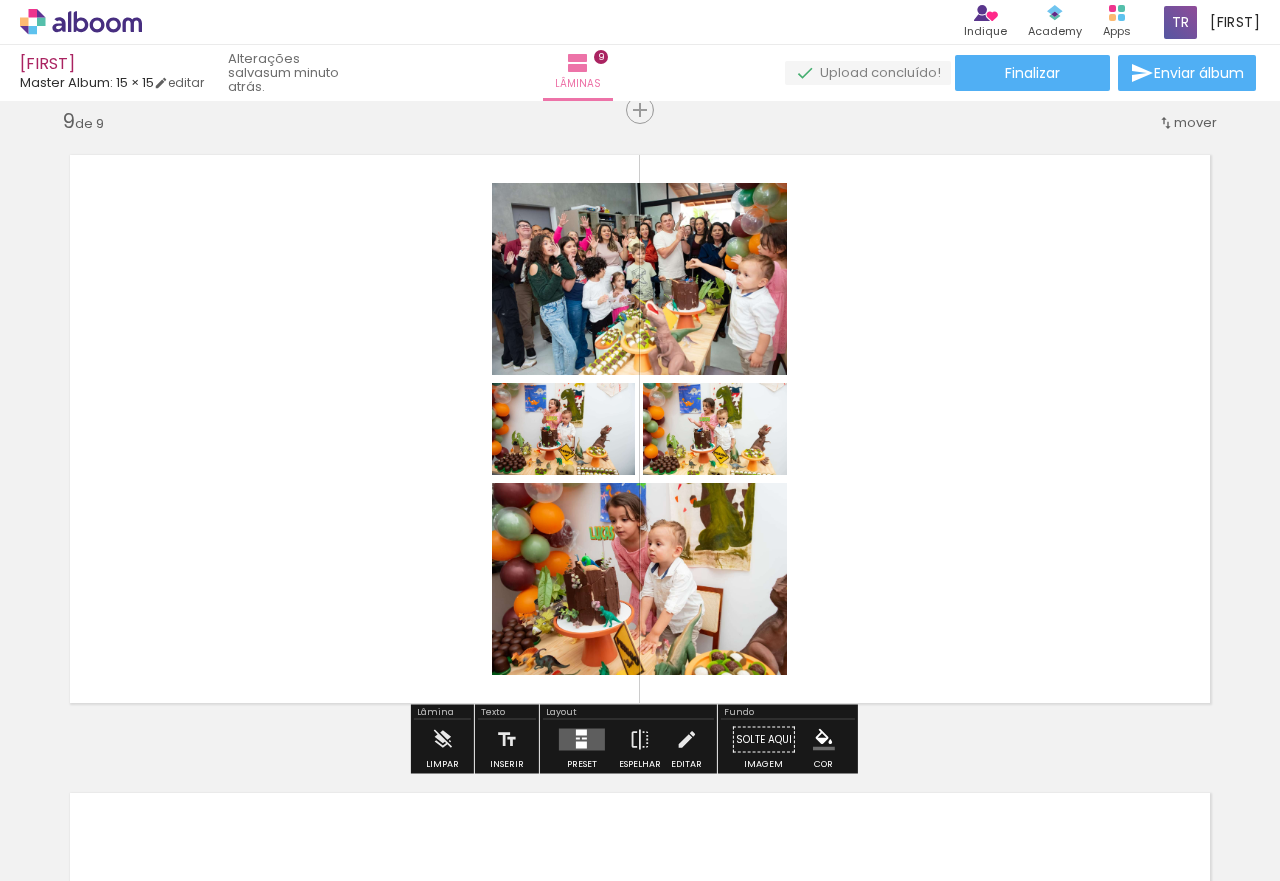 click at bounding box center (581, 733) 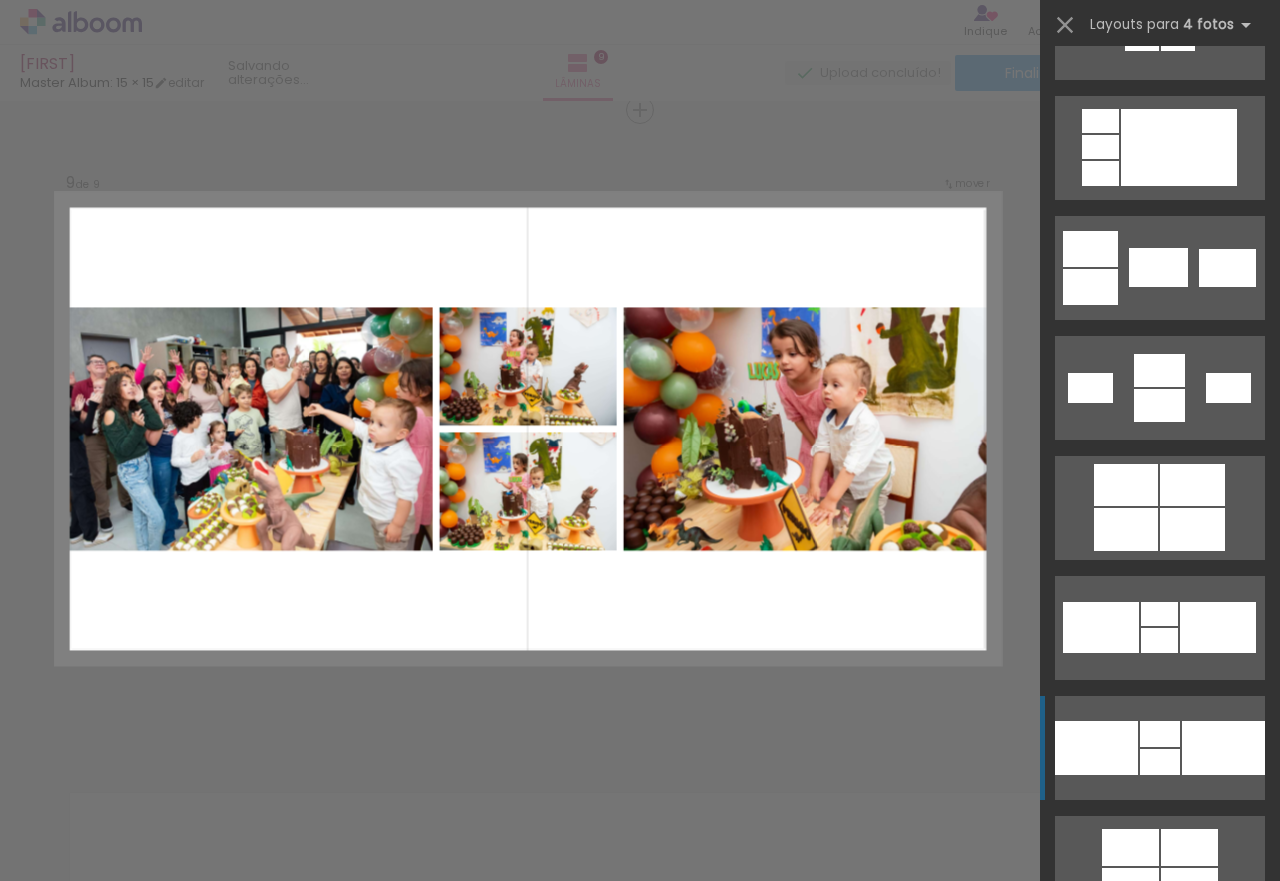 scroll, scrollTop: 3400, scrollLeft: 0, axis: vertical 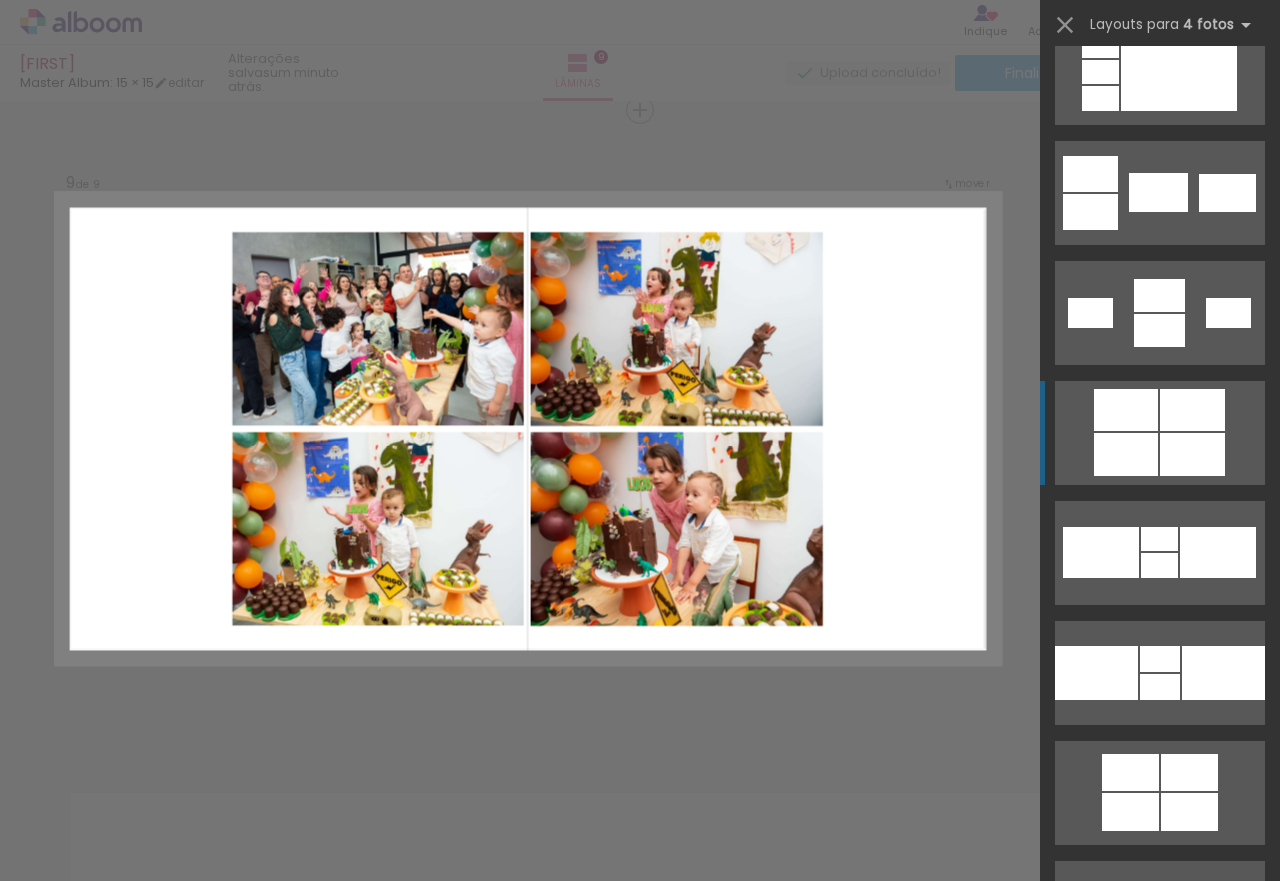 click at bounding box center (1100, 46) 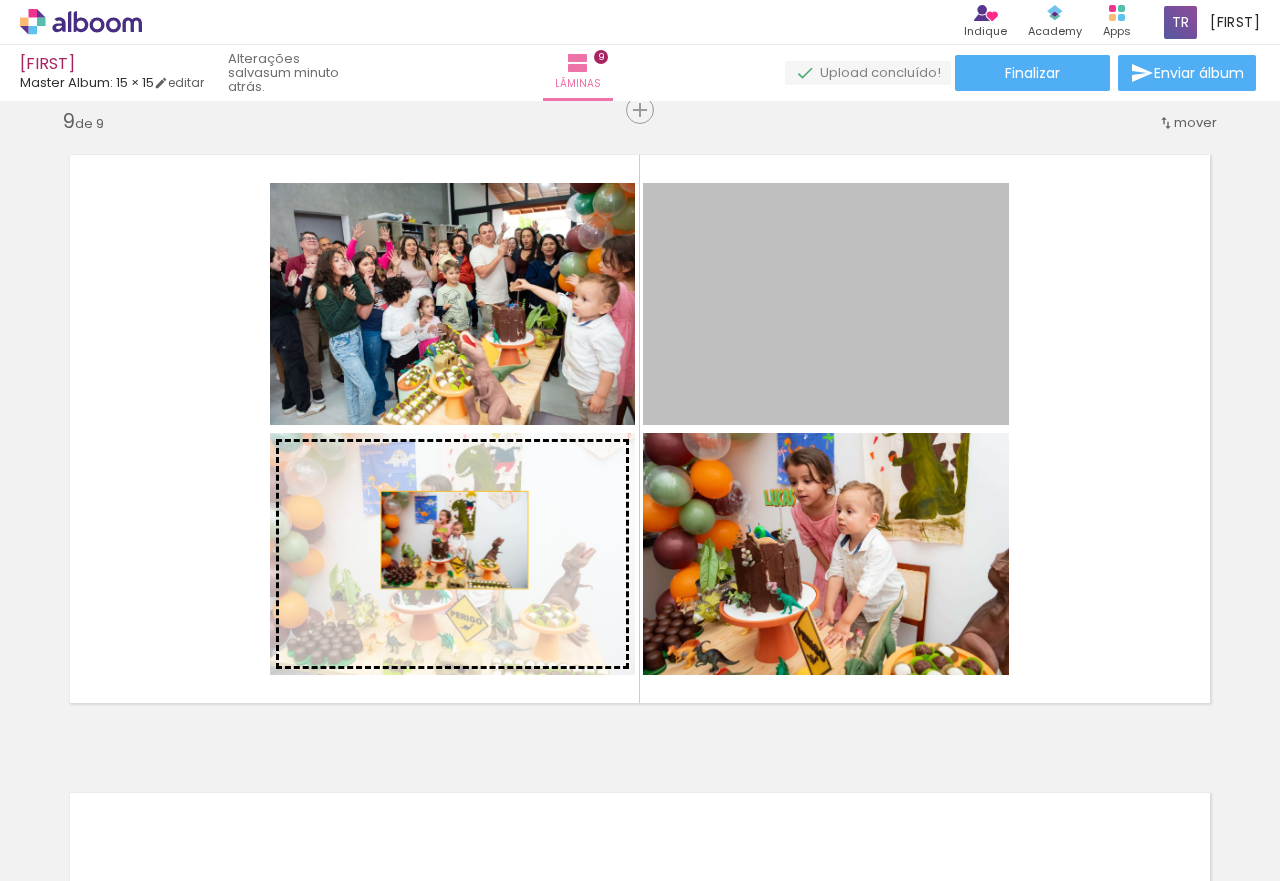drag, startPoint x: 850, startPoint y: 344, endPoint x: 440, endPoint y: 547, distance: 457.503 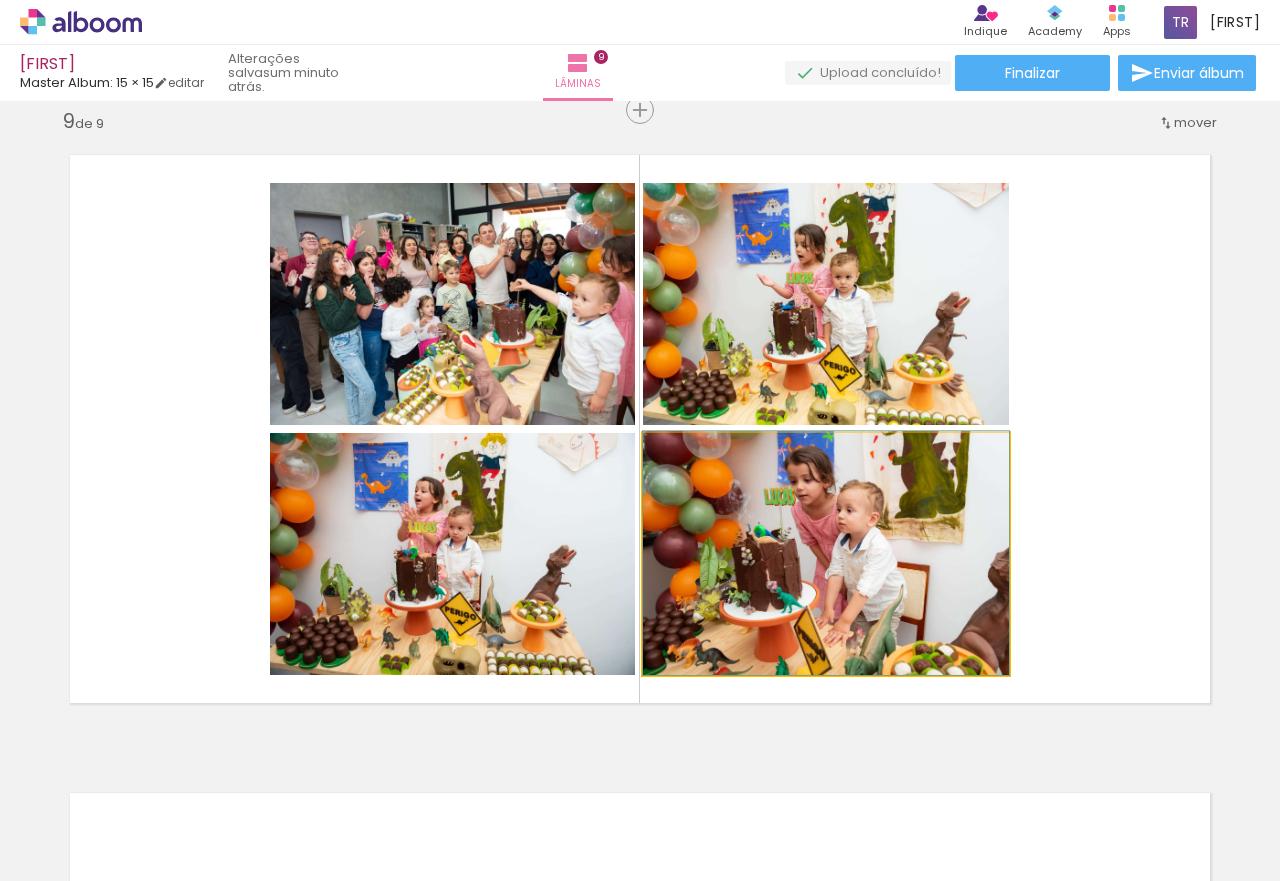 drag, startPoint x: 897, startPoint y: 622, endPoint x: 956, endPoint y: 568, distance: 79.98125 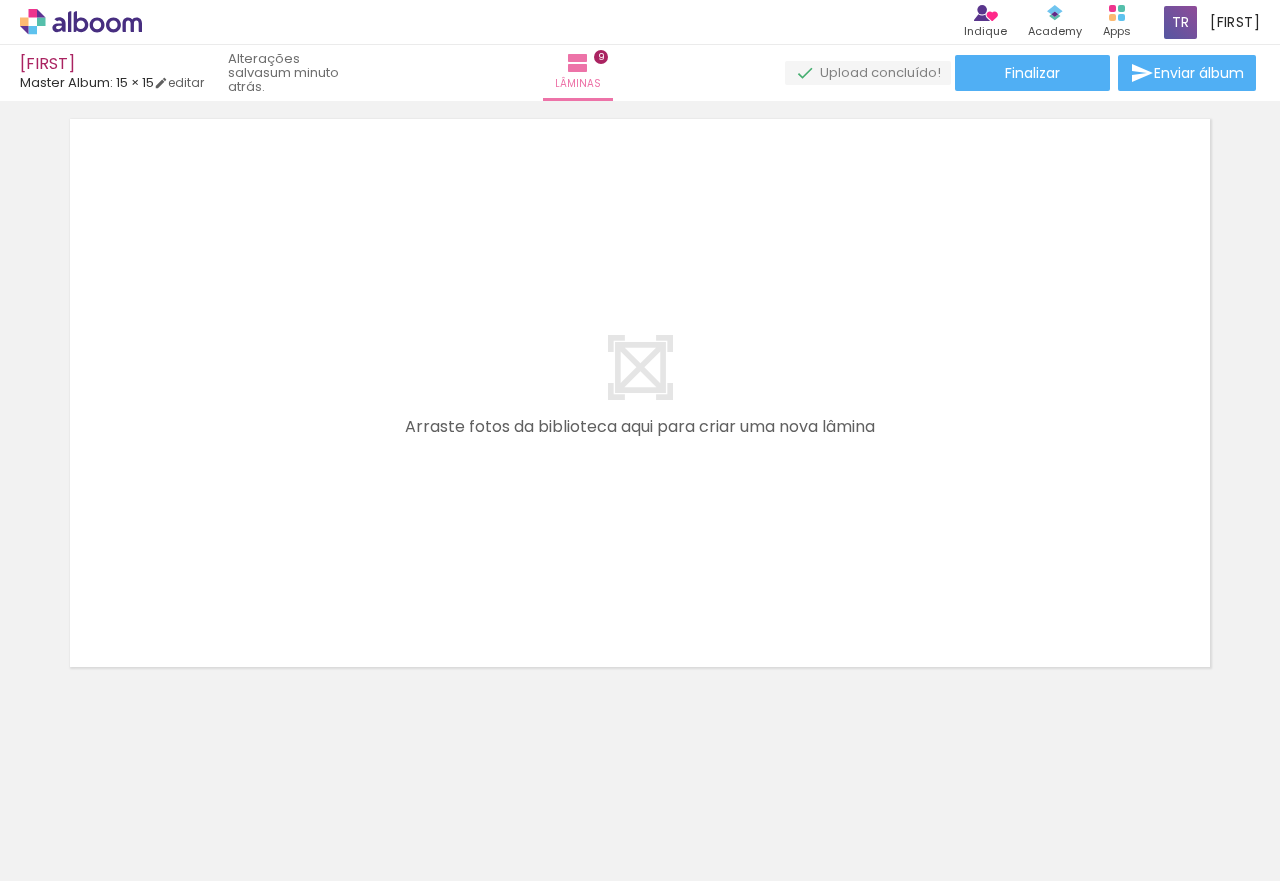 scroll, scrollTop: 5803, scrollLeft: 0, axis: vertical 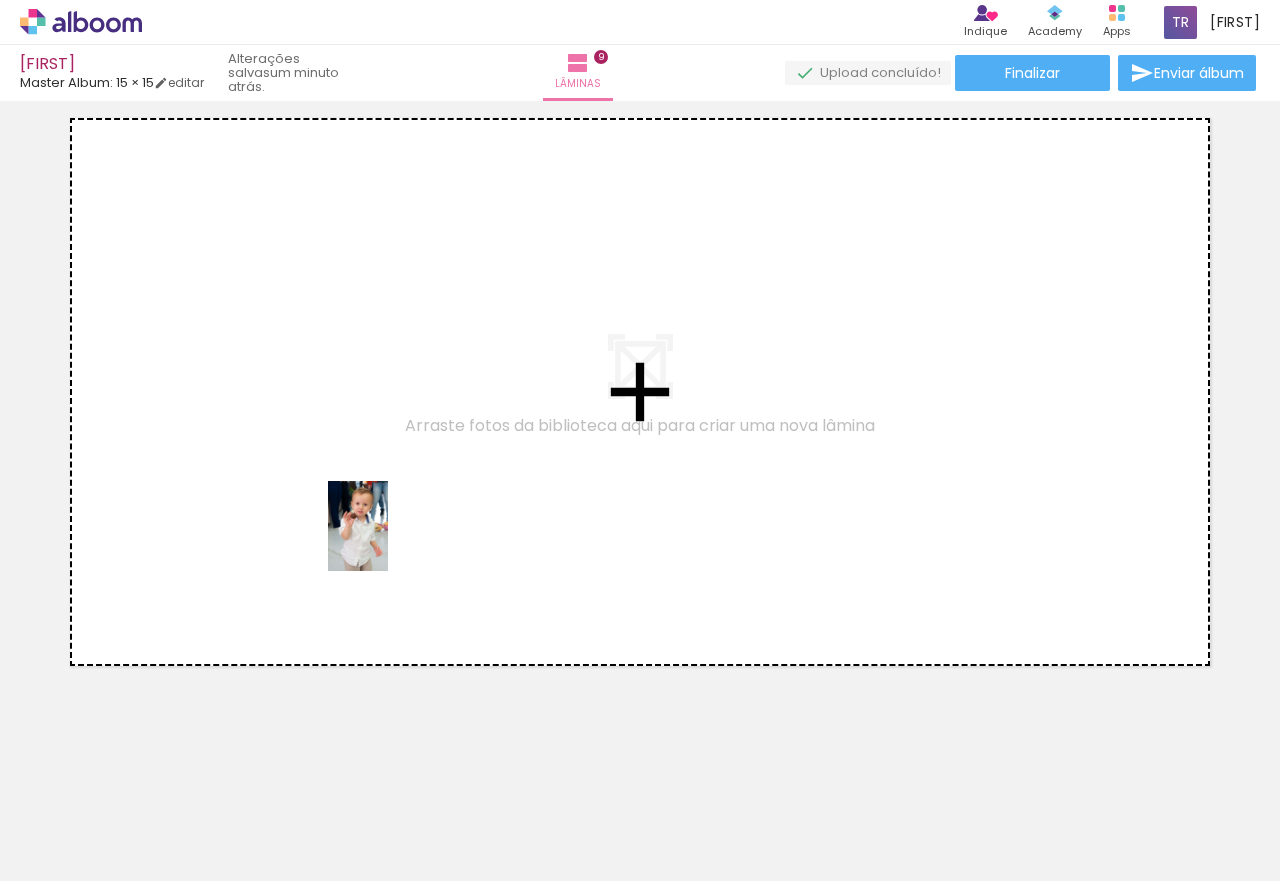 drag, startPoint x: 438, startPoint y: 830, endPoint x: 388, endPoint y: 541, distance: 293.29337 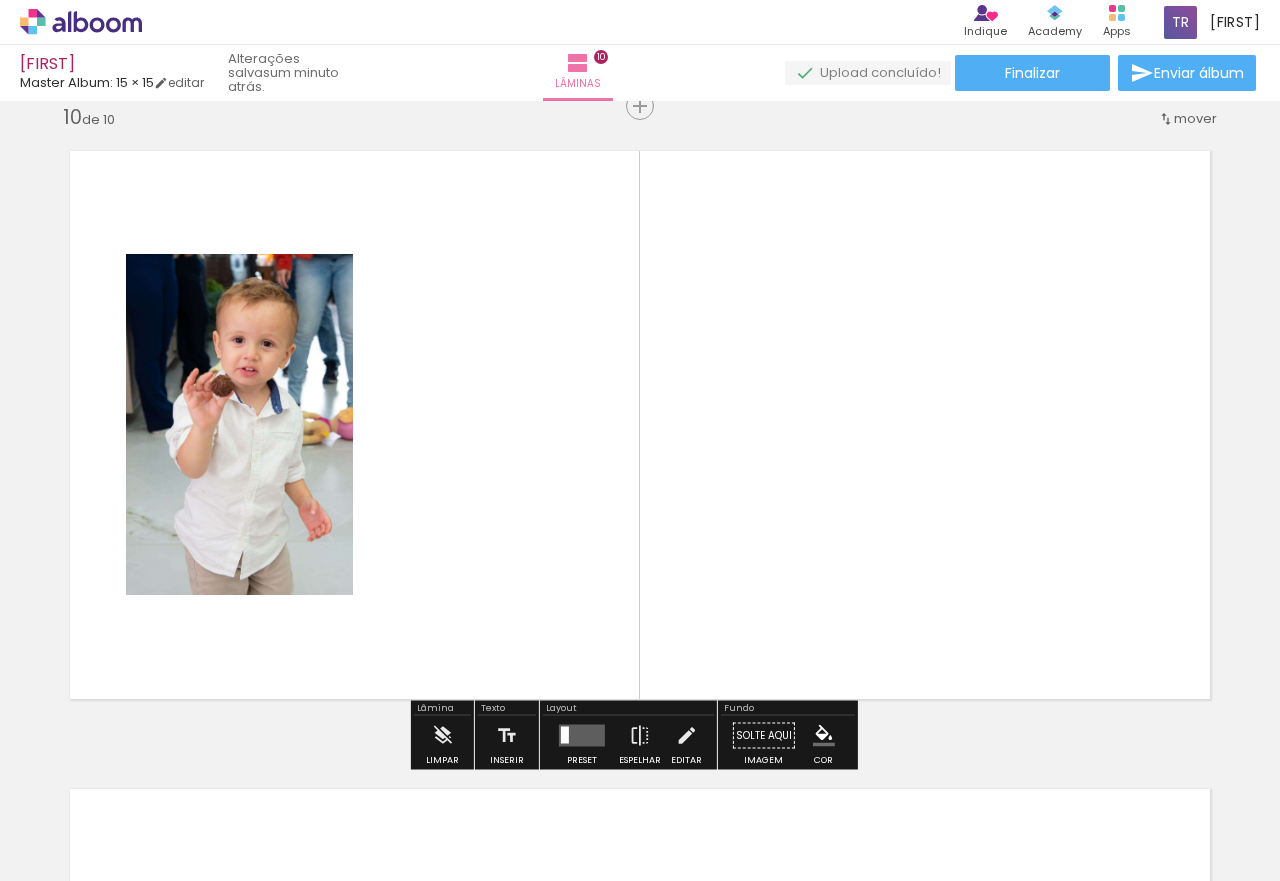 scroll, scrollTop: 5766, scrollLeft: 0, axis: vertical 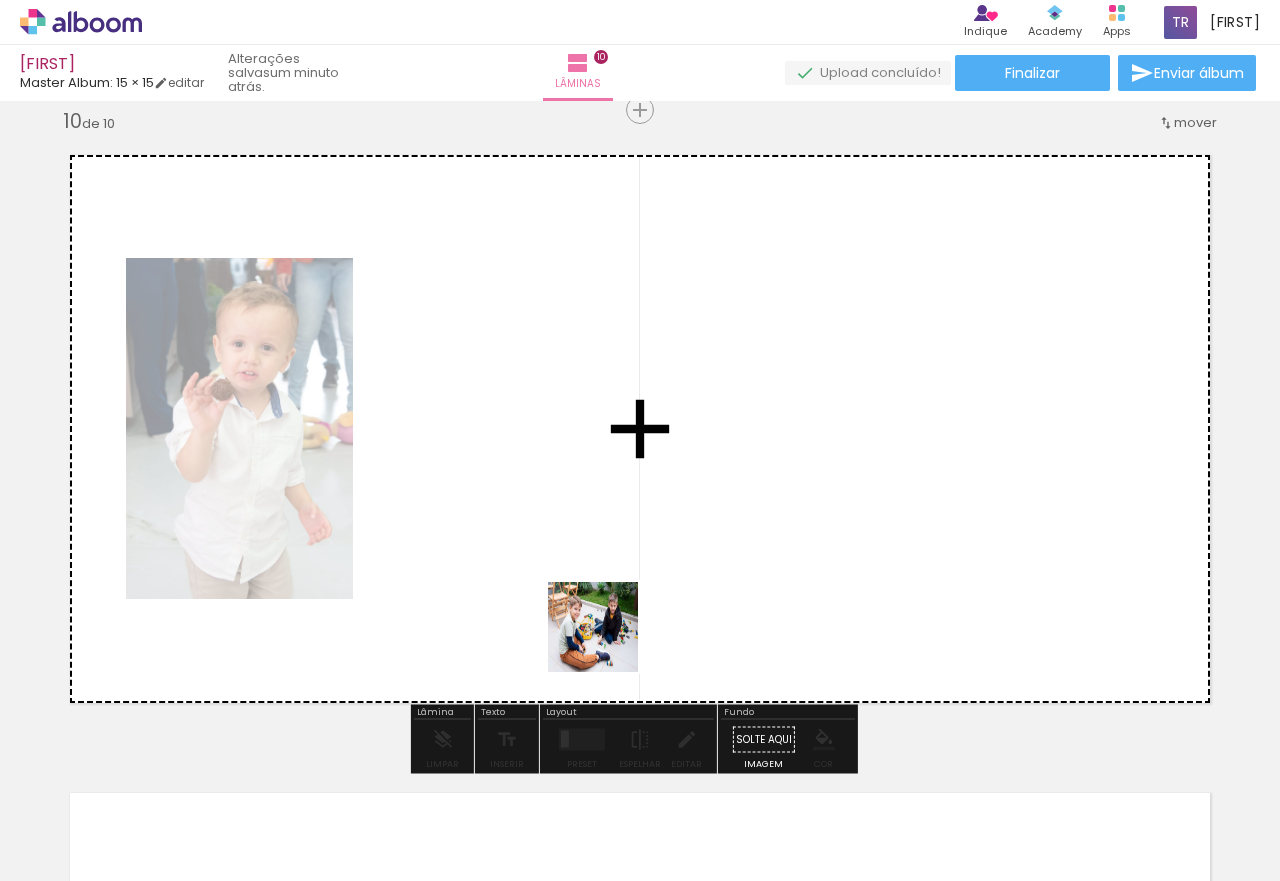 drag, startPoint x: 656, startPoint y: 814, endPoint x: 557, endPoint y: 467, distance: 360.84622 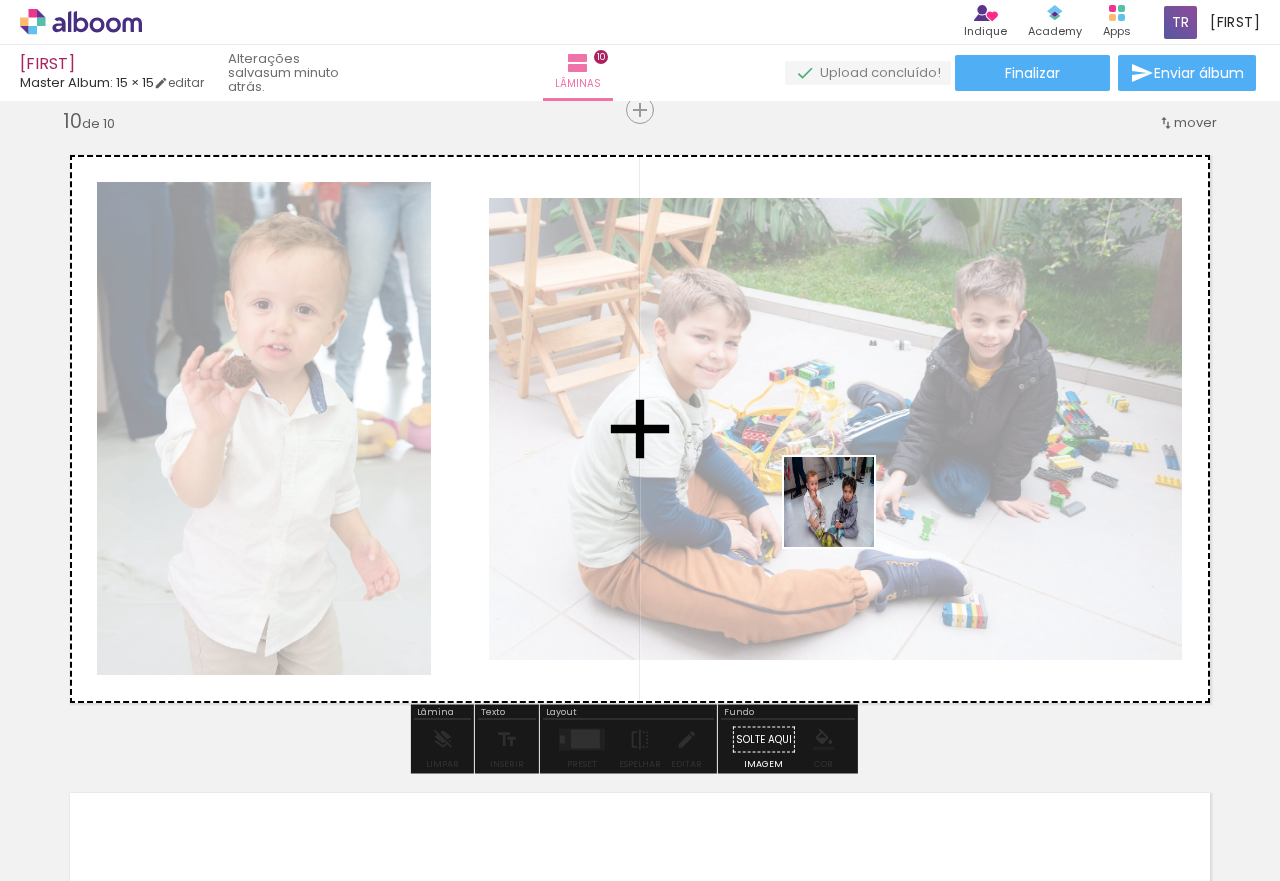 drag, startPoint x: 768, startPoint y: 836, endPoint x: 845, endPoint y: 508, distance: 336.9169 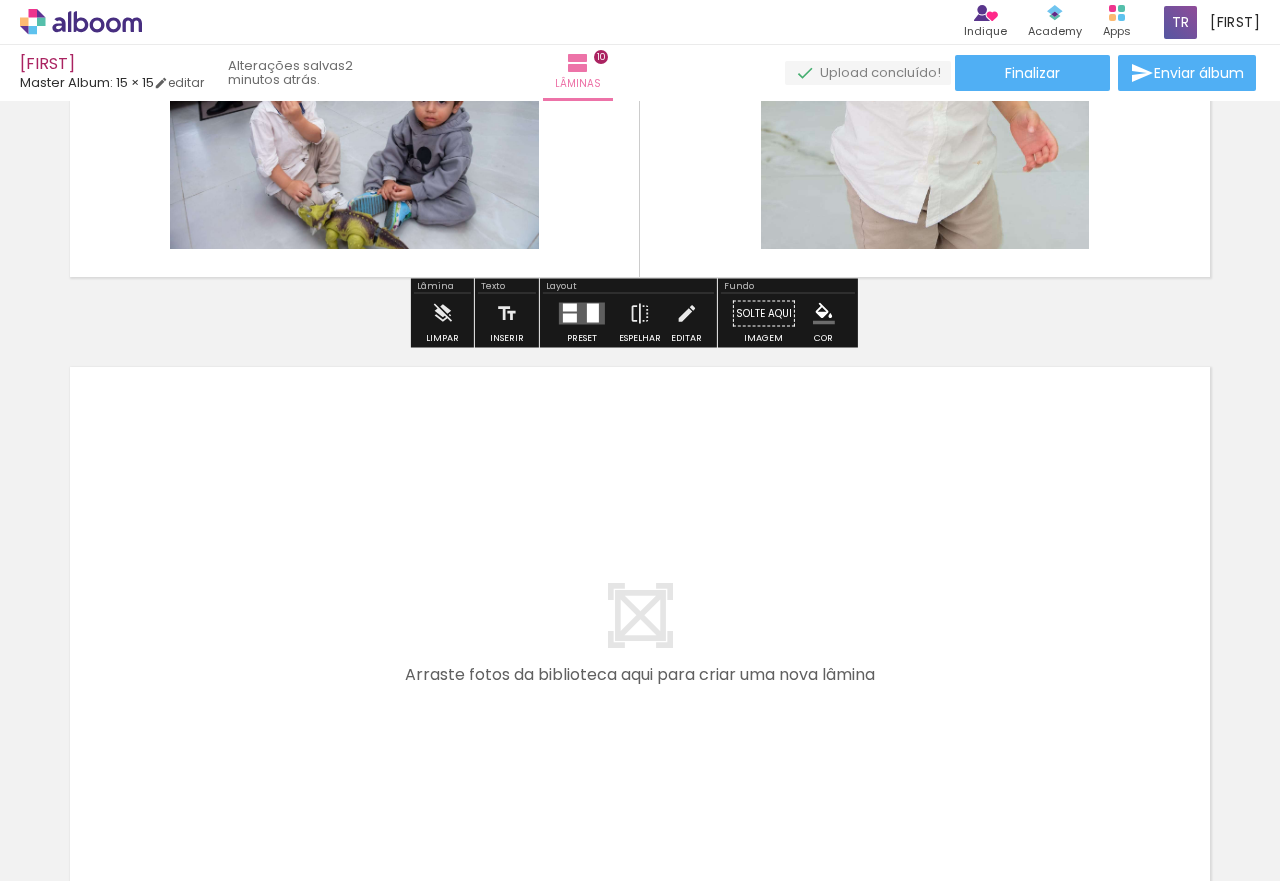 scroll, scrollTop: 6366, scrollLeft: 0, axis: vertical 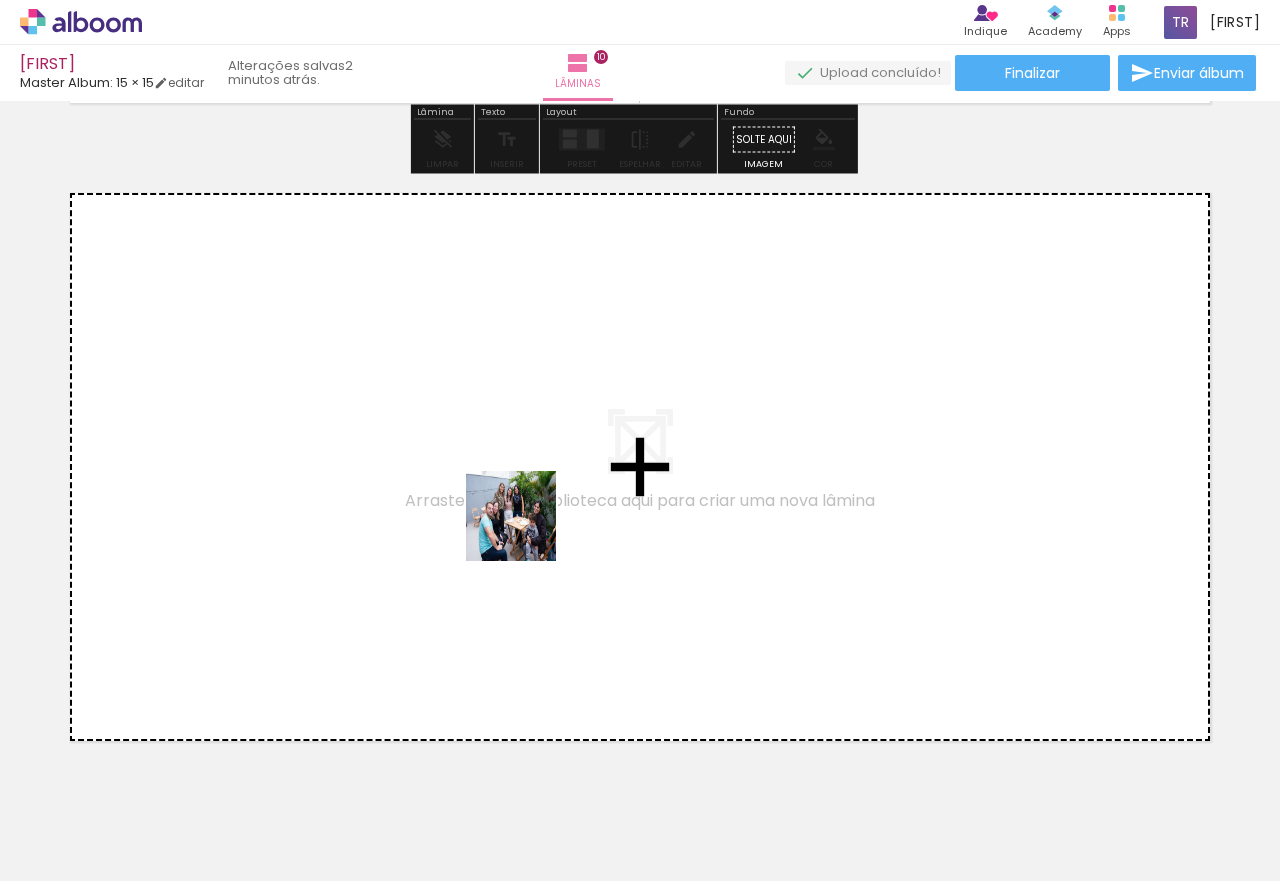 drag, startPoint x: 459, startPoint y: 817, endPoint x: 527, endPoint y: 527, distance: 297.86575 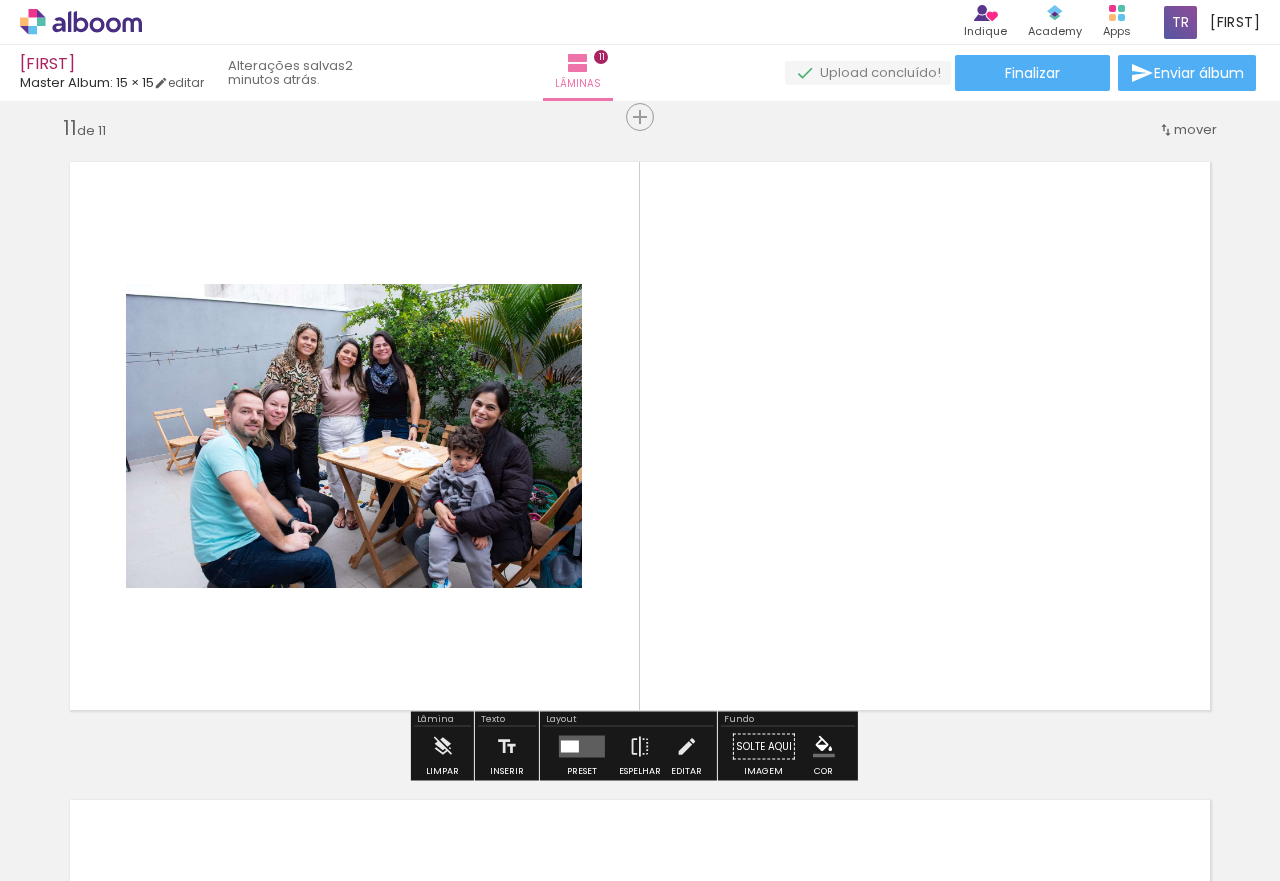 scroll, scrollTop: 6404, scrollLeft: 0, axis: vertical 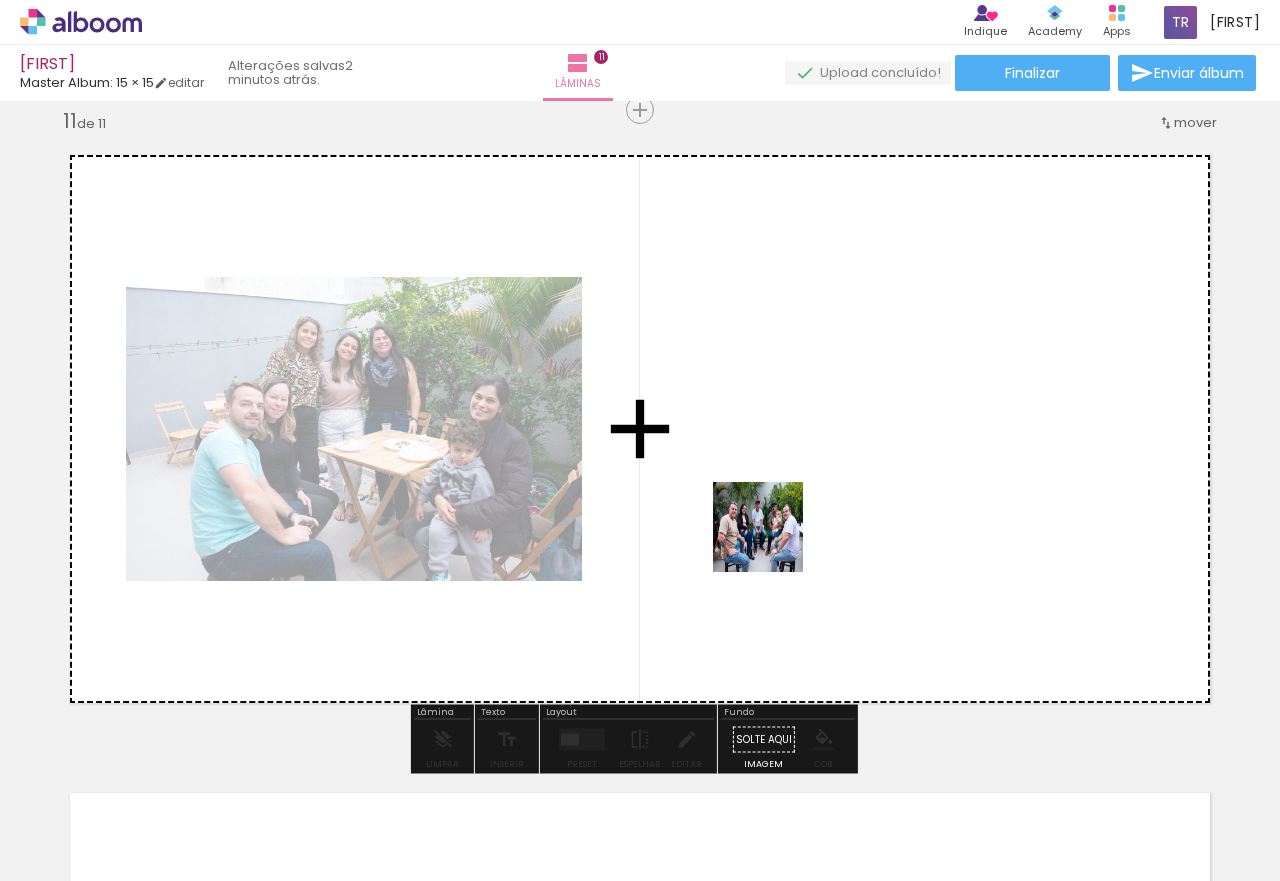 drag, startPoint x: 465, startPoint y: 821, endPoint x: 791, endPoint y: 526, distance: 439.6601 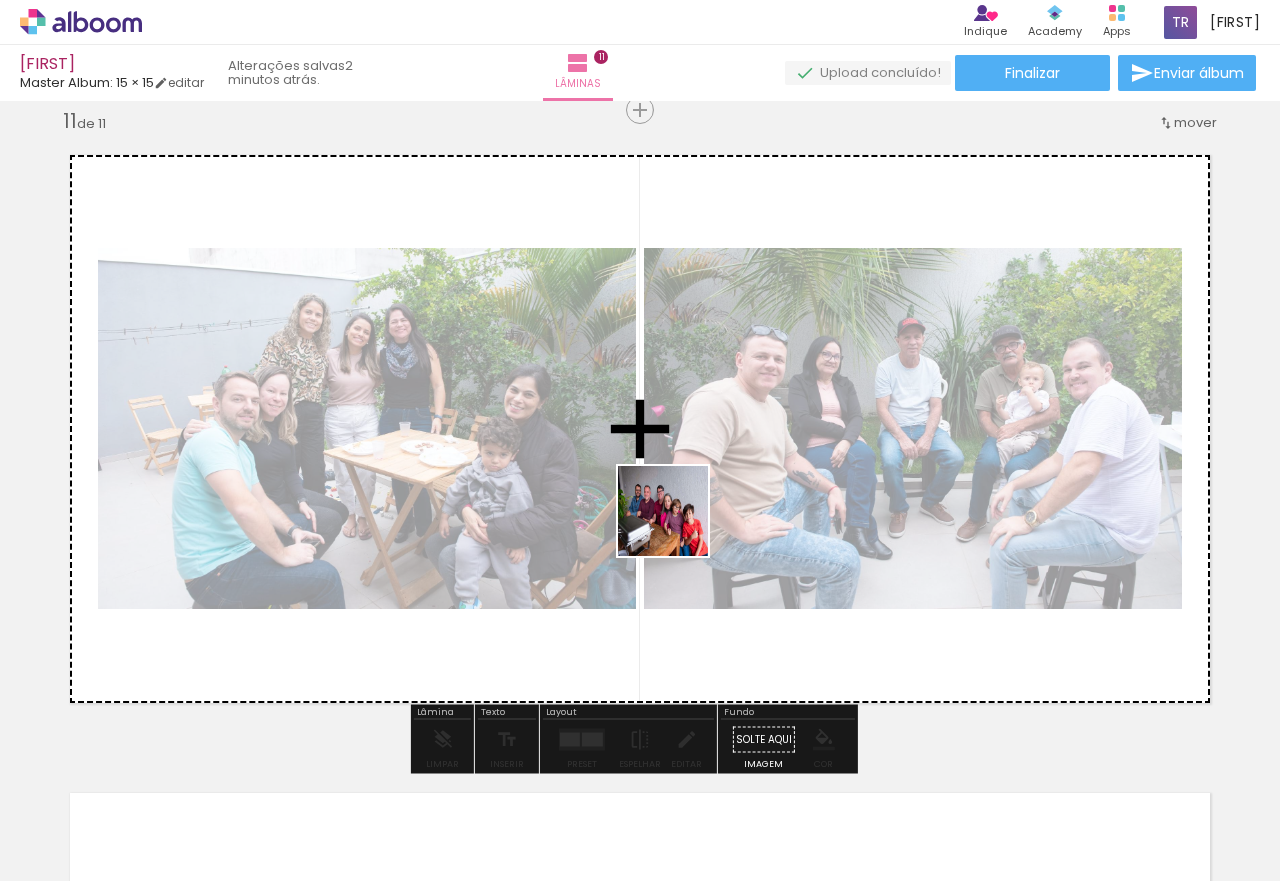 drag, startPoint x: 455, startPoint y: 834, endPoint x: 678, endPoint y: 526, distance: 380.25388 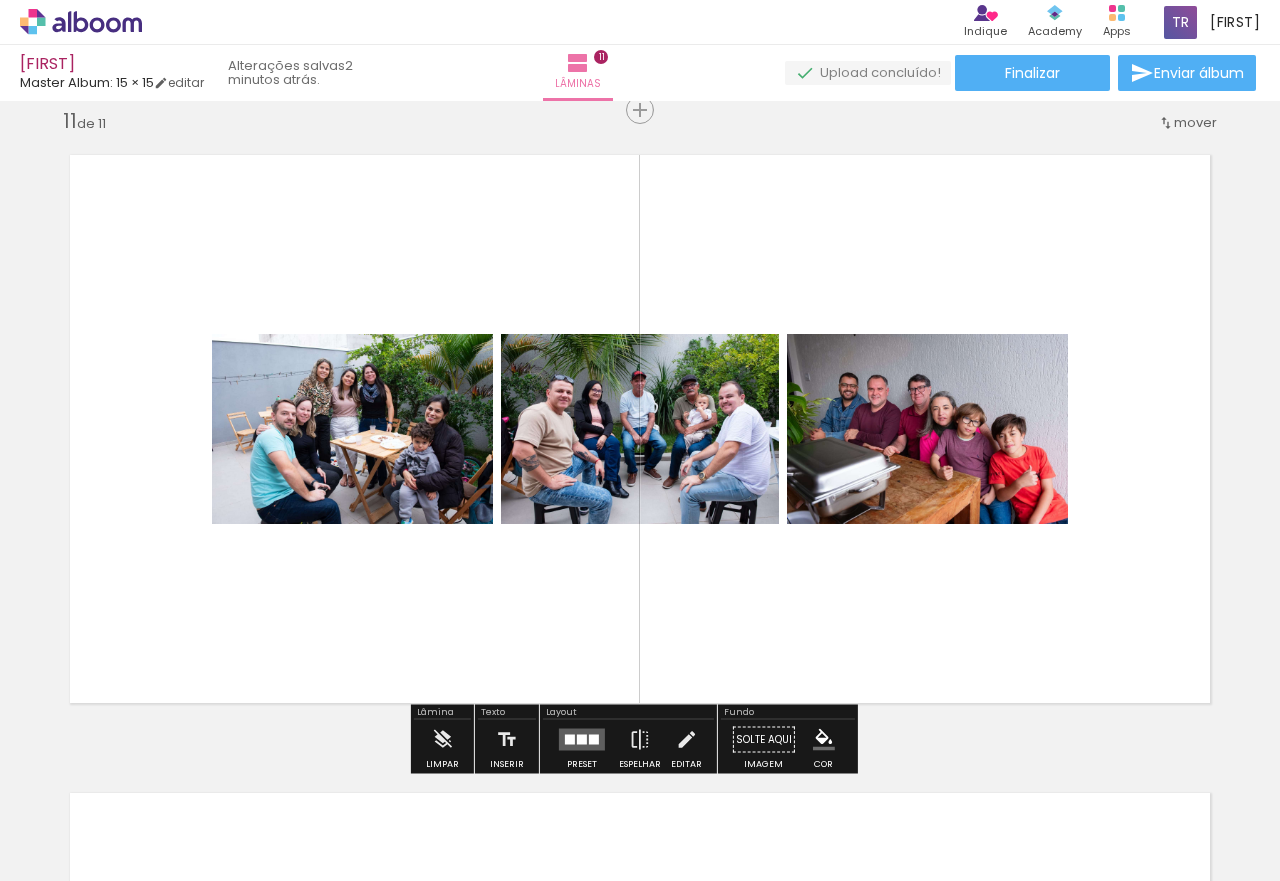 click at bounding box center (582, 740) 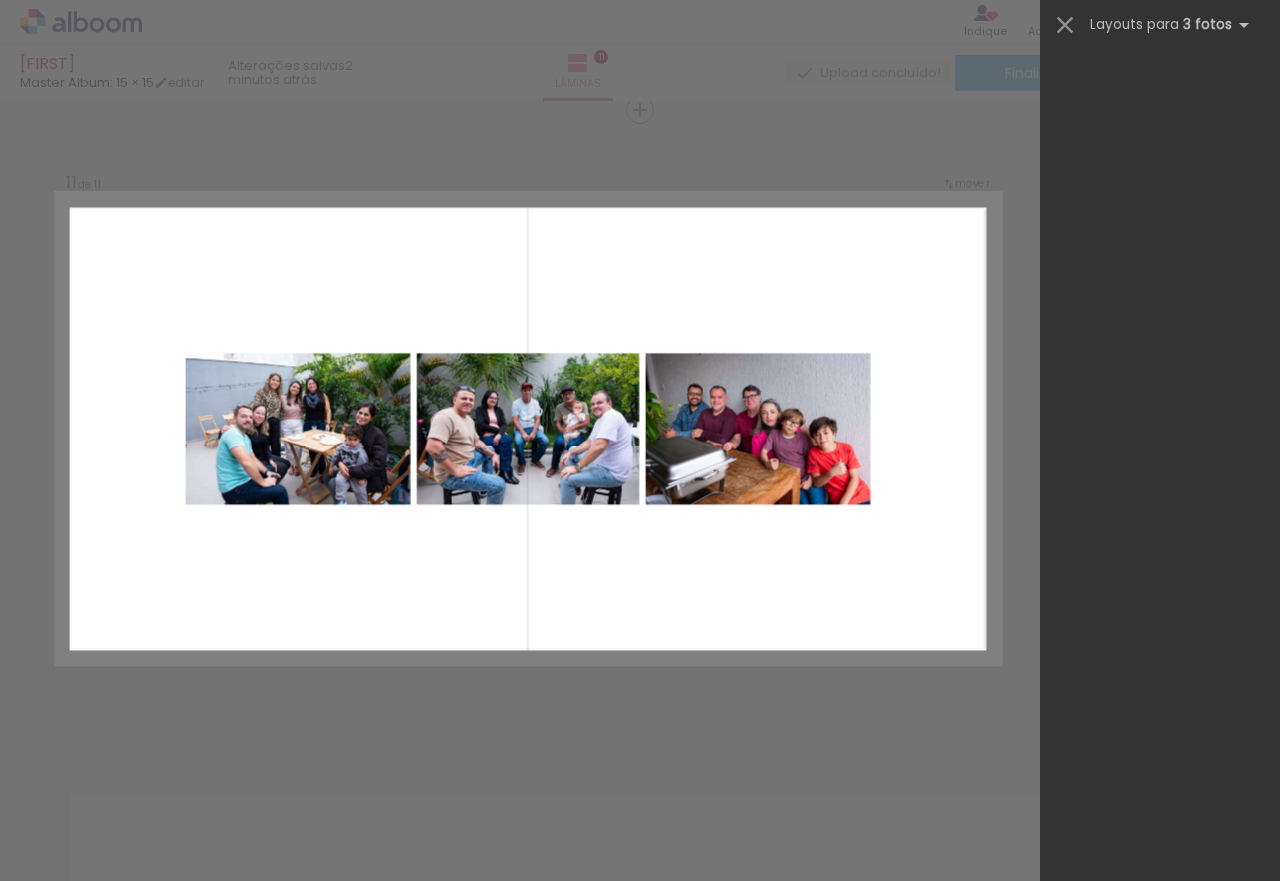 scroll, scrollTop: 0, scrollLeft: 0, axis: both 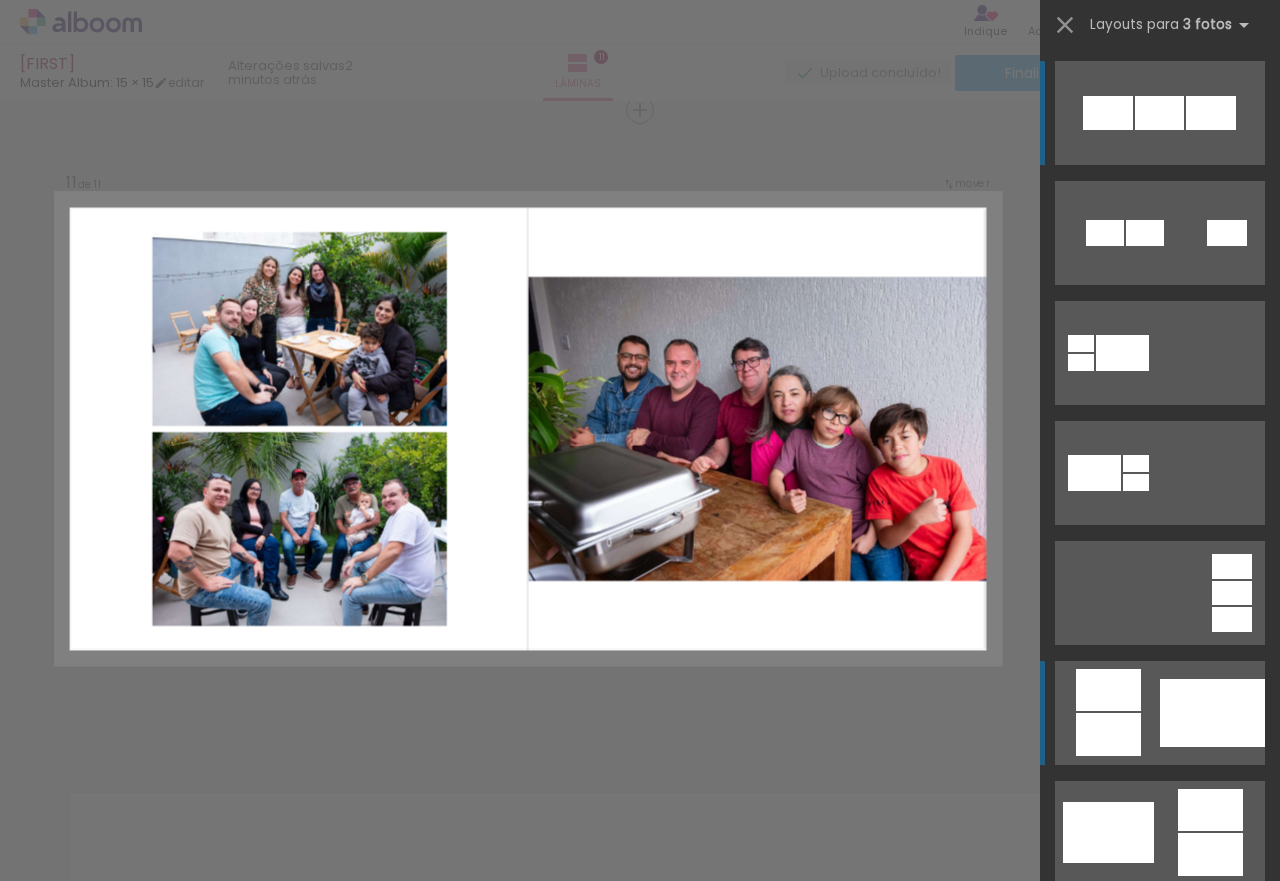 click at bounding box center (1212, 713) 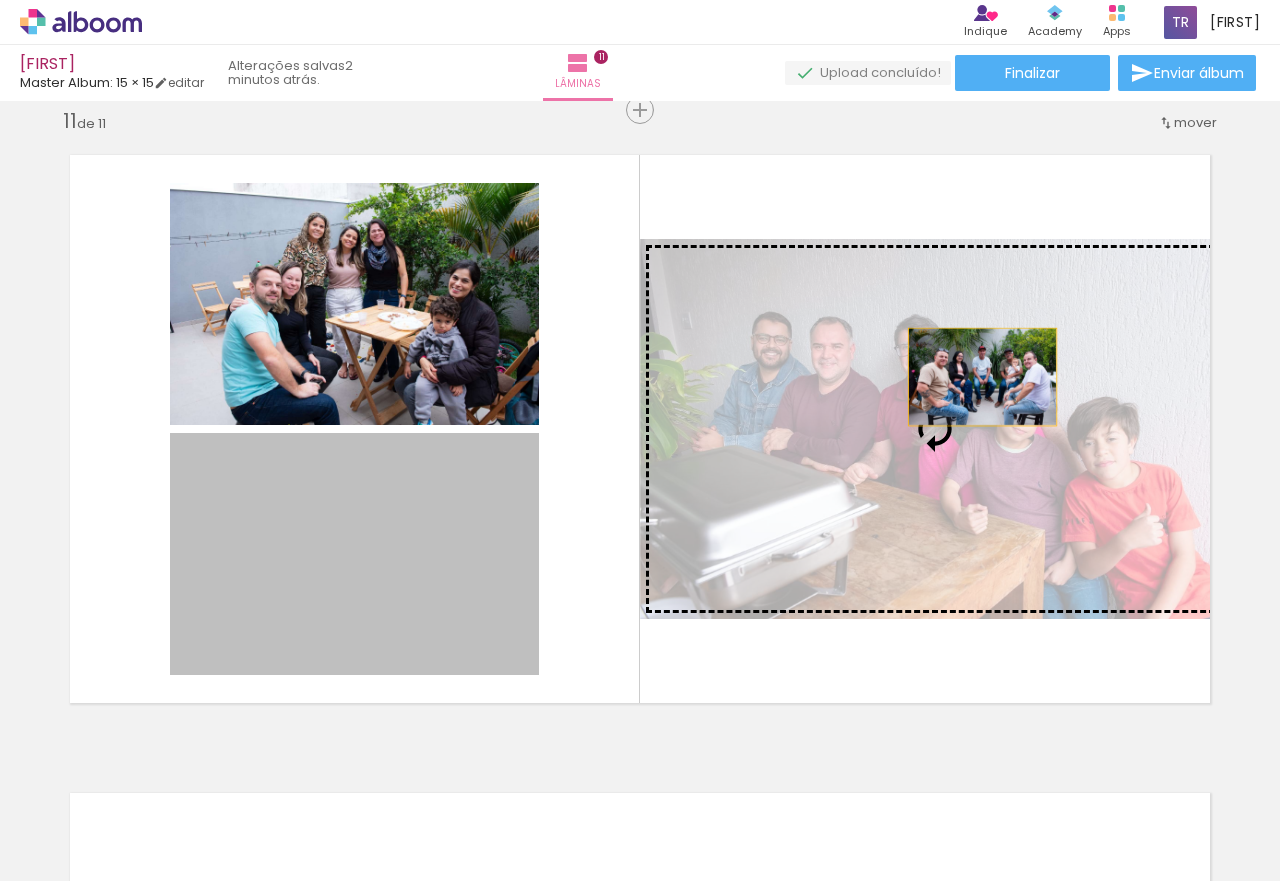 drag, startPoint x: 441, startPoint y: 526, endPoint x: 977, endPoint y: 375, distance: 556.8635 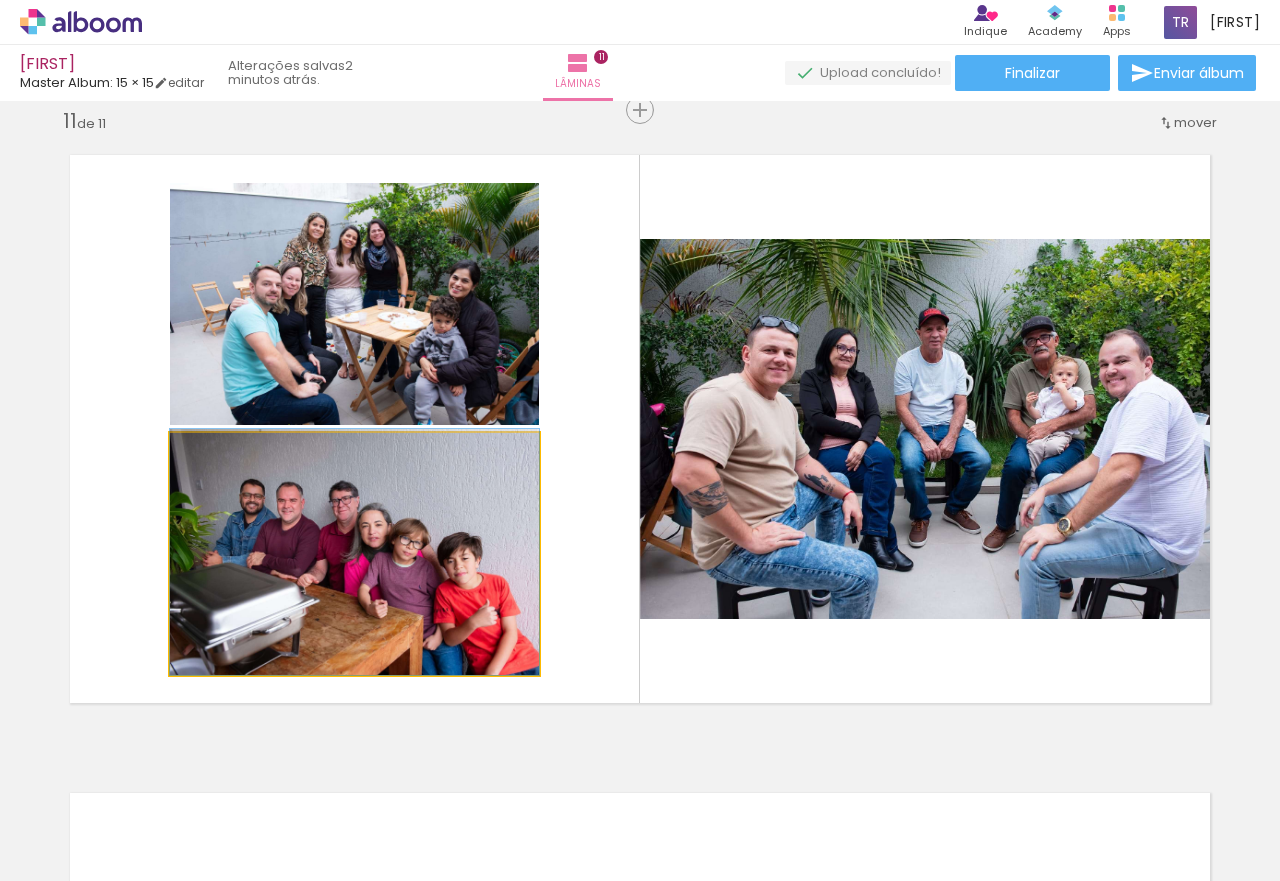 drag, startPoint x: 432, startPoint y: 529, endPoint x: 444, endPoint y: 500, distance: 31.38471 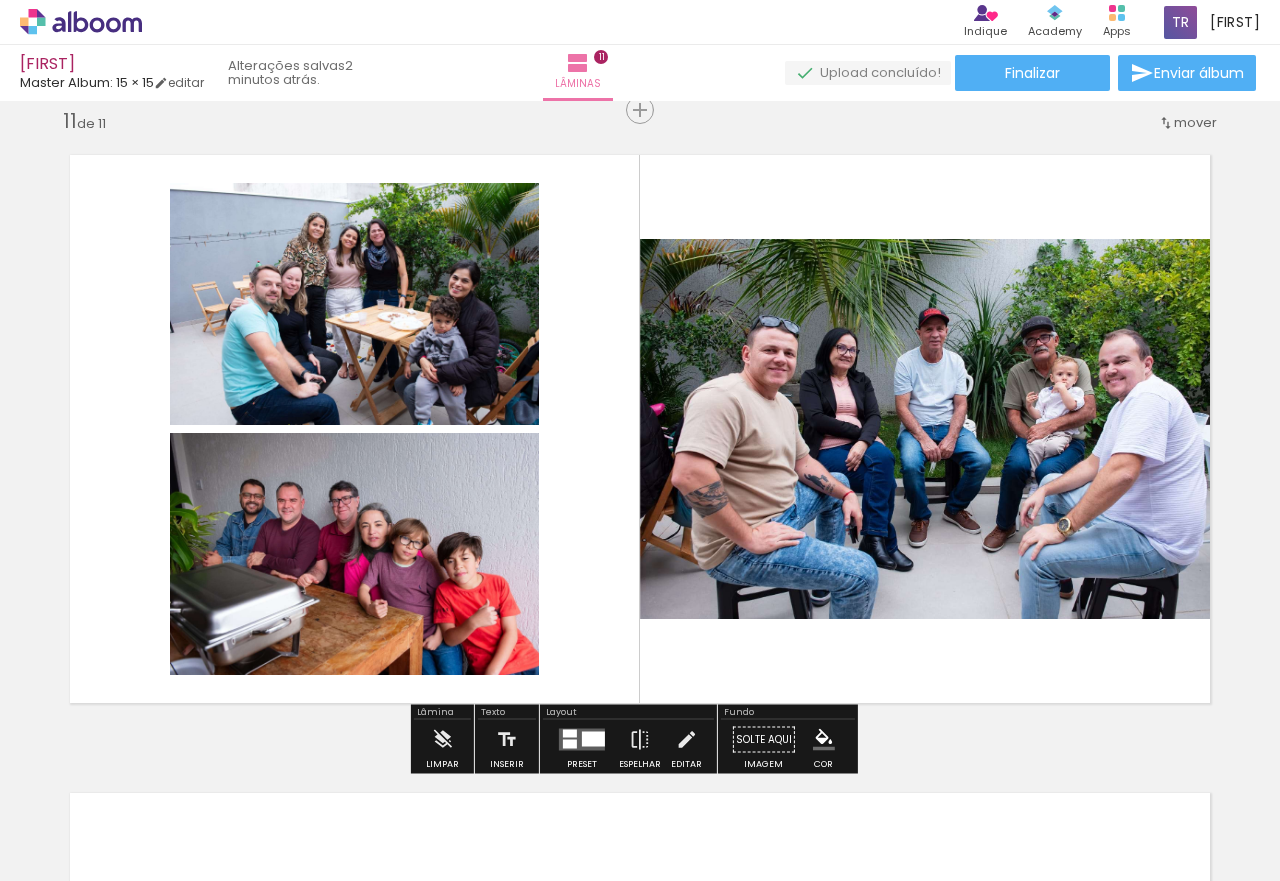 drag, startPoint x: 429, startPoint y: 325, endPoint x: 809, endPoint y: 369, distance: 382.53888 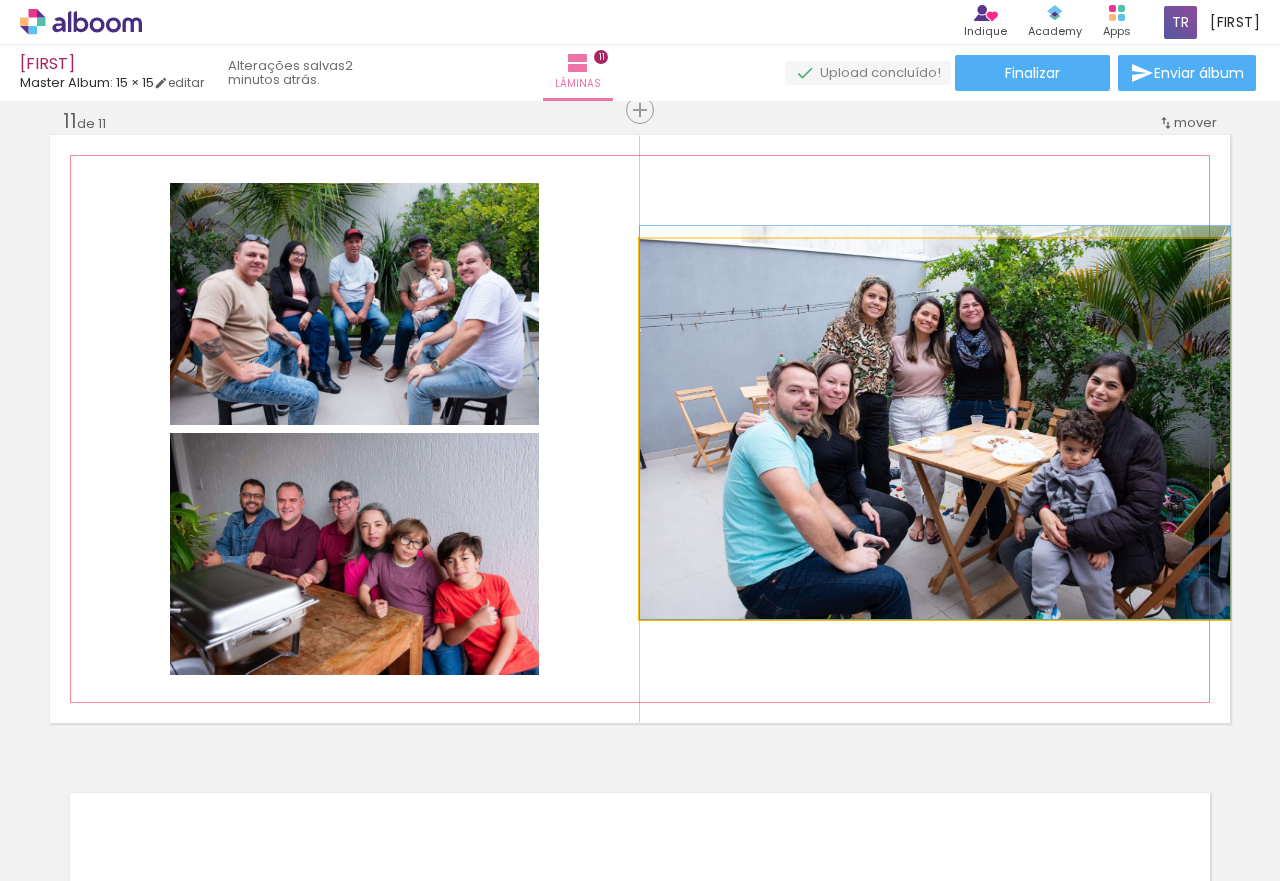 drag, startPoint x: 833, startPoint y: 437, endPoint x: 761, endPoint y: 373, distance: 96.332756 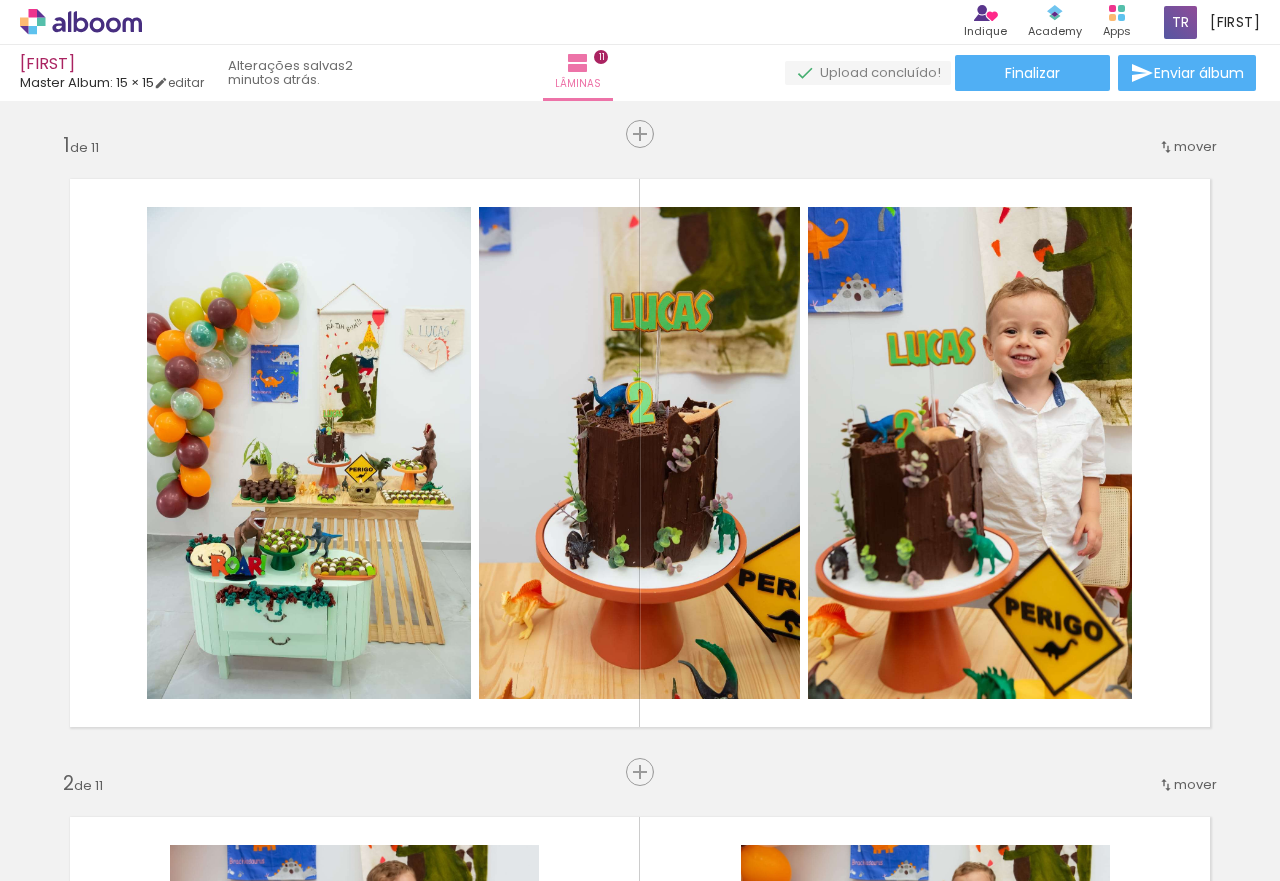 scroll, scrollTop: 0, scrollLeft: 0, axis: both 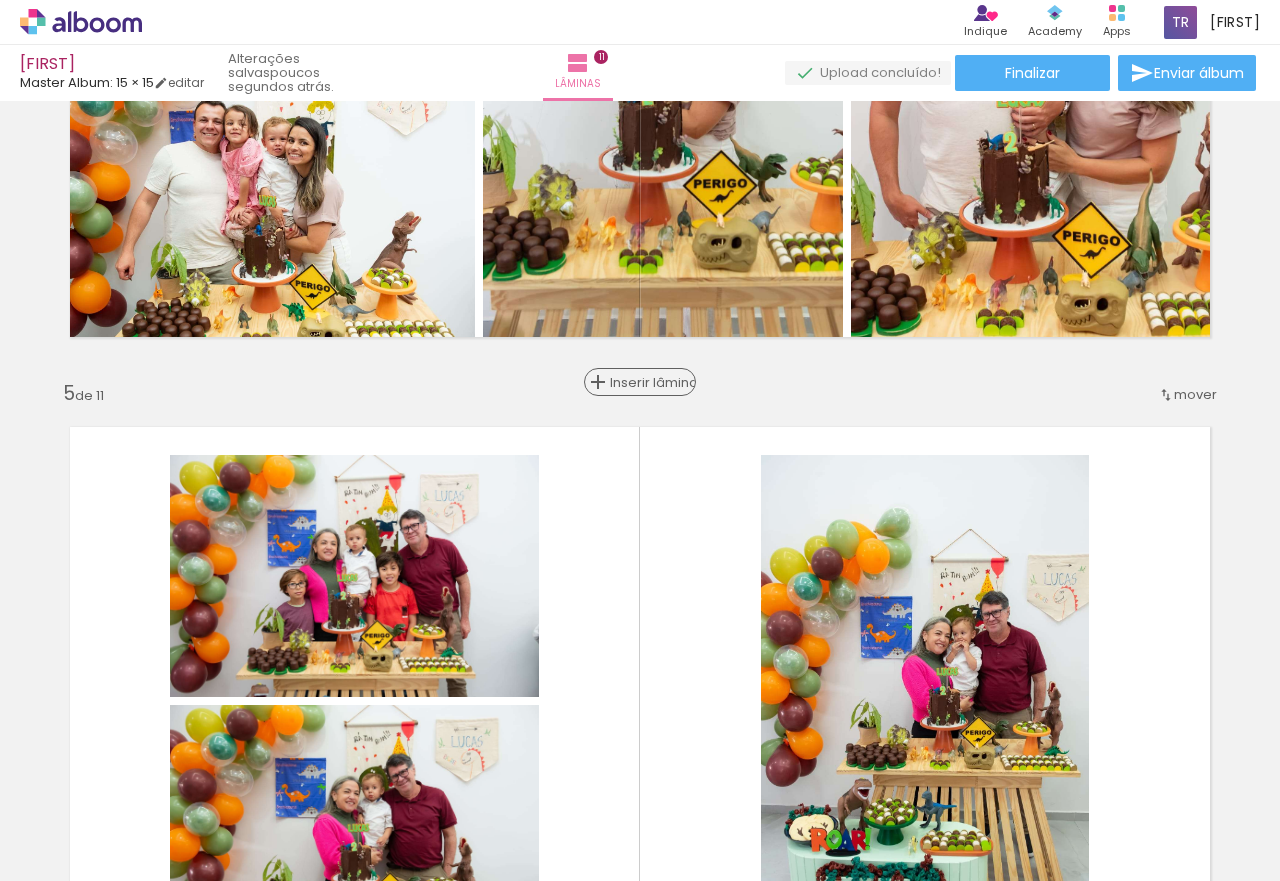 click on "Inserir lâmina" at bounding box center (649, 382) 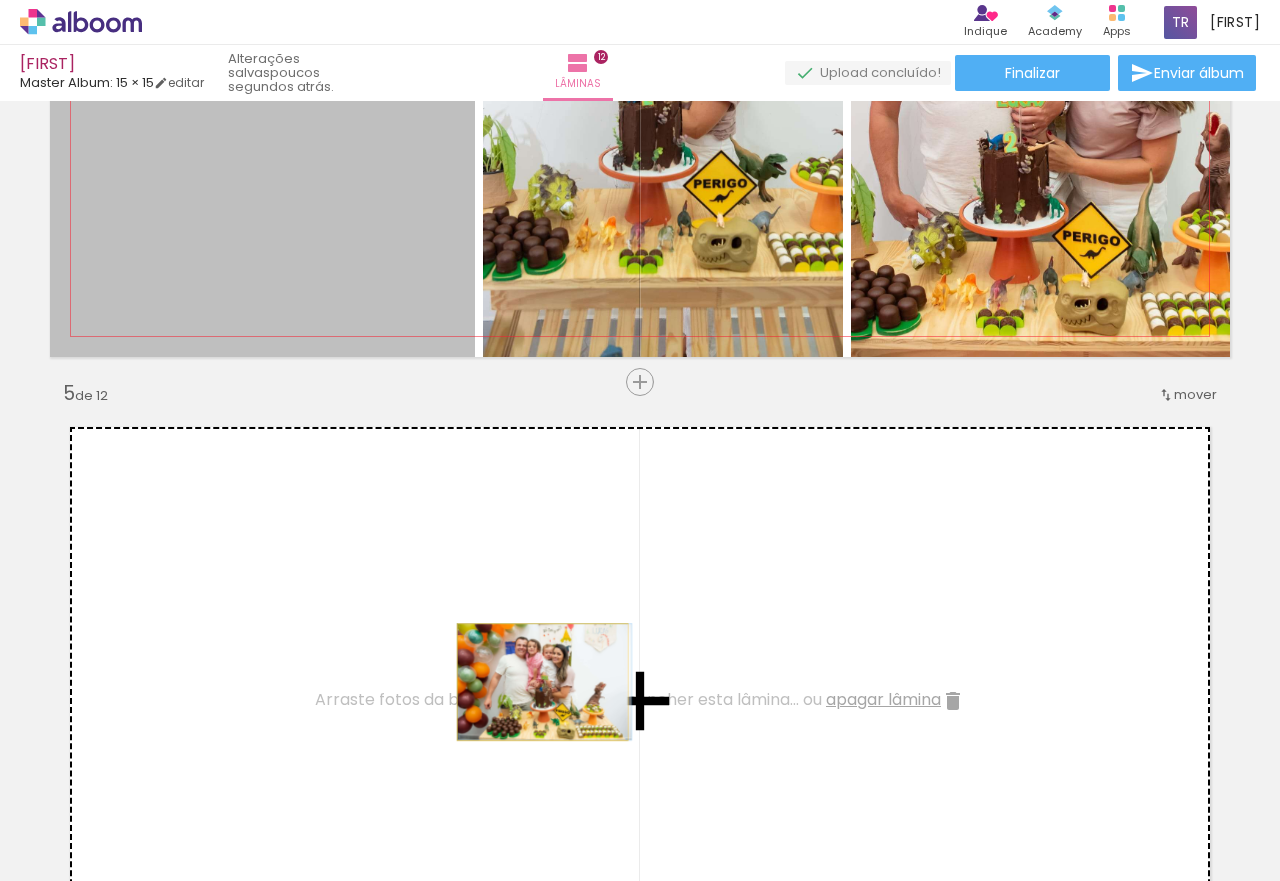 drag, startPoint x: 276, startPoint y: 212, endPoint x: 535, endPoint y: 682, distance: 536.6386 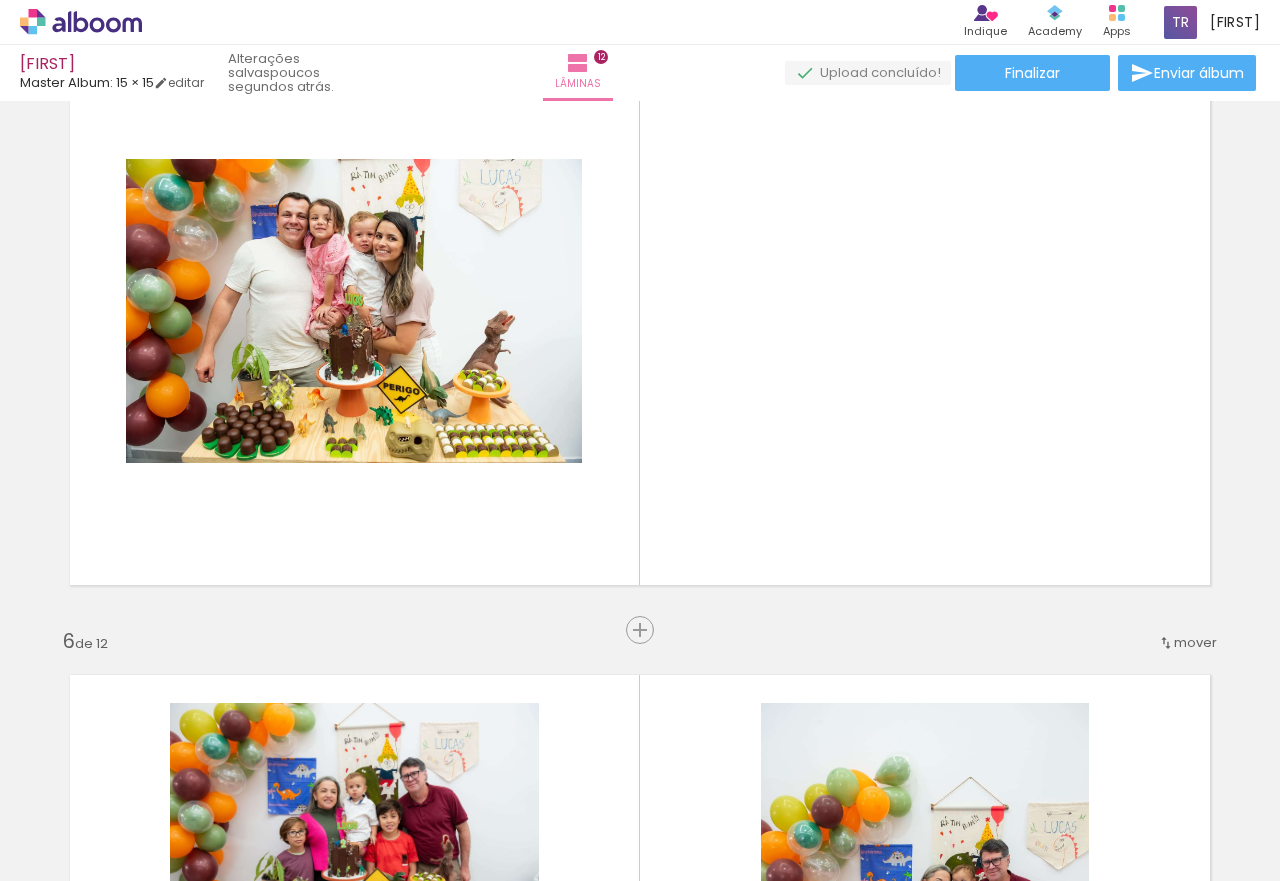 scroll, scrollTop: 2804, scrollLeft: 0, axis: vertical 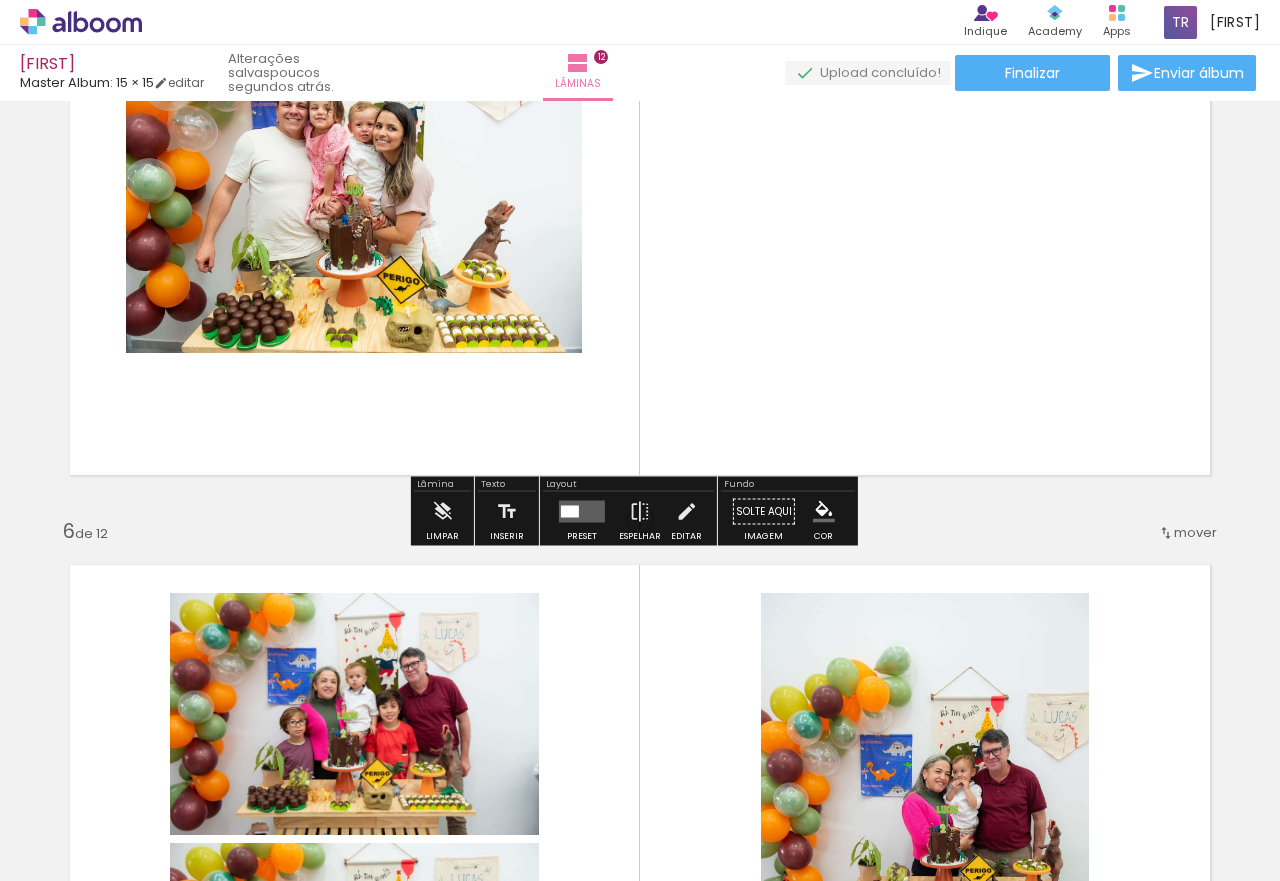 click at bounding box center (582, 512) 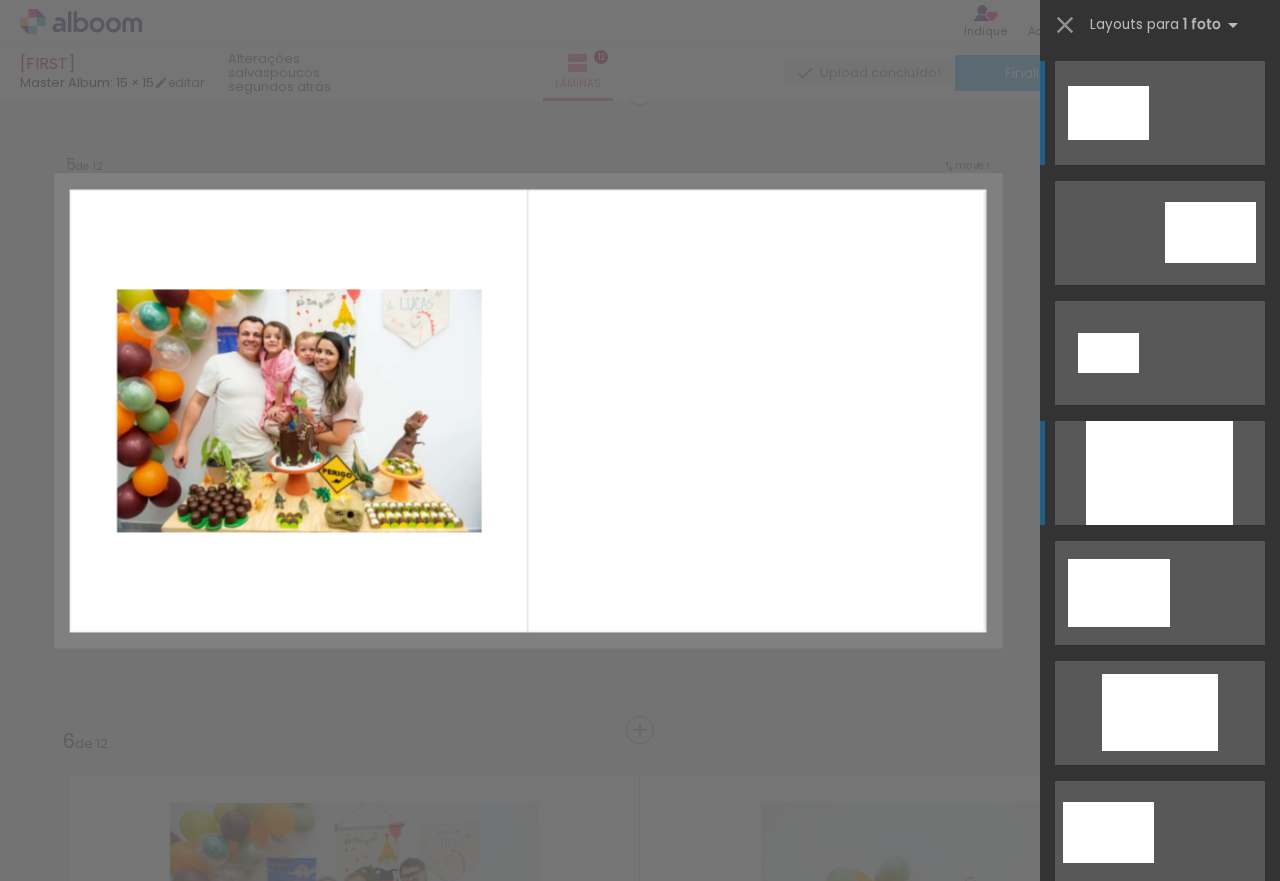 scroll, scrollTop: 2576, scrollLeft: 0, axis: vertical 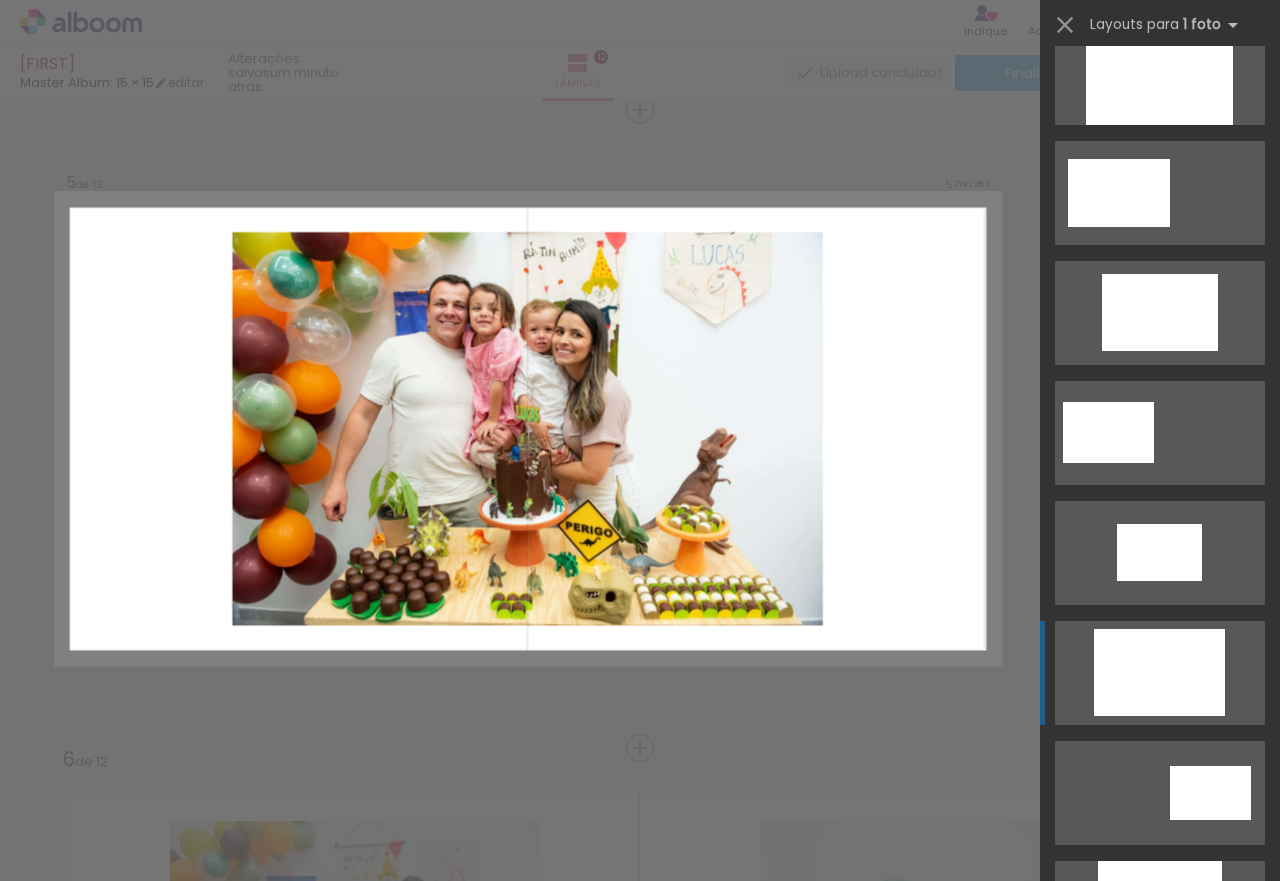 click at bounding box center [1159, 73] 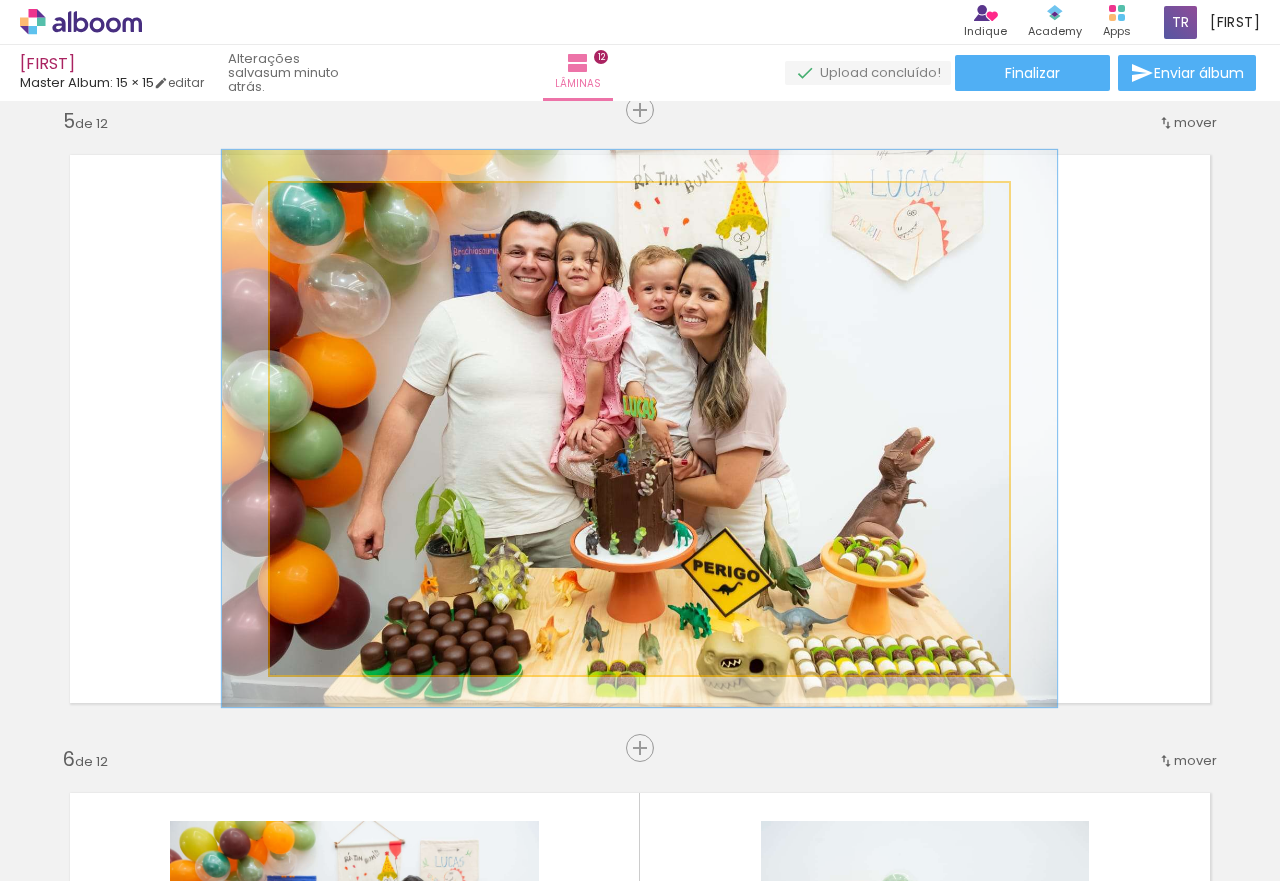 type on "113" 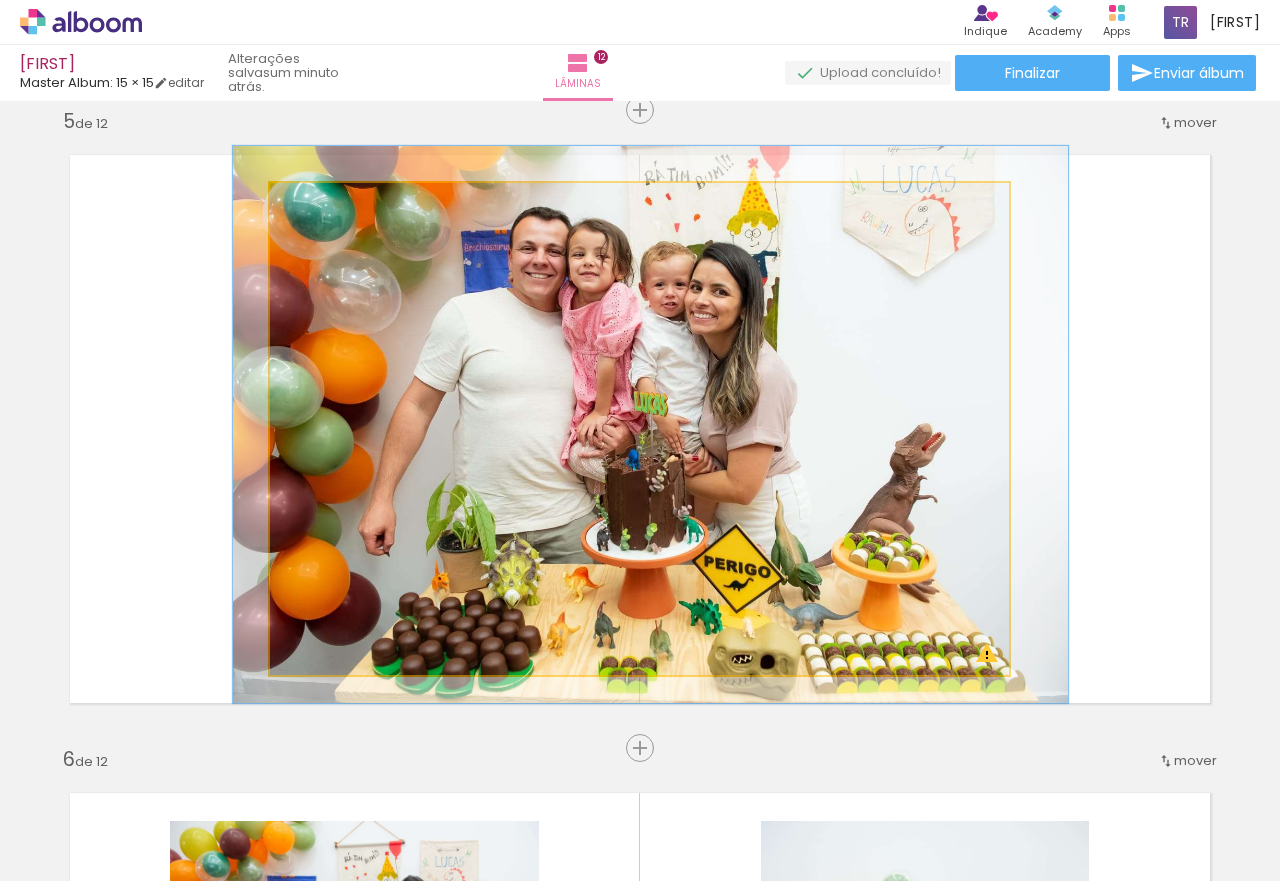 drag, startPoint x: 743, startPoint y: 339, endPoint x: 754, endPoint y: 335, distance: 11.7046995 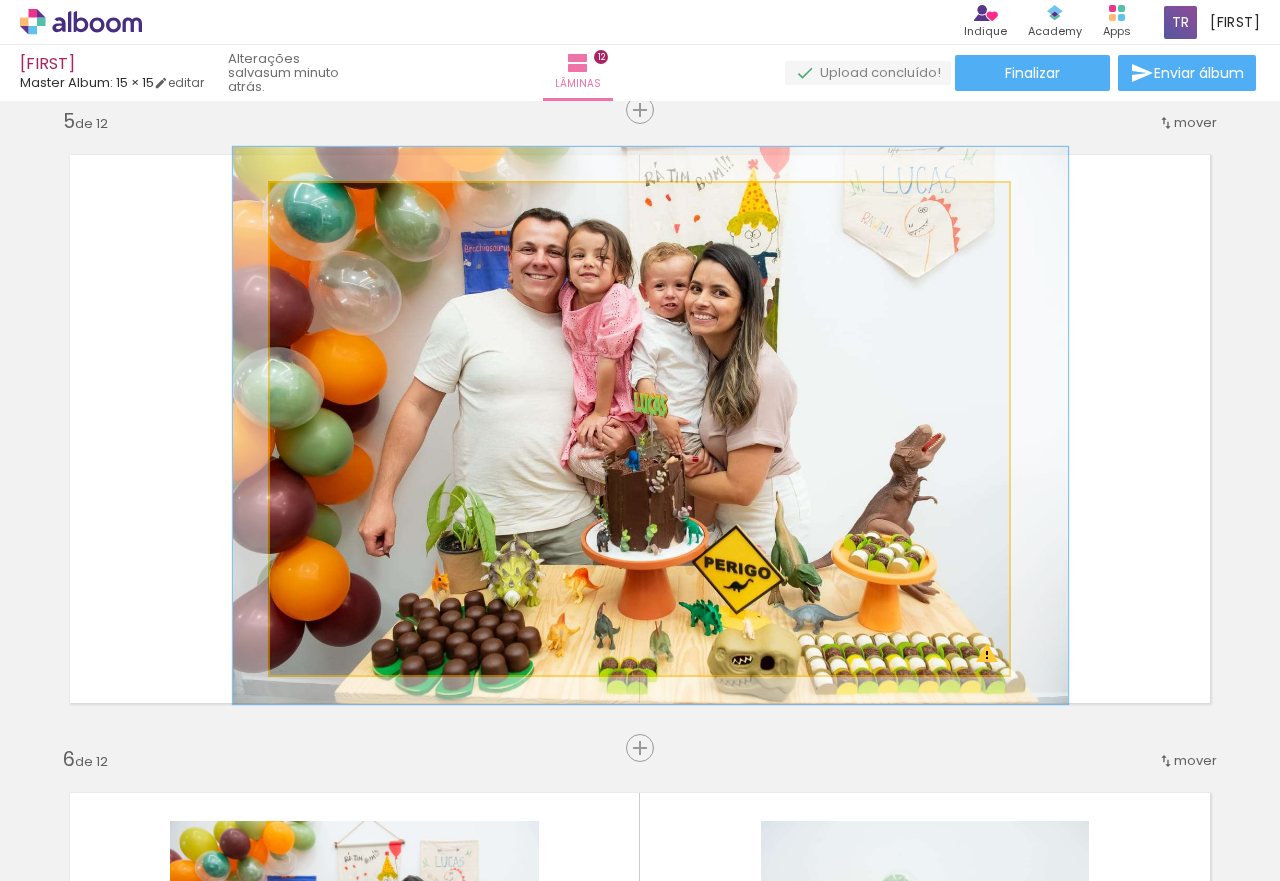 click 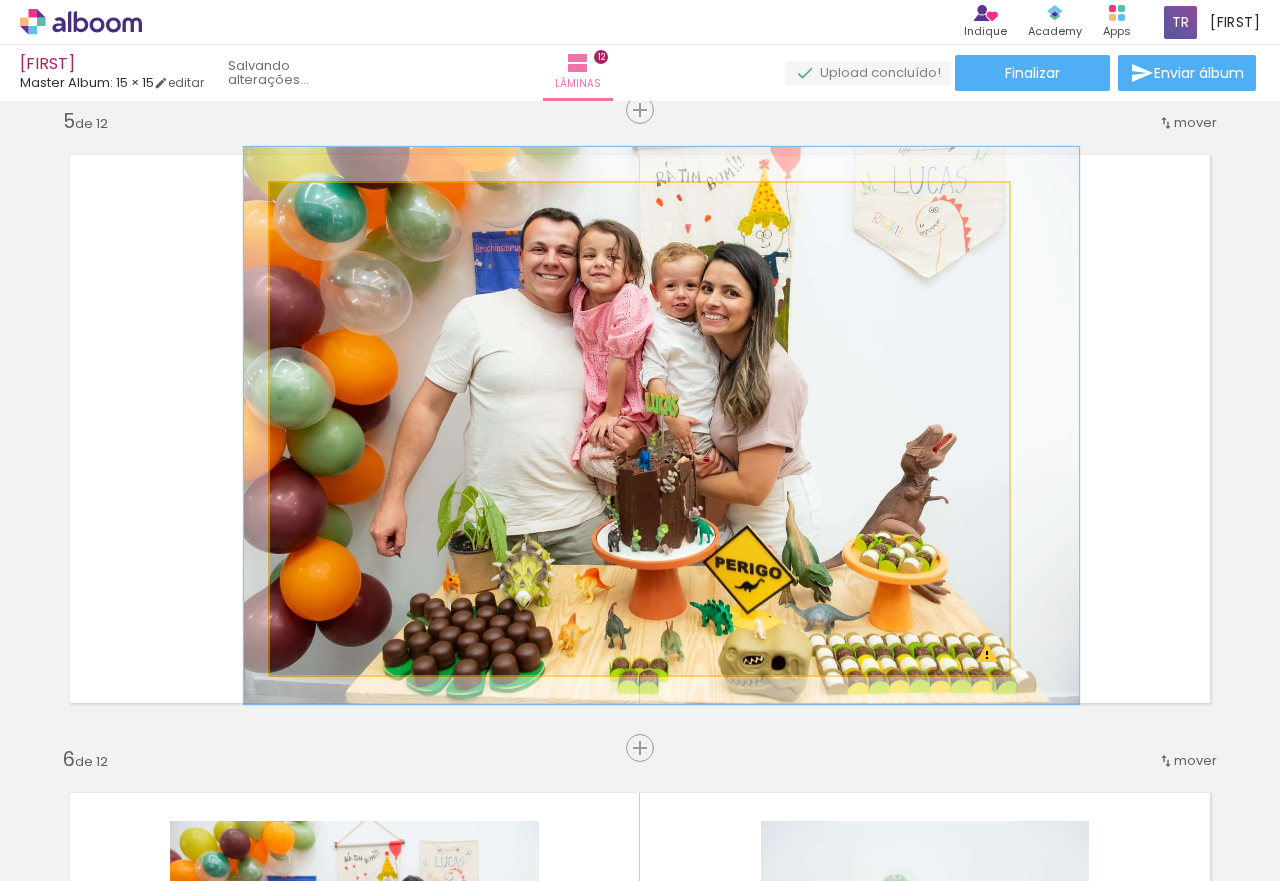 drag, startPoint x: 859, startPoint y: 361, endPoint x: 870, endPoint y: 361, distance: 11 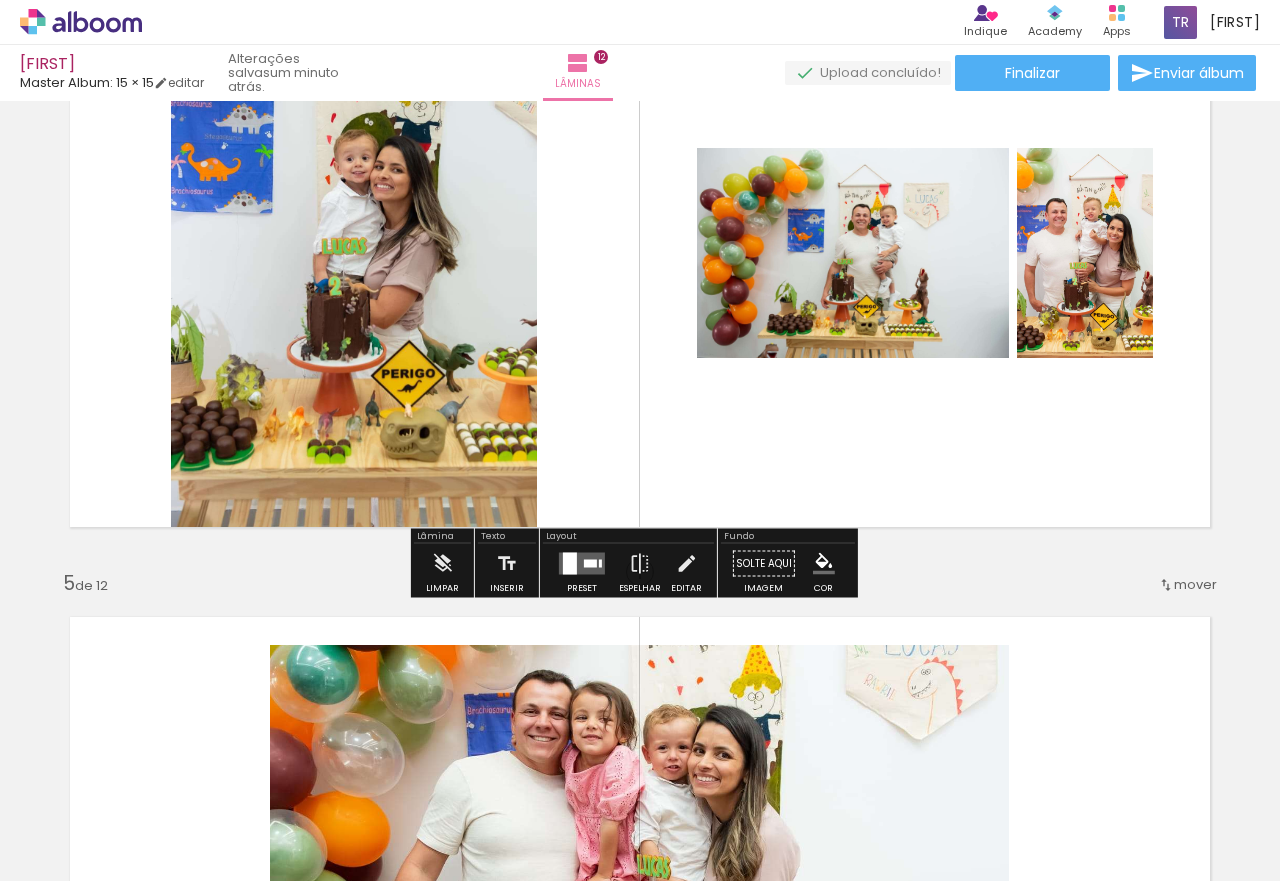 scroll, scrollTop: 2176, scrollLeft: 0, axis: vertical 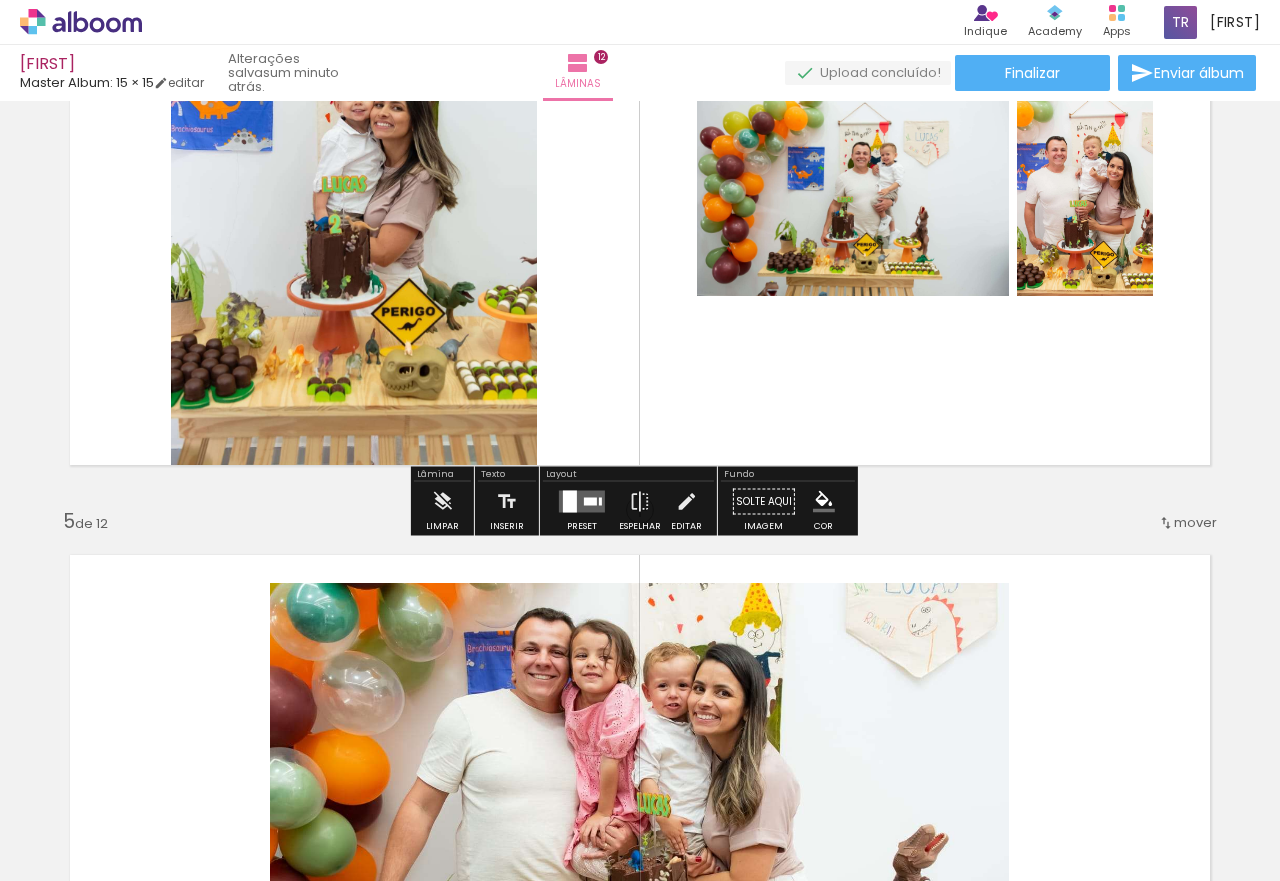 click at bounding box center [570, 502] 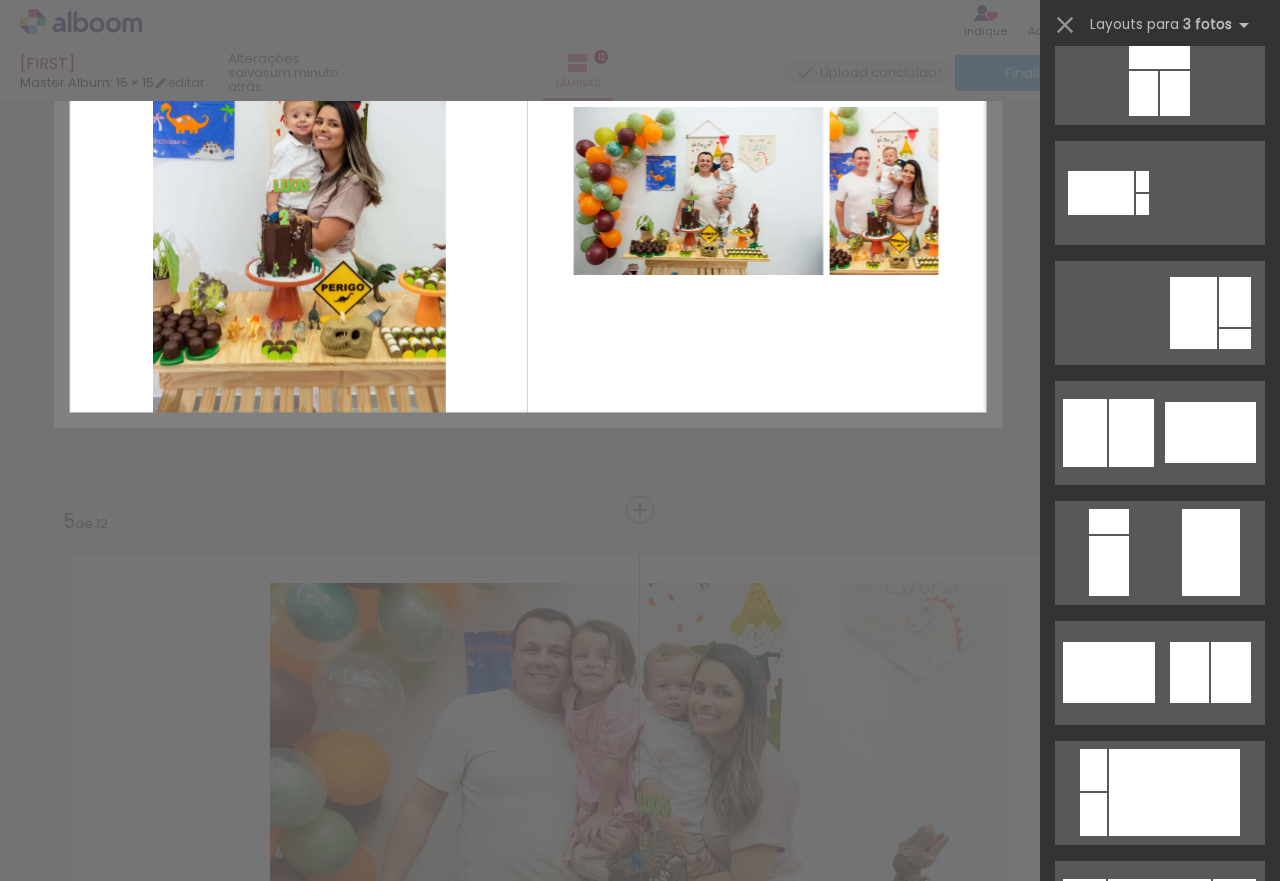 scroll, scrollTop: 0, scrollLeft: 0, axis: both 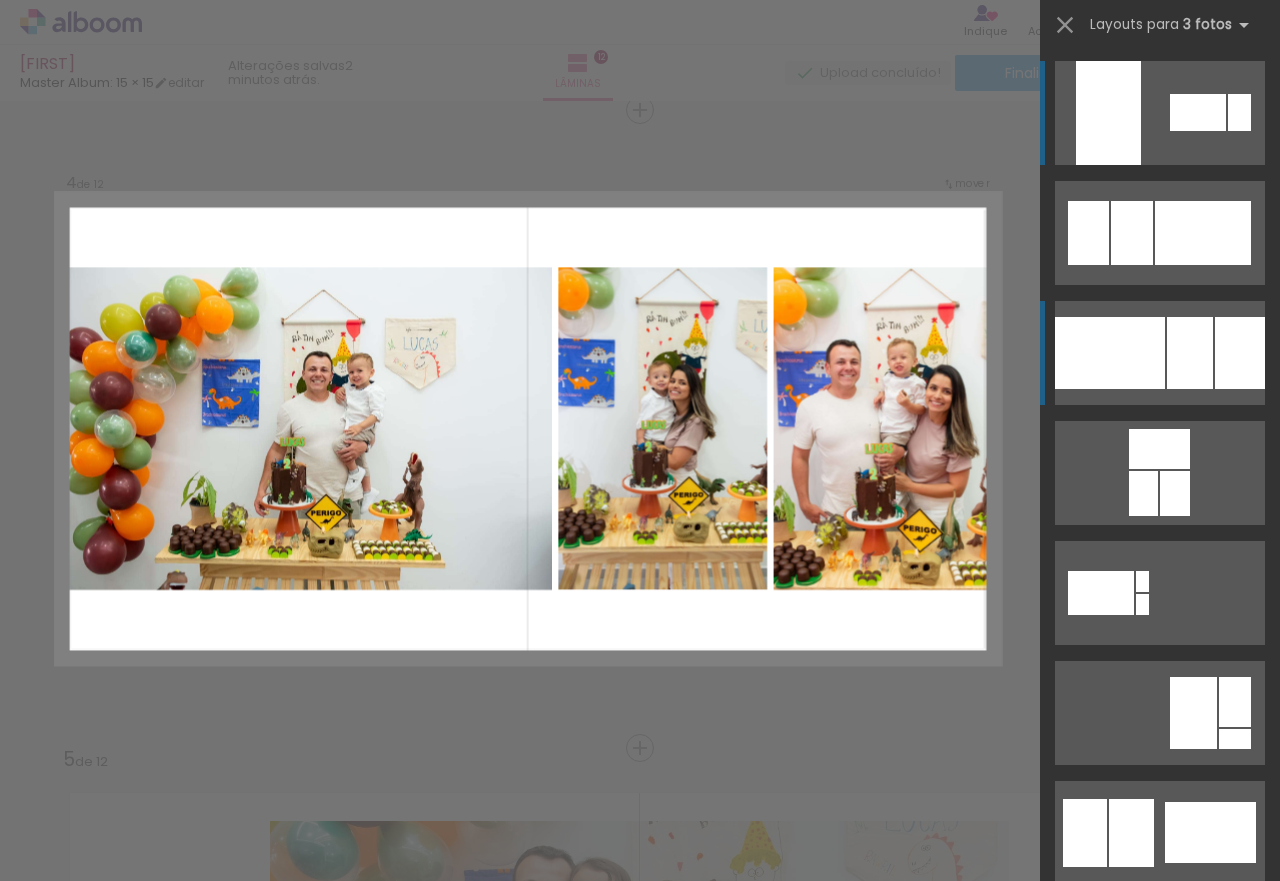 click at bounding box center [1132, 233] 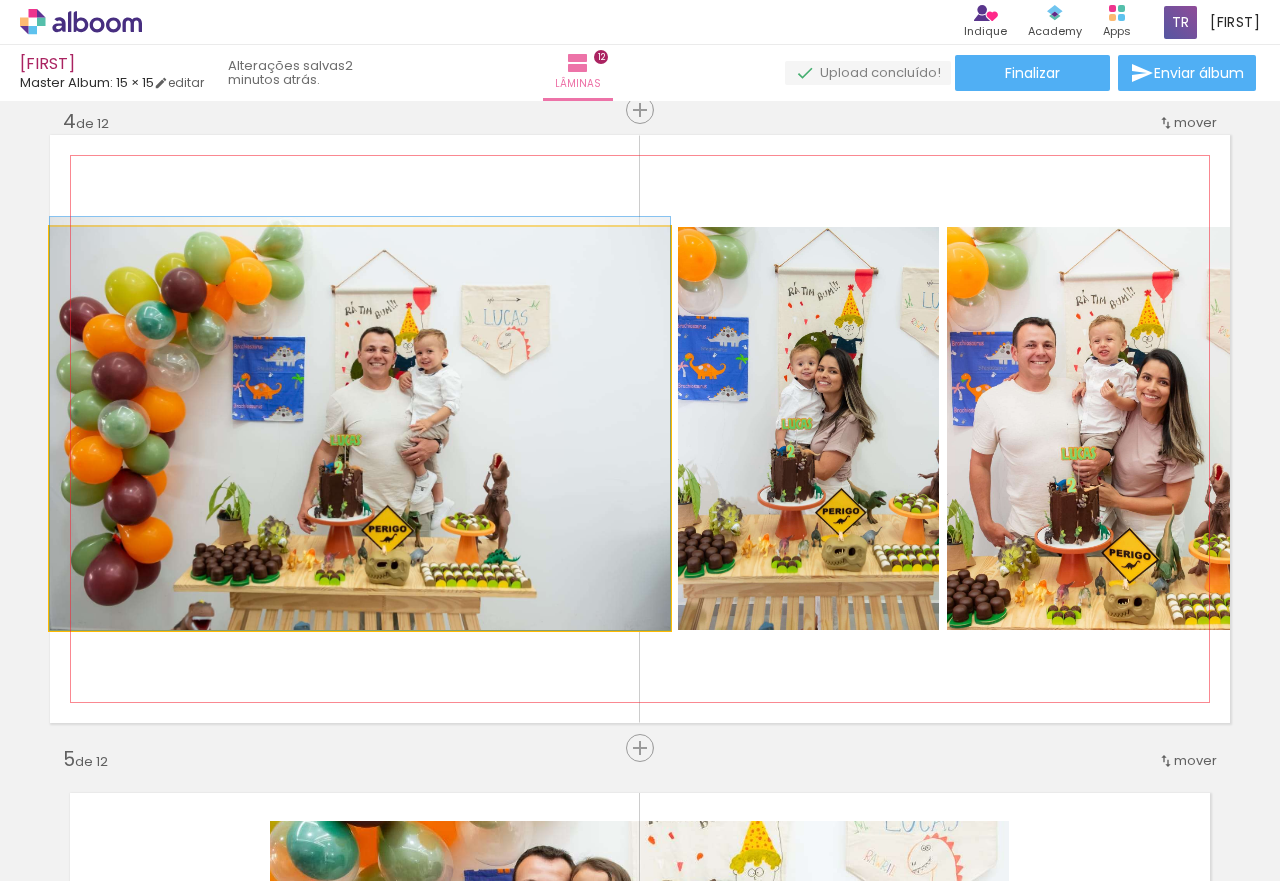 drag, startPoint x: 472, startPoint y: 468, endPoint x: 539, endPoint y: 459, distance: 67.601776 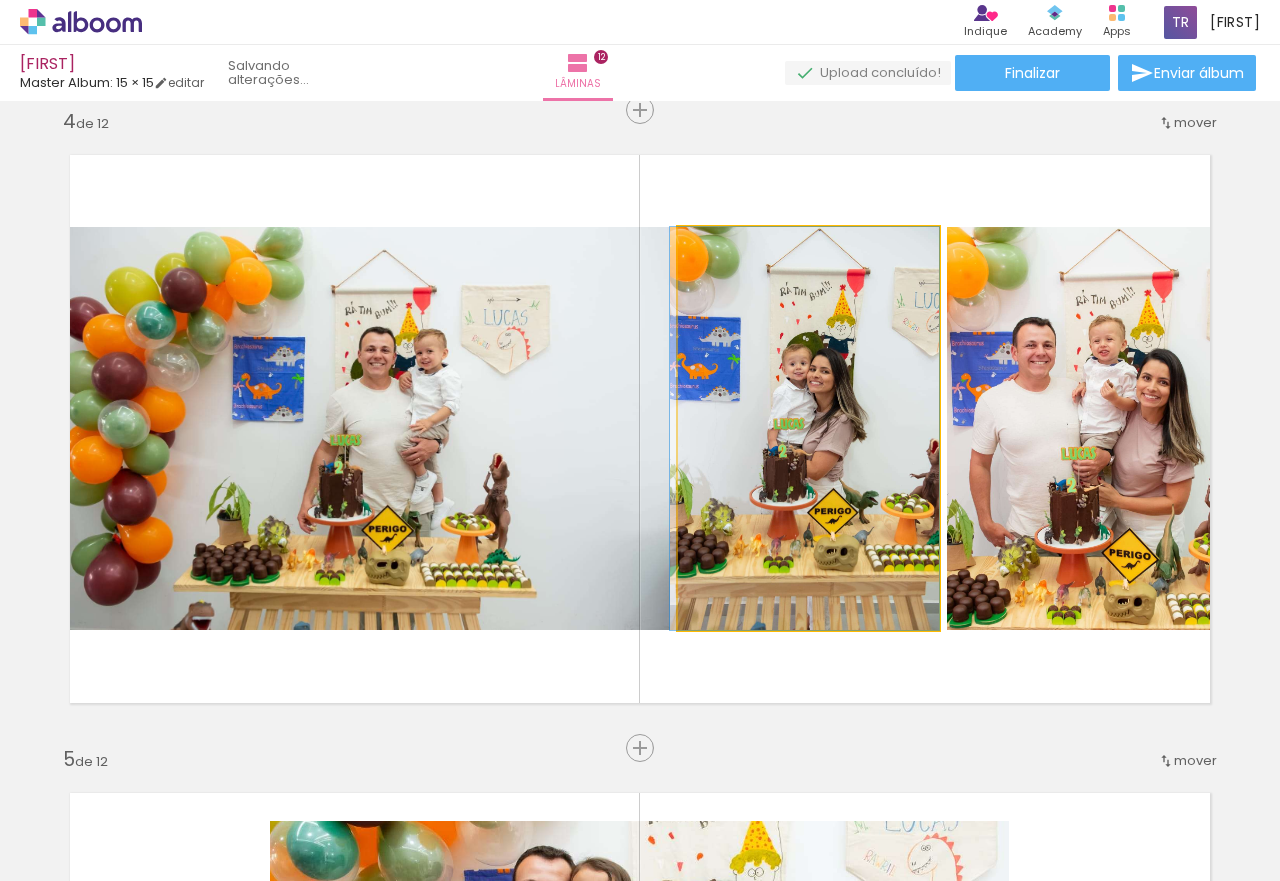 drag, startPoint x: 767, startPoint y: 462, endPoint x: 756, endPoint y: 458, distance: 11.7046995 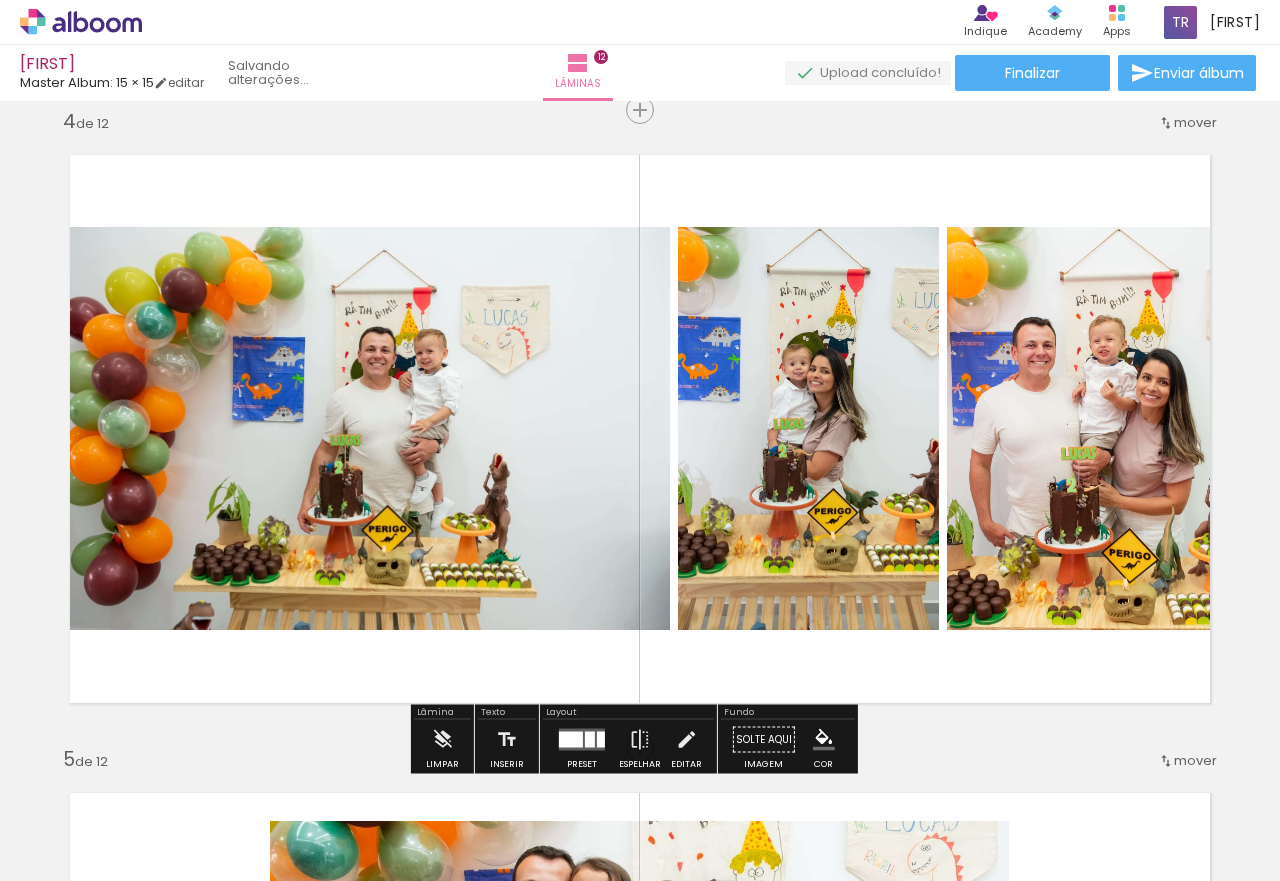 drag, startPoint x: 1223, startPoint y: 495, endPoint x: 1160, endPoint y: 484, distance: 63.953106 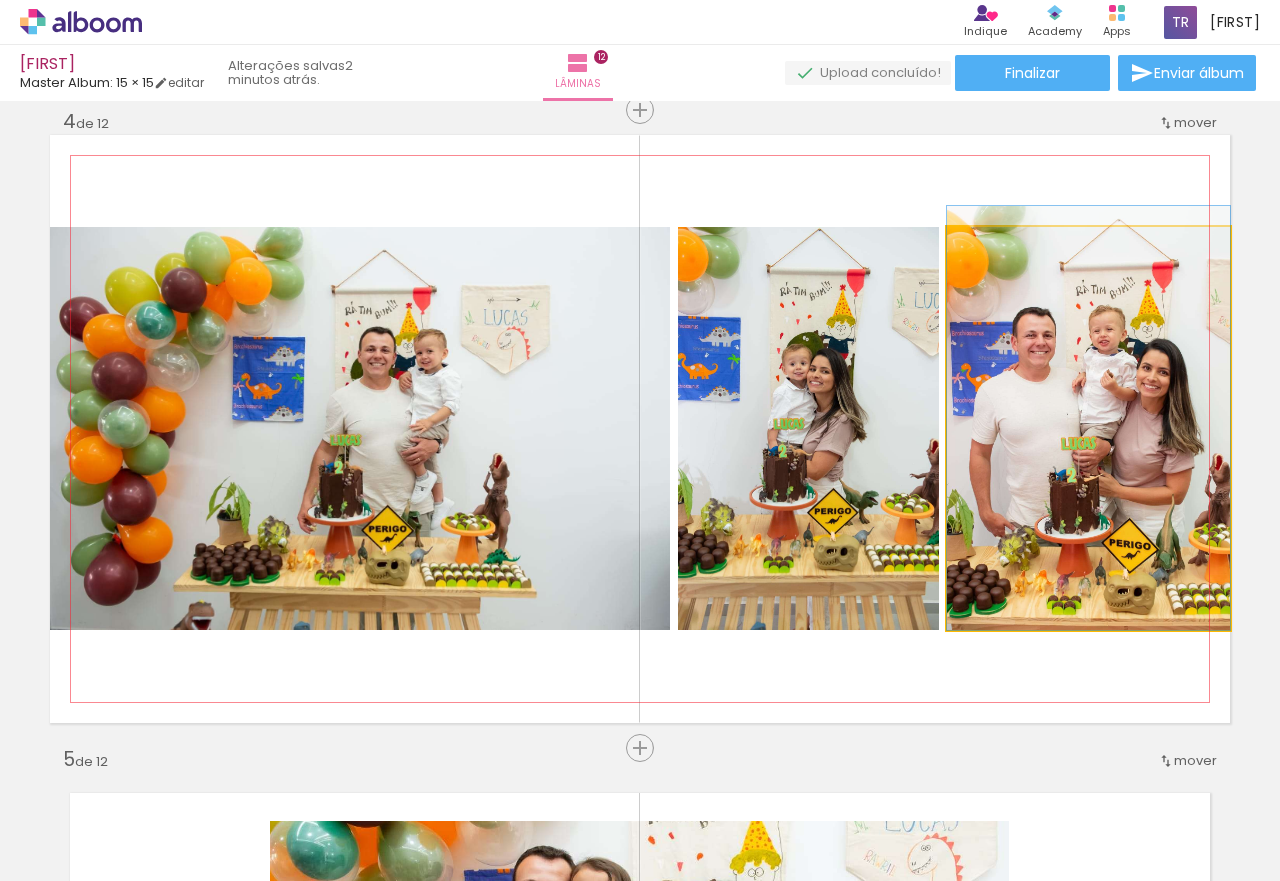 drag, startPoint x: 1142, startPoint y: 482, endPoint x: 1015, endPoint y: 455, distance: 129.83836 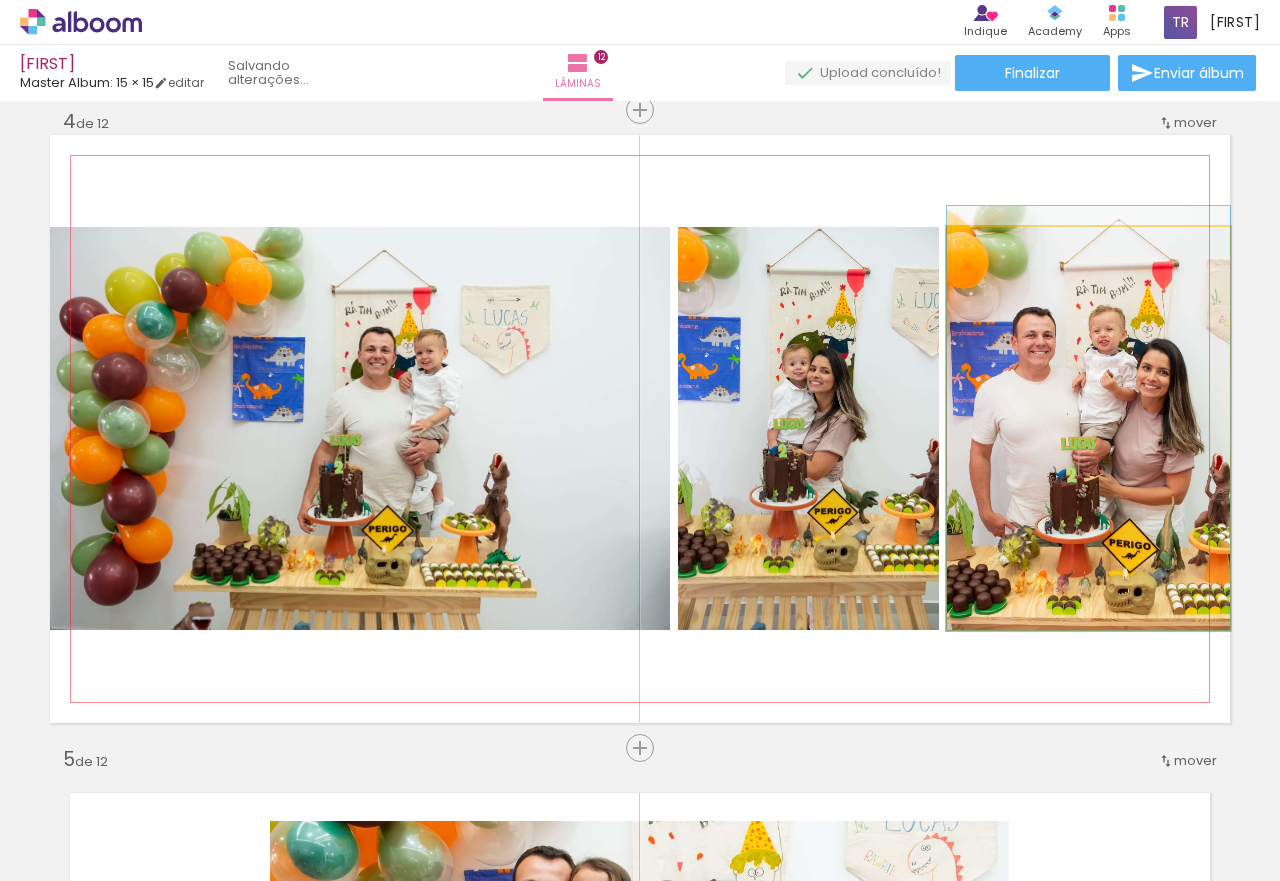 drag, startPoint x: 1104, startPoint y: 479, endPoint x: 1072, endPoint y: 437, distance: 52.801514 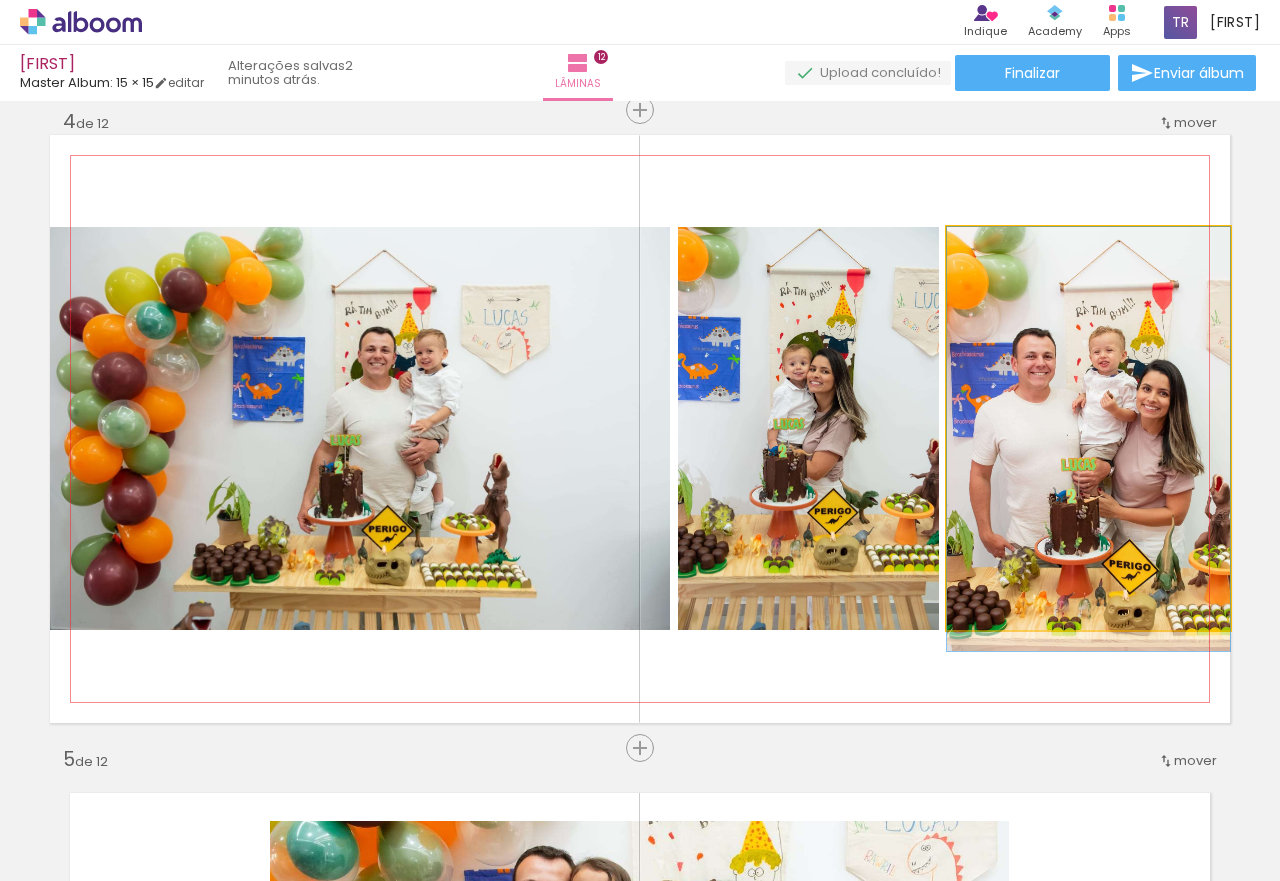 drag, startPoint x: 1060, startPoint y: 490, endPoint x: 1044, endPoint y: 570, distance: 81.58431 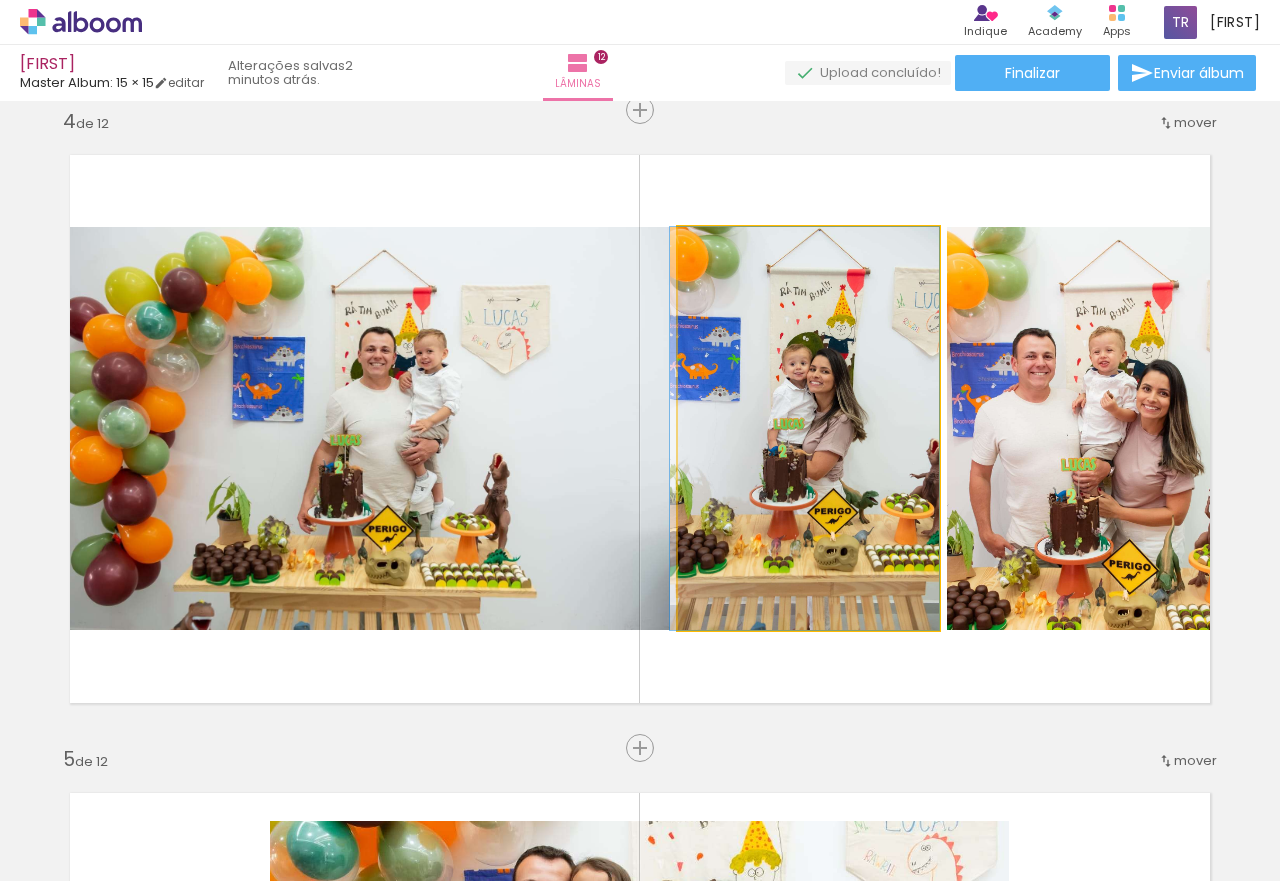 drag, startPoint x: 783, startPoint y: 474, endPoint x: 783, endPoint y: 522, distance: 48 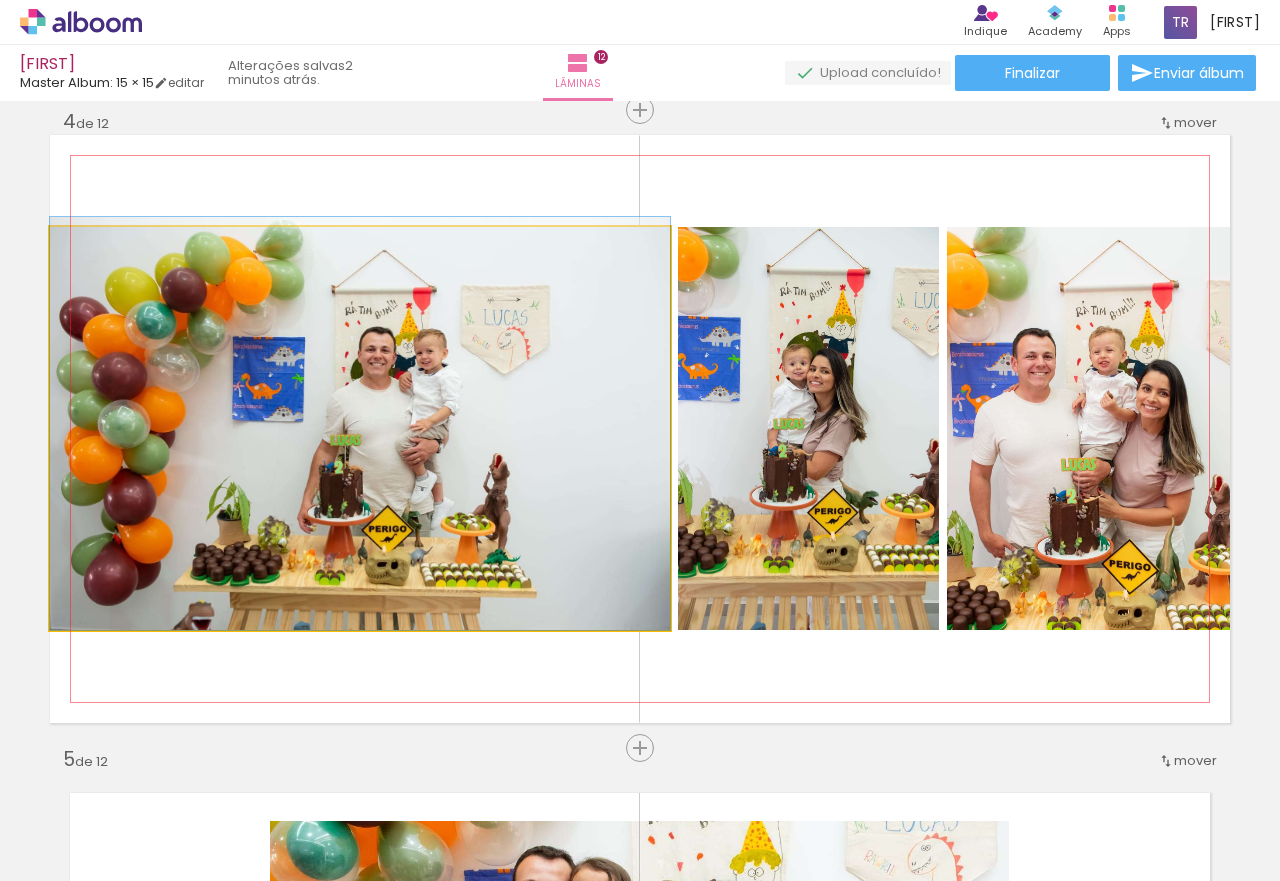 drag, startPoint x: 447, startPoint y: 379, endPoint x: 455, endPoint y: 368, distance: 13.601471 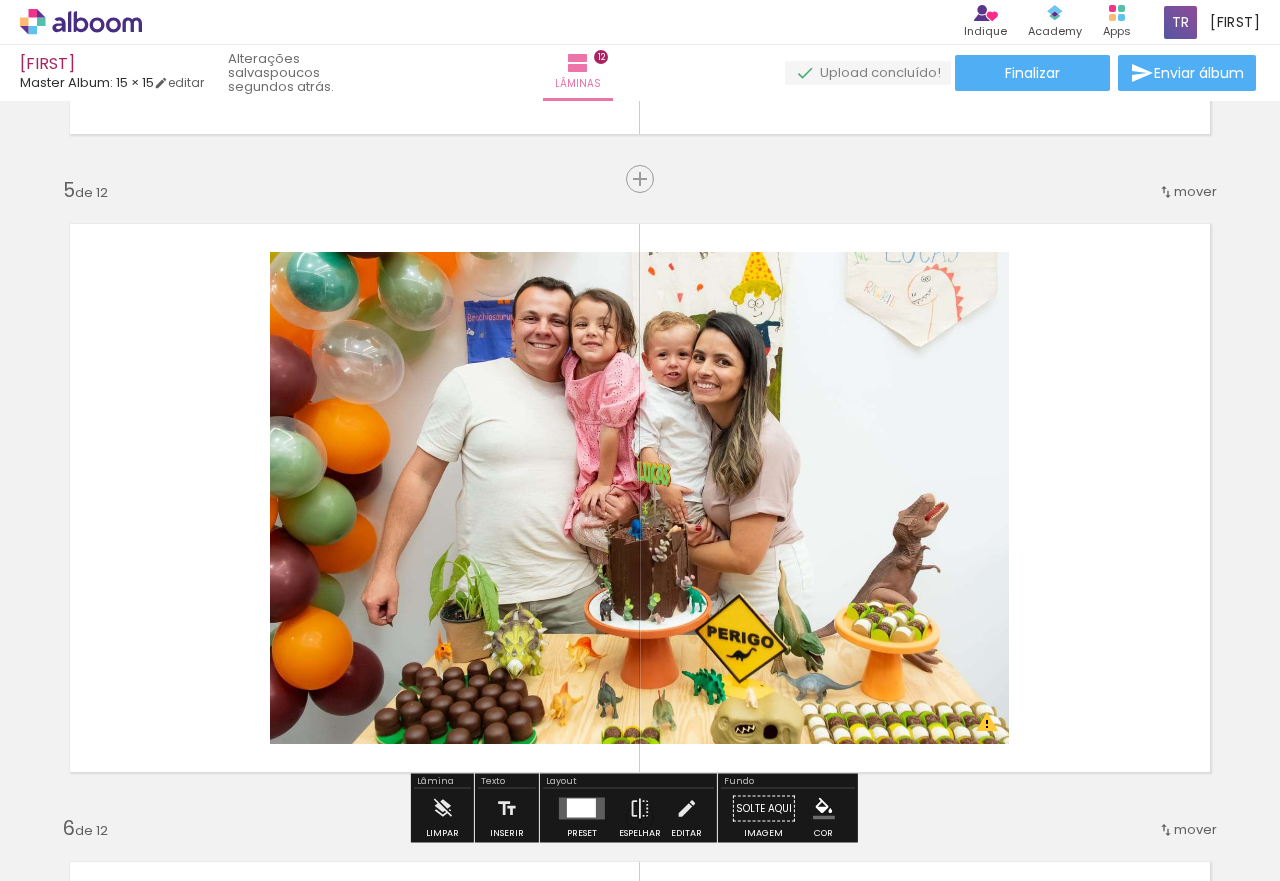 scroll, scrollTop: 2600, scrollLeft: 0, axis: vertical 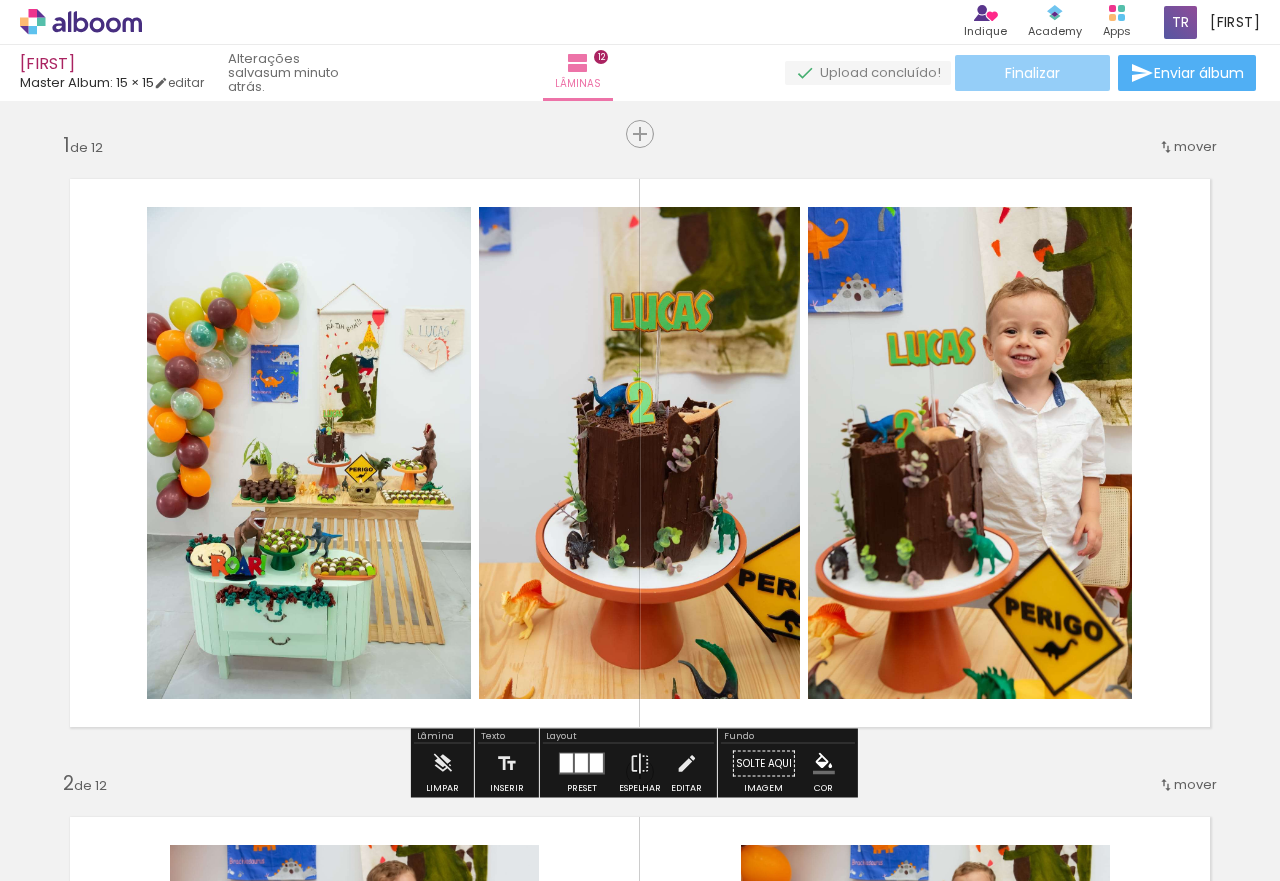 click on "Finalizar" 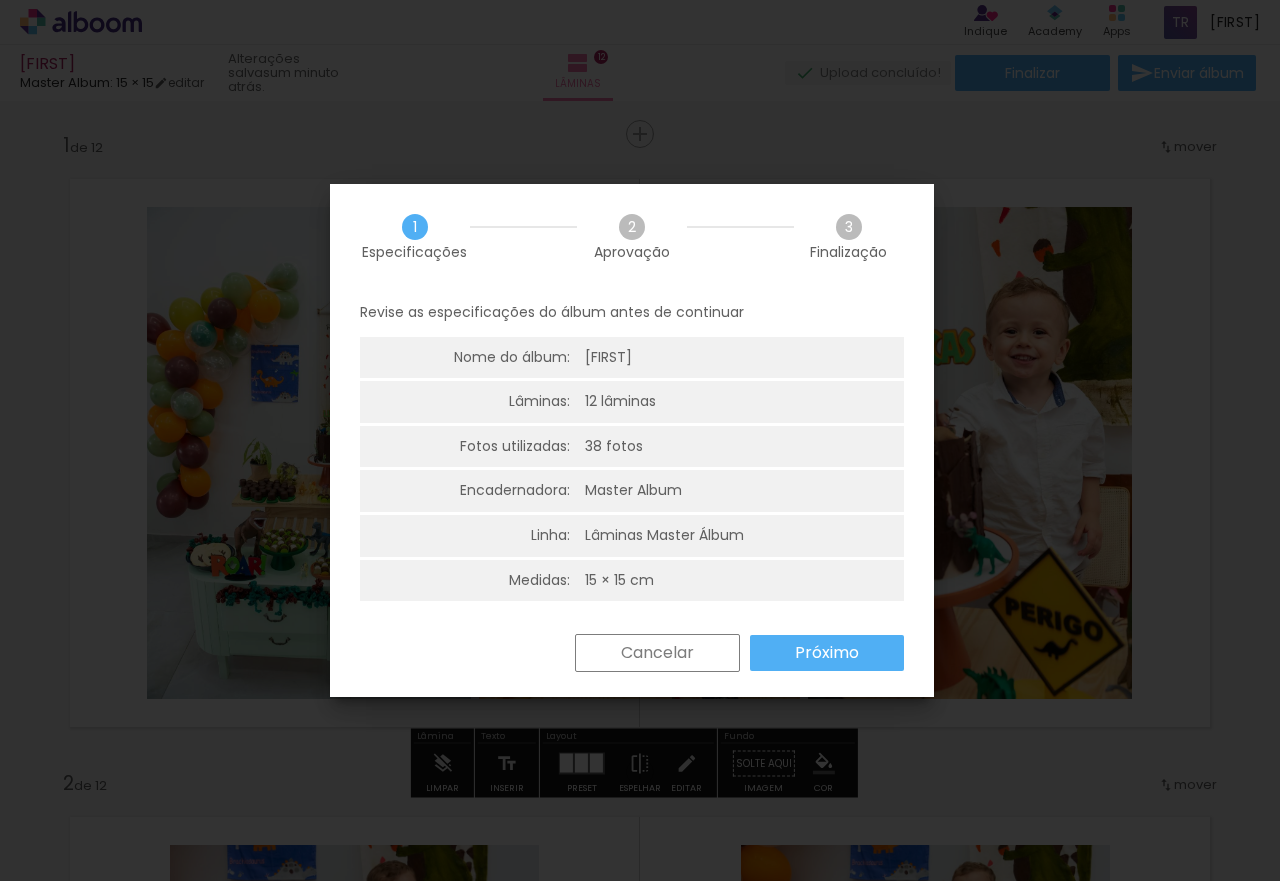 click on "Próximo" at bounding box center [0, 0] 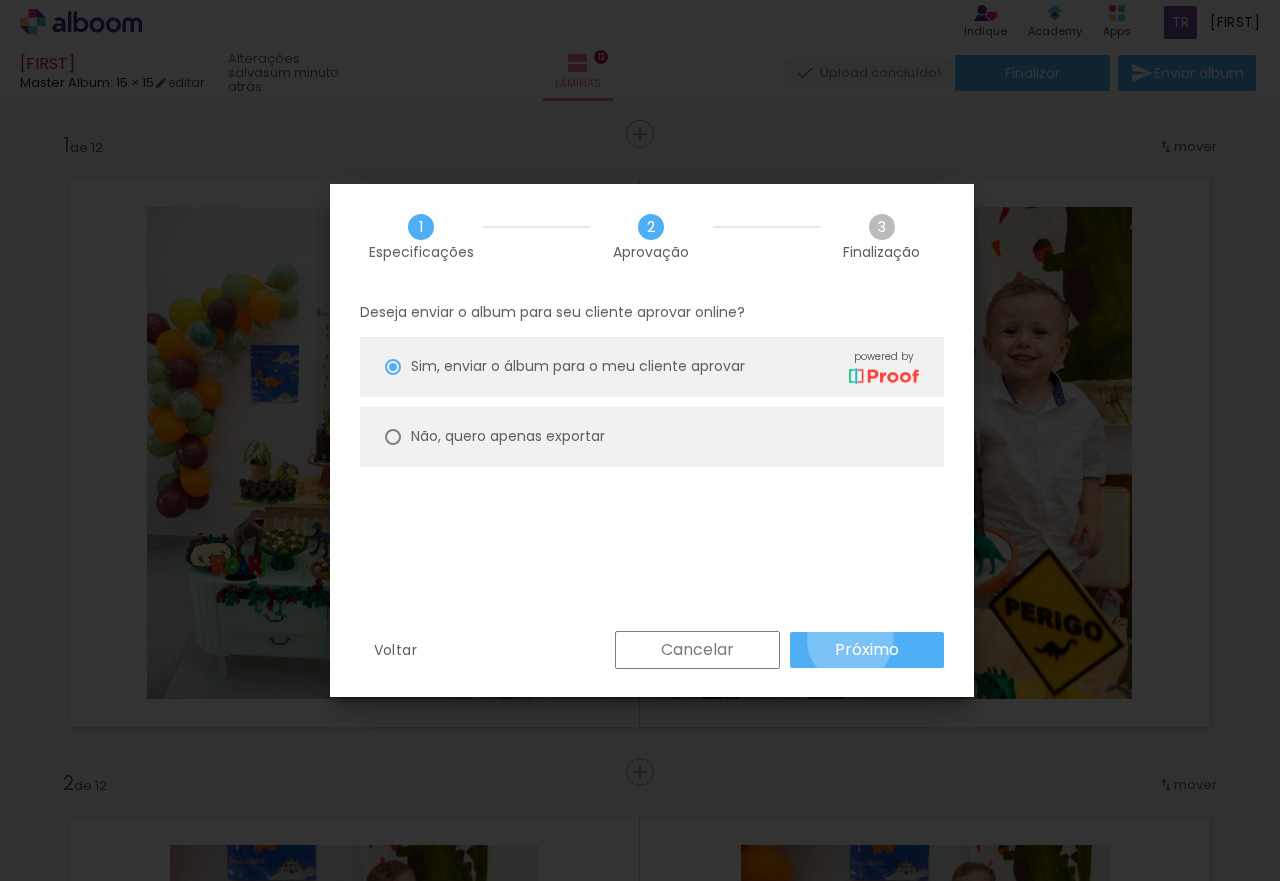 click on "Próximo" at bounding box center [0, 0] 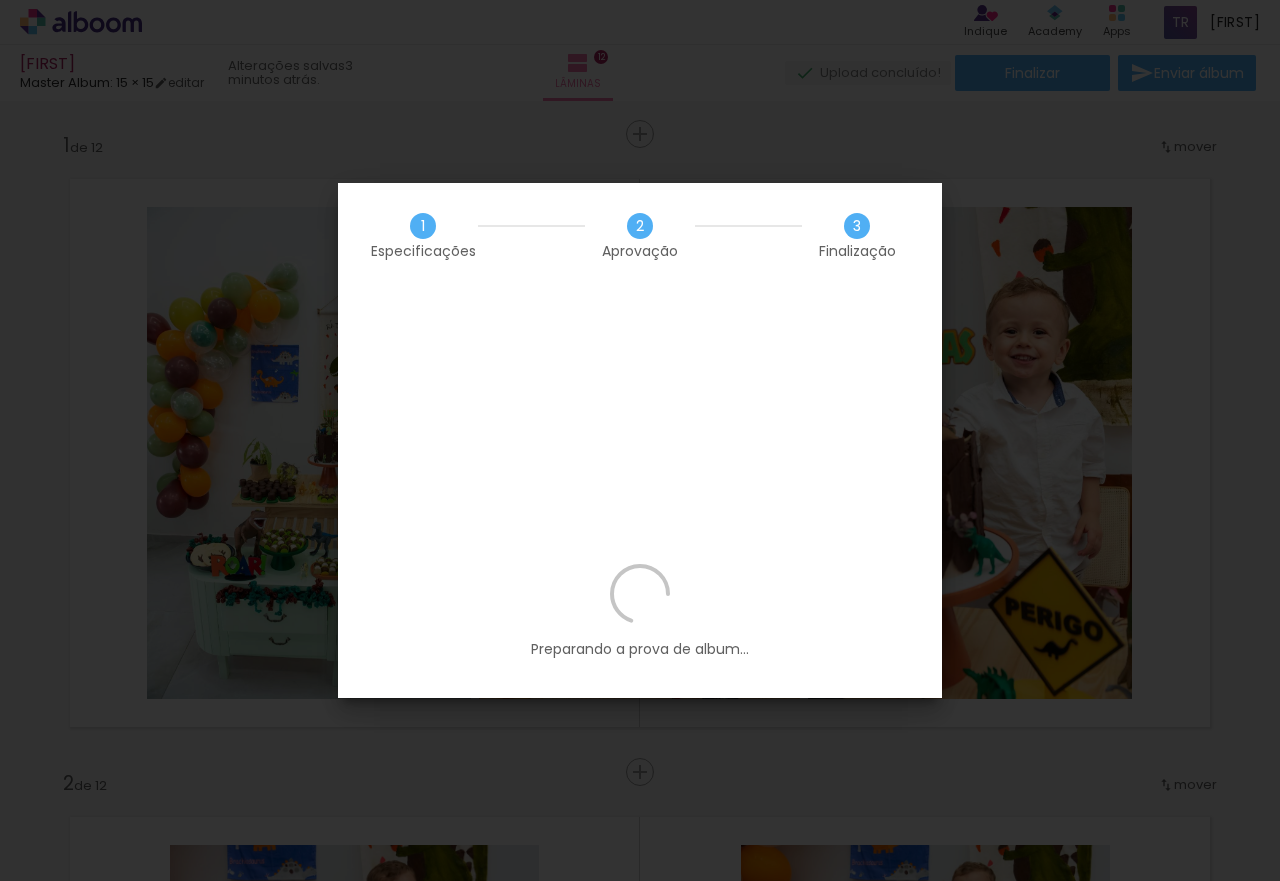 scroll, scrollTop: 0, scrollLeft: 0, axis: both 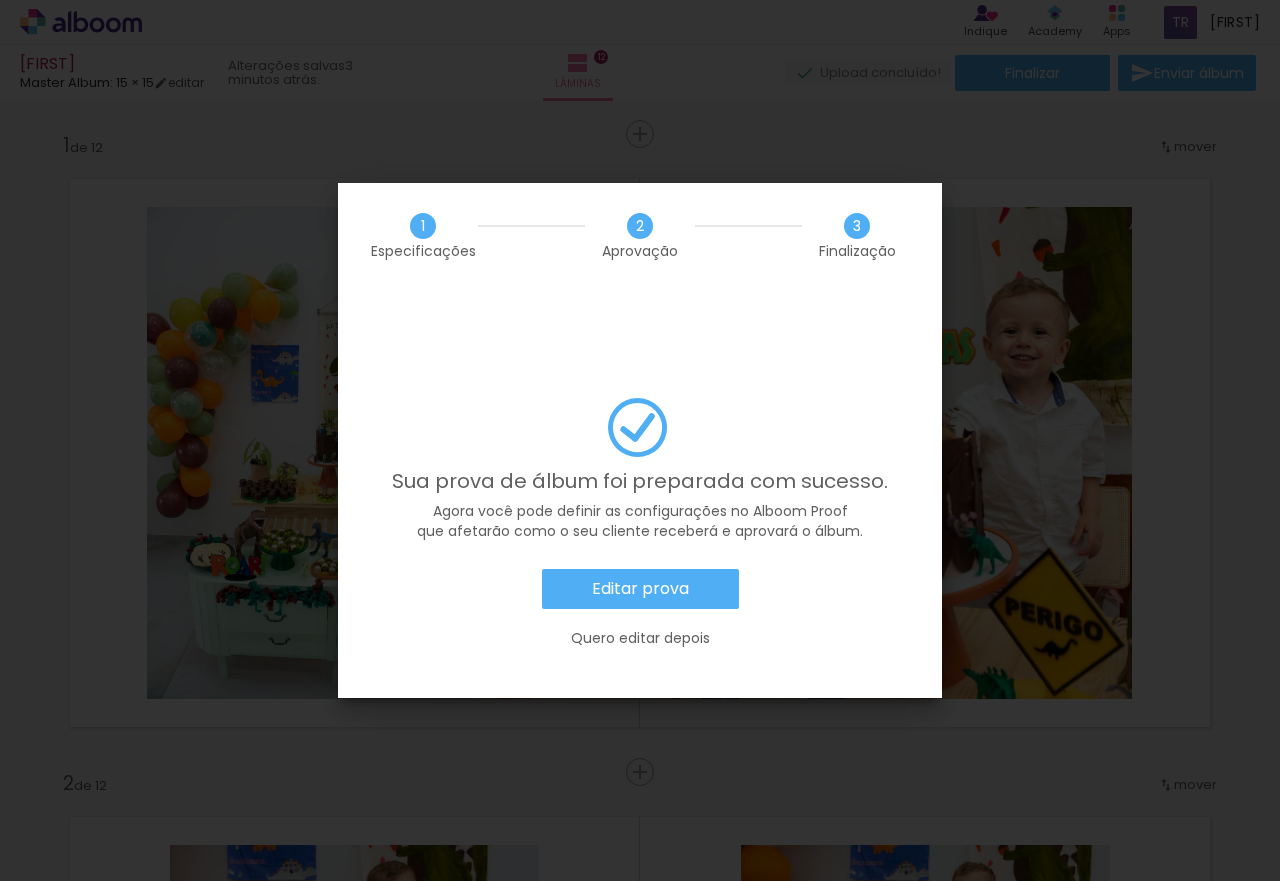 click on "Editar prova" at bounding box center (0, 0) 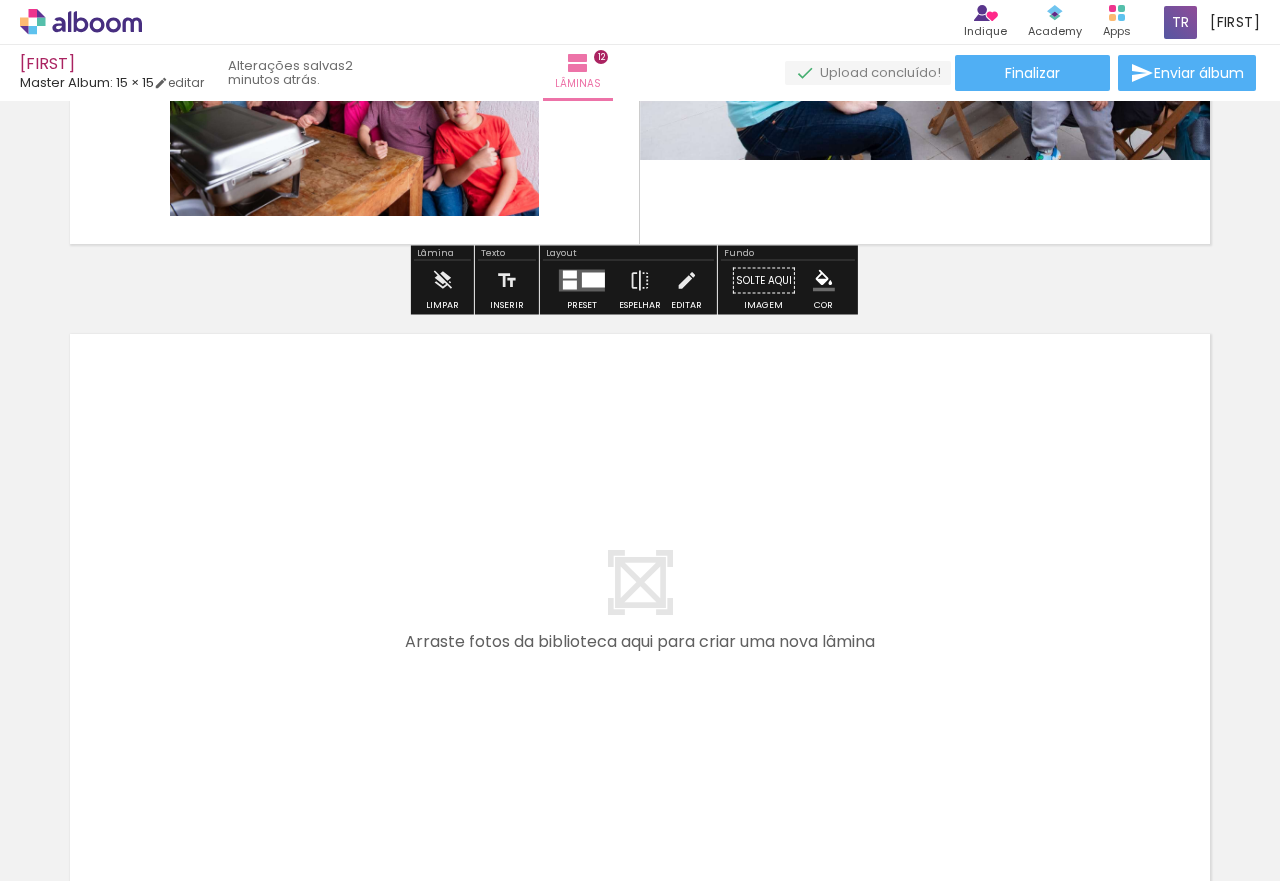 scroll, scrollTop: 7717, scrollLeft: 0, axis: vertical 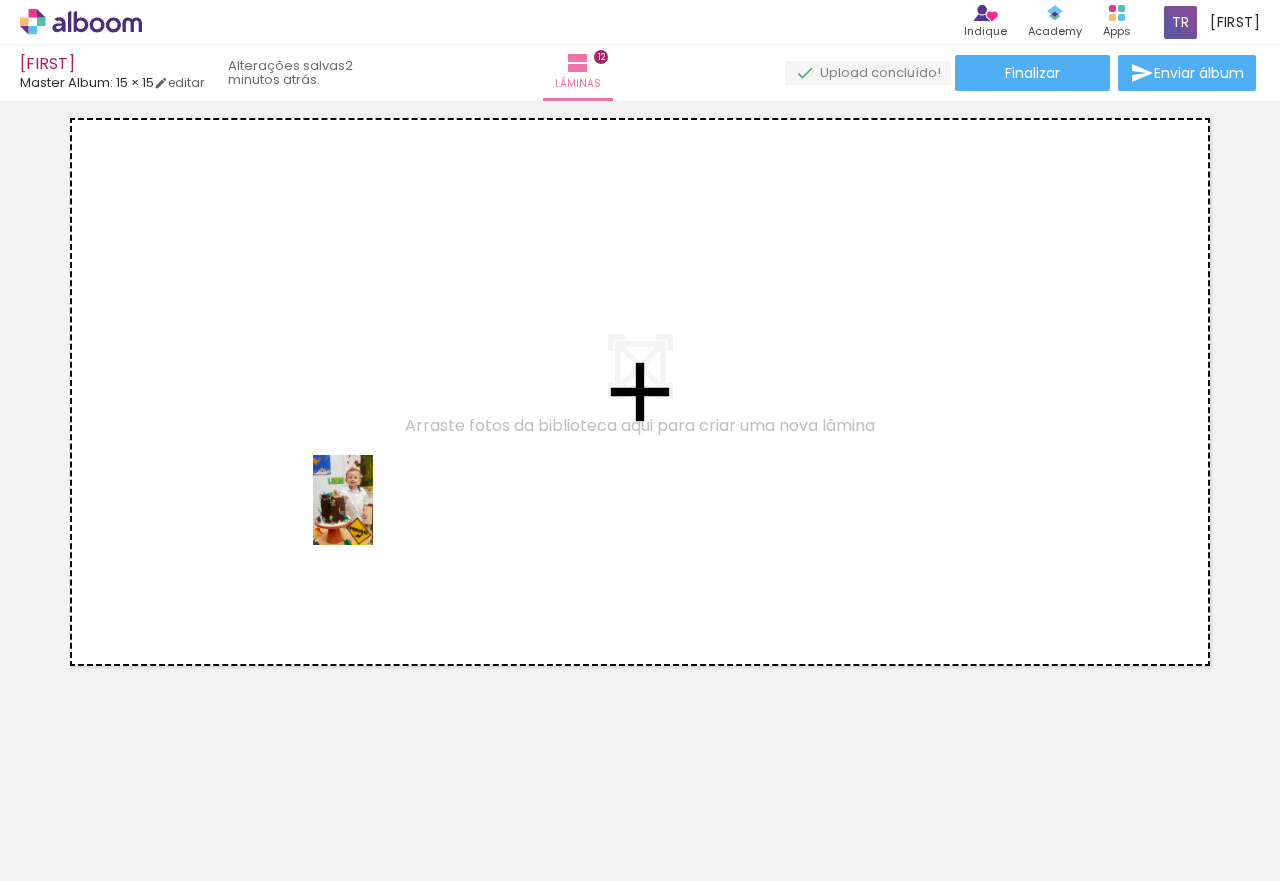 drag, startPoint x: 194, startPoint y: 822, endPoint x: 396, endPoint y: 626, distance: 281.46048 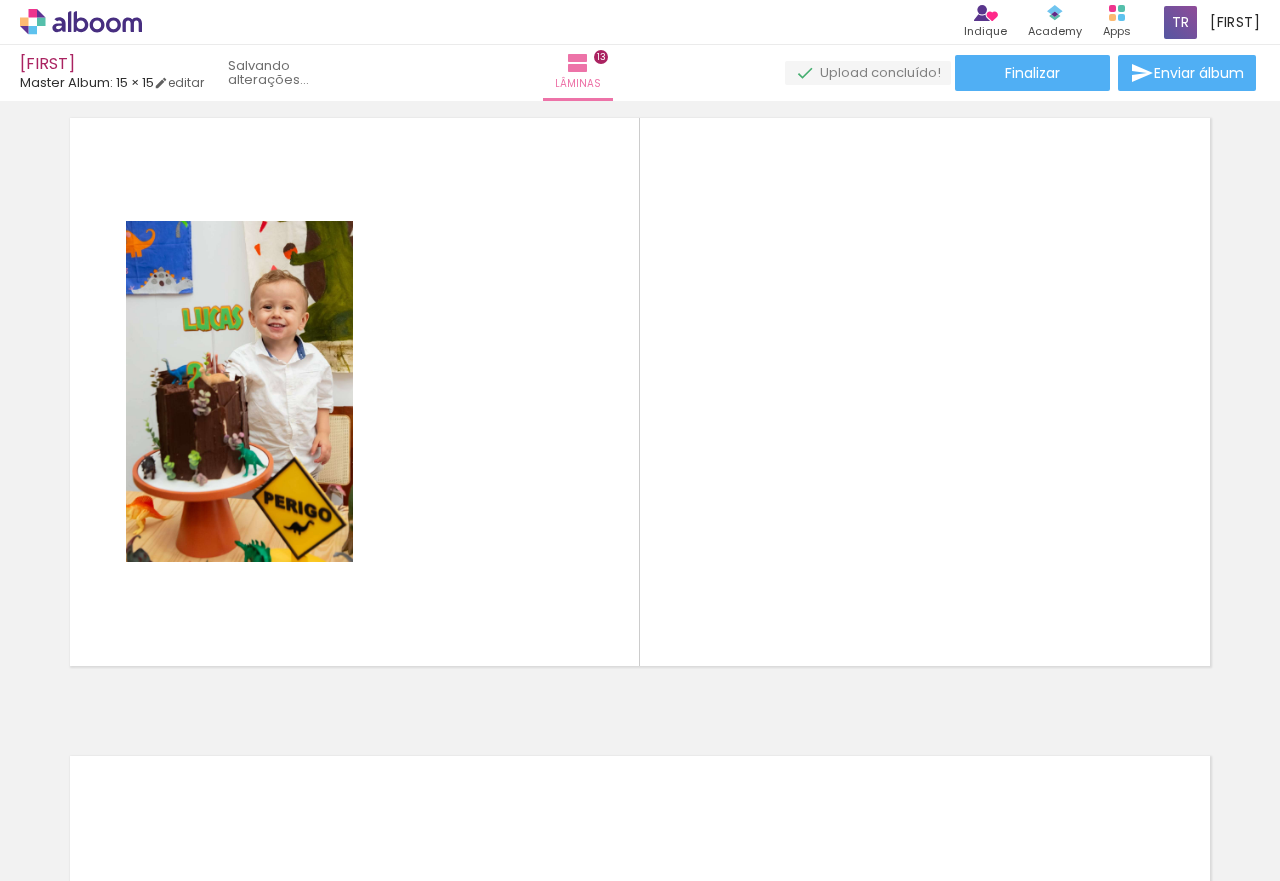 scroll, scrollTop: 7680, scrollLeft: 0, axis: vertical 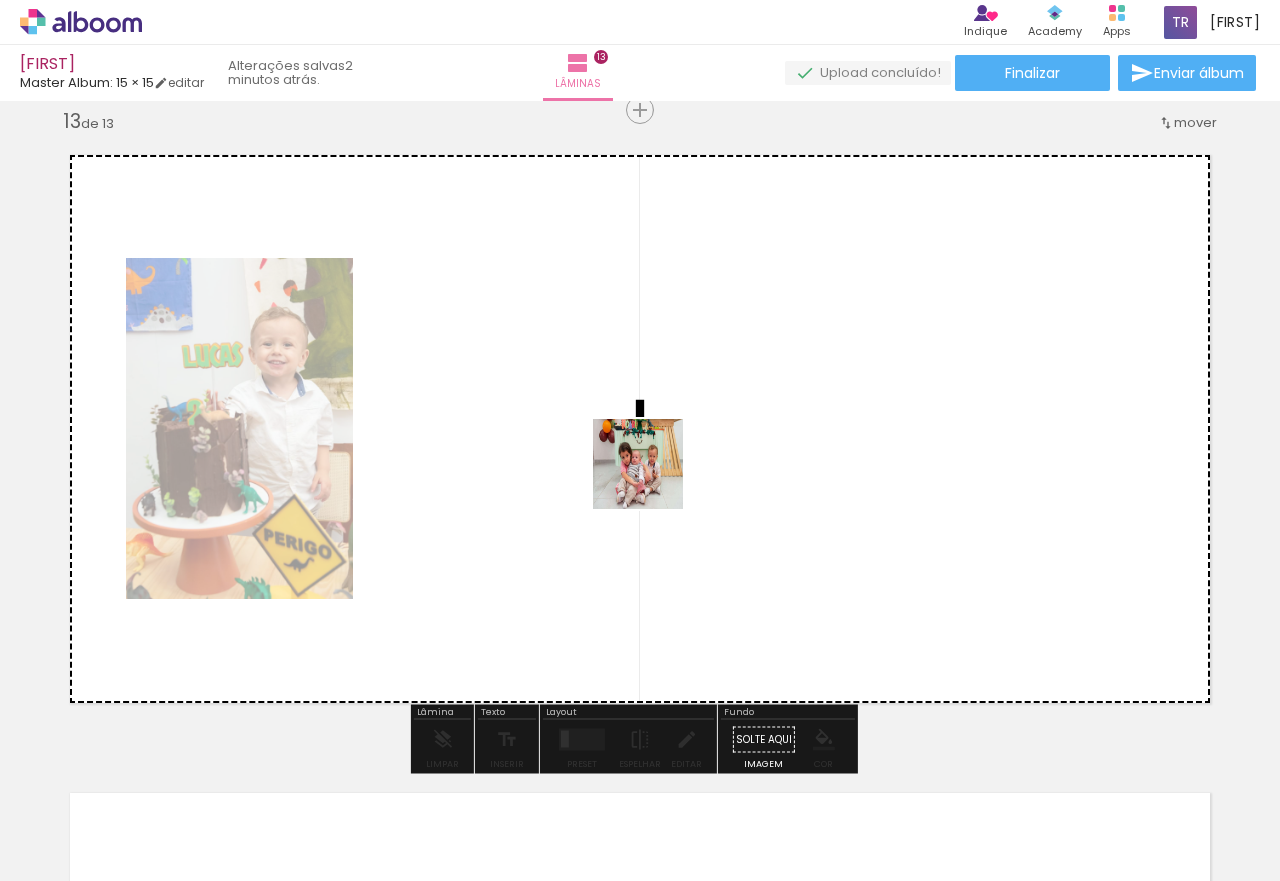 drag, startPoint x: 242, startPoint y: 815, endPoint x: 674, endPoint y: 461, distance: 558.51587 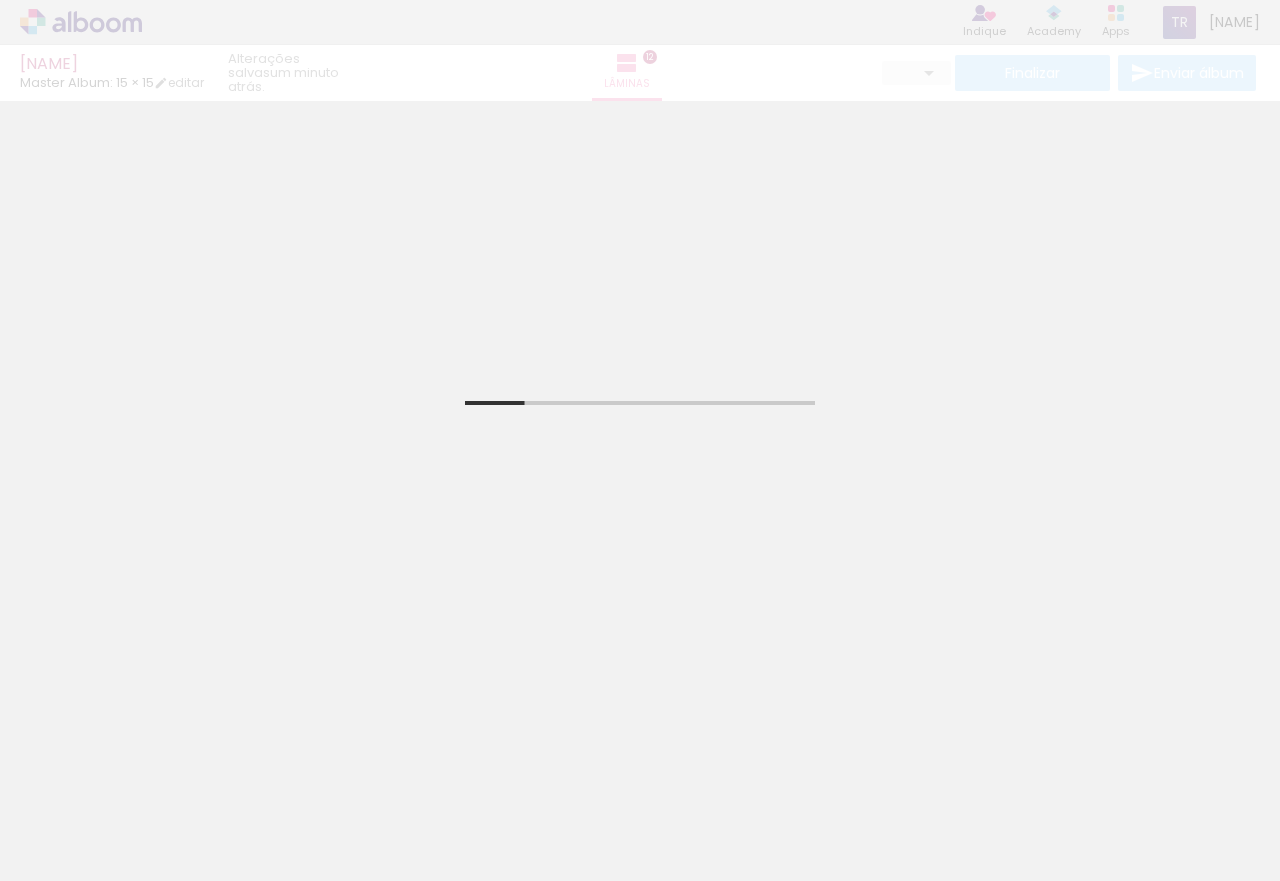 scroll, scrollTop: 0, scrollLeft: 0, axis: both 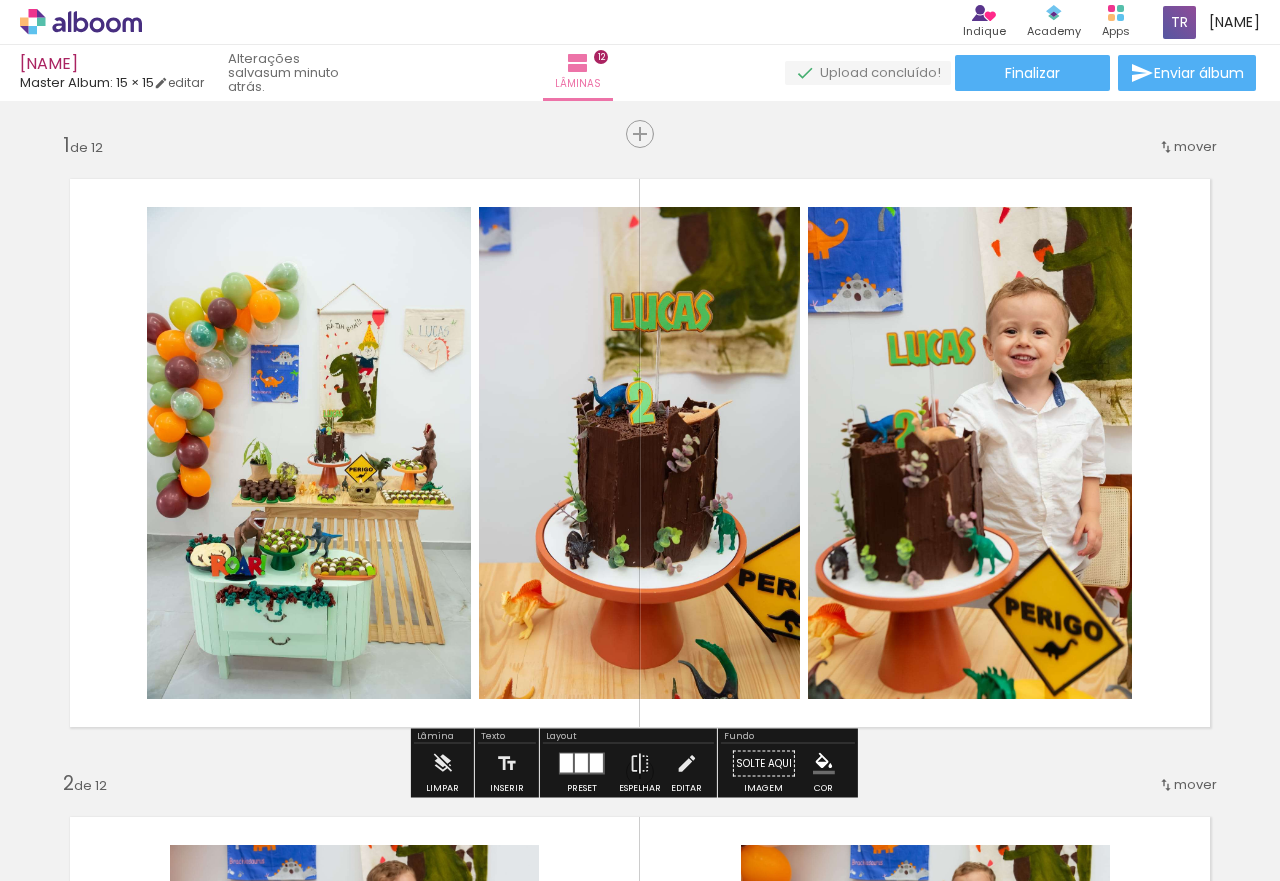 click on "Todas as fotos" at bounding box center (56, 820) 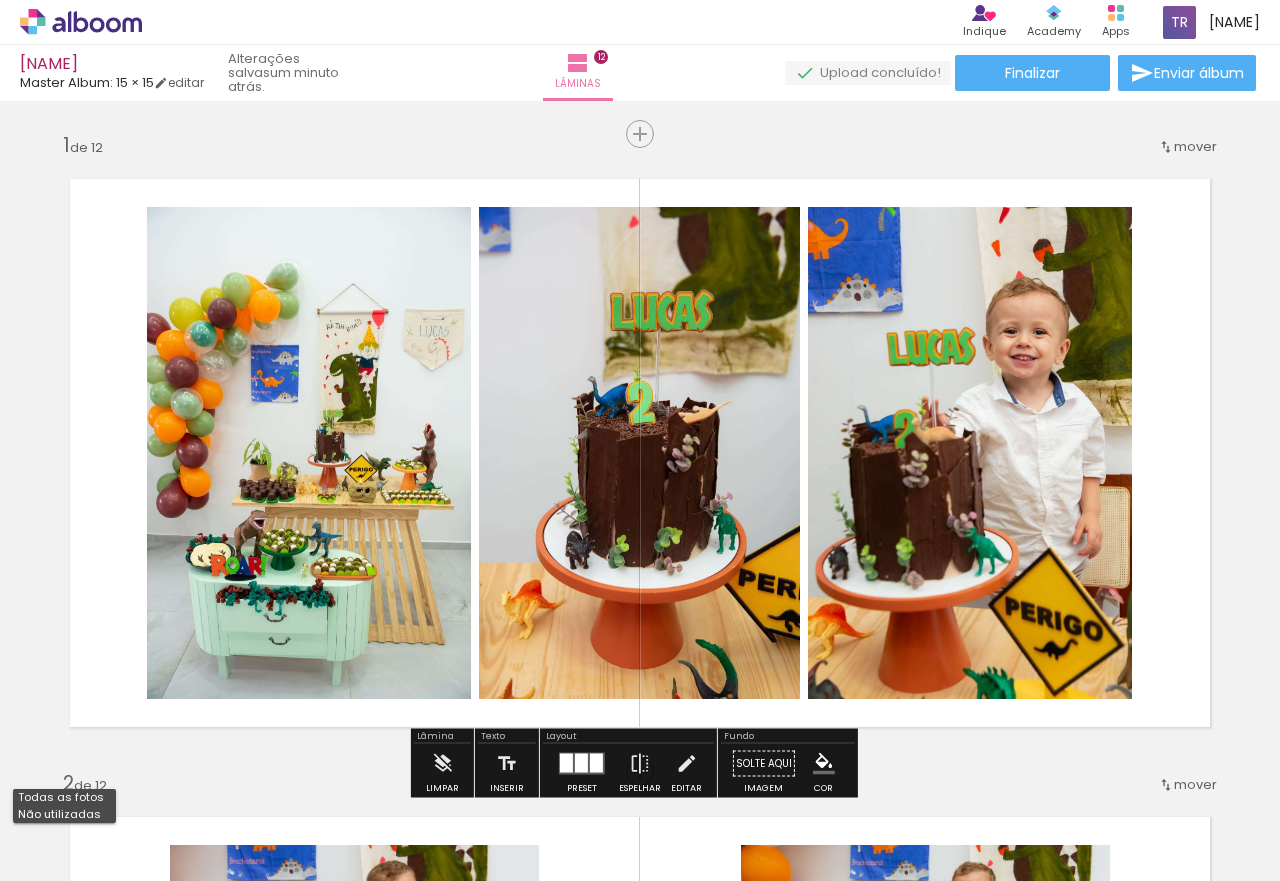 click on "Não utilizadas" at bounding box center (0, 0) 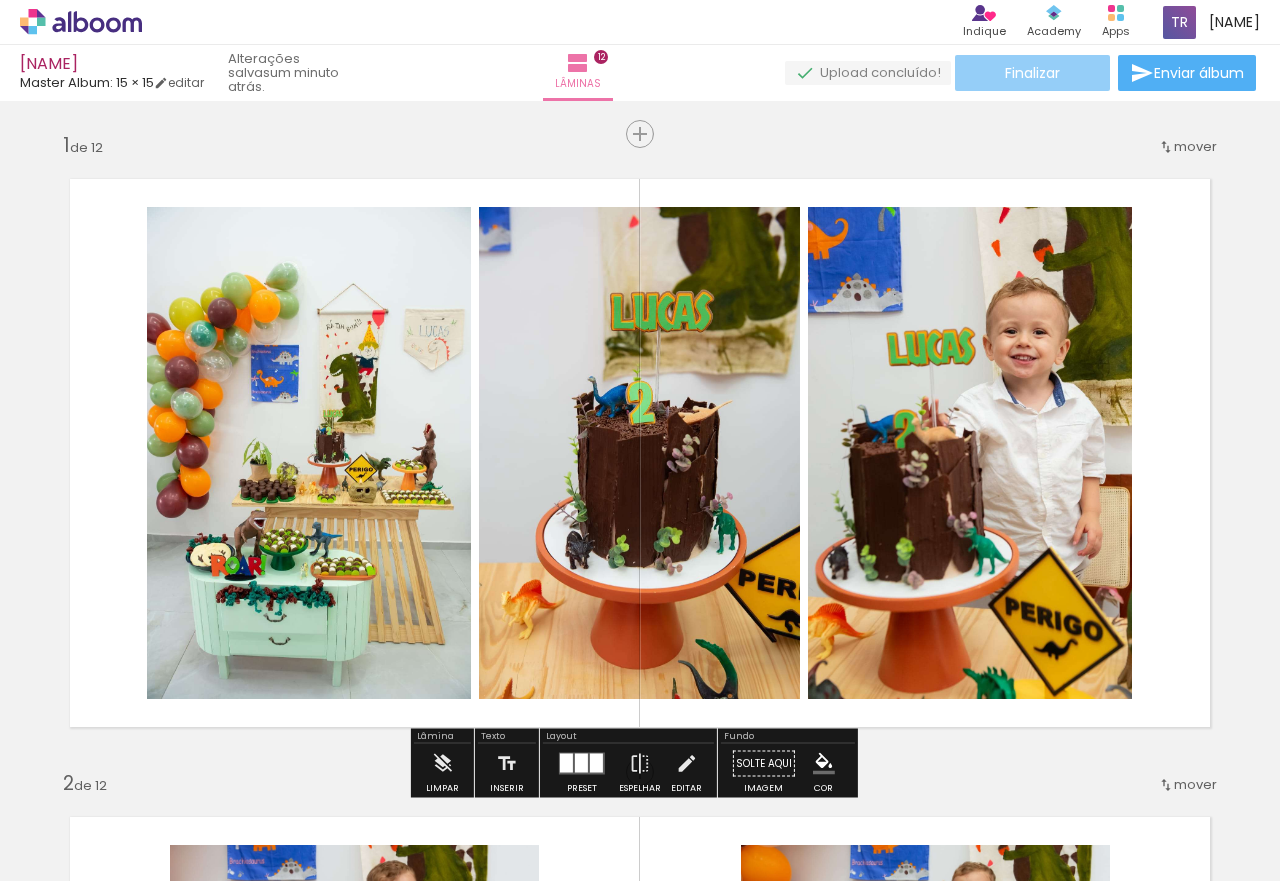 click on "Finalizar" 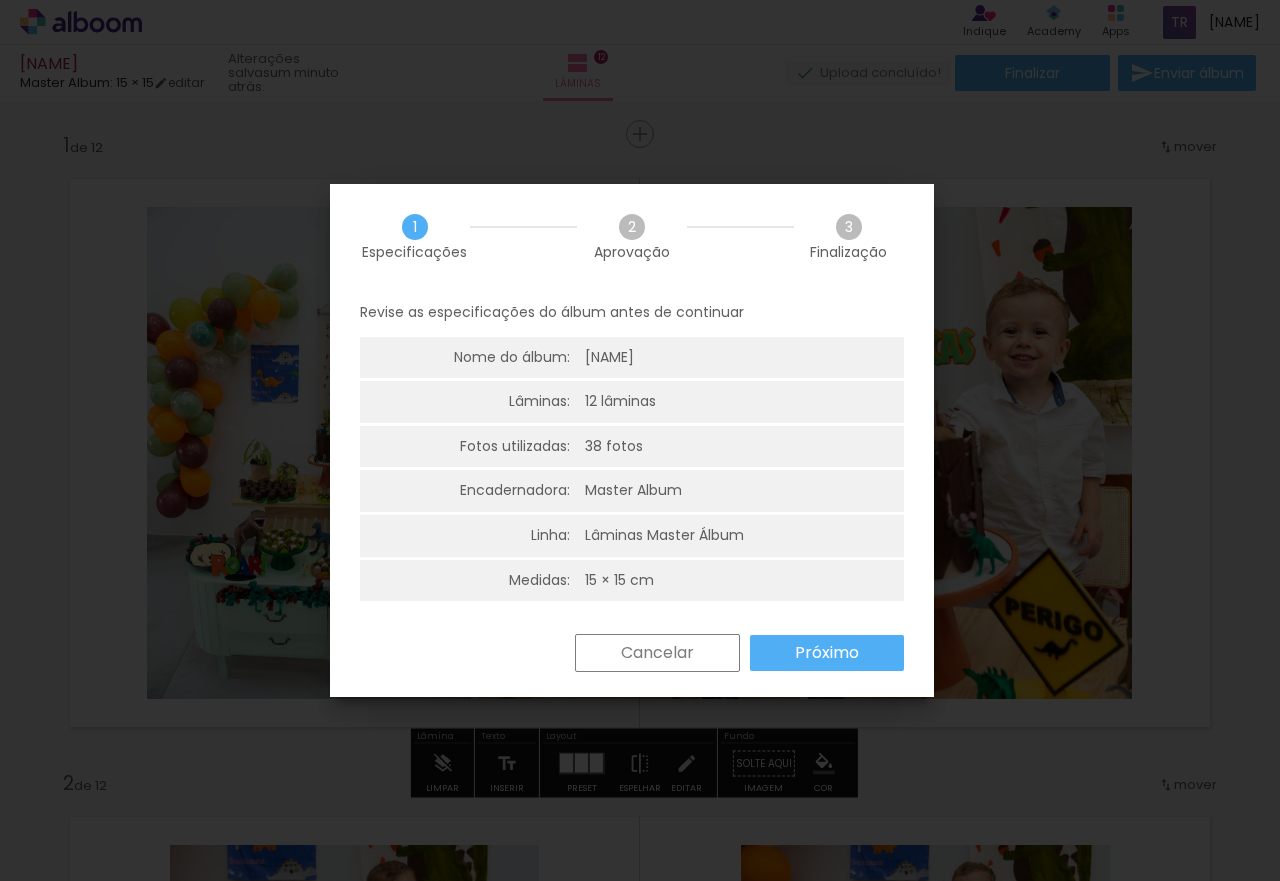 click on "Próximo" at bounding box center (0, 0) 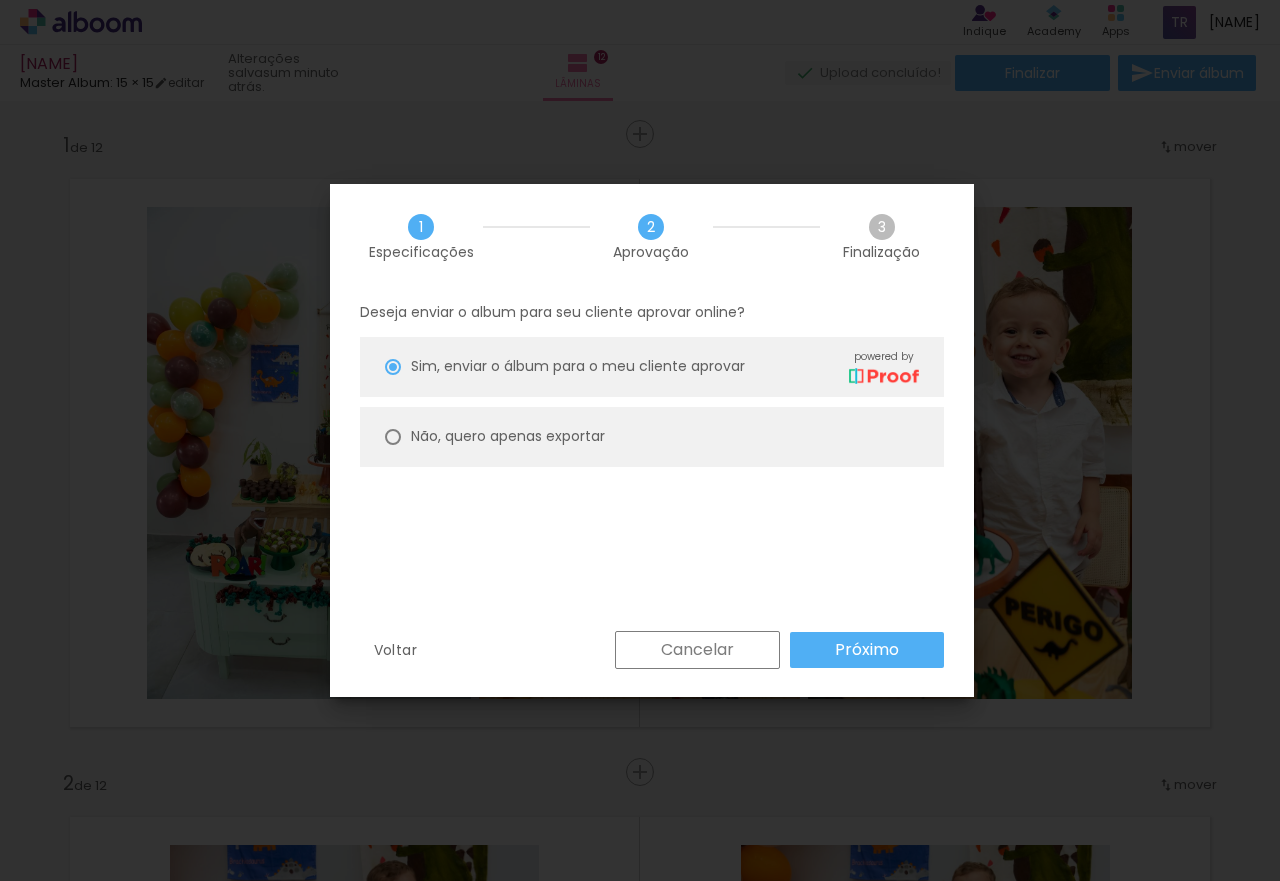 click on "Não, quero apenas exportar" at bounding box center (652, 437) 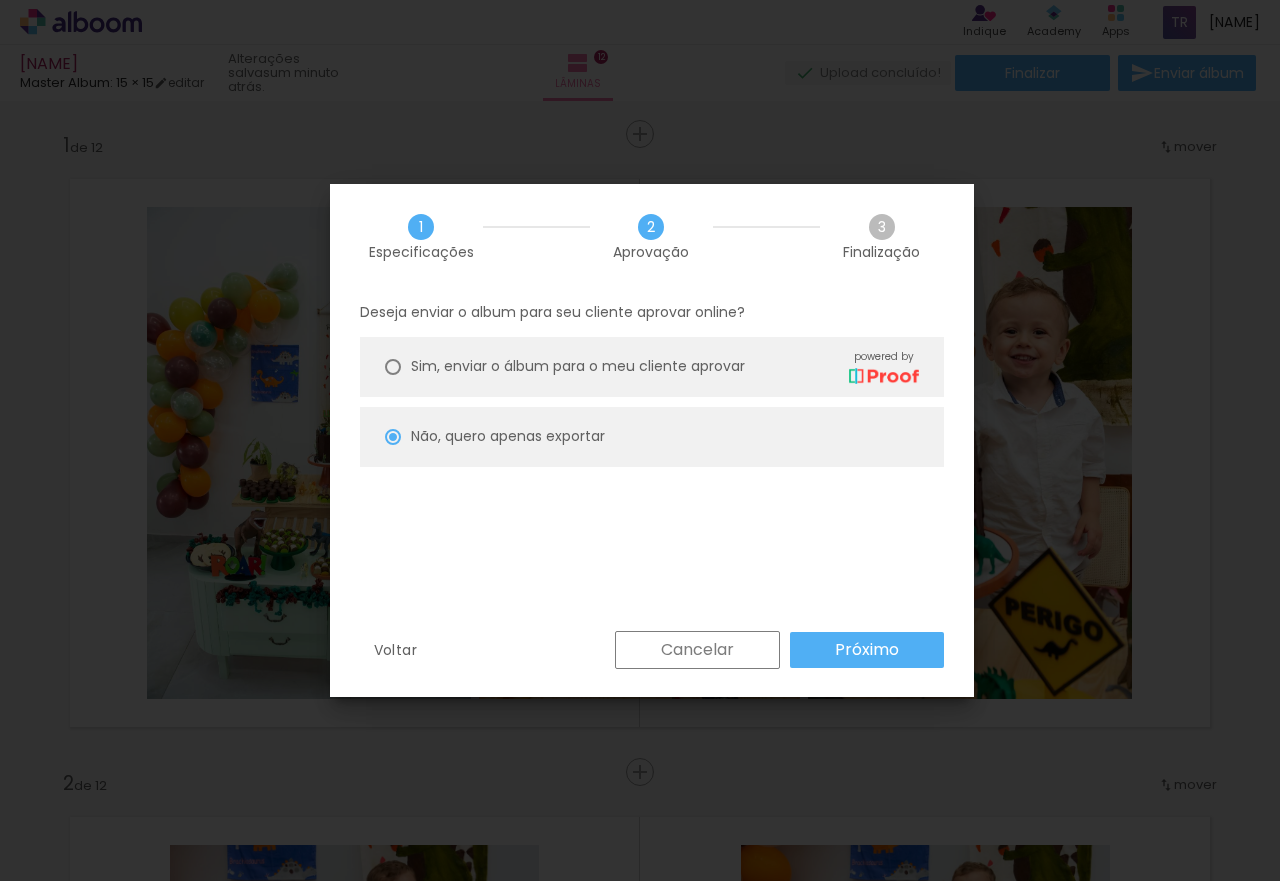 click on "Próximo" at bounding box center (0, 0) 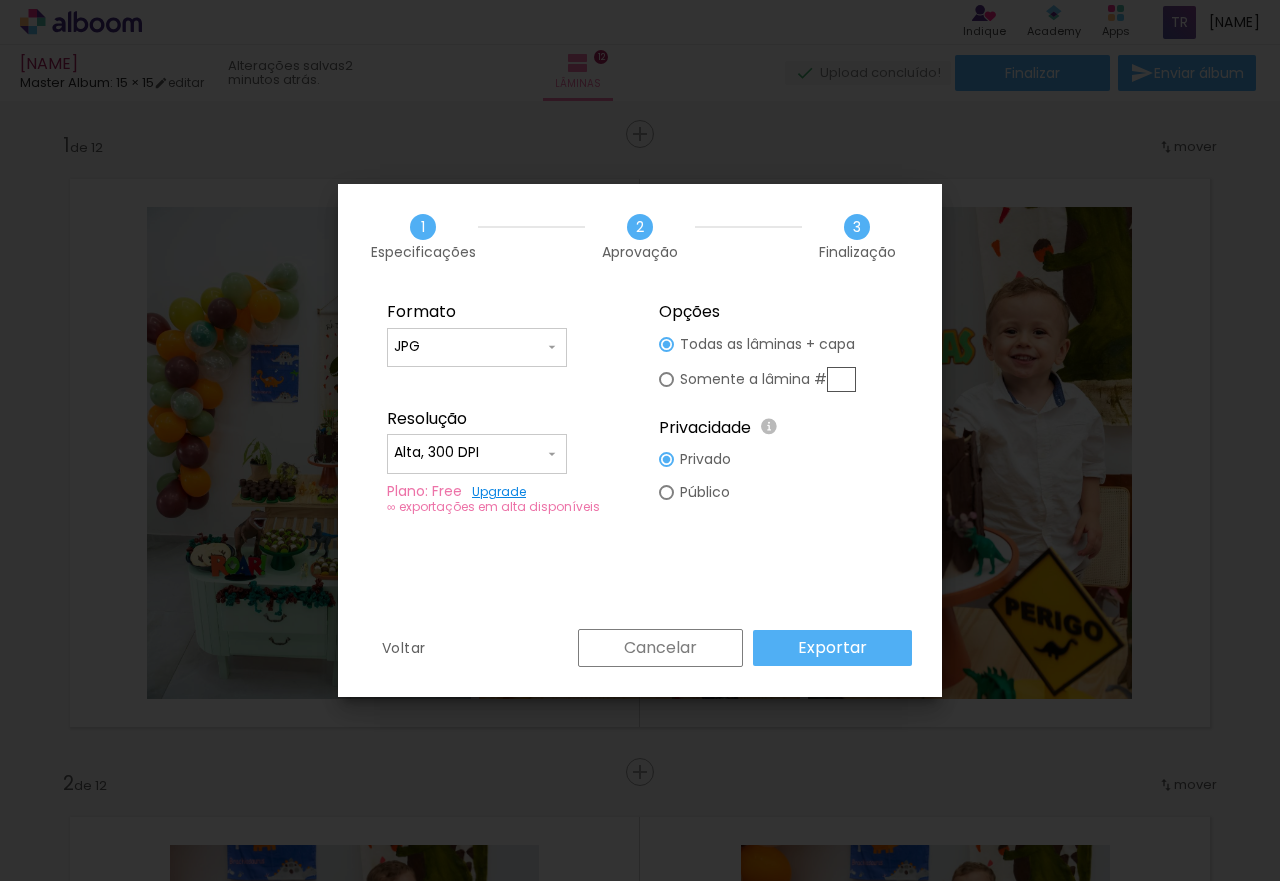 click on "Exportar" at bounding box center (0, 0) 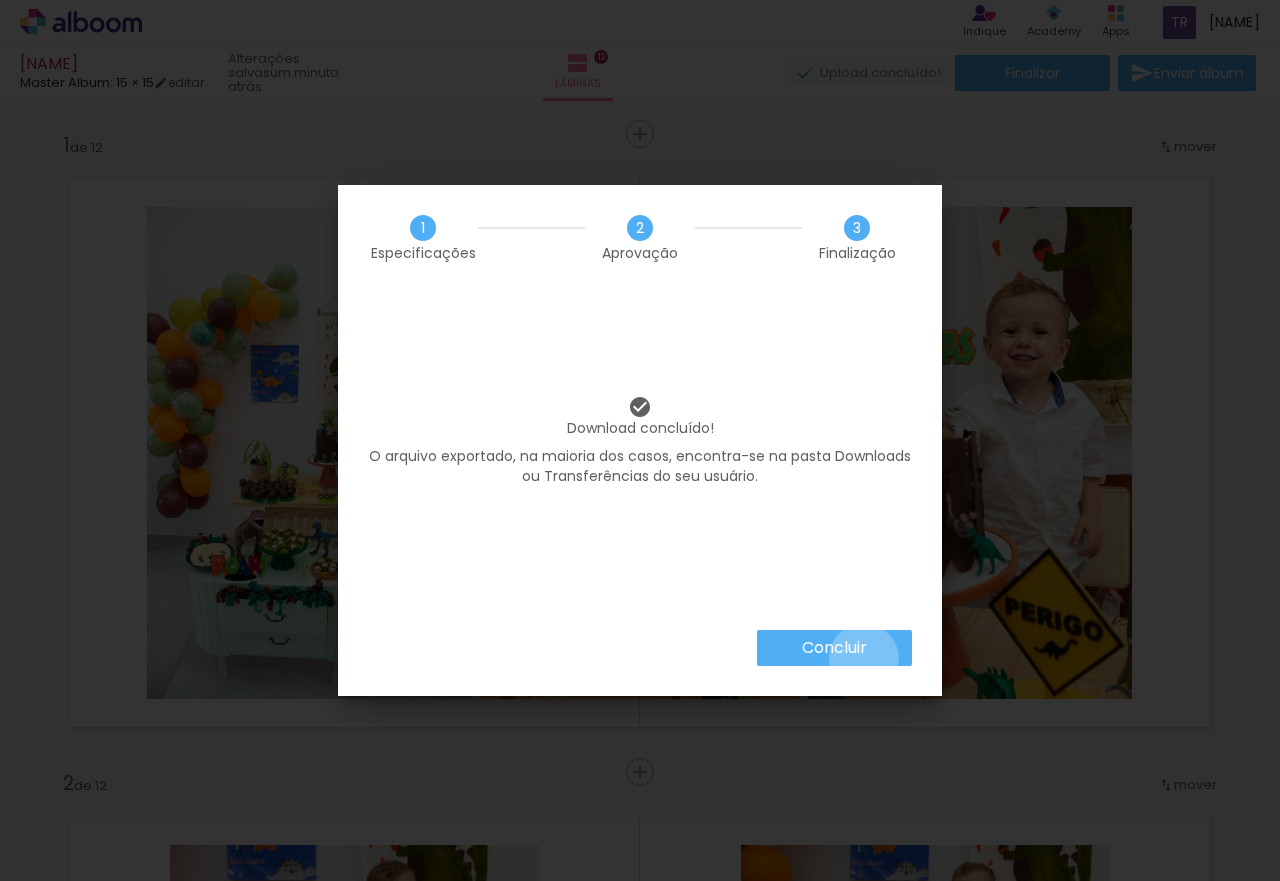 drag, startPoint x: 862, startPoint y: 658, endPoint x: 836, endPoint y: 551, distance: 110.11358 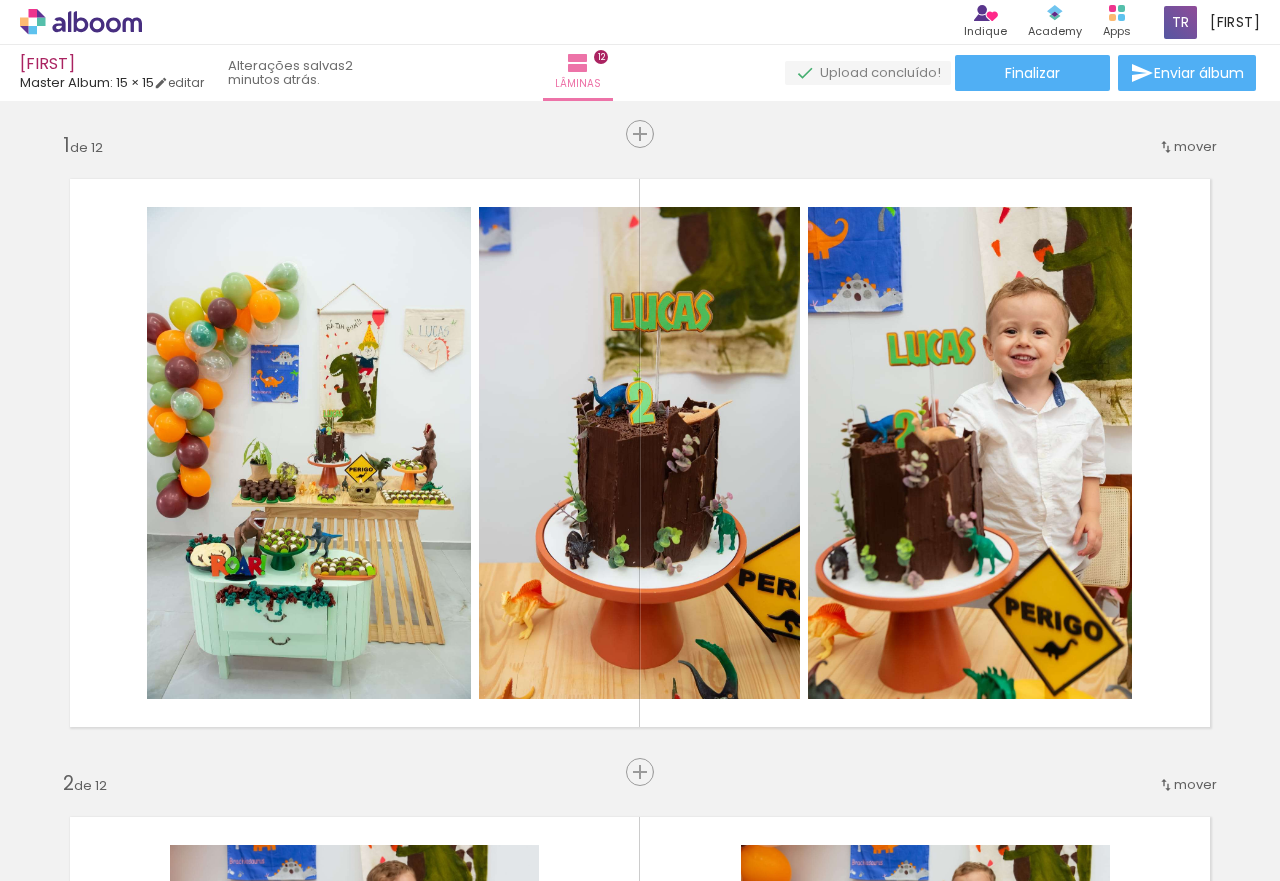 scroll, scrollTop: 0, scrollLeft: 0, axis: both 